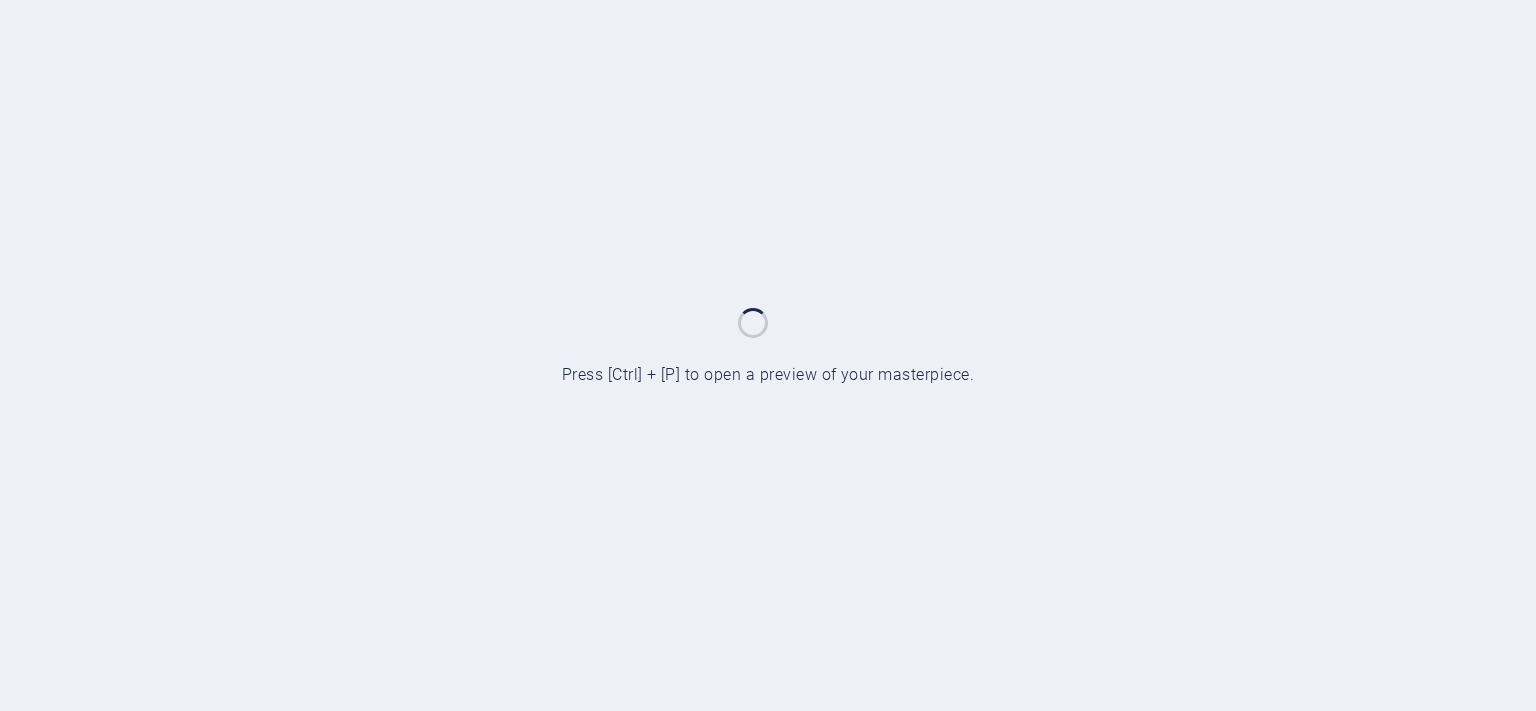scroll, scrollTop: 0, scrollLeft: 0, axis: both 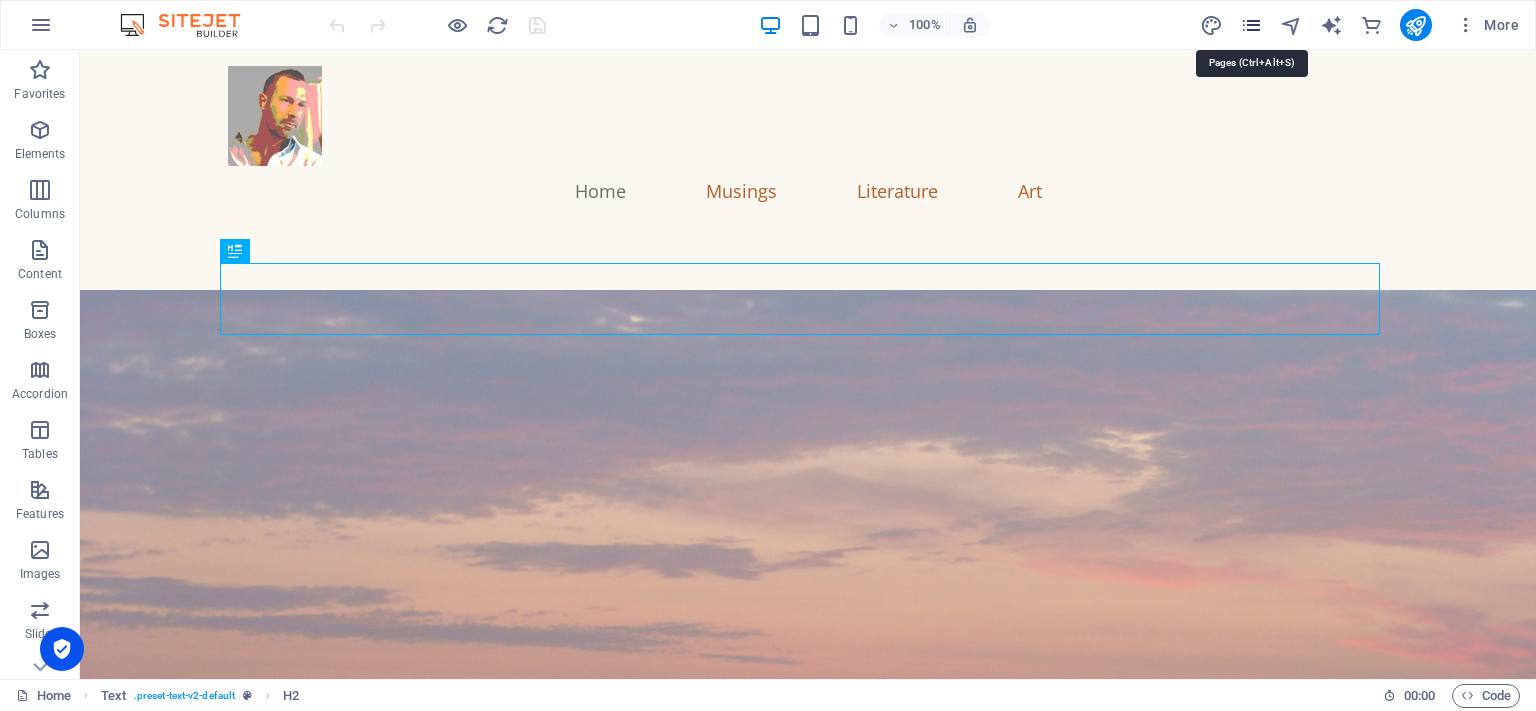 click at bounding box center [1251, 25] 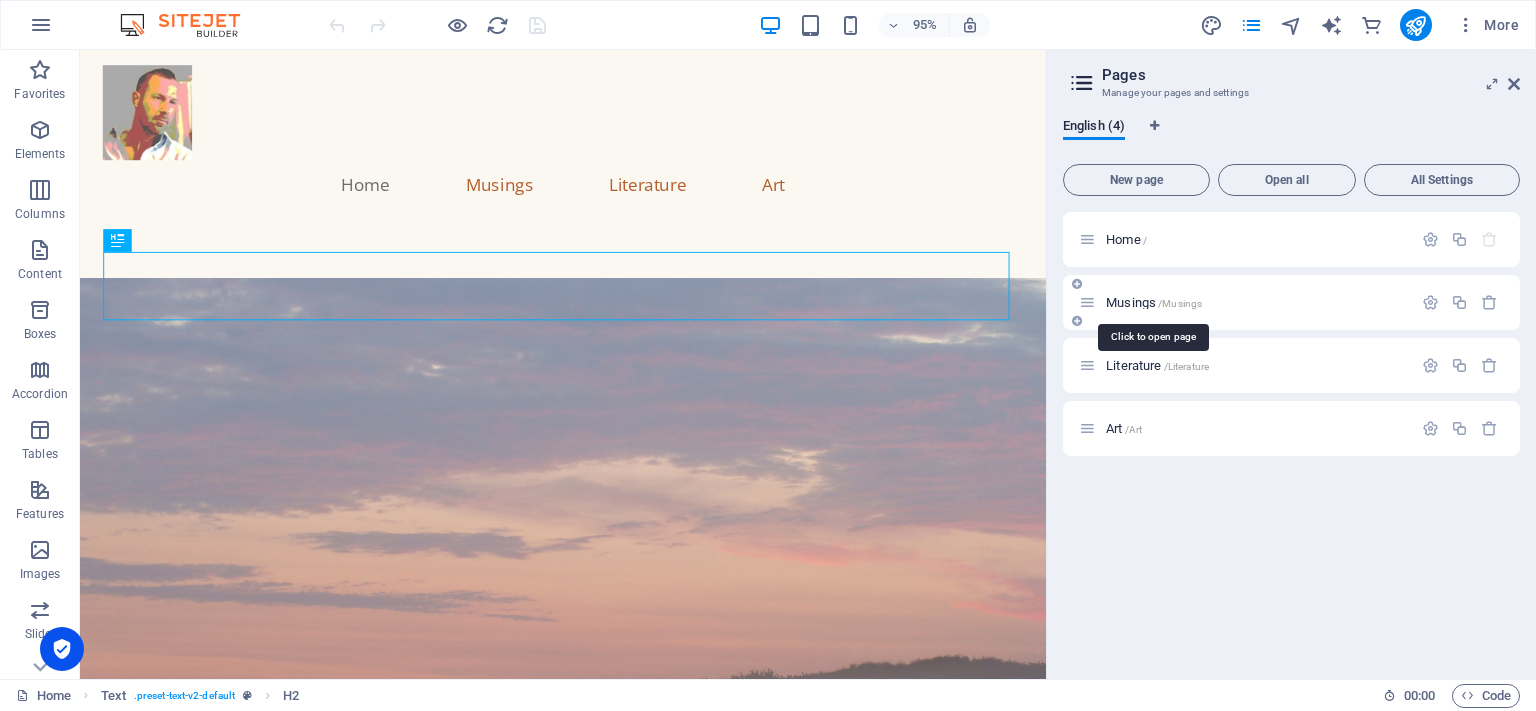click on "/Musings" at bounding box center [1180, 303] 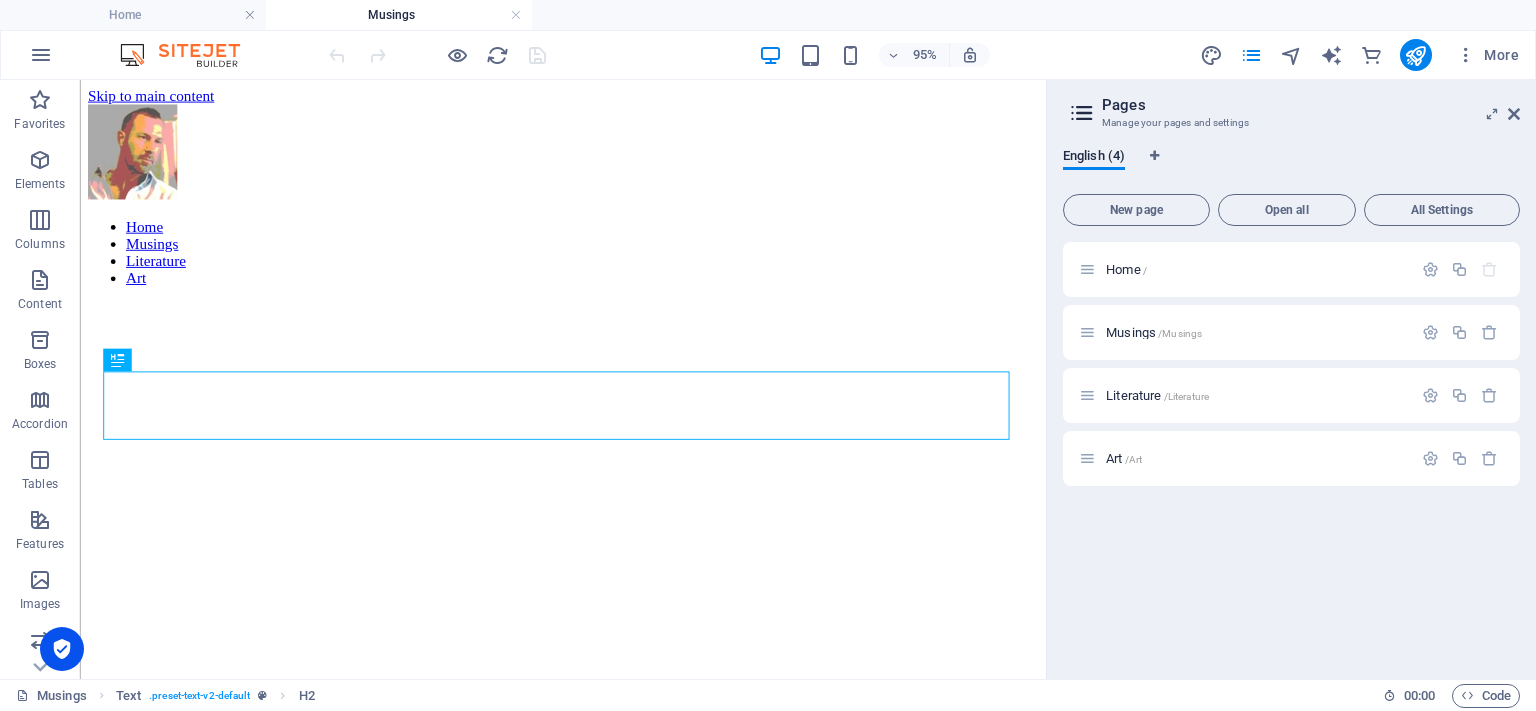scroll, scrollTop: 790, scrollLeft: 0, axis: vertical 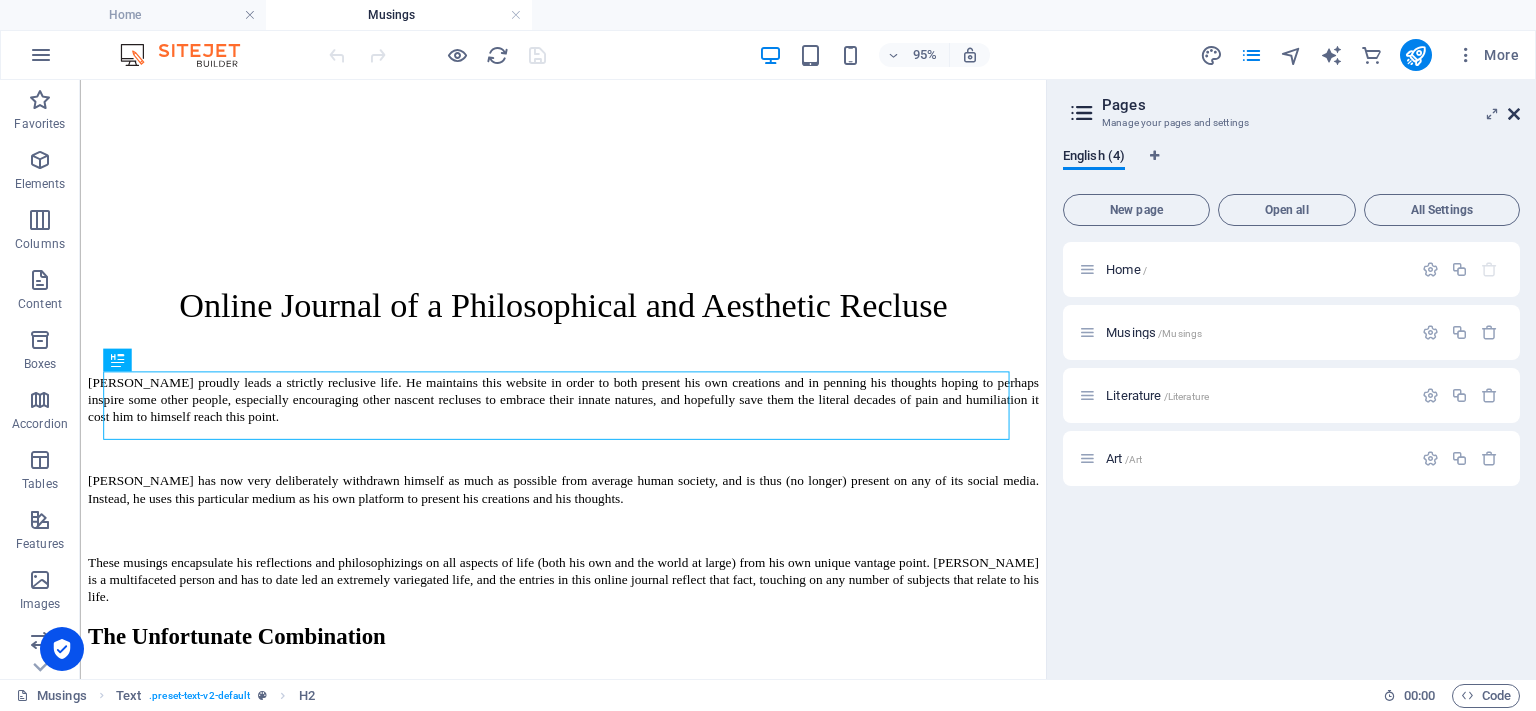 drag, startPoint x: 1513, startPoint y: 110, endPoint x: 1431, endPoint y: 33, distance: 112.48556 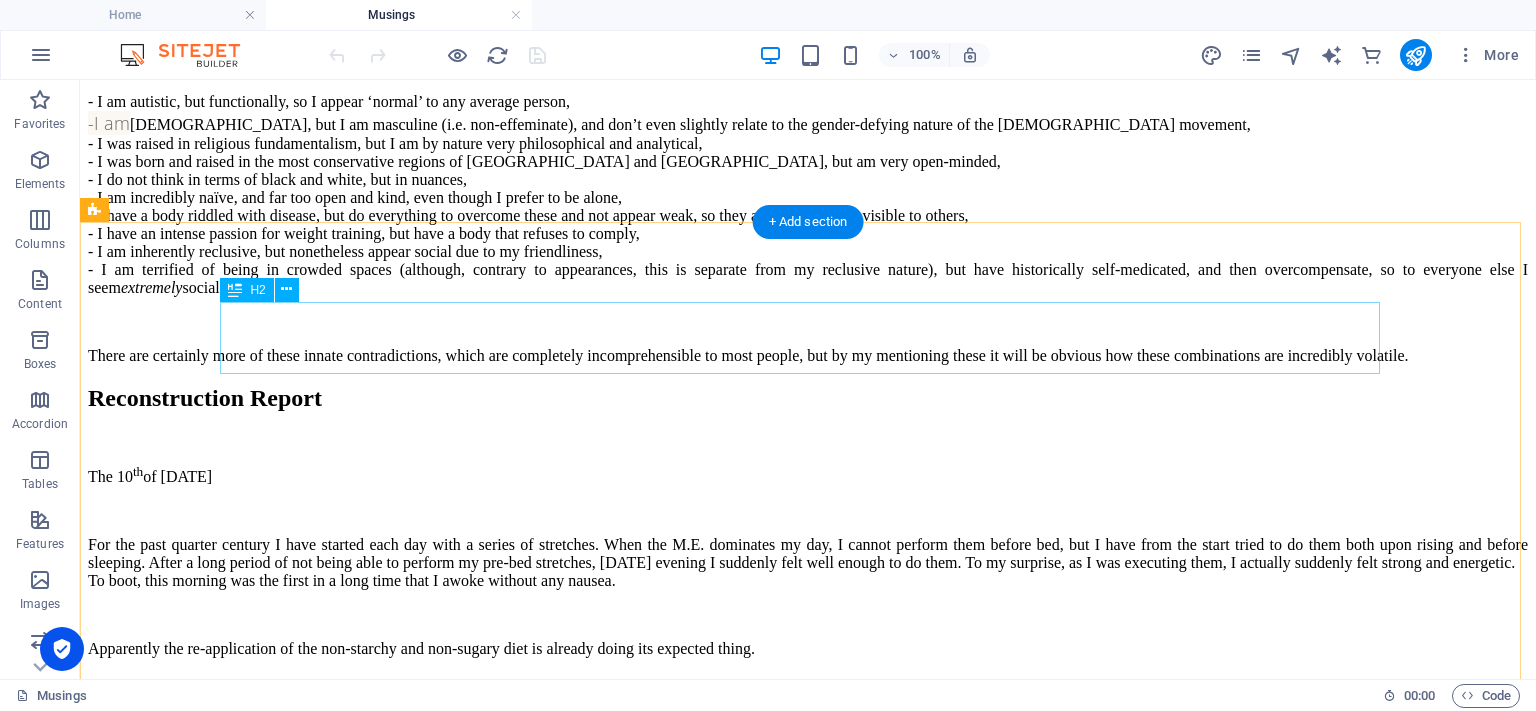 scroll, scrollTop: 1290, scrollLeft: 0, axis: vertical 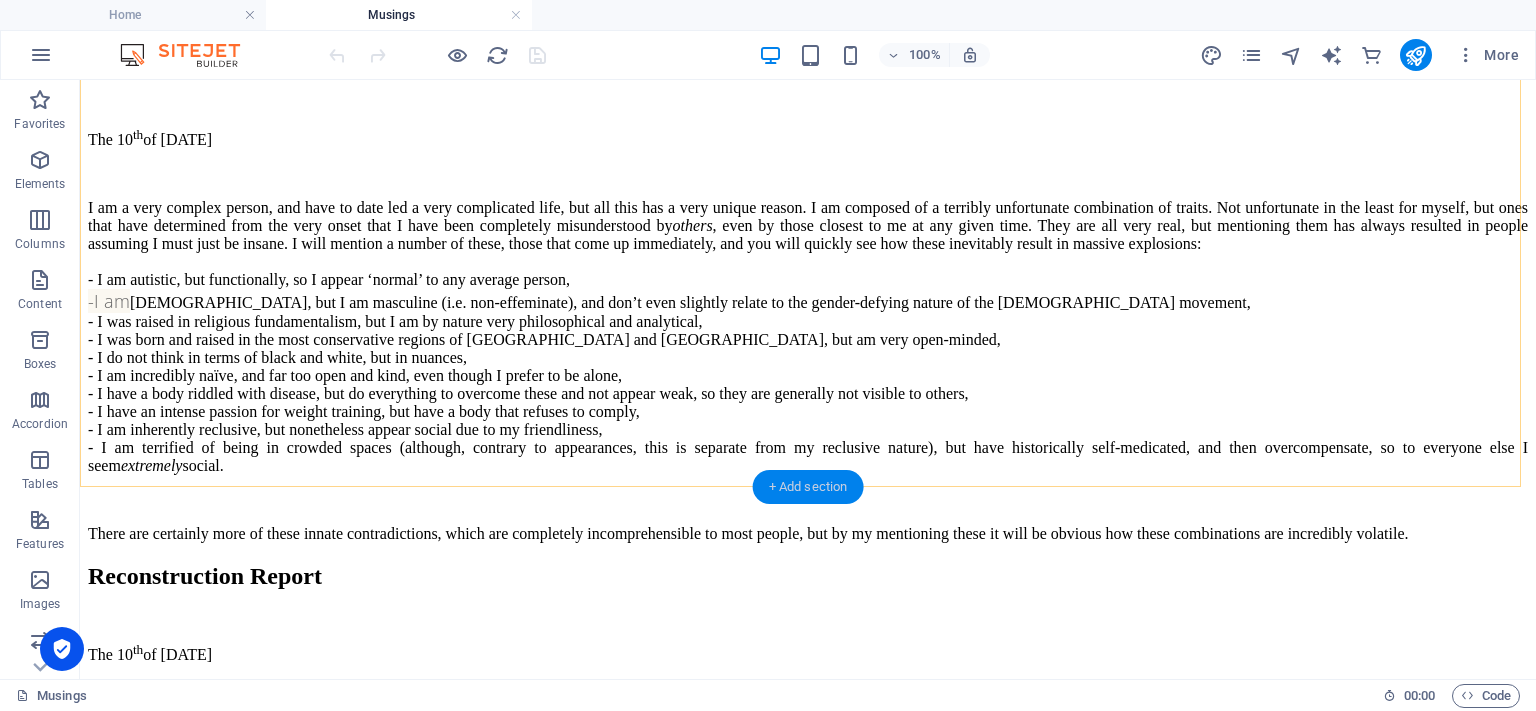 click on "+ Add section" at bounding box center (808, 487) 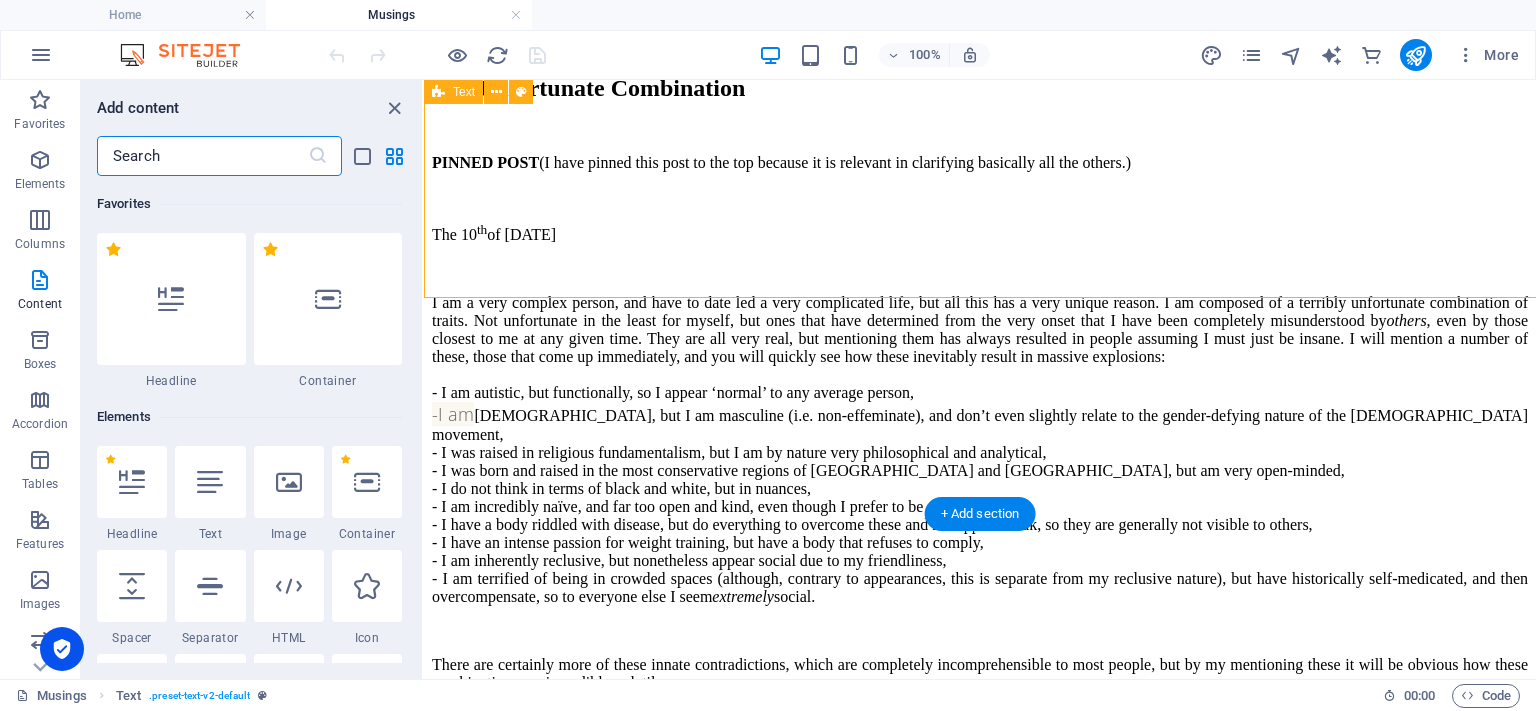 scroll, scrollTop: 1479, scrollLeft: 0, axis: vertical 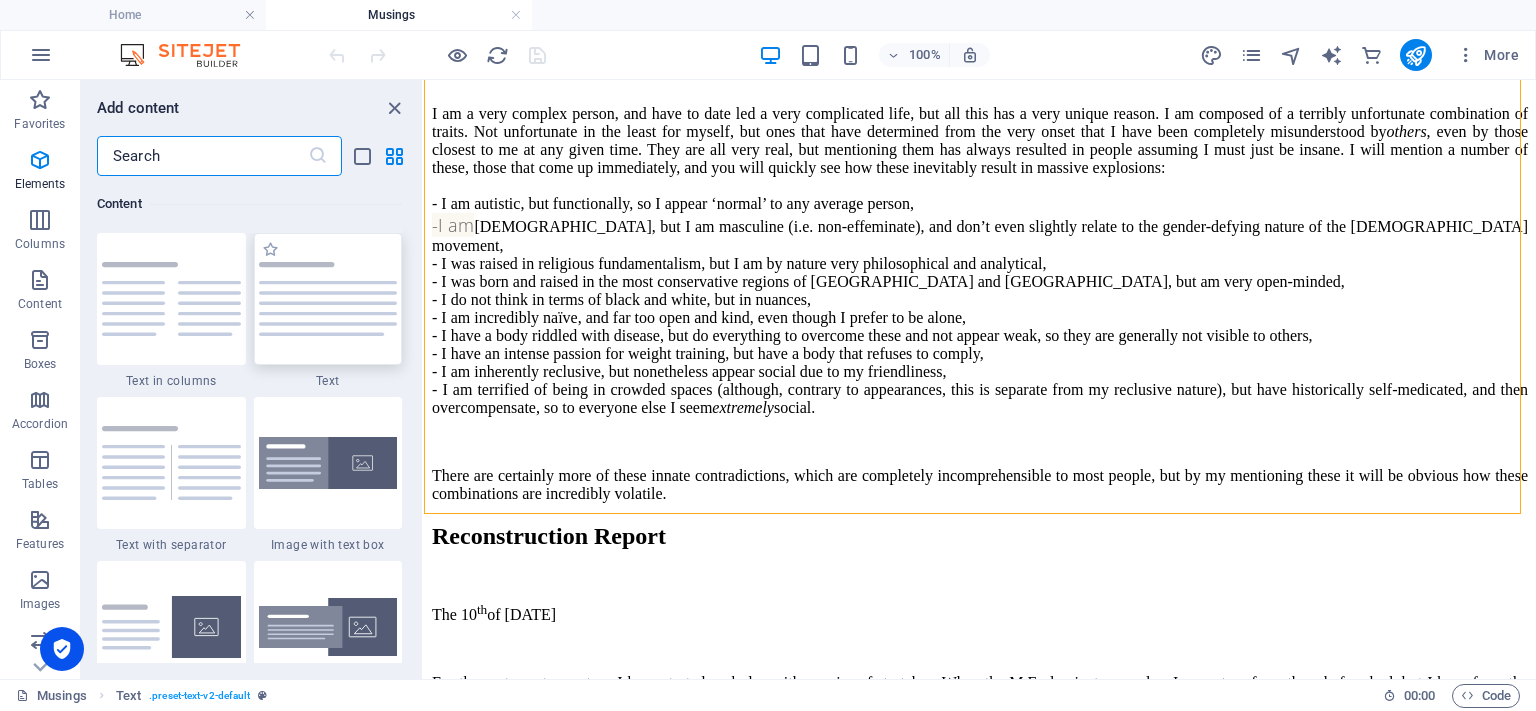 click at bounding box center (328, 299) 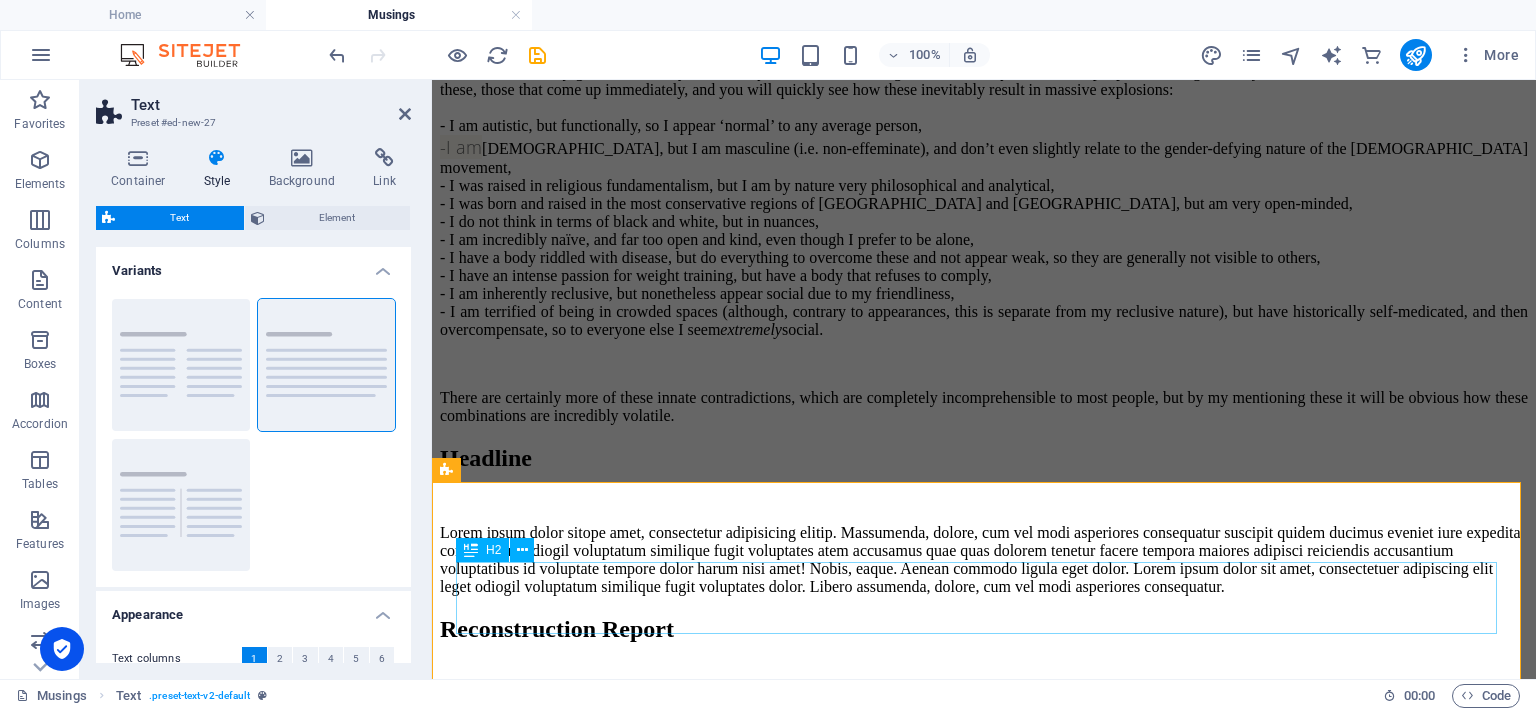 scroll, scrollTop: 1606, scrollLeft: 0, axis: vertical 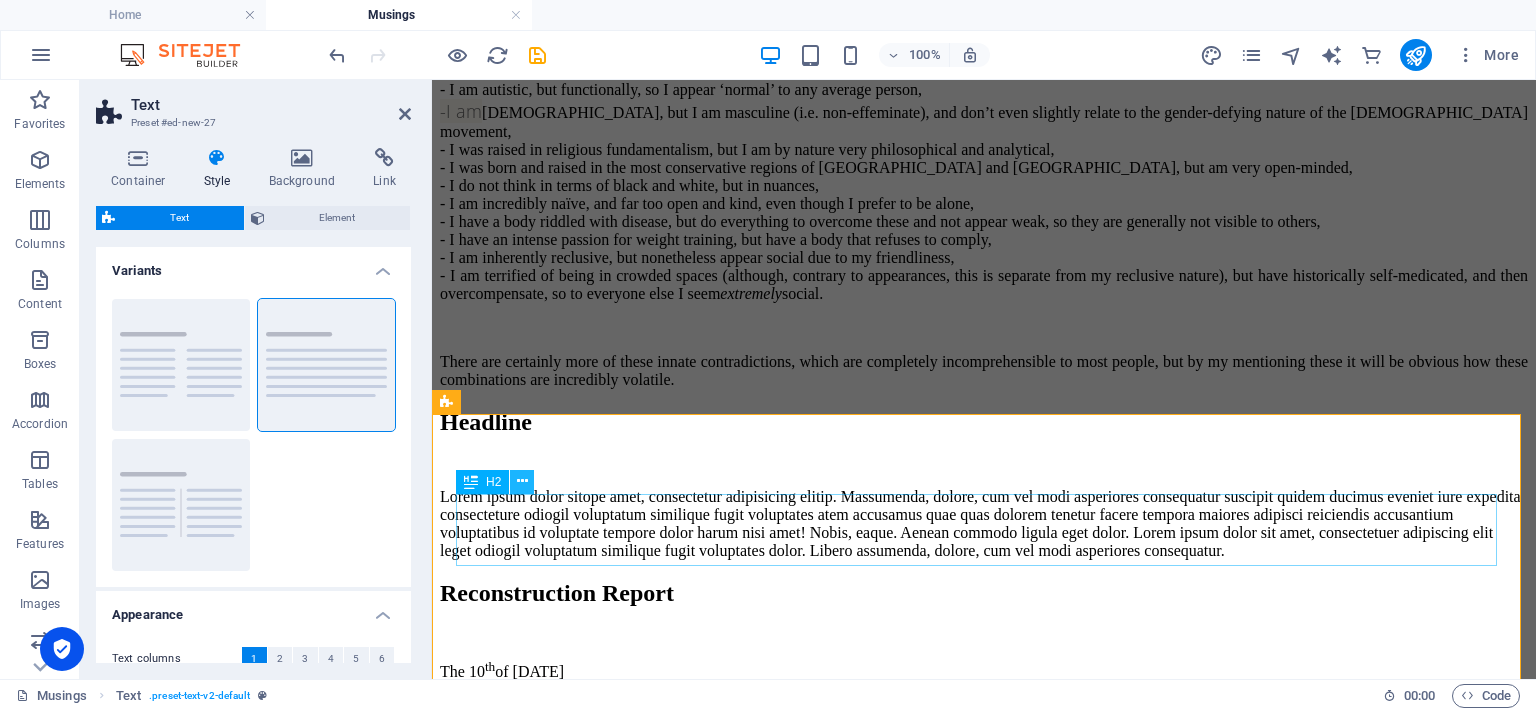 click at bounding box center [522, 481] 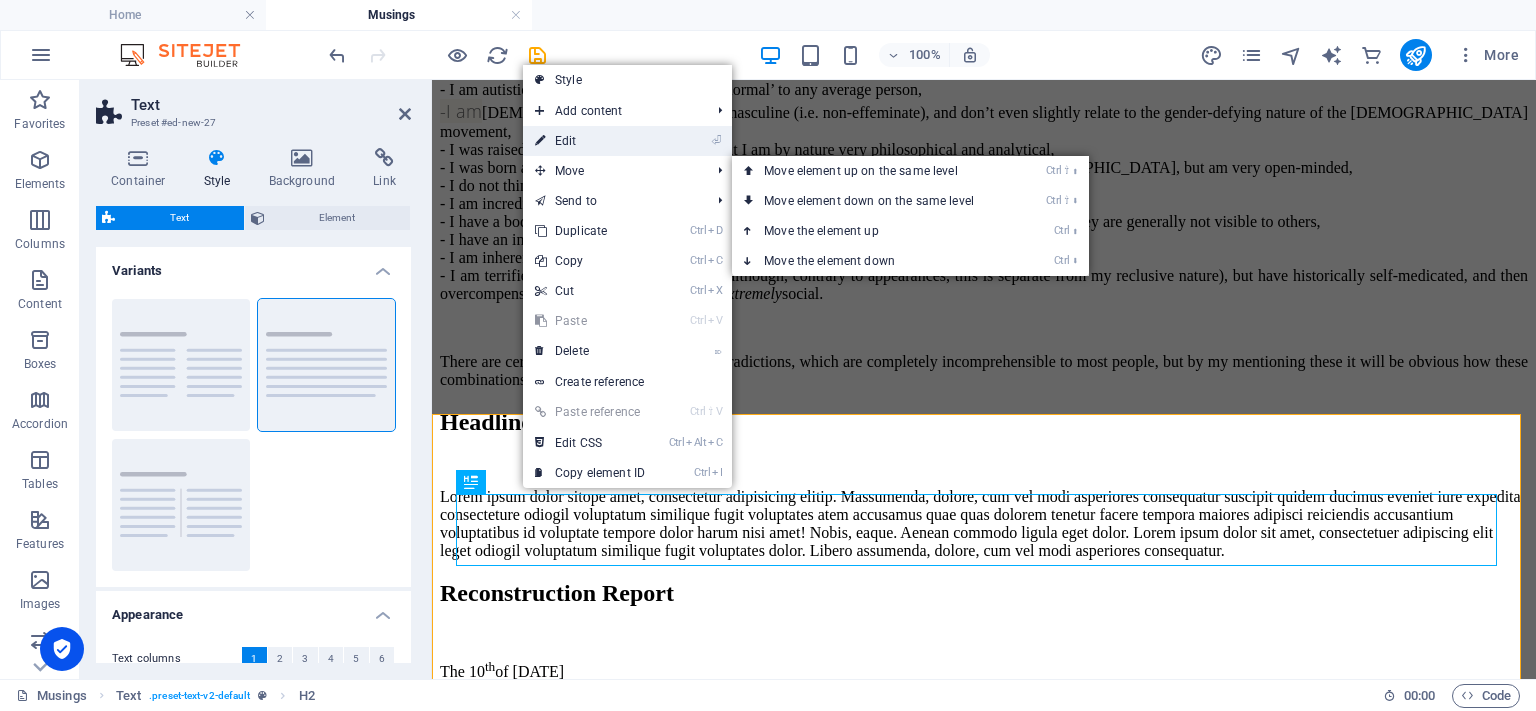 click on "⏎  Edit" at bounding box center (590, 141) 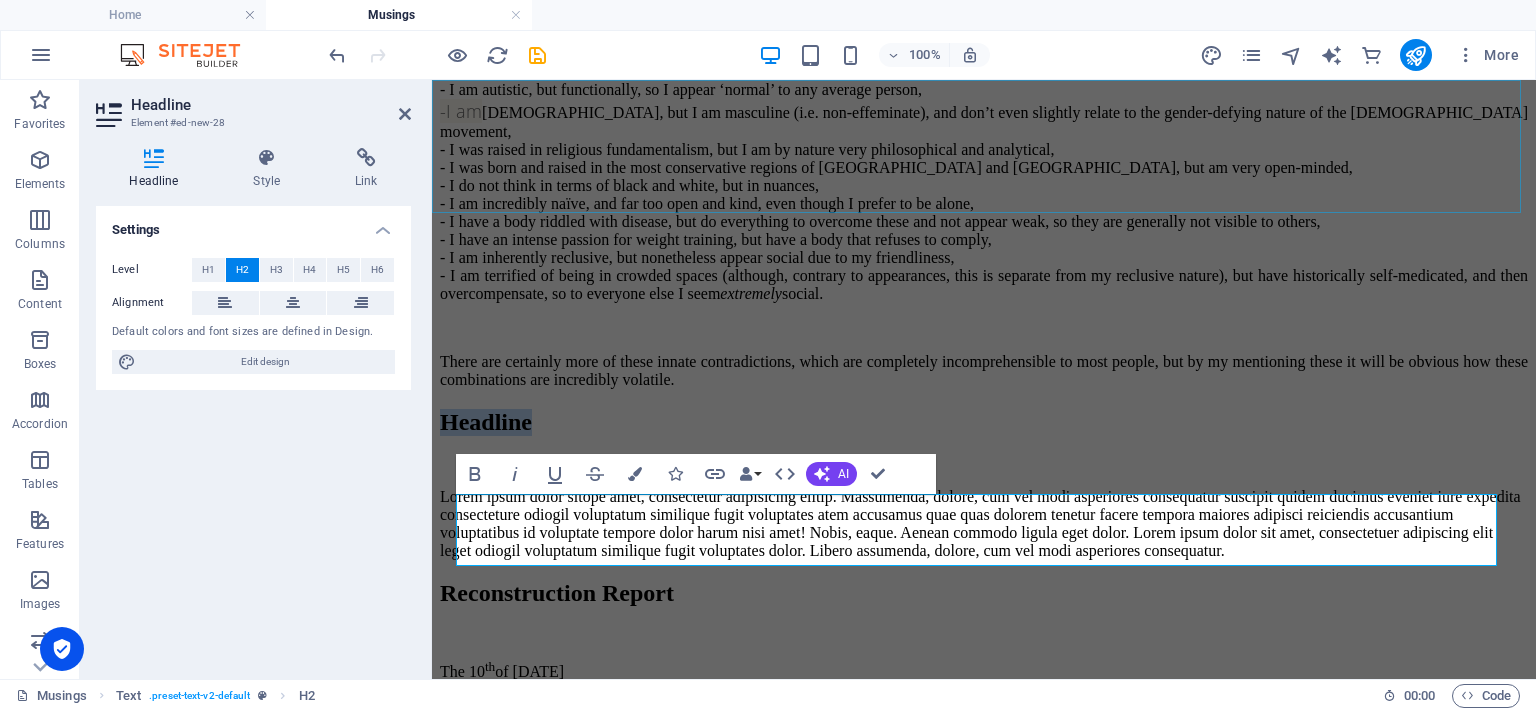 type 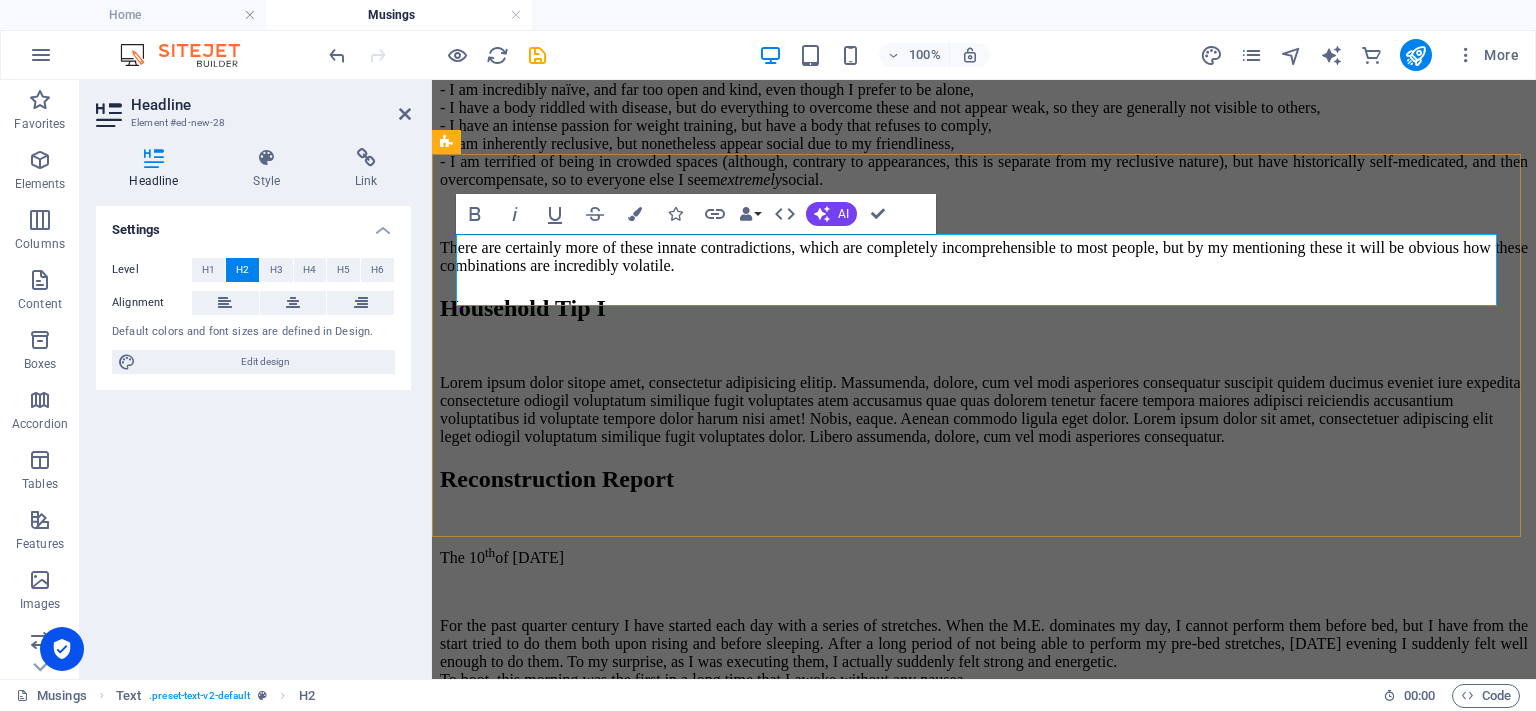 scroll, scrollTop: 1906, scrollLeft: 0, axis: vertical 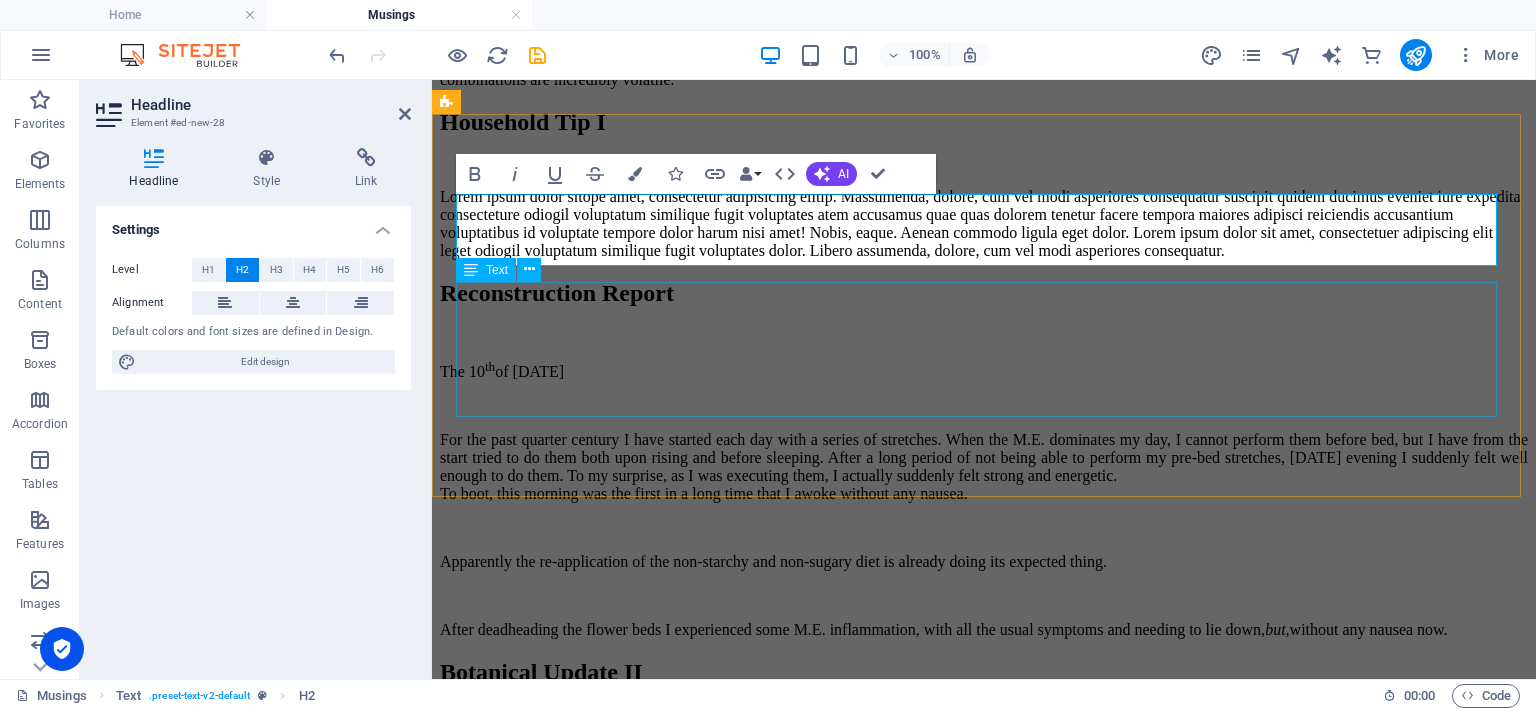 click on "Lorem ipsum dolor sitope amet, consectetur adipisicing elitip. Massumenda, dolore, cum vel modi asperiores consequatur suscipit quidem ducimus eveniet iure expedita consecteture odiogil voluptatum similique fugit voluptates atem accusamus quae quas dolorem tenetur facere tempora maiores adipisci reiciendis accusantium voluptatibus id voluptate tempore dolor harum nisi amet! Nobis, eaque. Aenean commodo ligula eget dolor. Lorem ipsum dolor sit amet, consectetuer adipiscing elit leget odiogil voluptatum similique fugit voluptates dolor. Libero assumenda, dolore, cum vel modi asperiores consequatur." at bounding box center [984, 224] 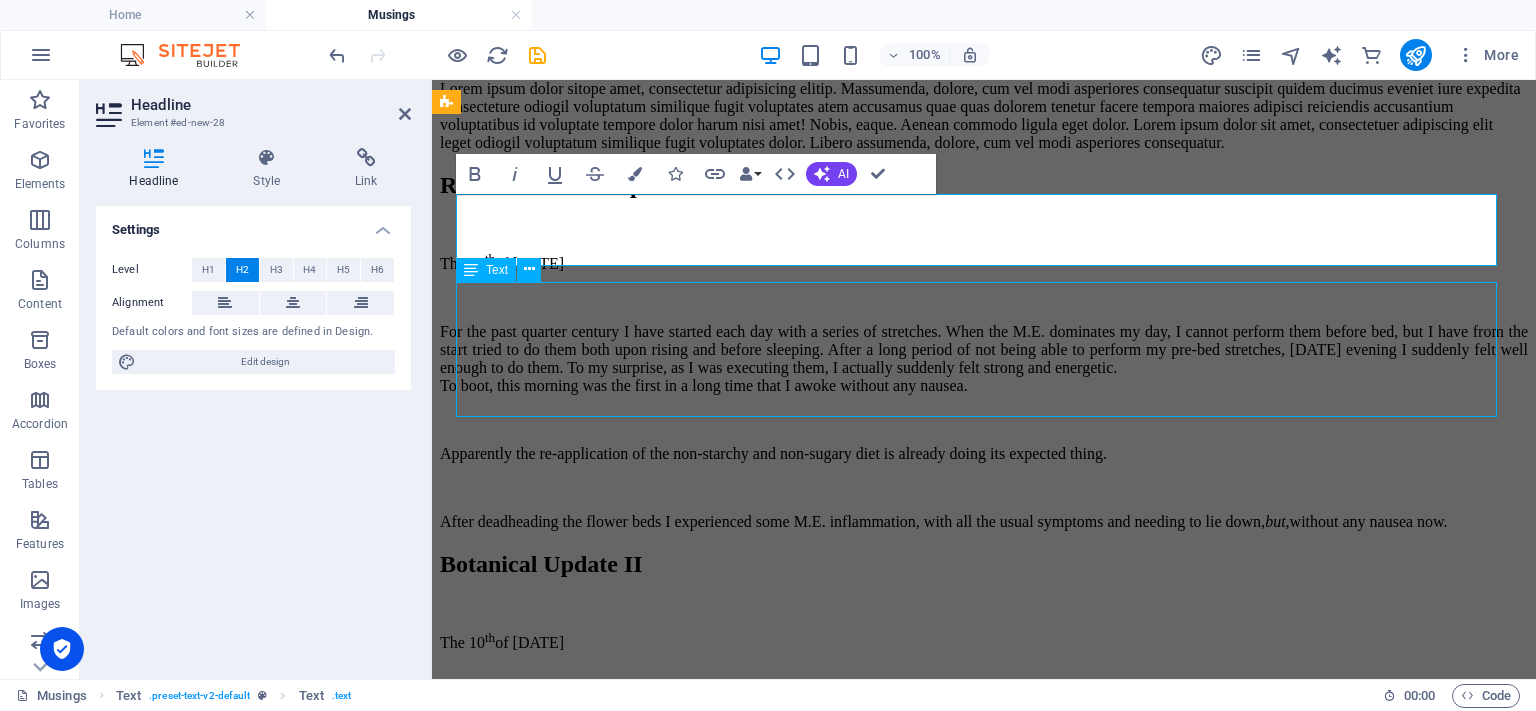 scroll, scrollTop: 1690, scrollLeft: 0, axis: vertical 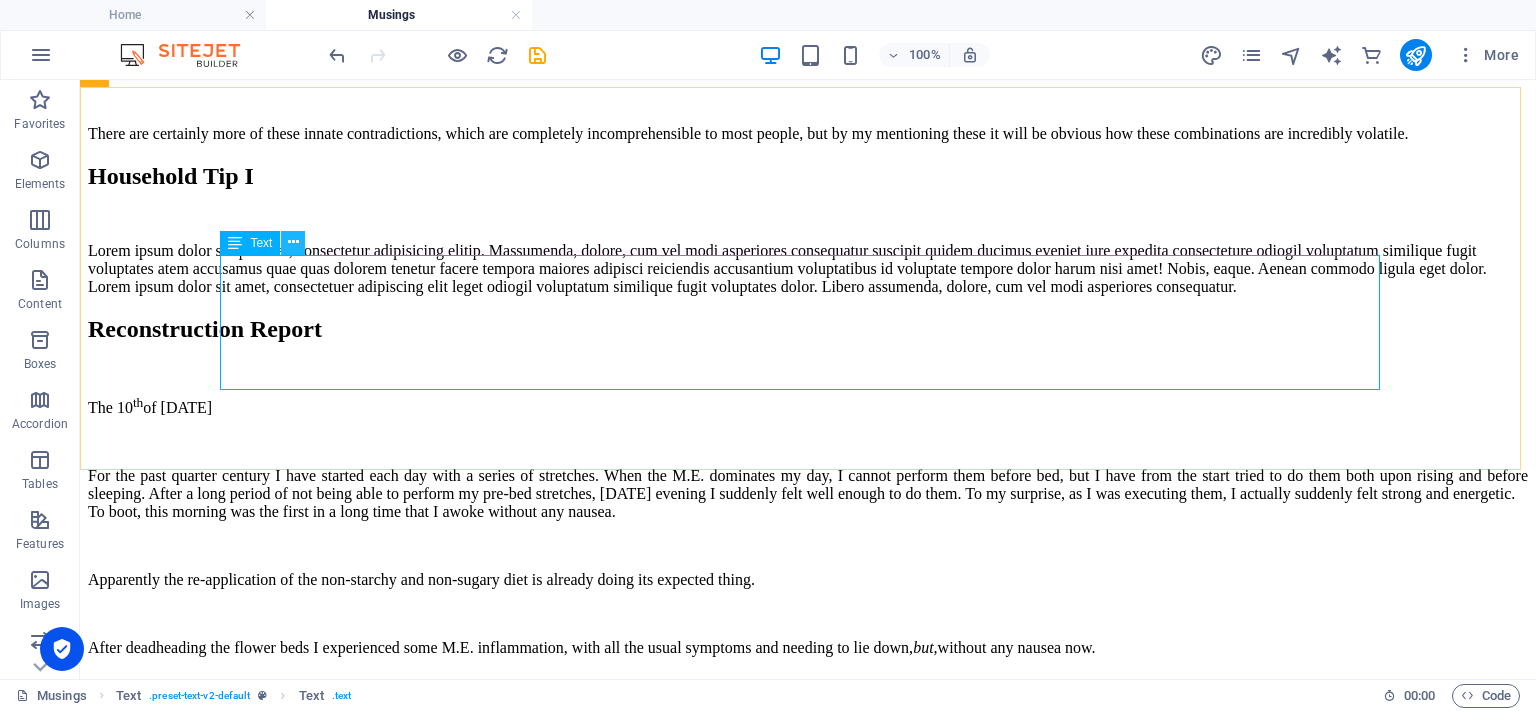 click at bounding box center [293, 243] 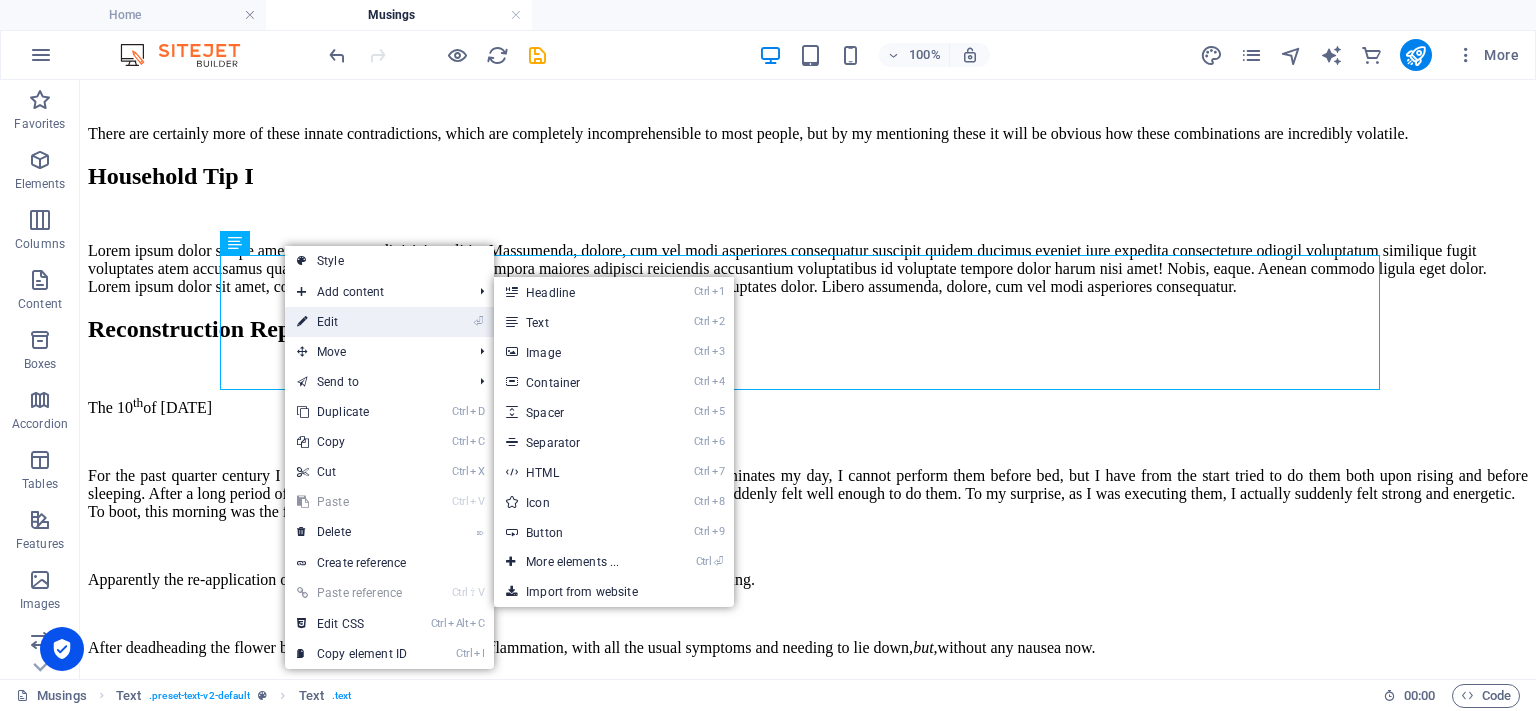 click on "⏎  Edit" at bounding box center [352, 322] 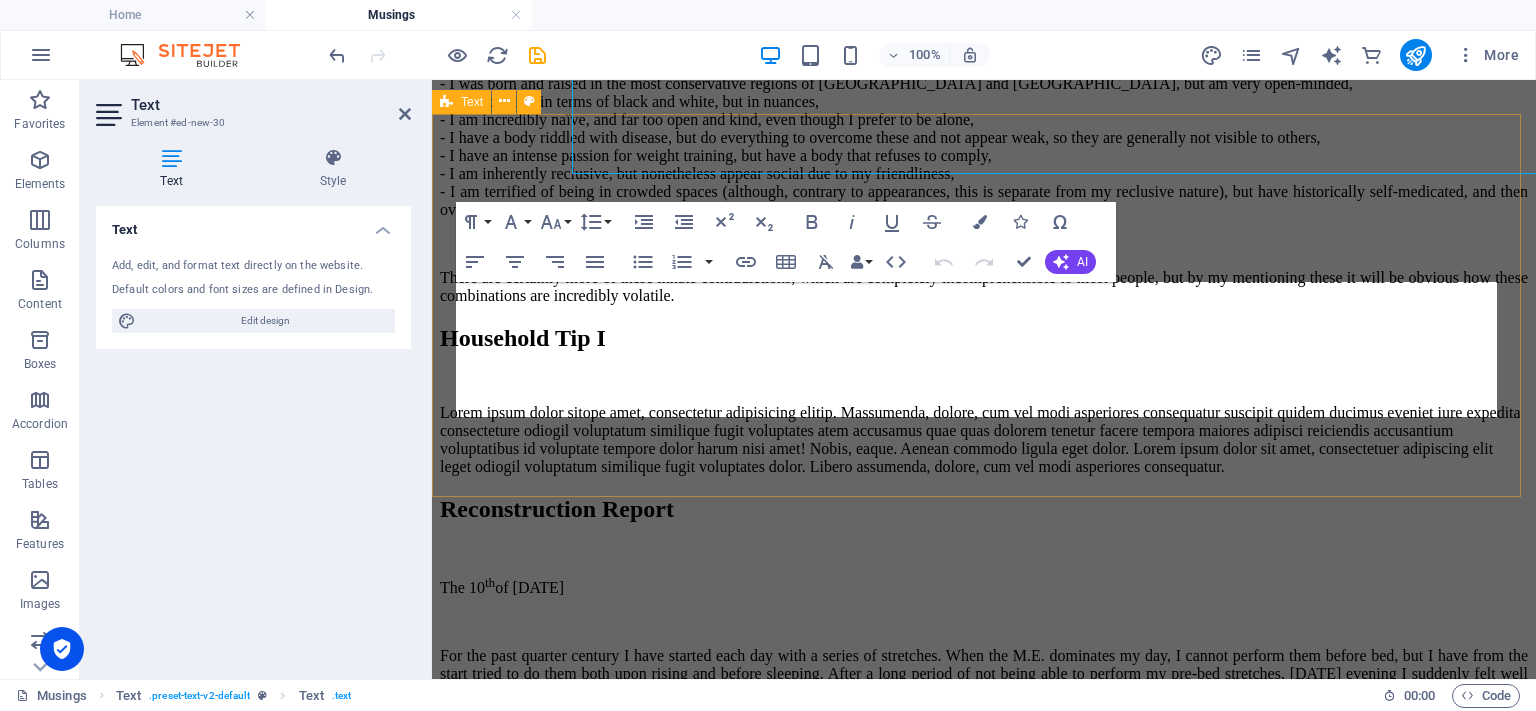 scroll, scrollTop: 1906, scrollLeft: 0, axis: vertical 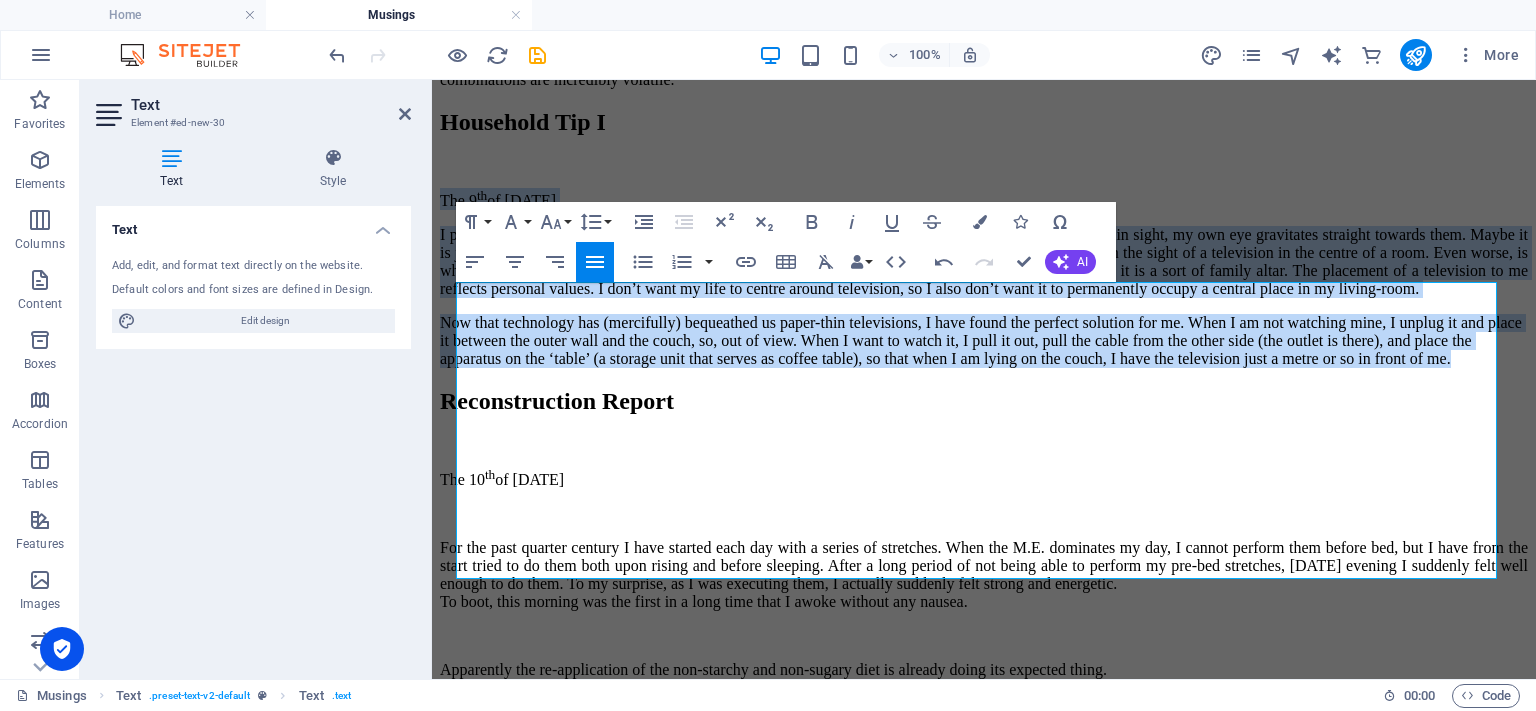 click 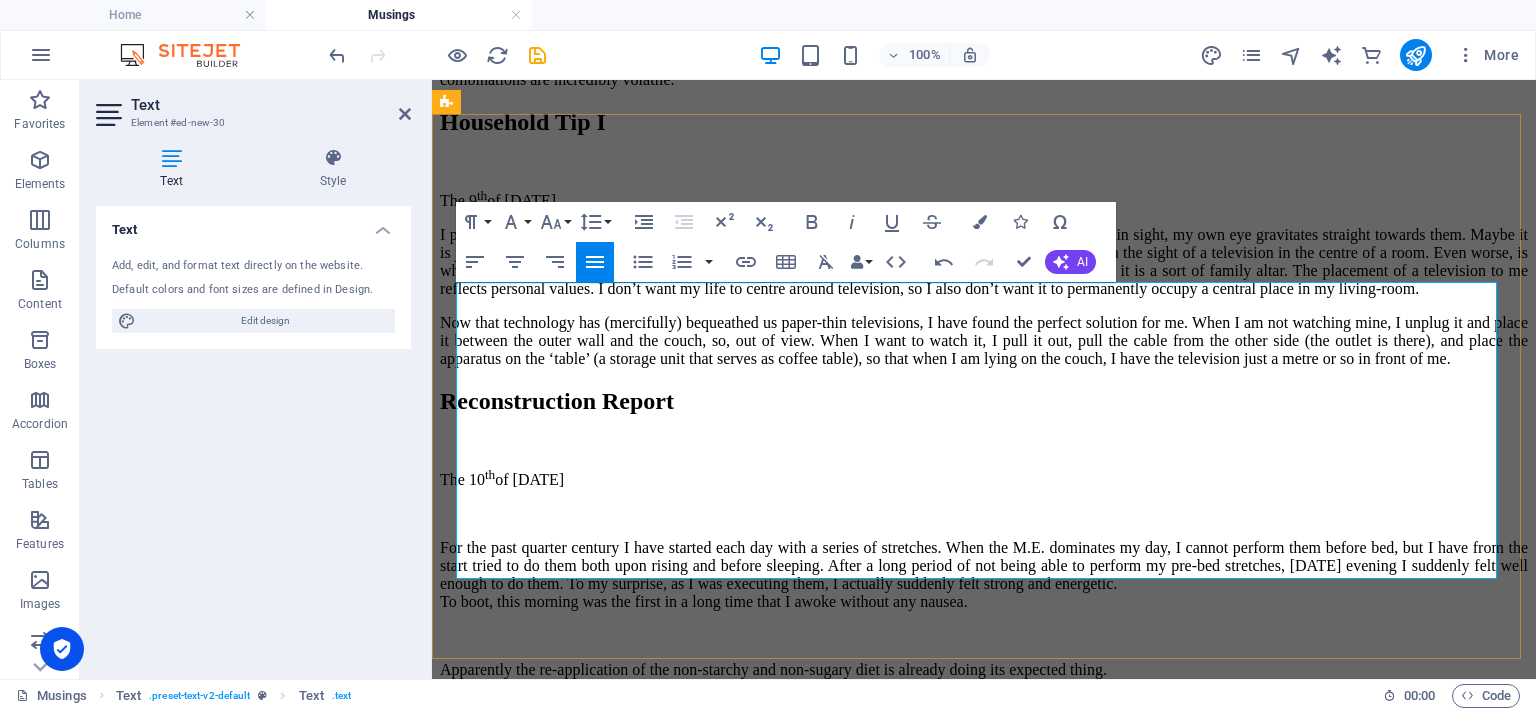 click on "The [DATE]" at bounding box center (984, 199) 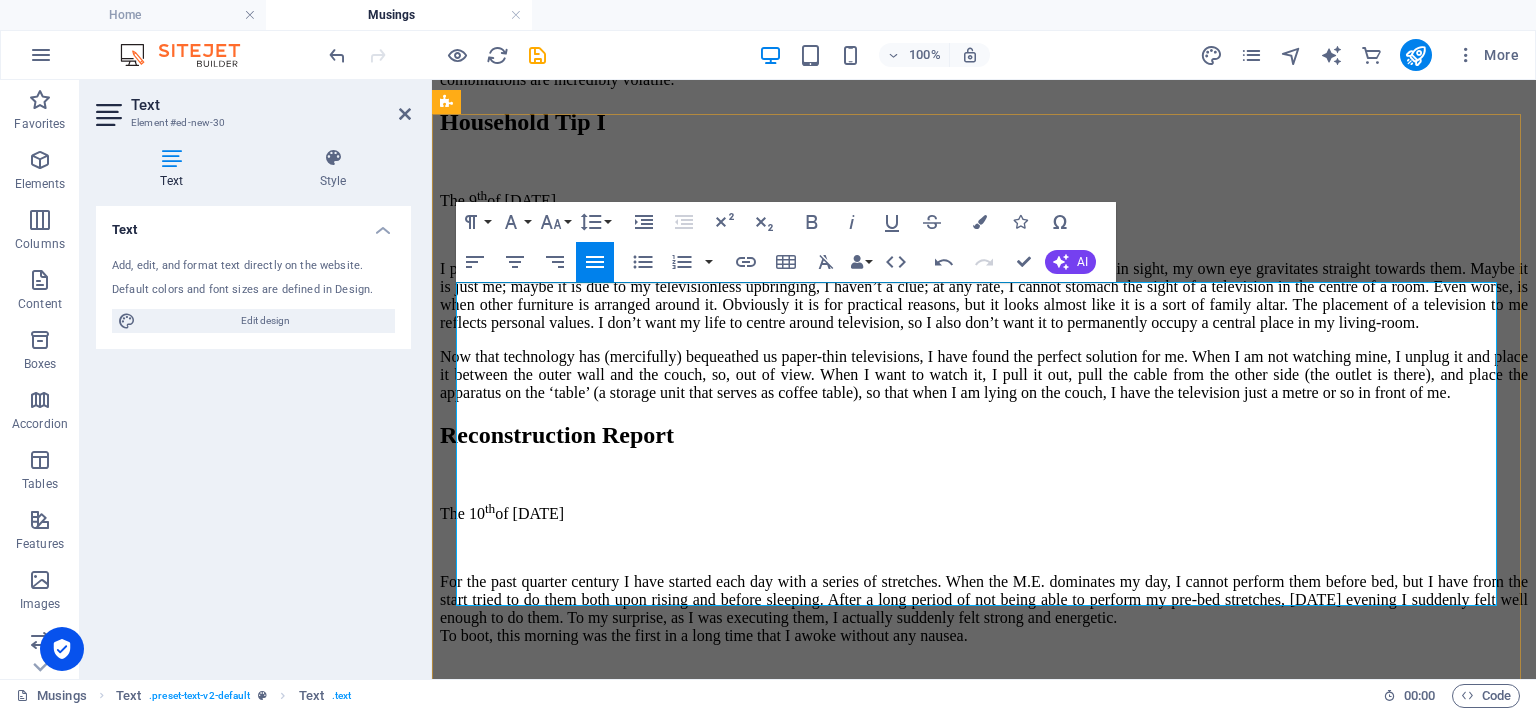 click on "I personally  detest  televisions dominating the aesthetics of a room. No matter where they are placed in plain sight, my own eye gravitates straight towards them. Maybe it is just me; maybe it is due to my televisionless upbringing, I haven’t a clue; at any rate, I cannot stomach the sight of a television in the centre of a room. Even worse, is when other furniture is arranged around it. Obviously it is for practical reasons, but it looks almost like it is a sort of family altar. The placement of a television to me reflects personal values. I don’t want my life to centre around television, so I also don’t want it to permanently occupy a central place in my living-room." at bounding box center [984, 296] 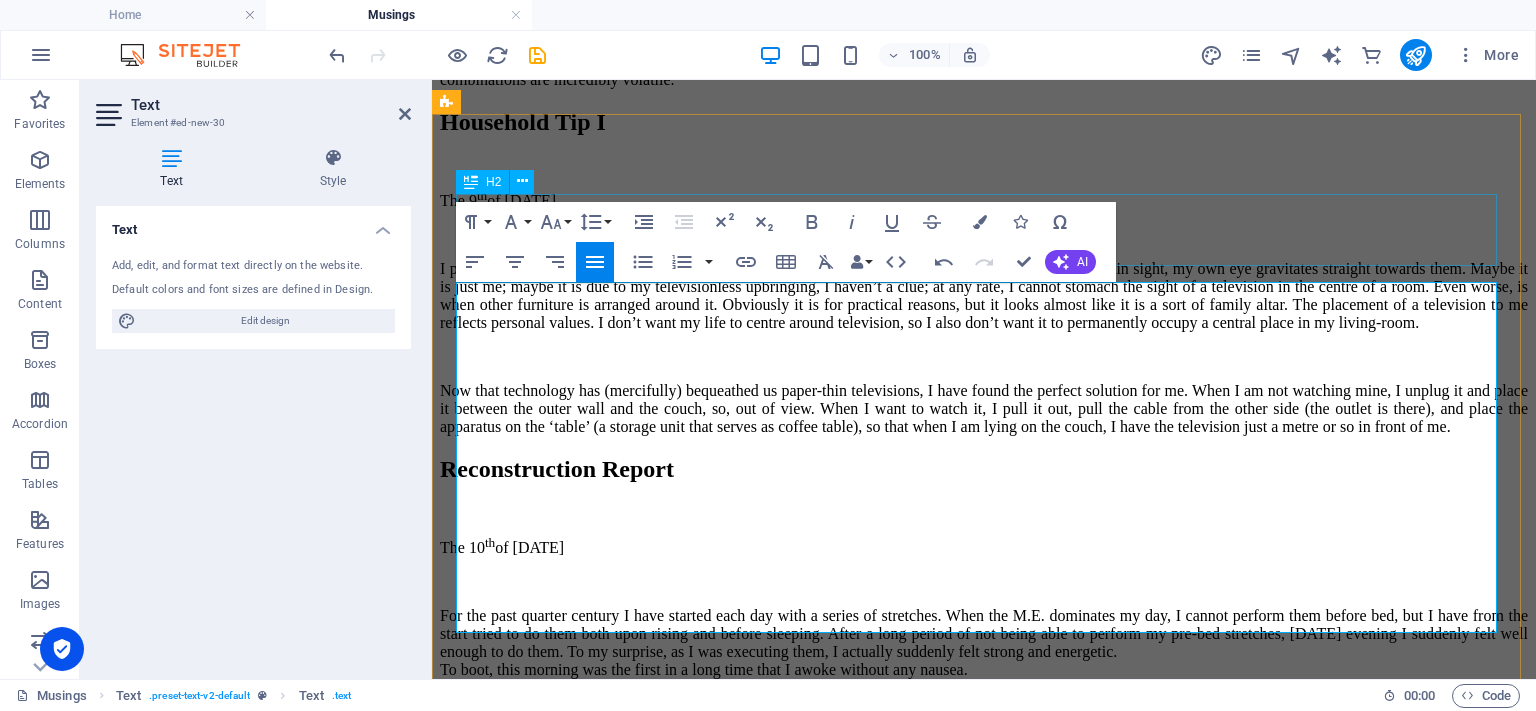 click on "Household Tip I" at bounding box center [984, 122] 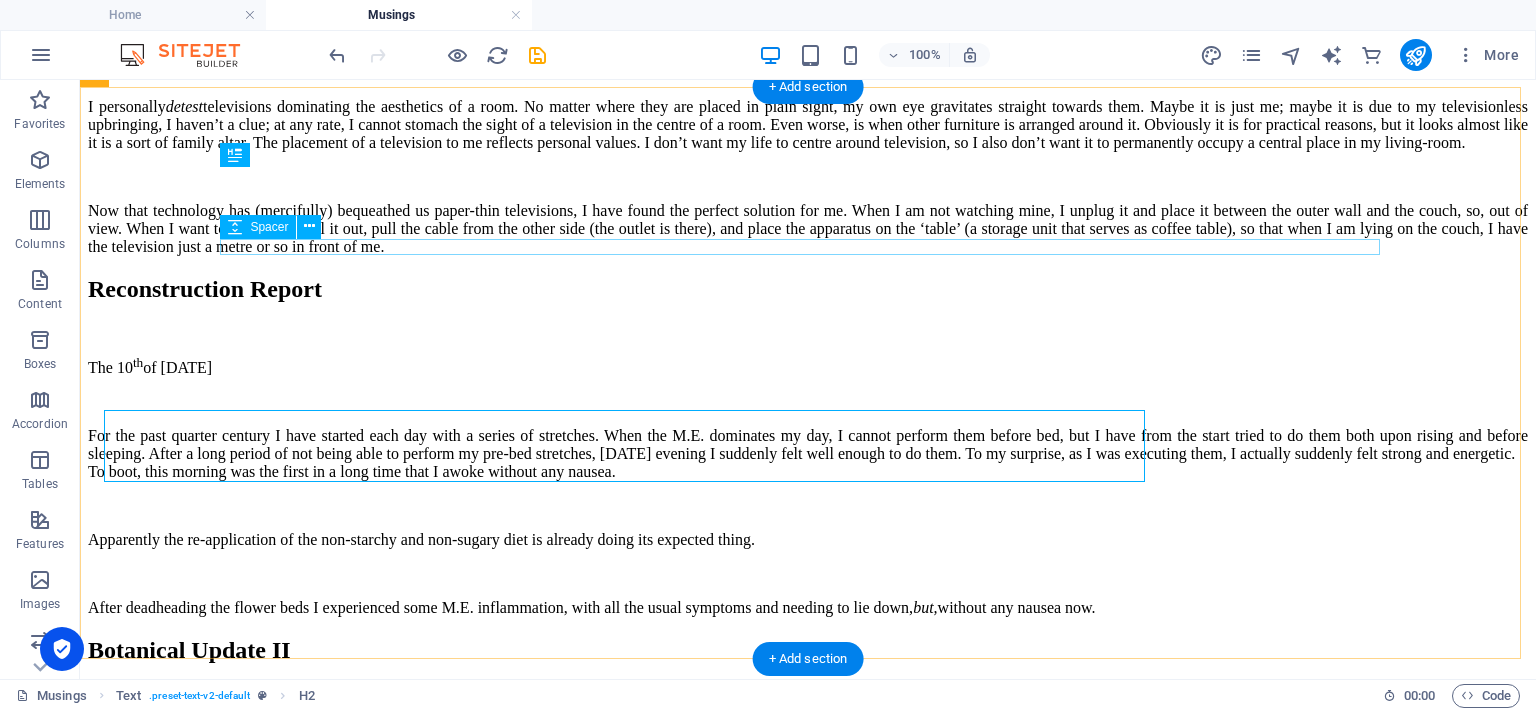 scroll, scrollTop: 1690, scrollLeft: 0, axis: vertical 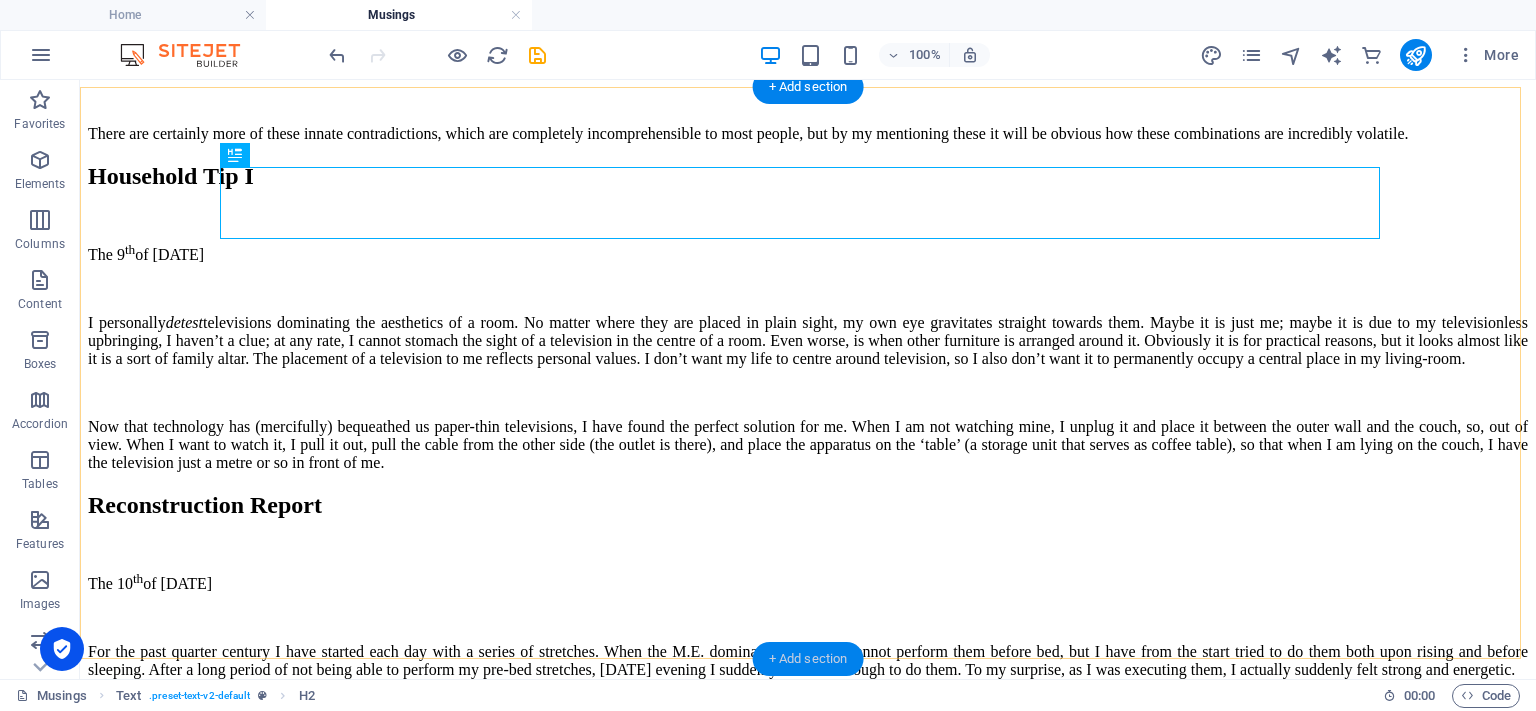 click on "+ Add section" at bounding box center [808, 659] 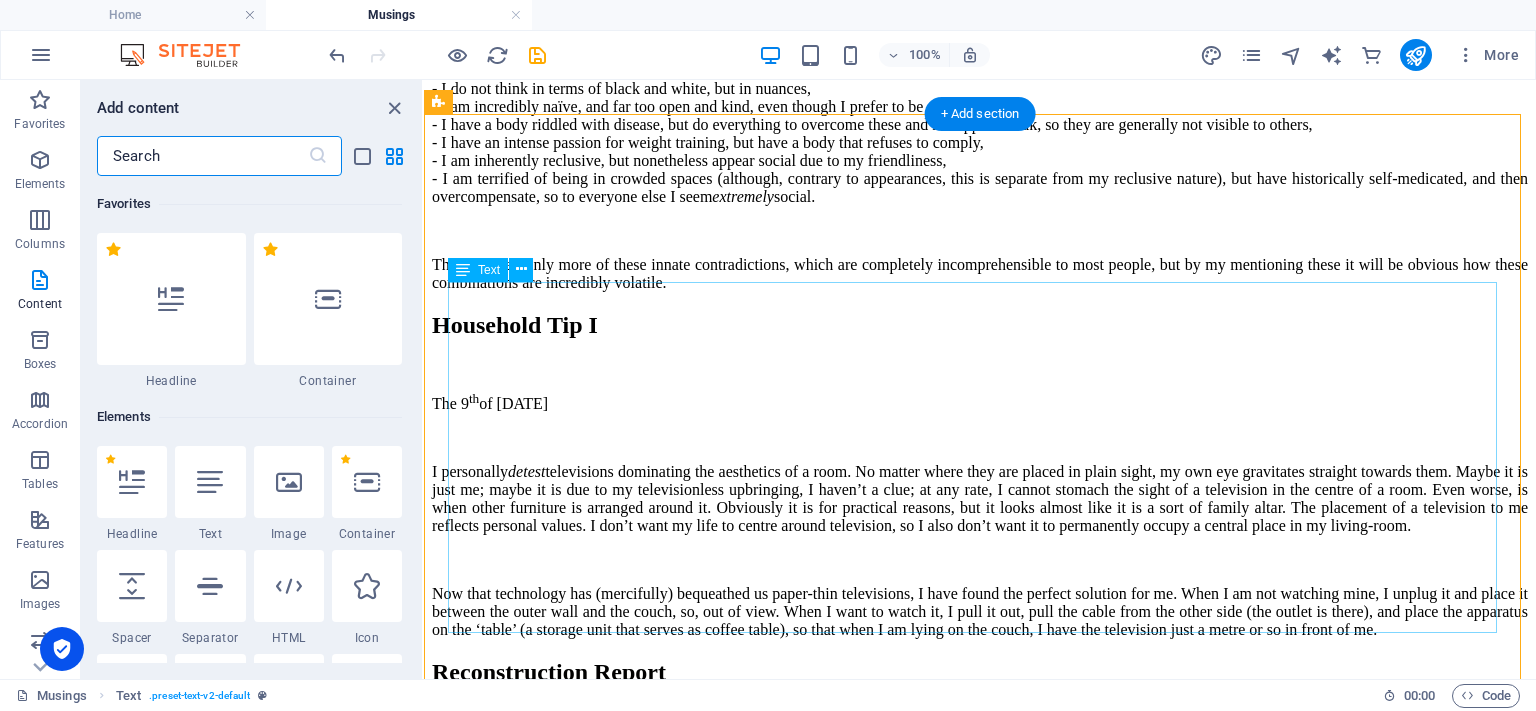 scroll, scrollTop: 1879, scrollLeft: 0, axis: vertical 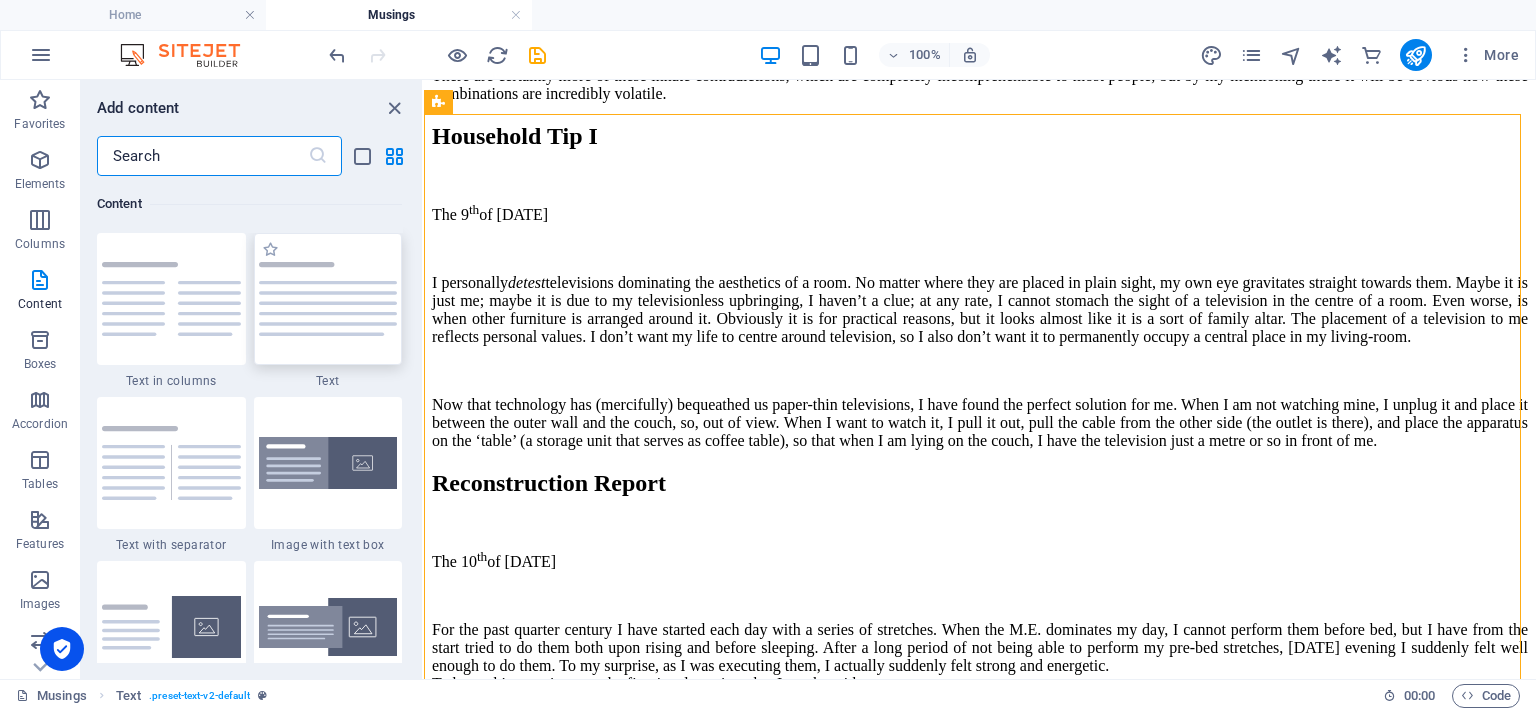 click at bounding box center [328, 299] 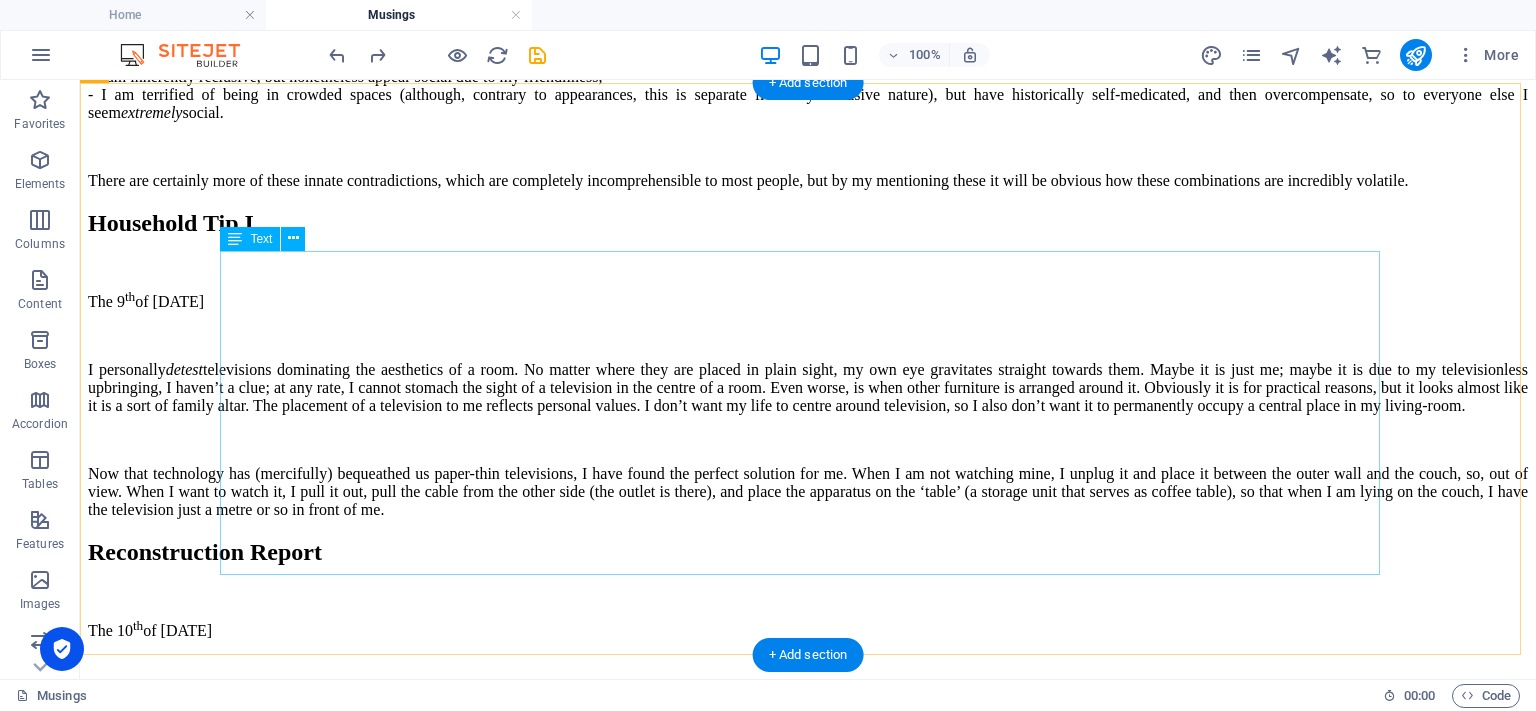 scroll, scrollTop: 1760, scrollLeft: 0, axis: vertical 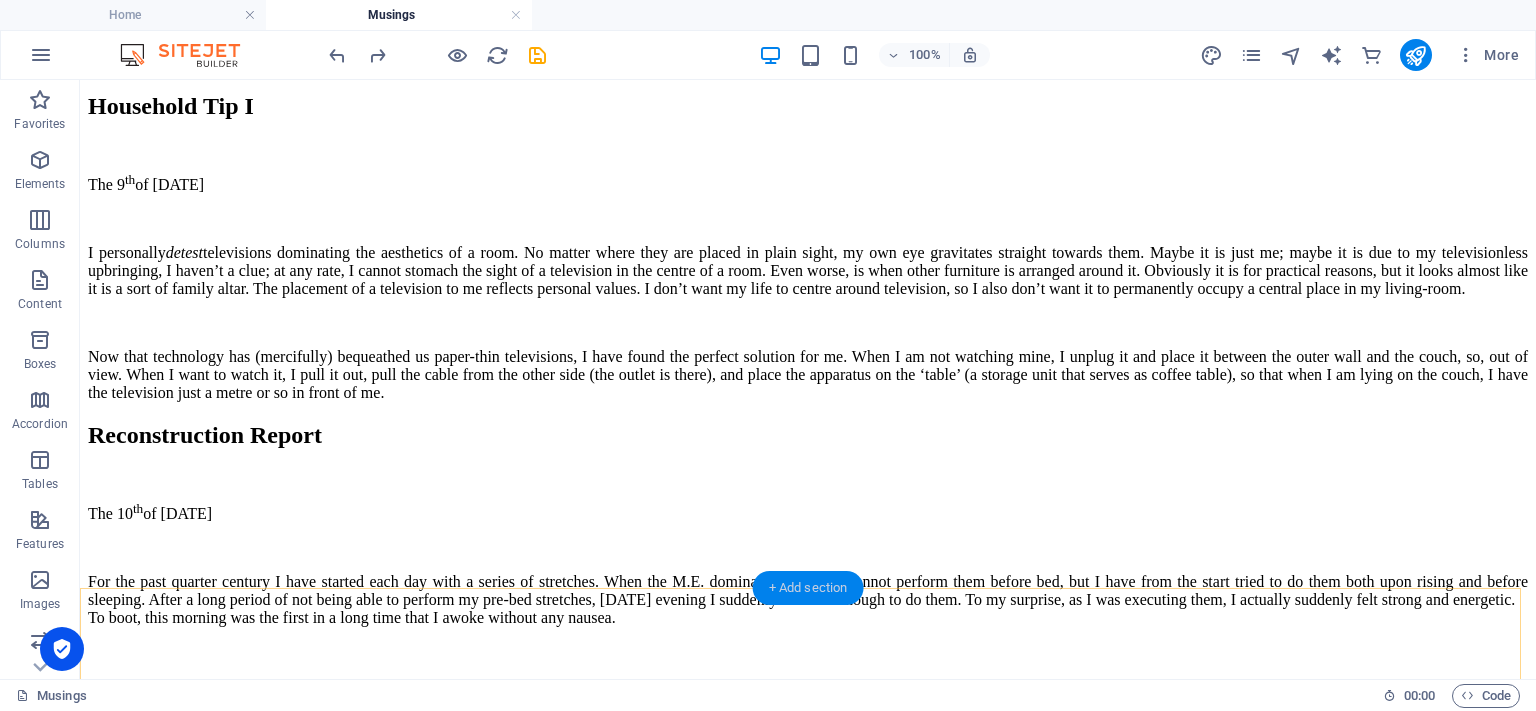 click on "+ Add section" at bounding box center (808, 588) 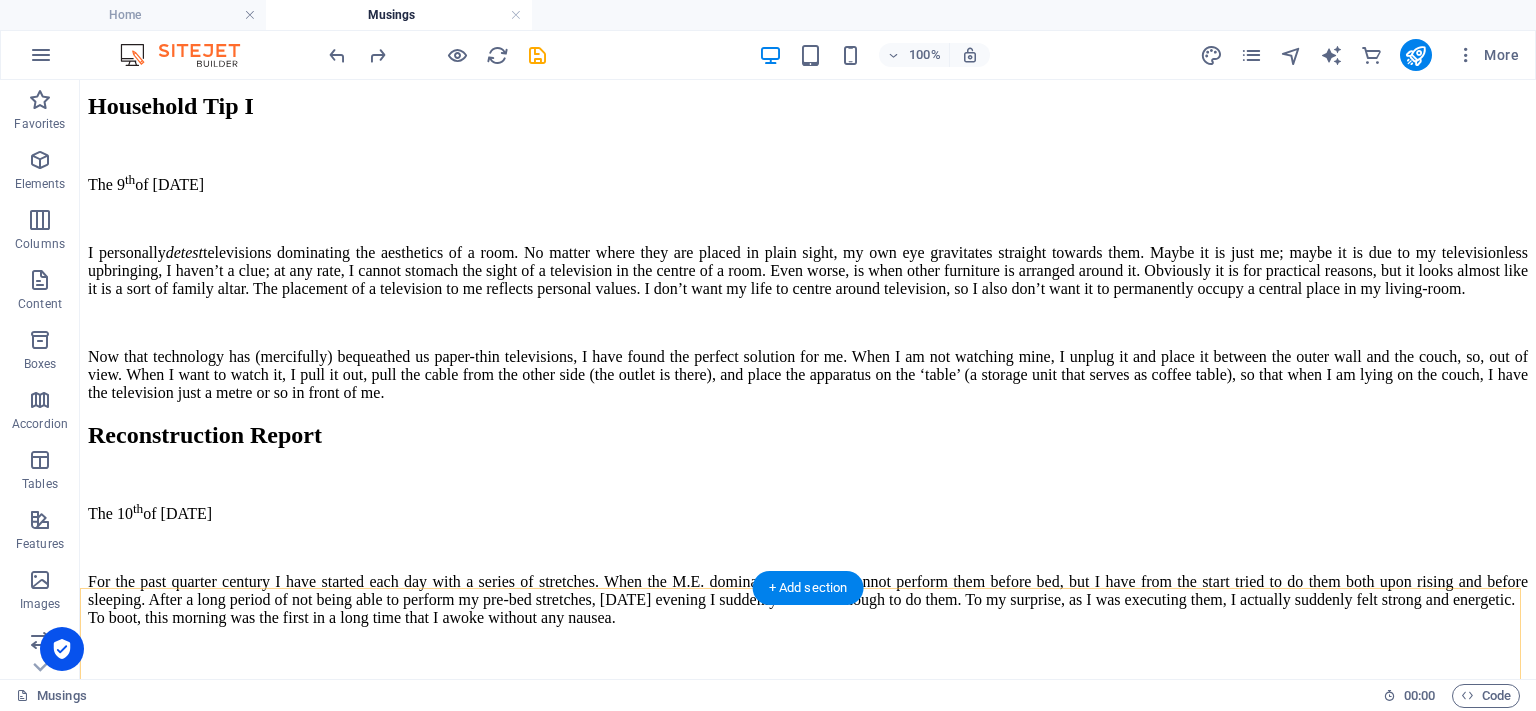 scroll, scrollTop: 1976, scrollLeft: 0, axis: vertical 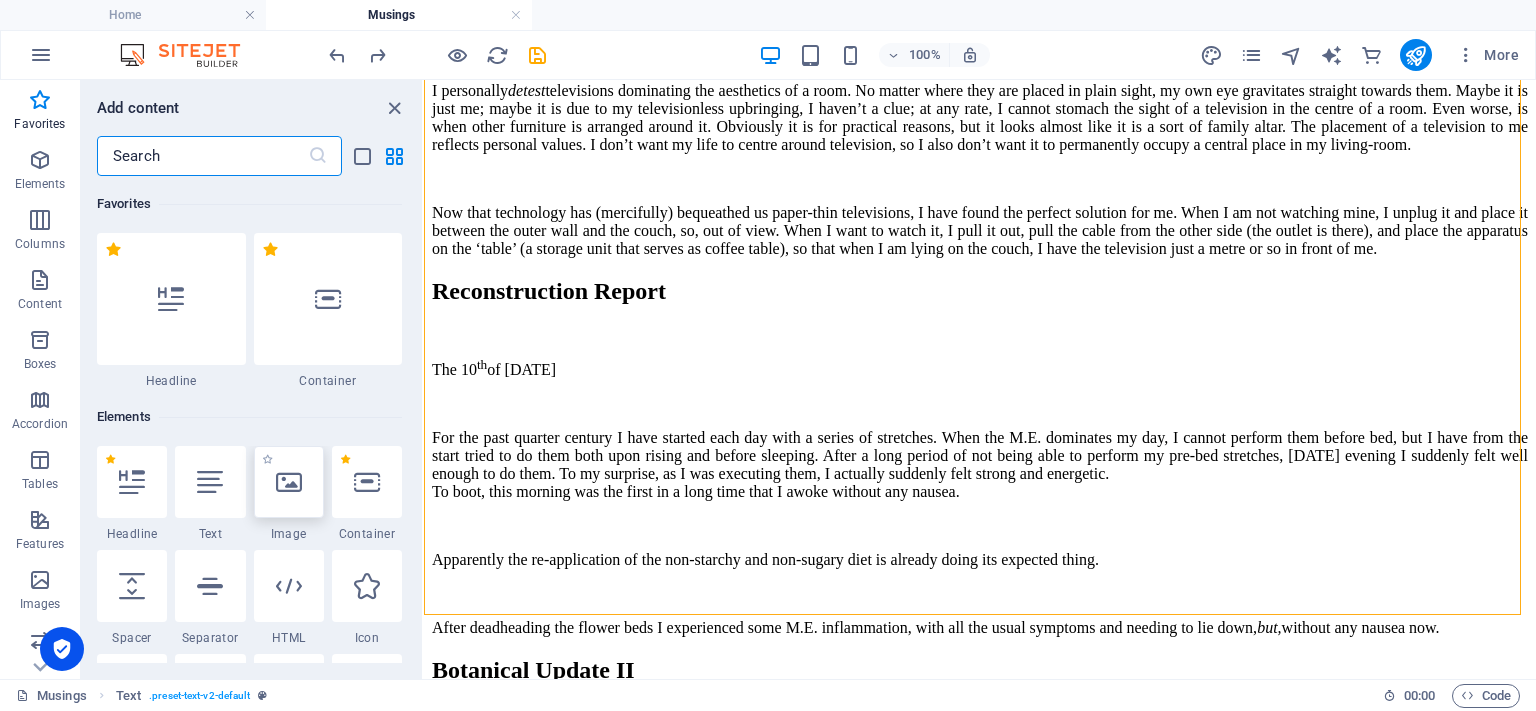 click at bounding box center [289, 482] 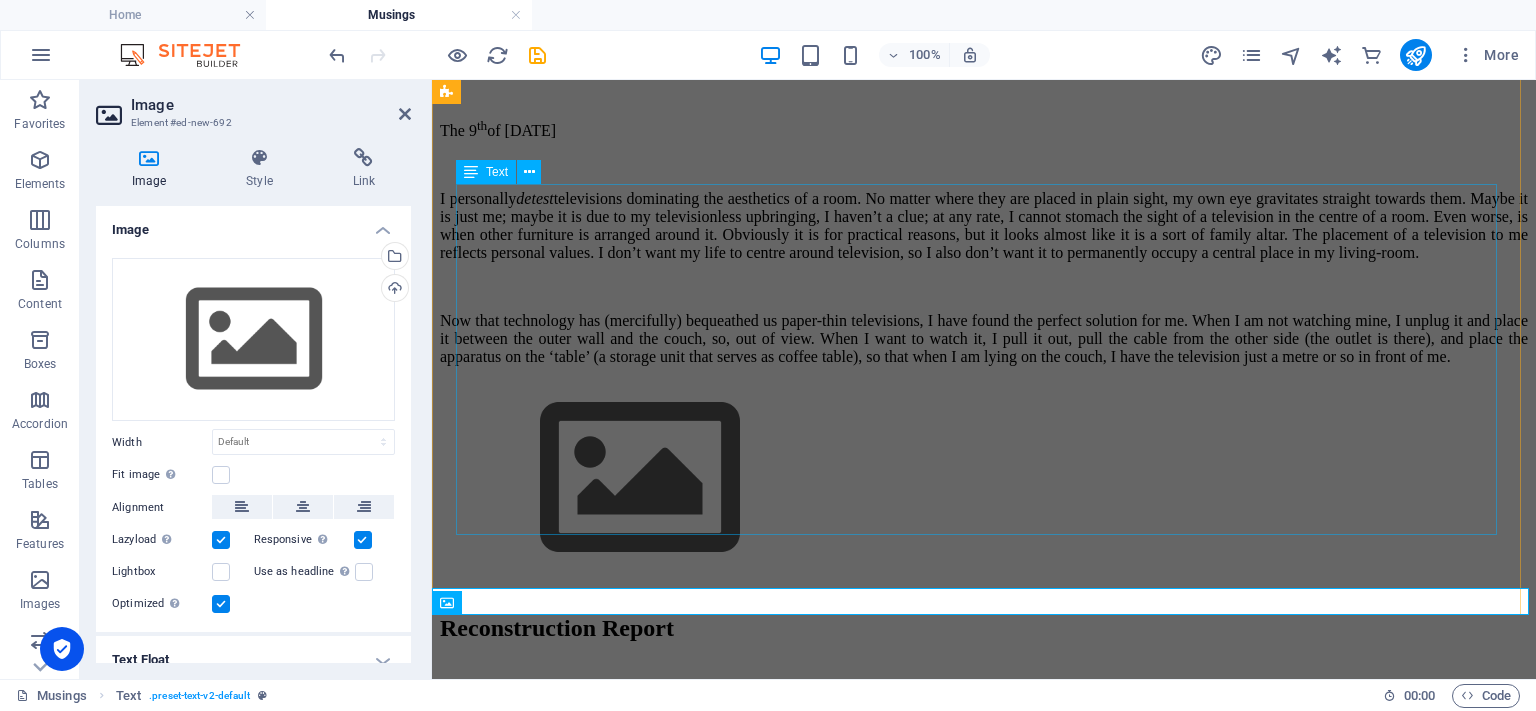 scroll, scrollTop: 2004, scrollLeft: 0, axis: vertical 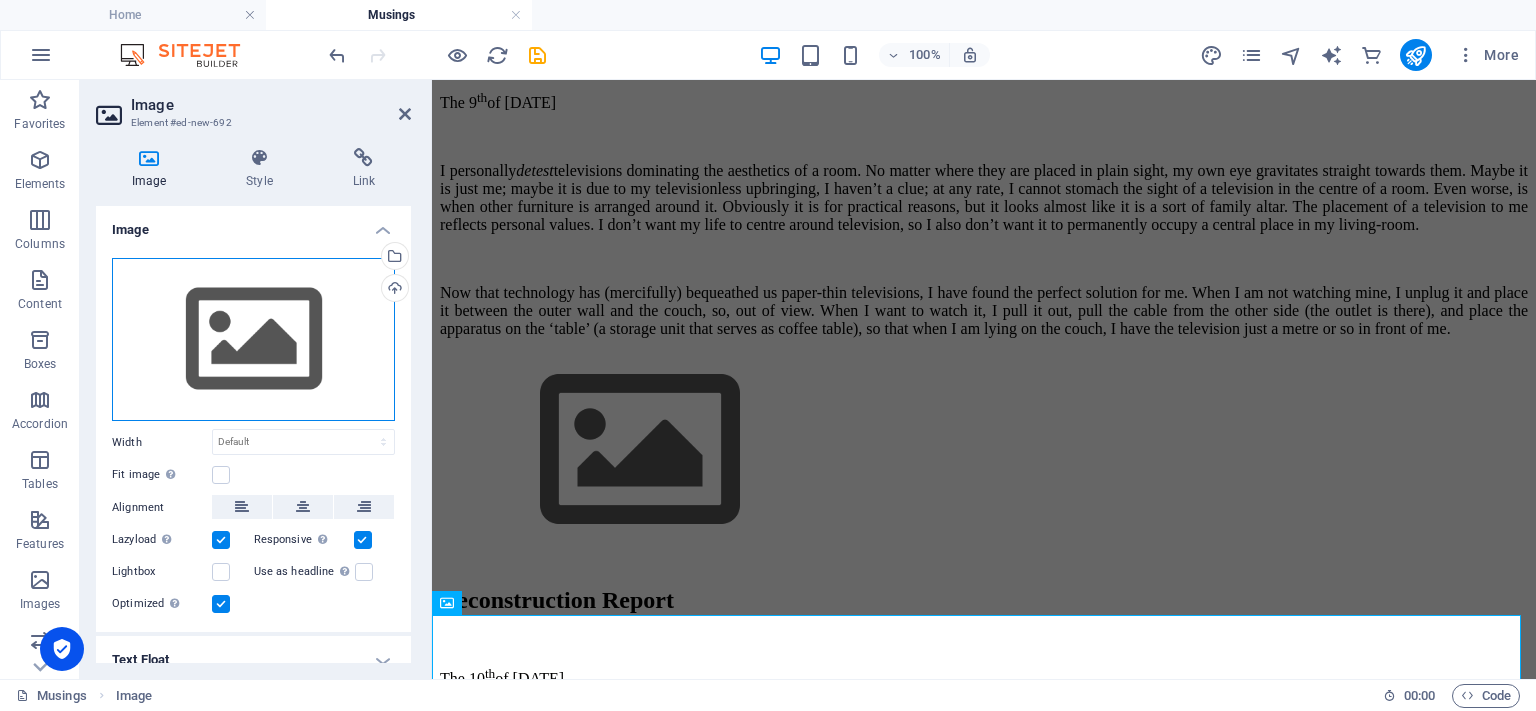 click on "Drag files here, click to choose files or select files from Files or our free stock photos & videos" at bounding box center [253, 340] 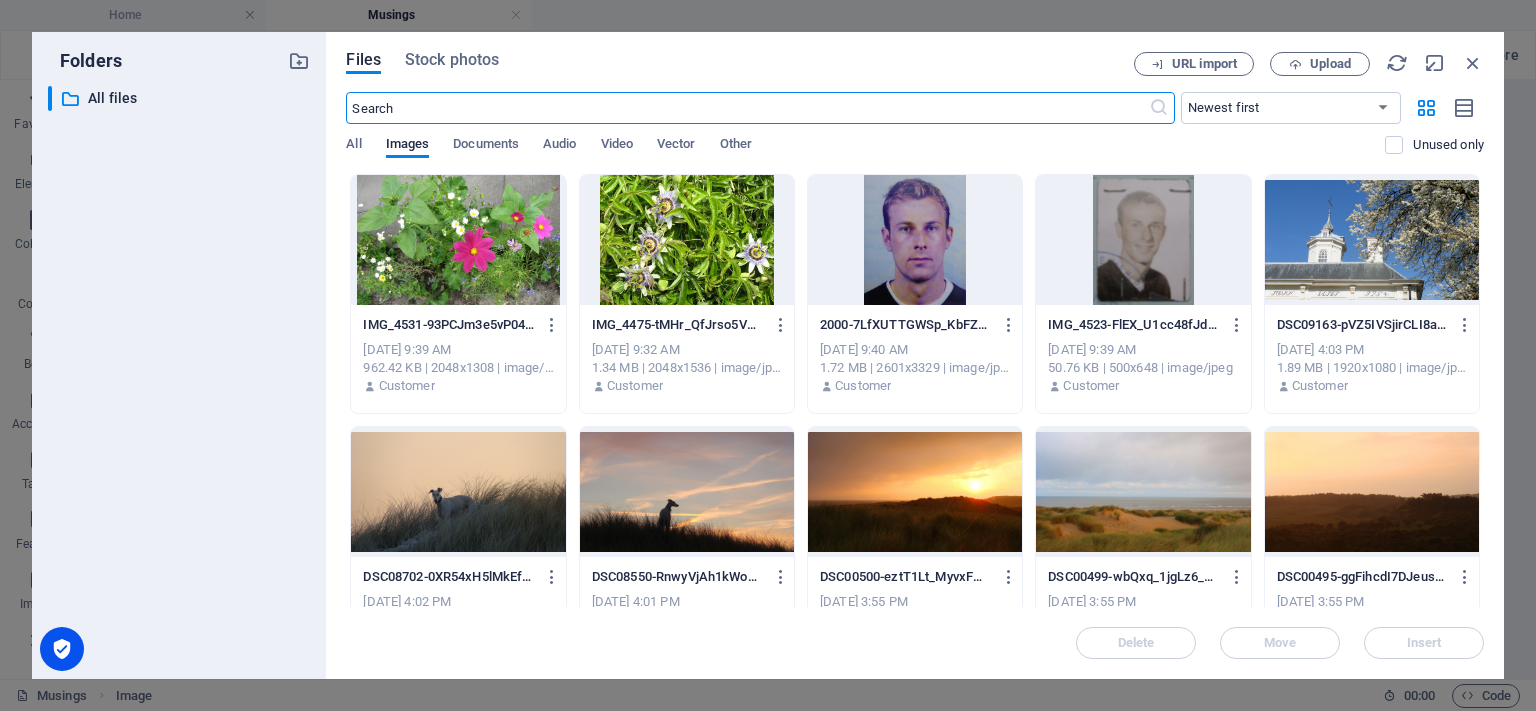 scroll, scrollTop: 2058, scrollLeft: 0, axis: vertical 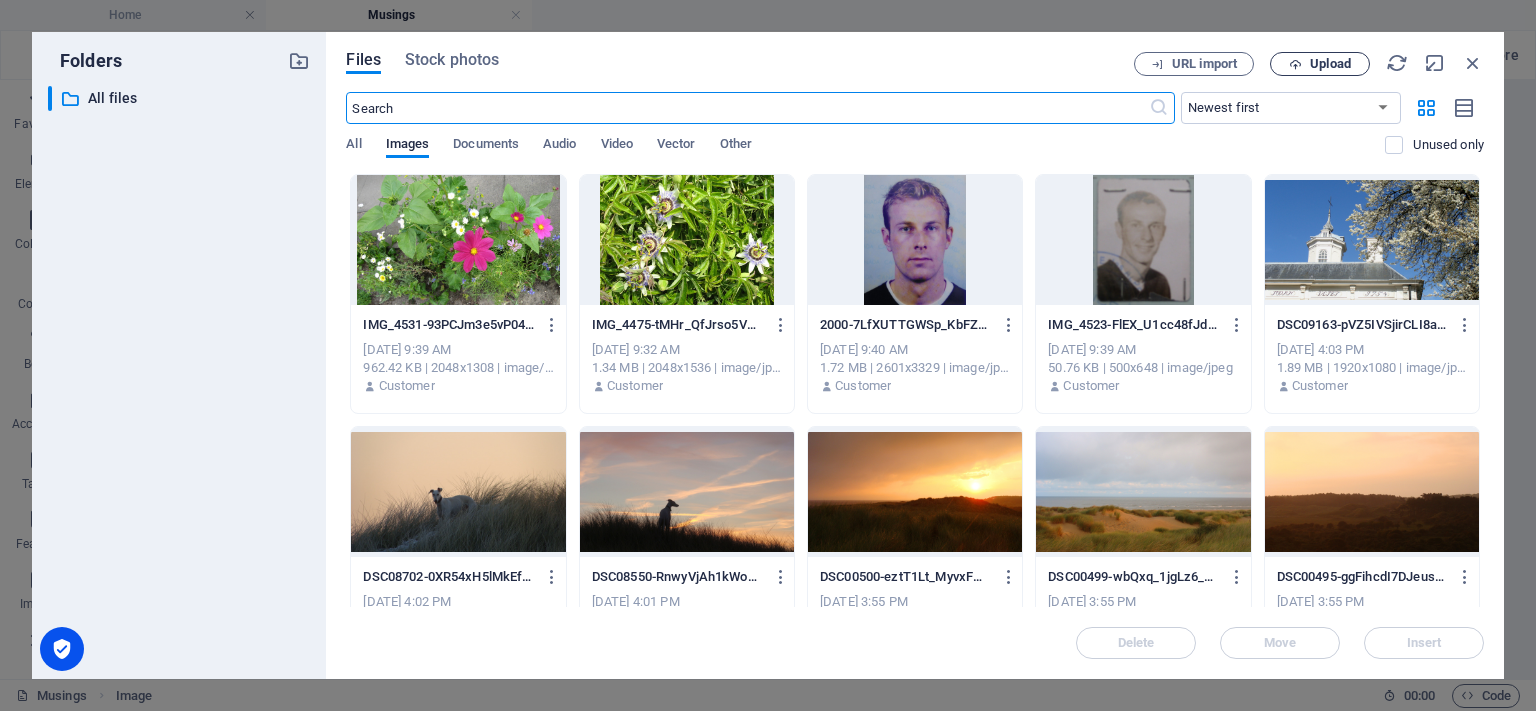 click on "Upload" at bounding box center [1330, 64] 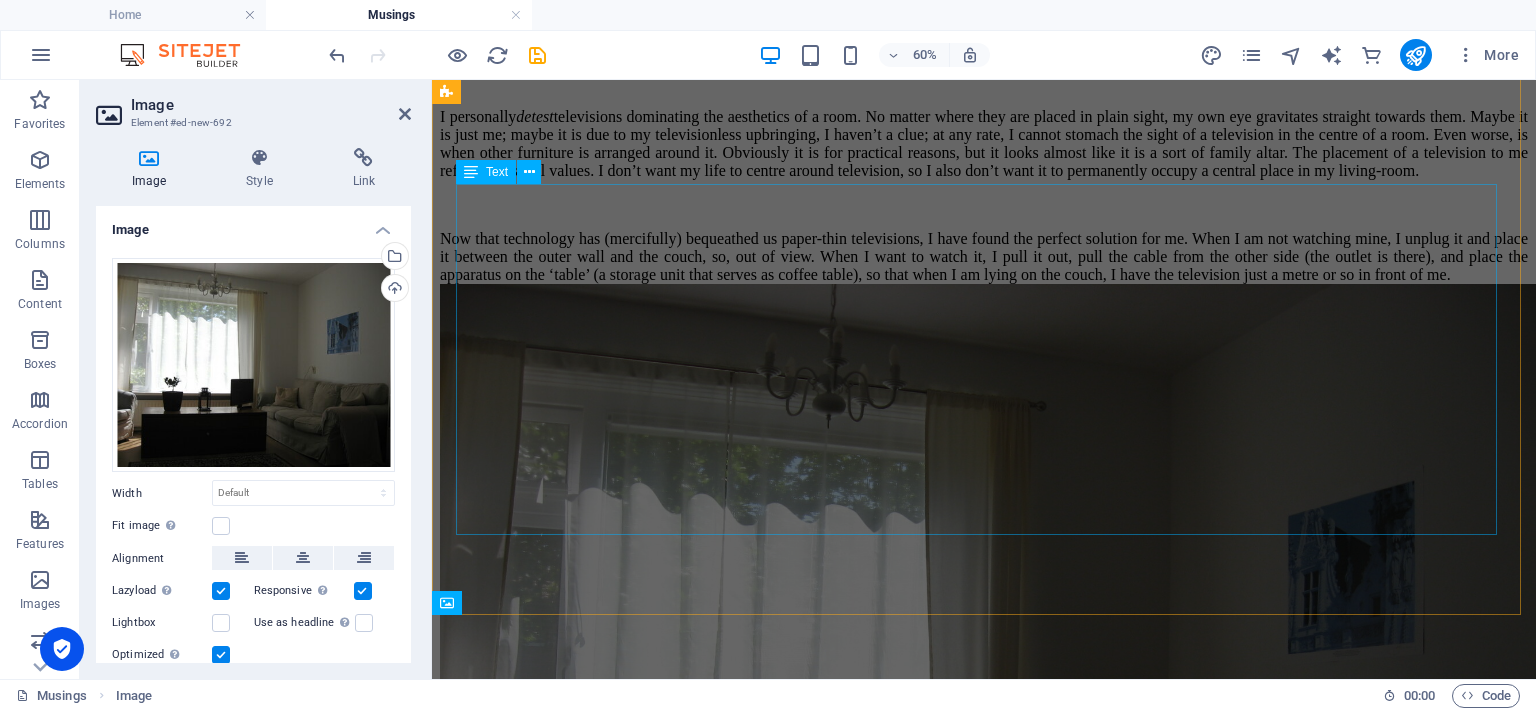 scroll, scrollTop: 2004, scrollLeft: 0, axis: vertical 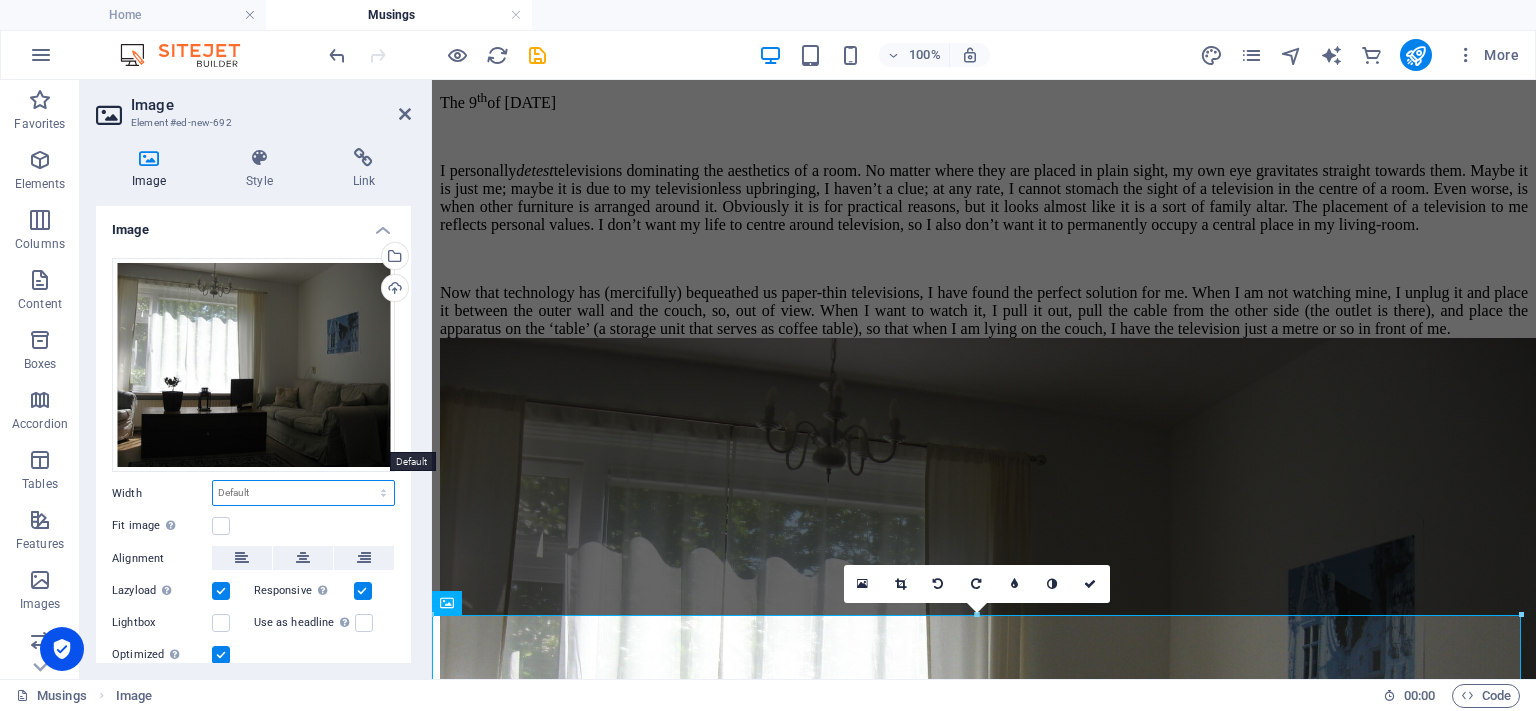 click on "Default auto px rem % em vh vw" at bounding box center [303, 493] 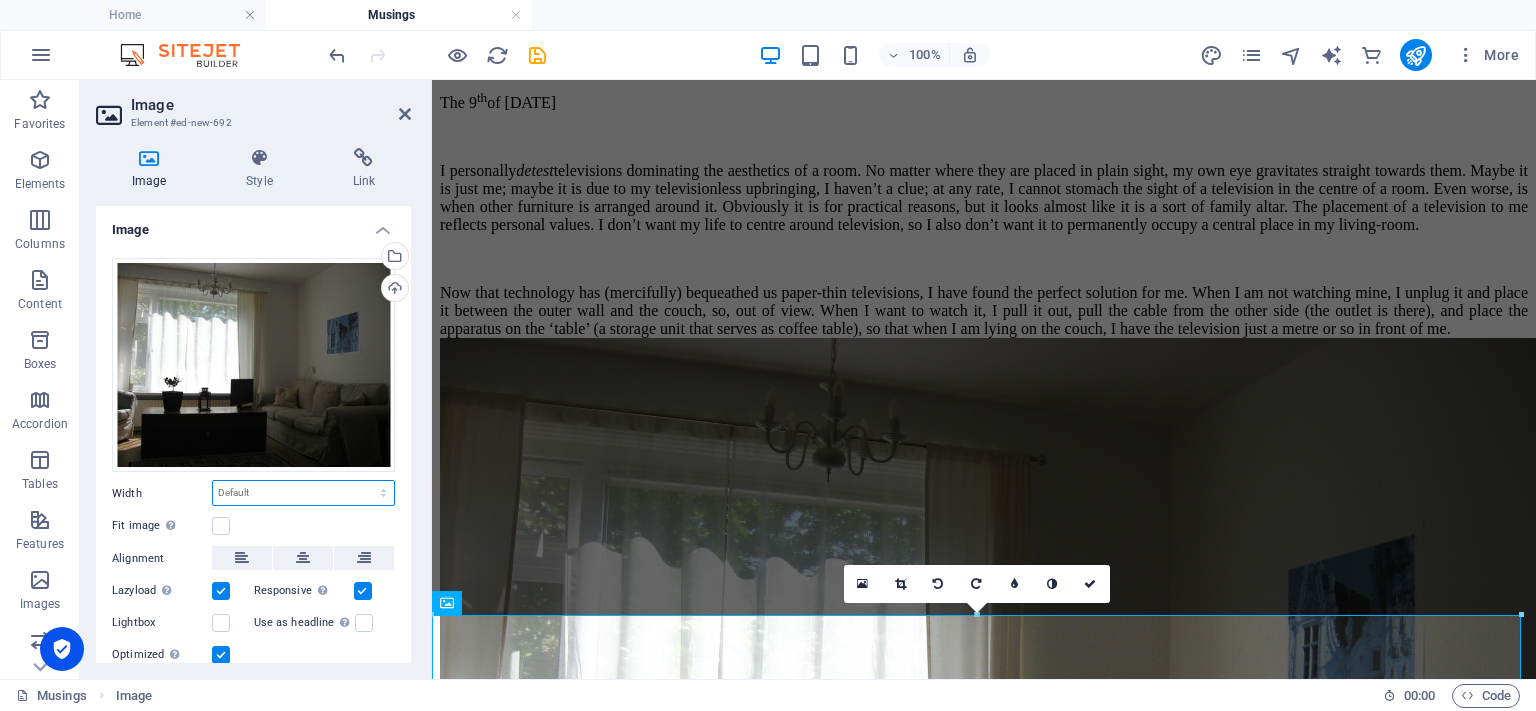 select on "px" 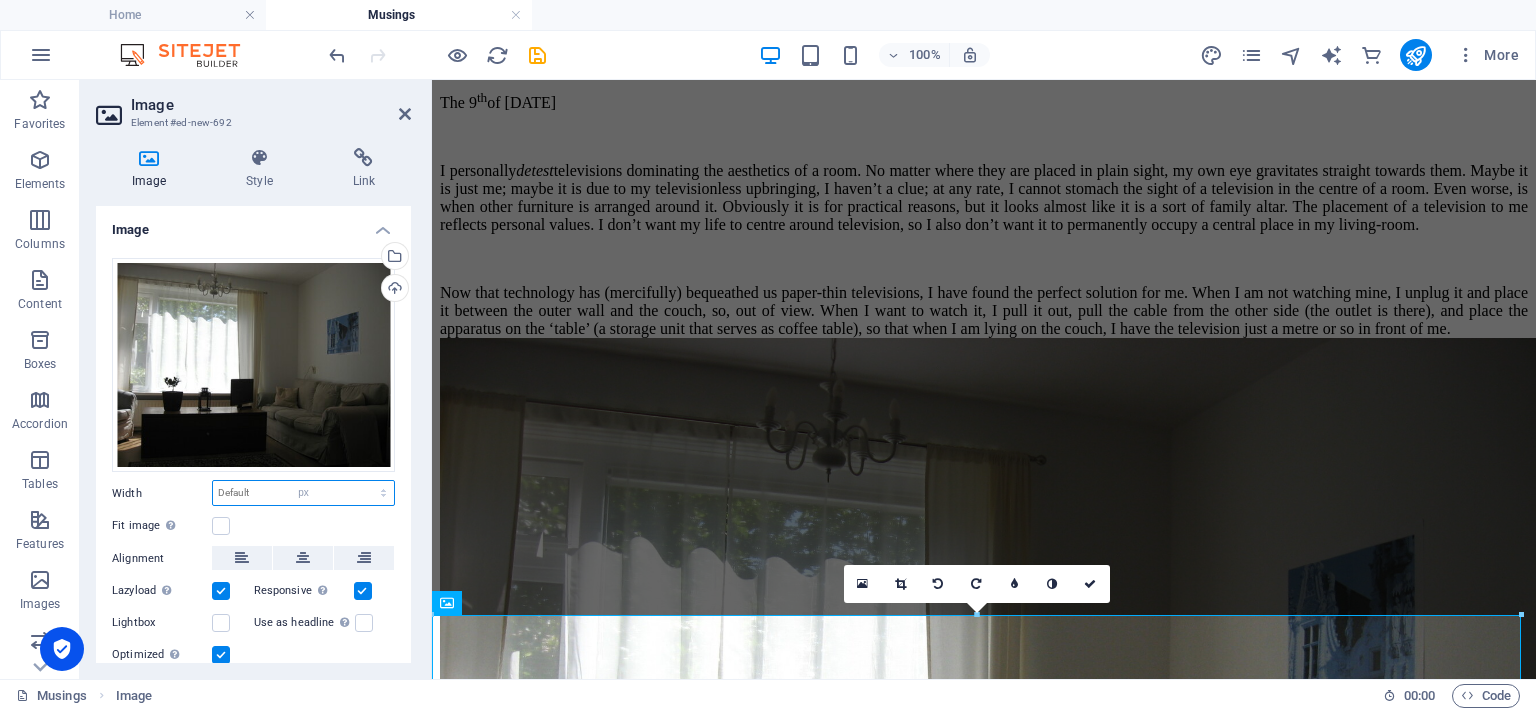 click on "Default auto px rem % em vh vw" at bounding box center [303, 493] 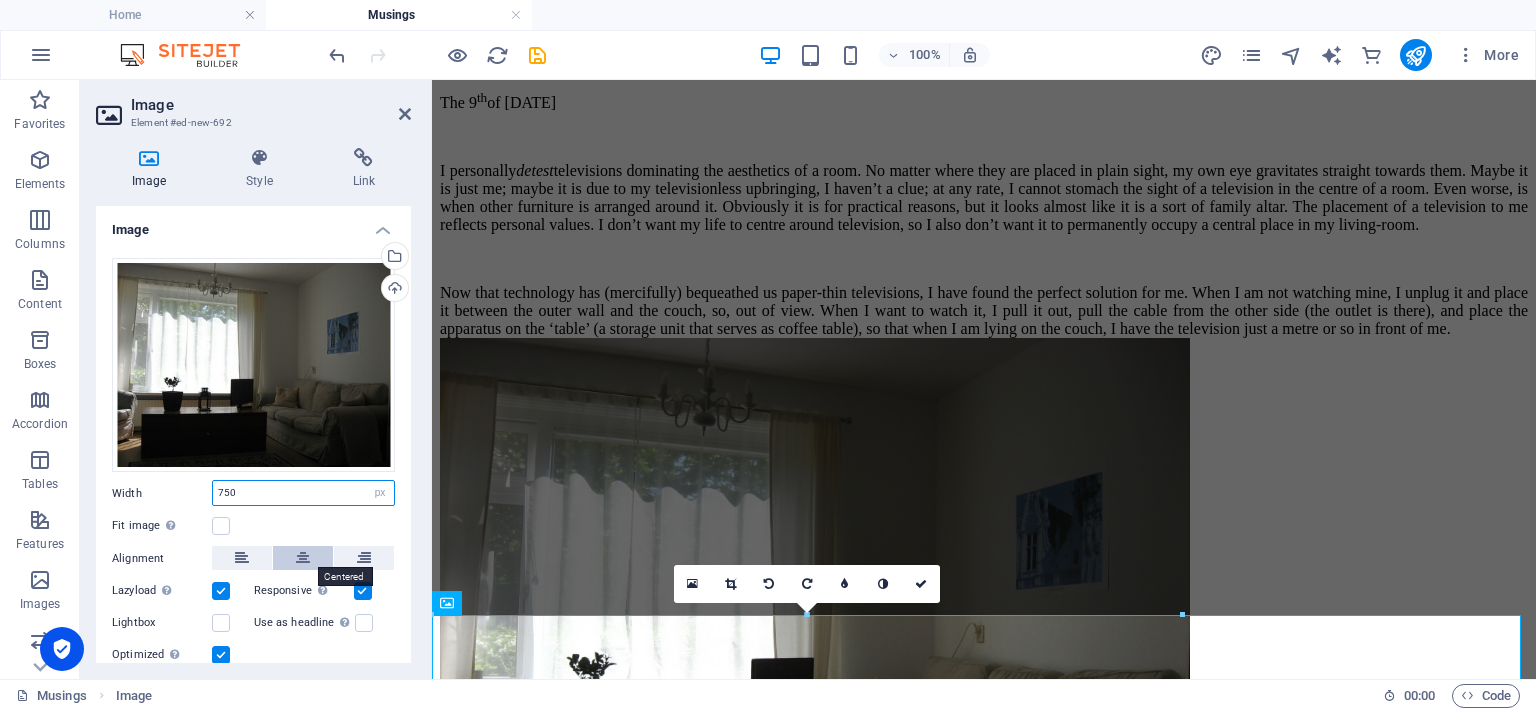 type on "750" 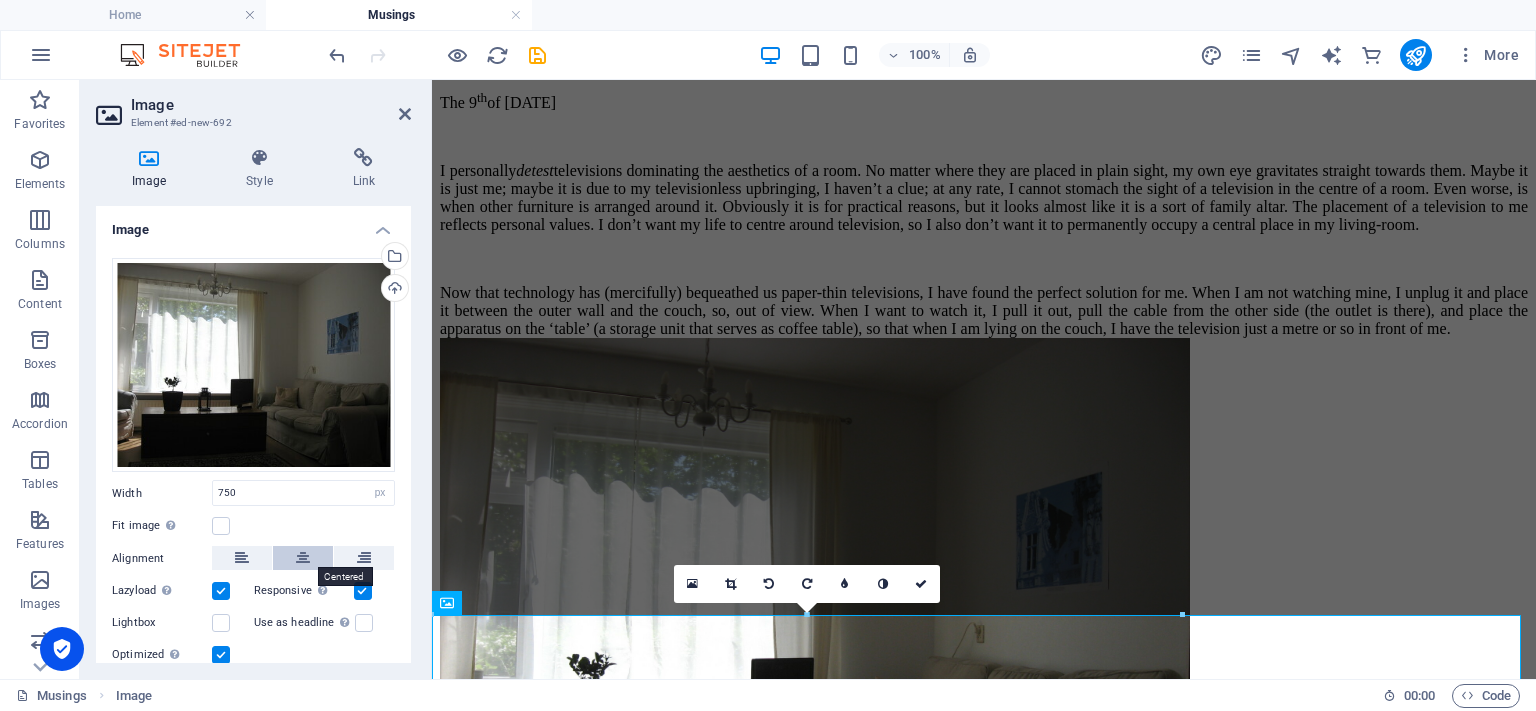 click at bounding box center [303, 558] 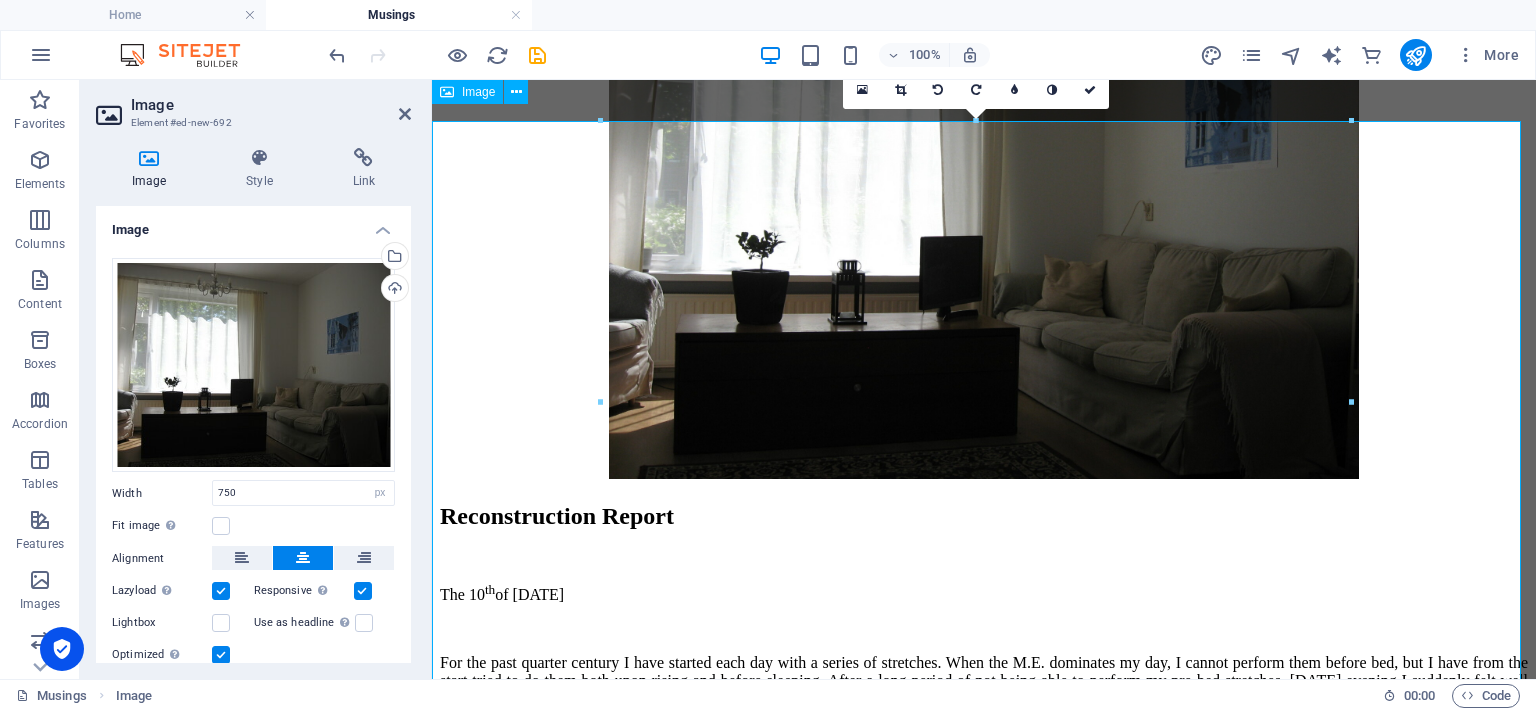 scroll, scrollTop: 2404, scrollLeft: 0, axis: vertical 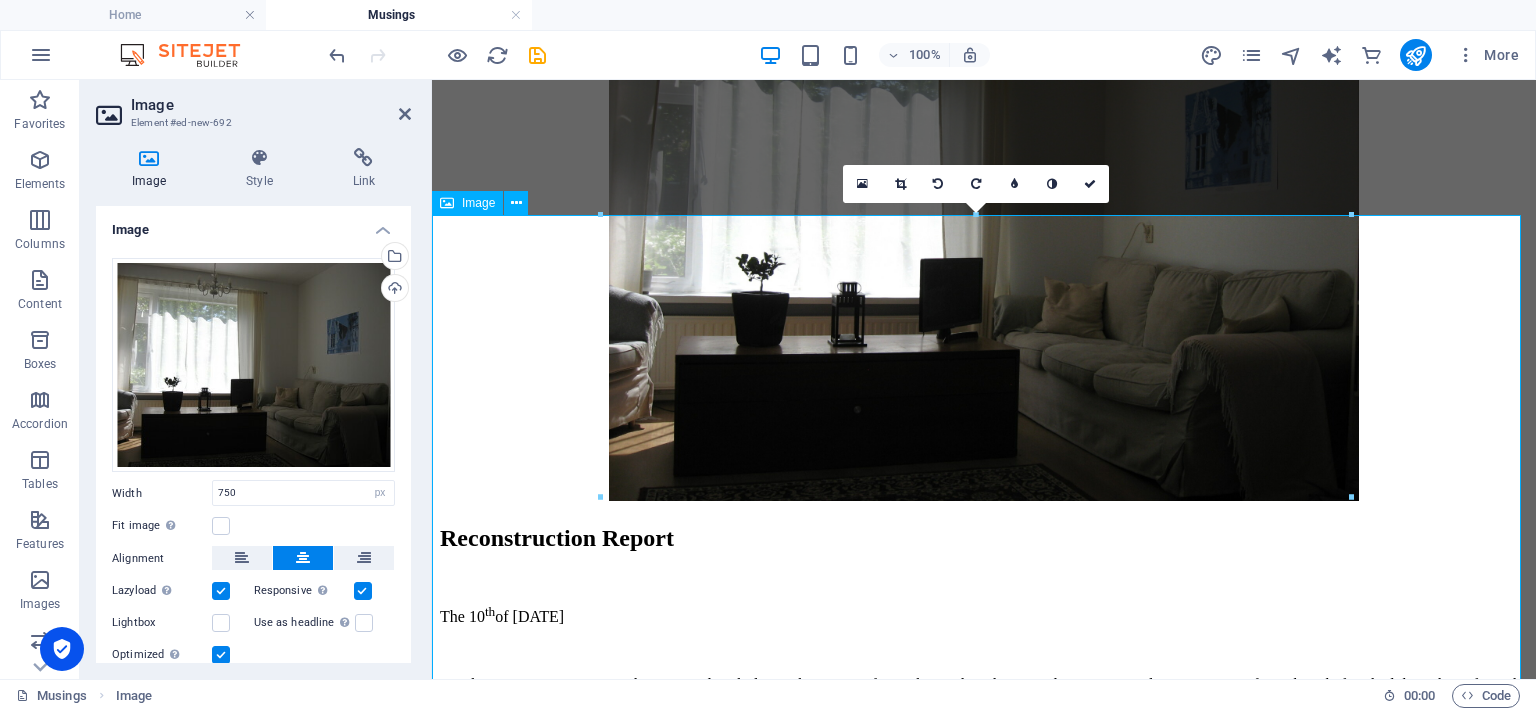 click at bounding box center [984, 221] 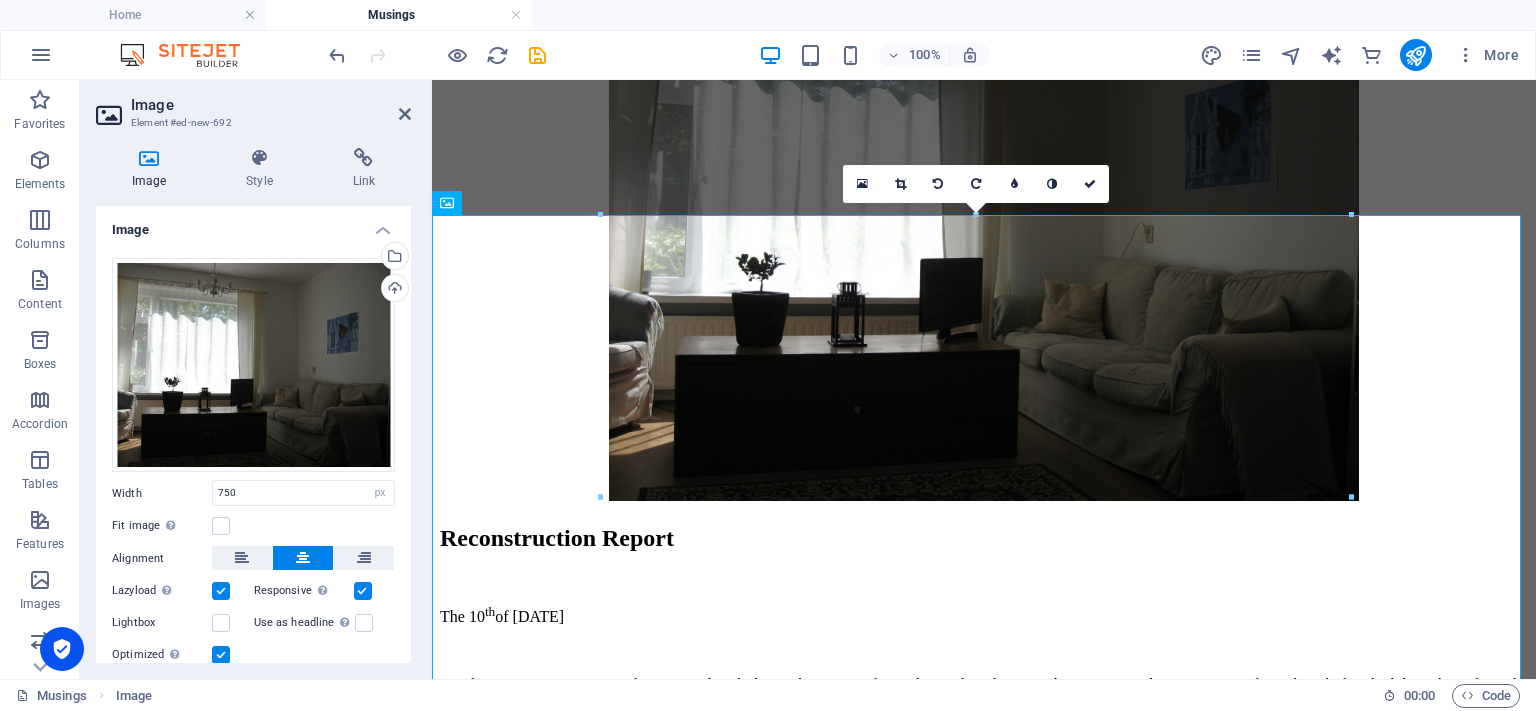 click on "Image Element #ed-new-692" at bounding box center [253, 106] 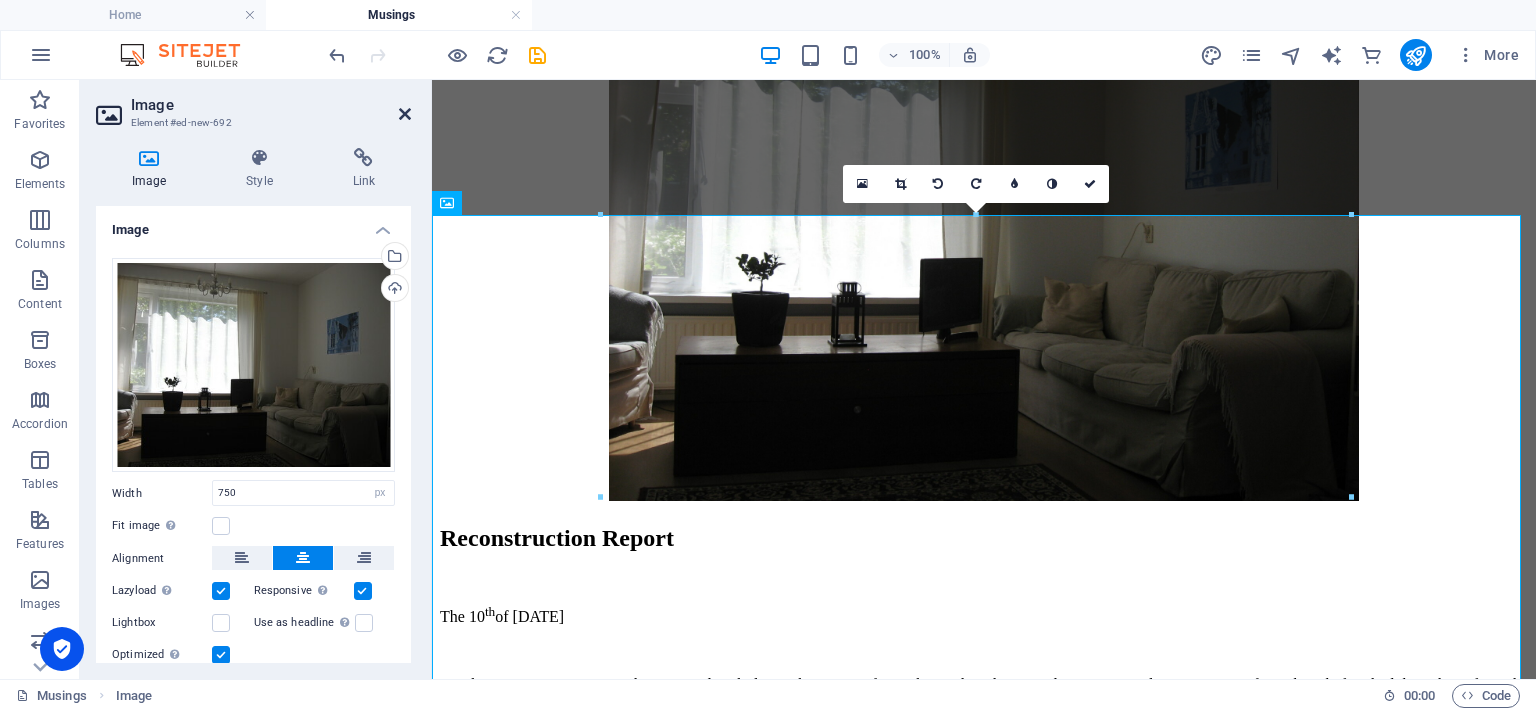 click at bounding box center (405, 114) 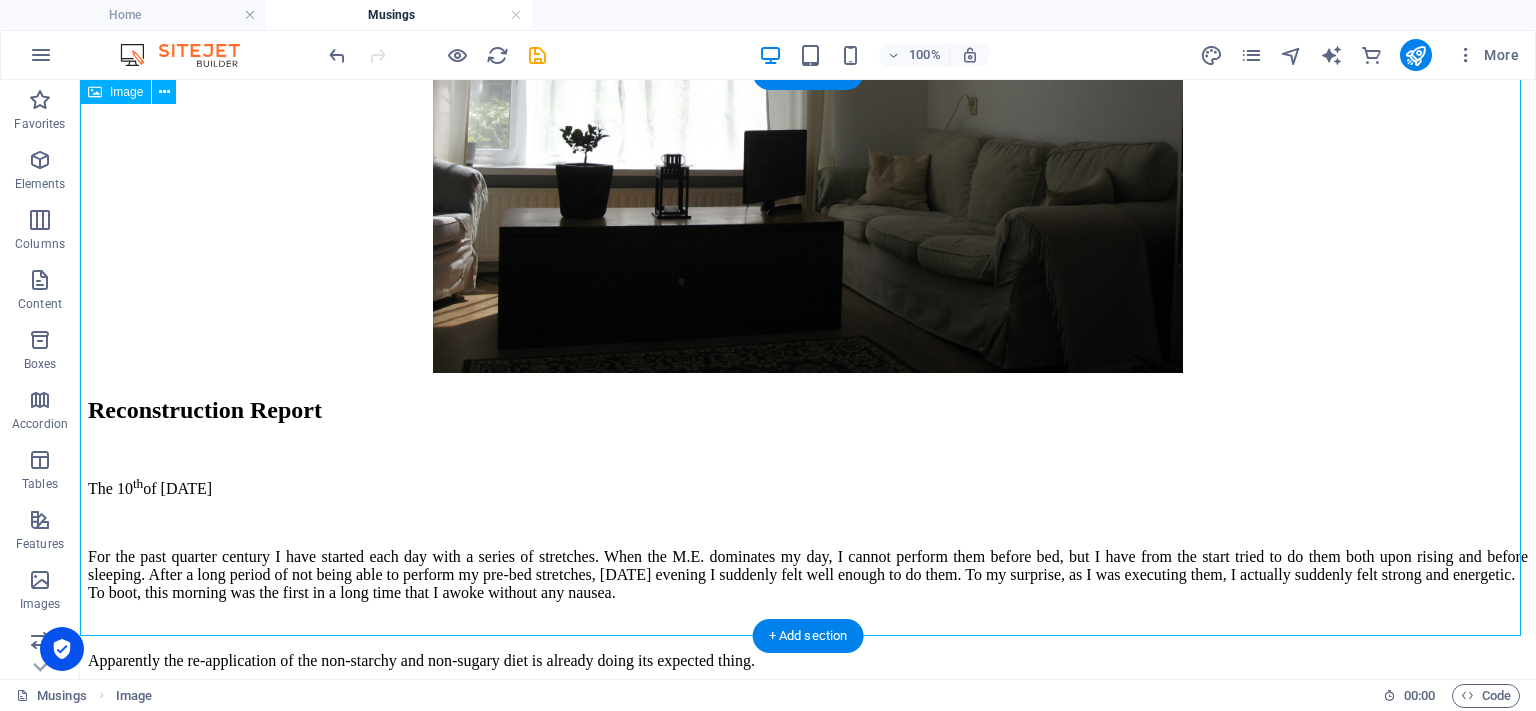 scroll, scrollTop: 2233, scrollLeft: 0, axis: vertical 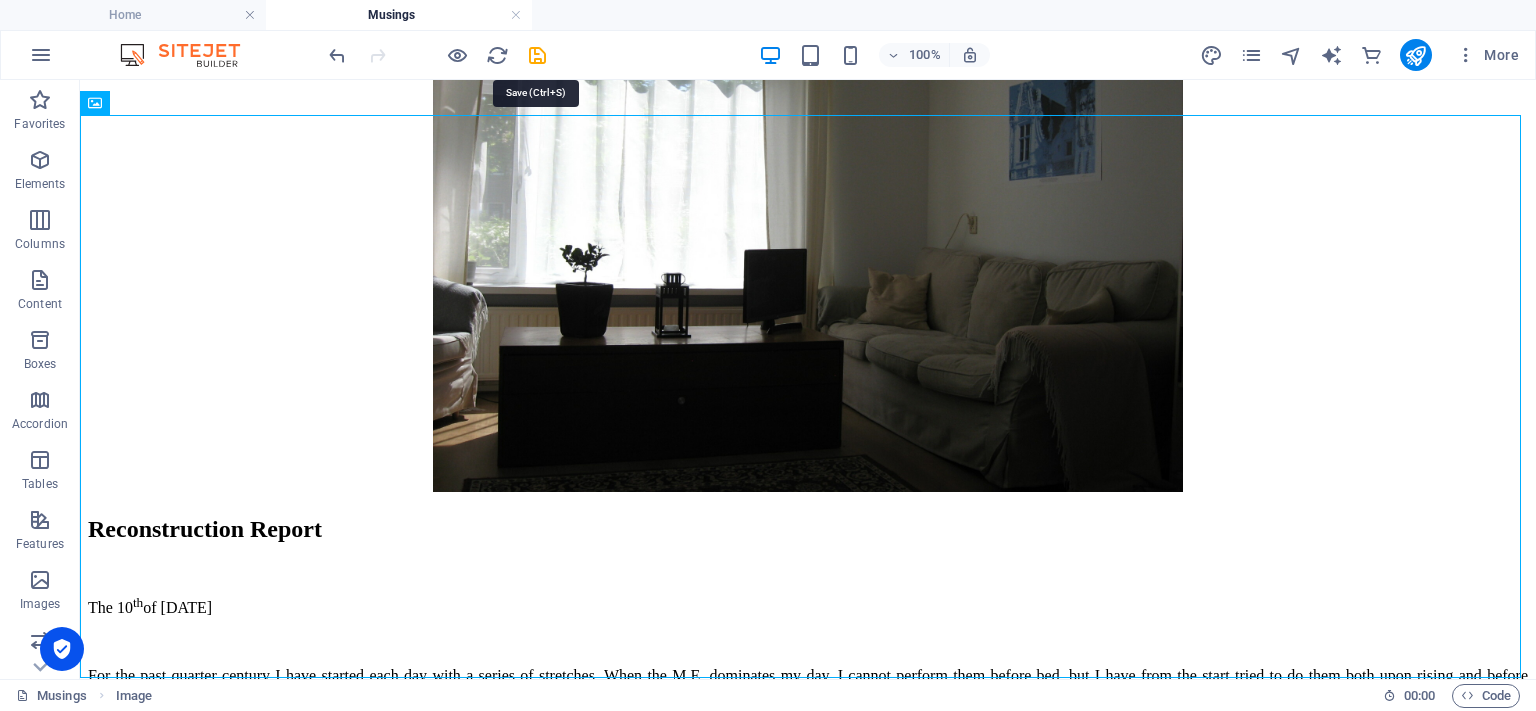 click at bounding box center [537, 55] 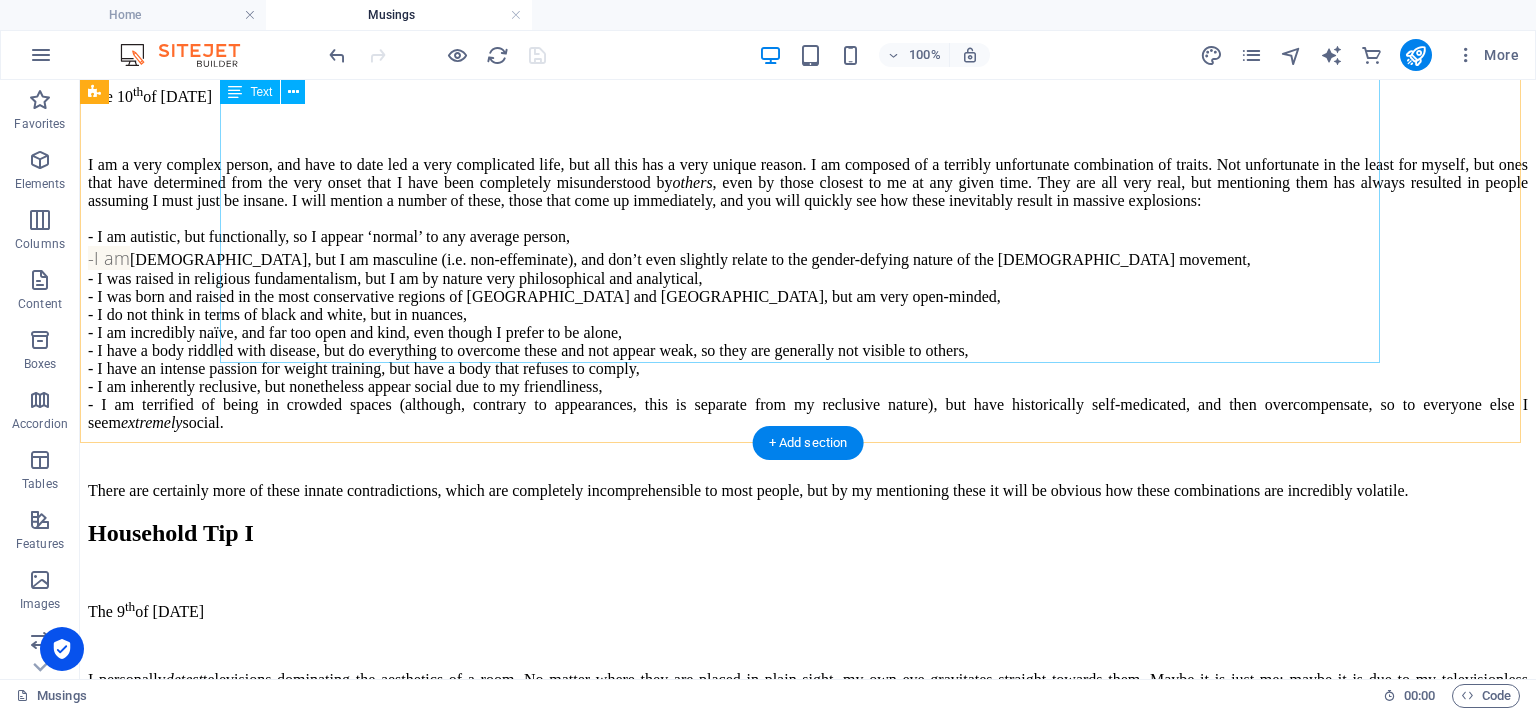 scroll, scrollTop: 1433, scrollLeft: 0, axis: vertical 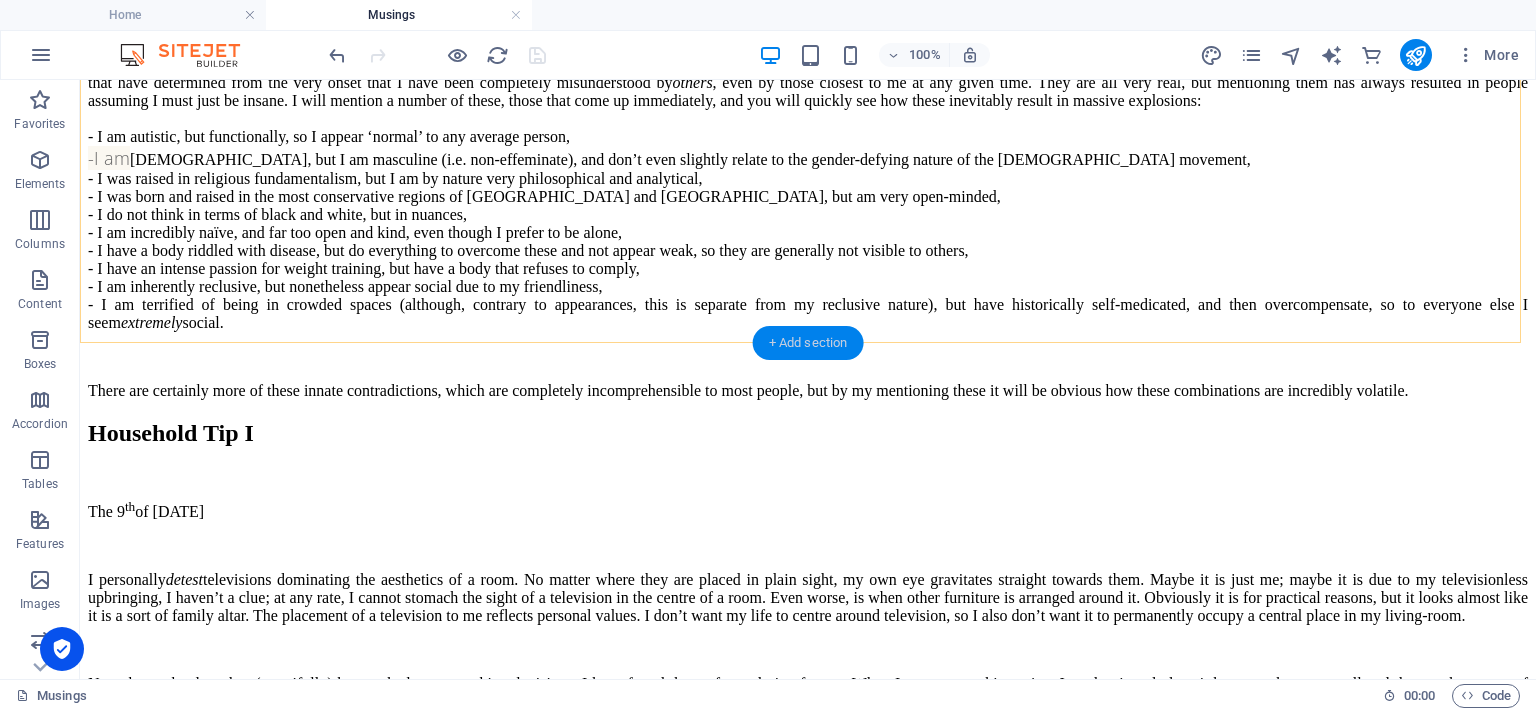click on "+ Add section" at bounding box center (808, 343) 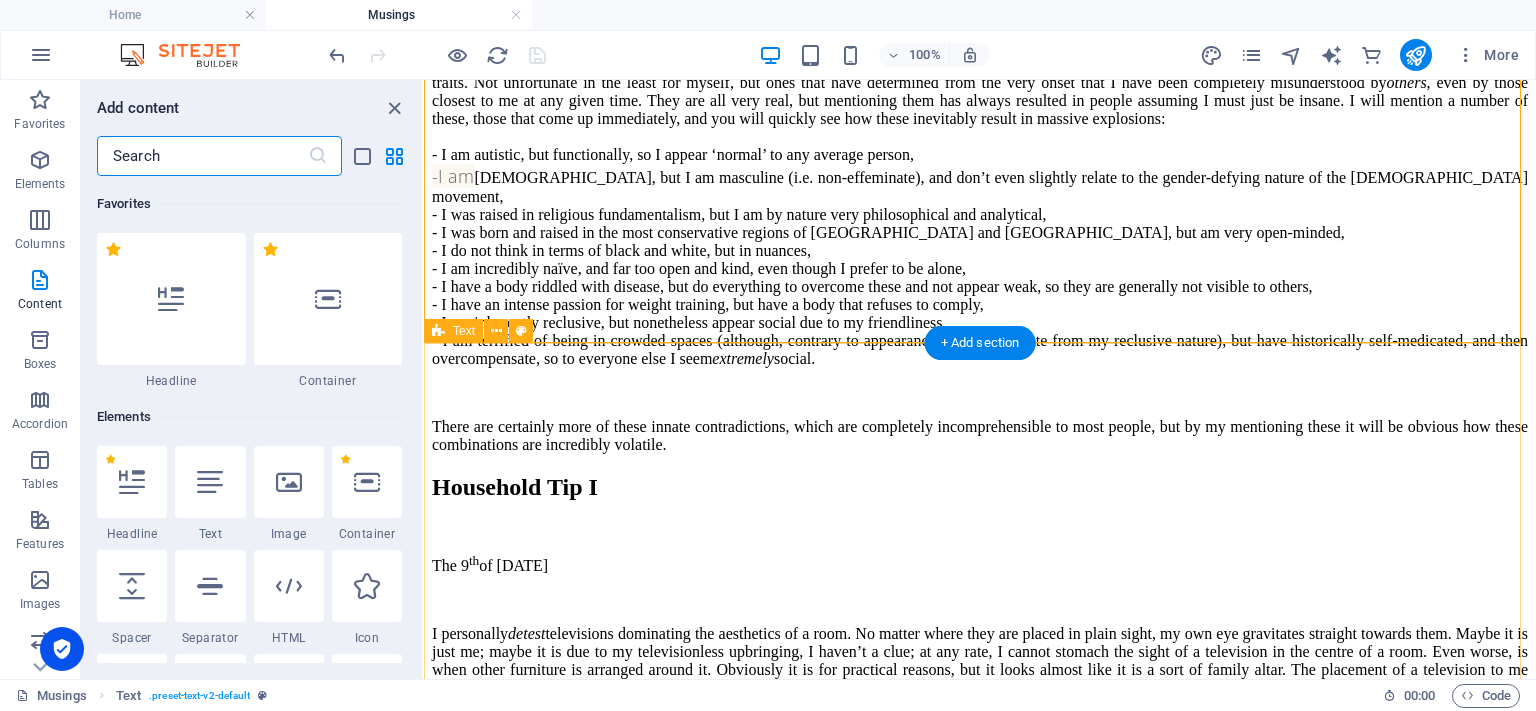 scroll, scrollTop: 1649, scrollLeft: 0, axis: vertical 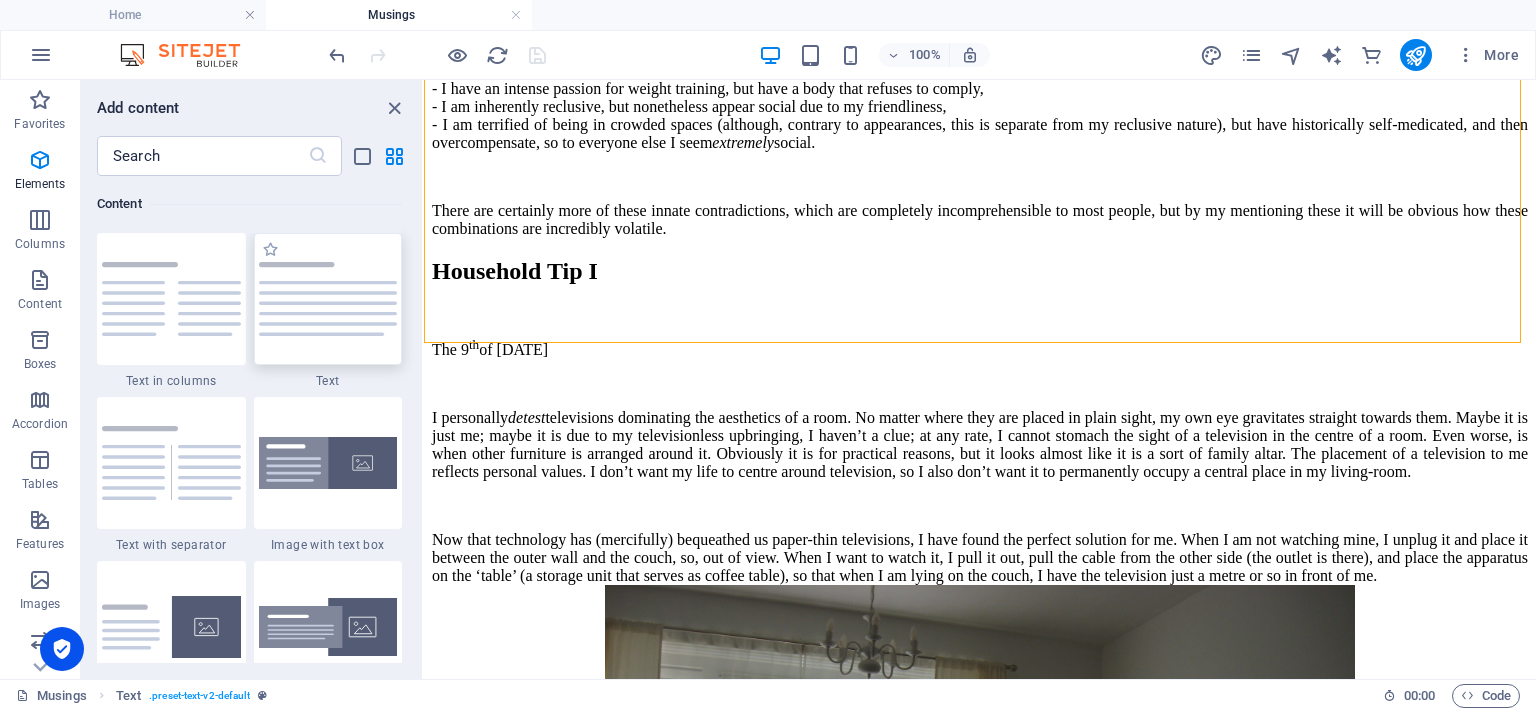 click at bounding box center (328, 299) 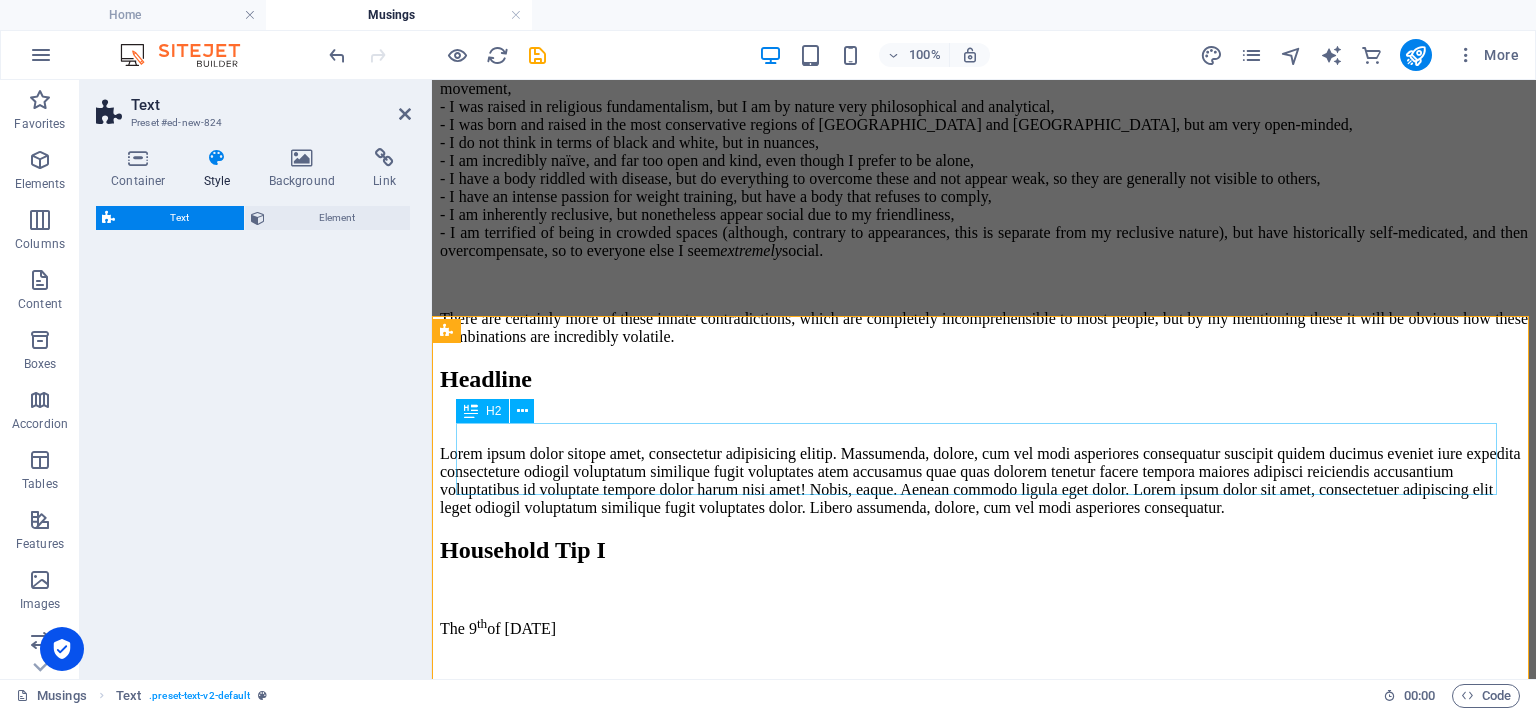 scroll, scrollTop: 1676, scrollLeft: 0, axis: vertical 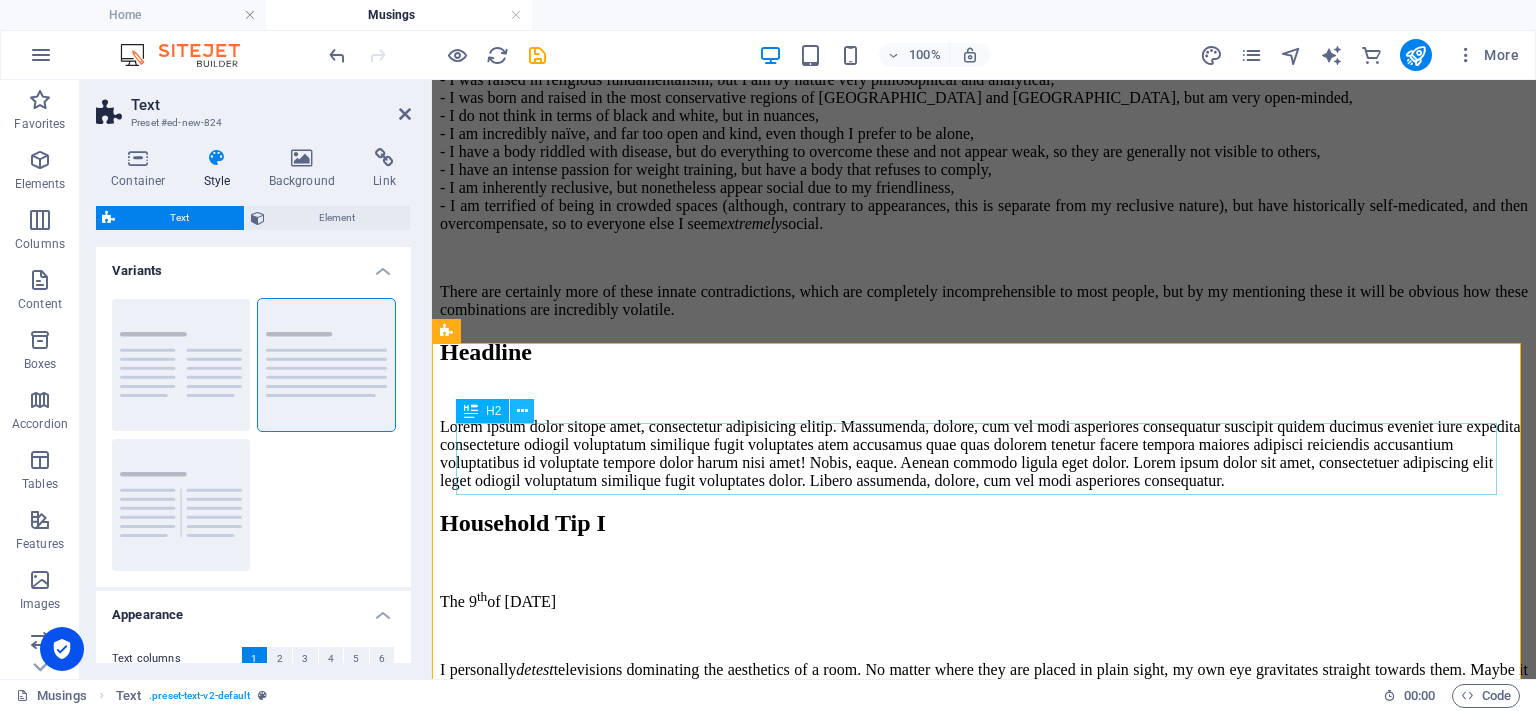 click at bounding box center [522, 411] 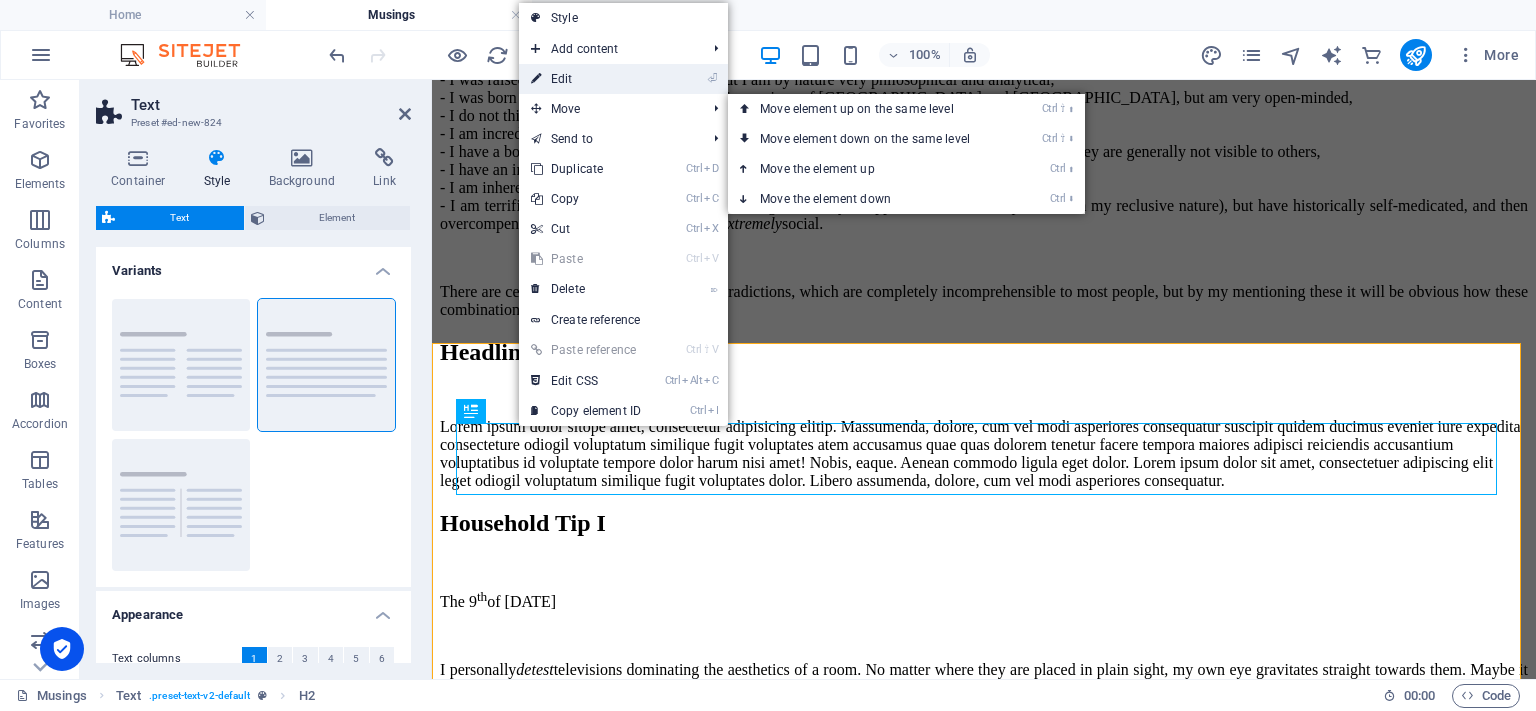 click on "⏎  Edit" at bounding box center [586, 79] 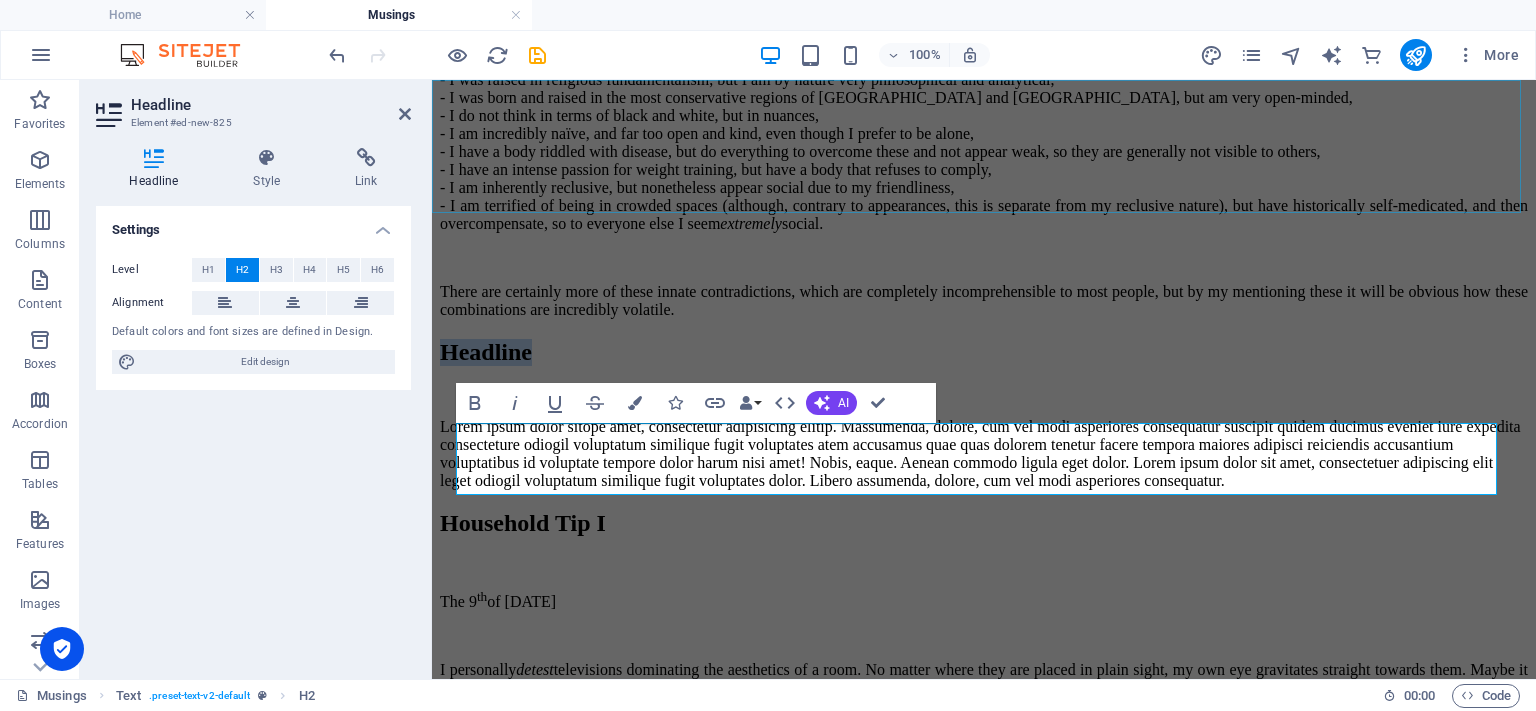 type 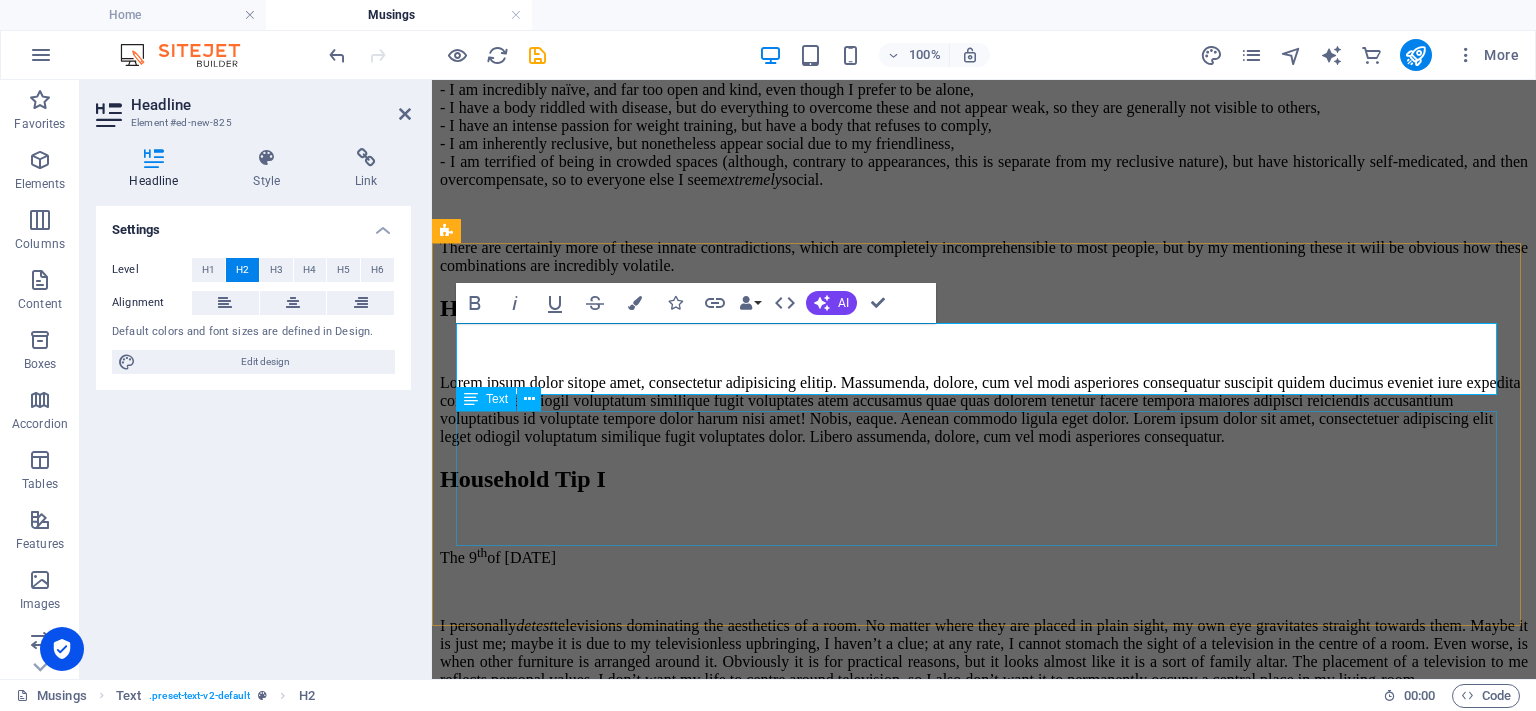 scroll, scrollTop: 1776, scrollLeft: 0, axis: vertical 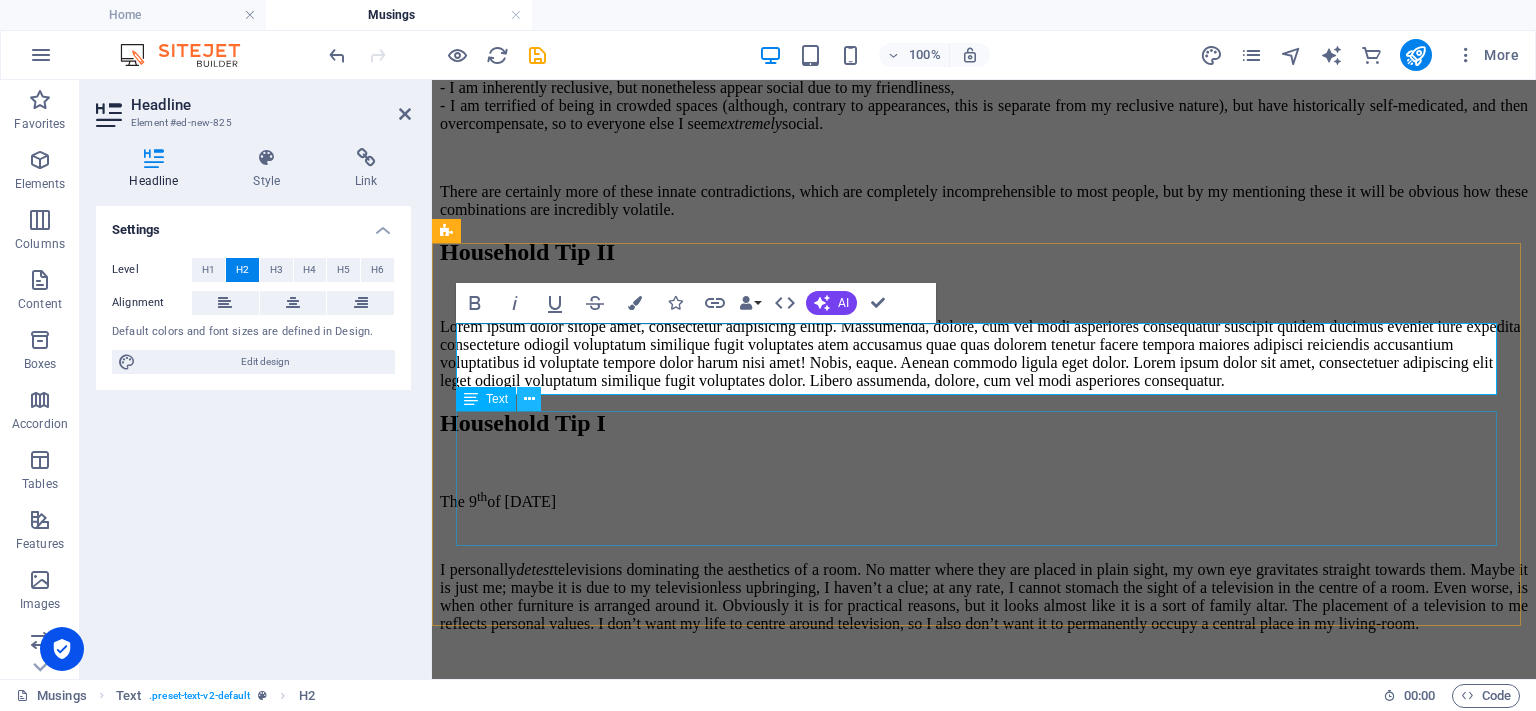click at bounding box center [529, 399] 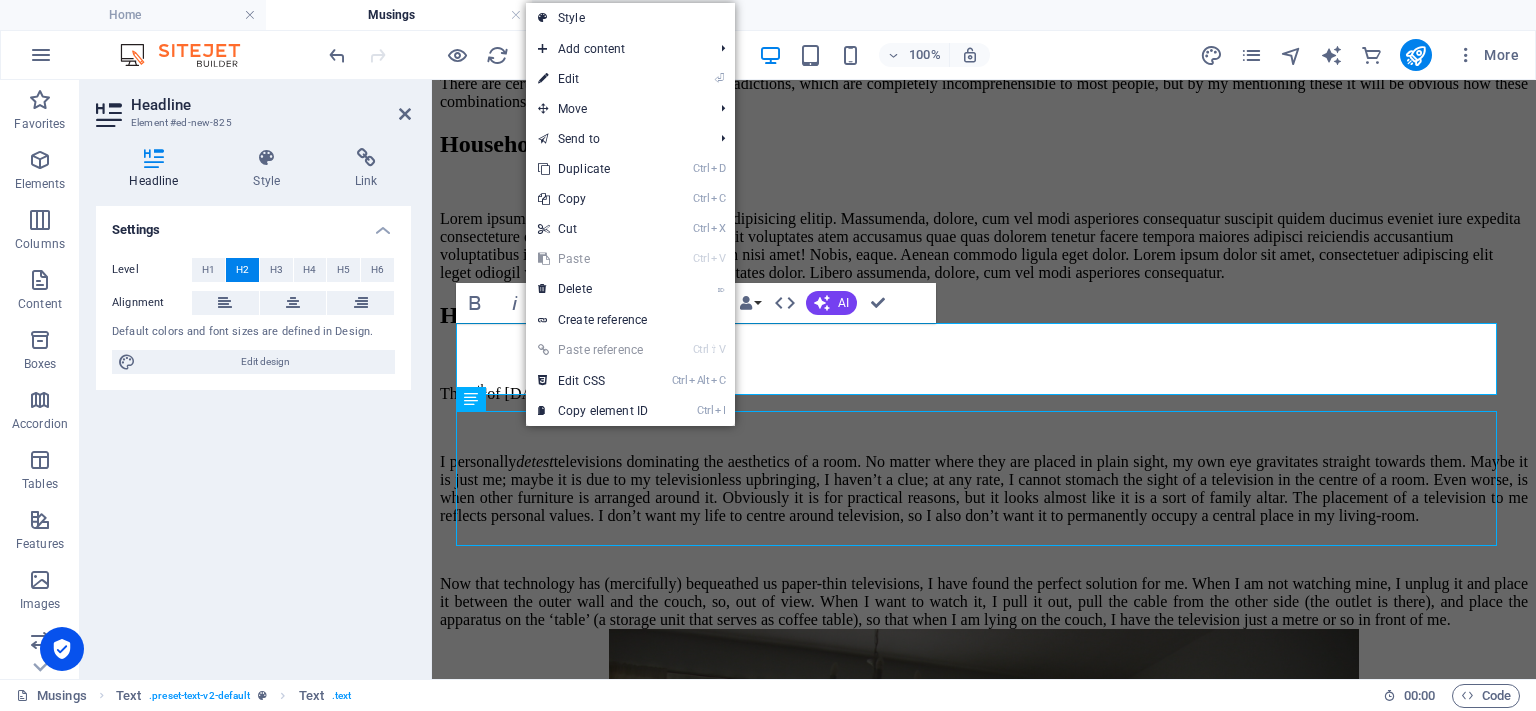 scroll, scrollTop: 1534, scrollLeft: 0, axis: vertical 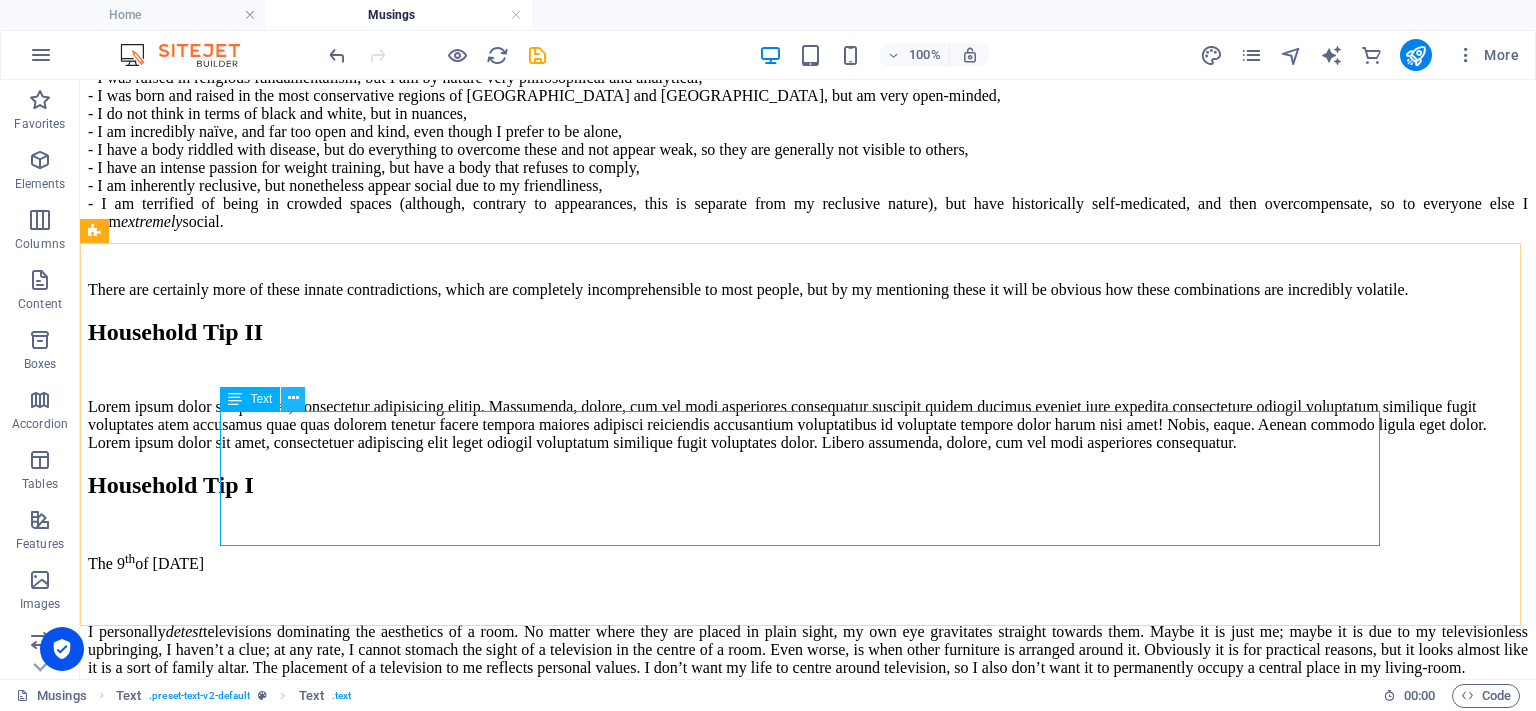 click at bounding box center (293, 399) 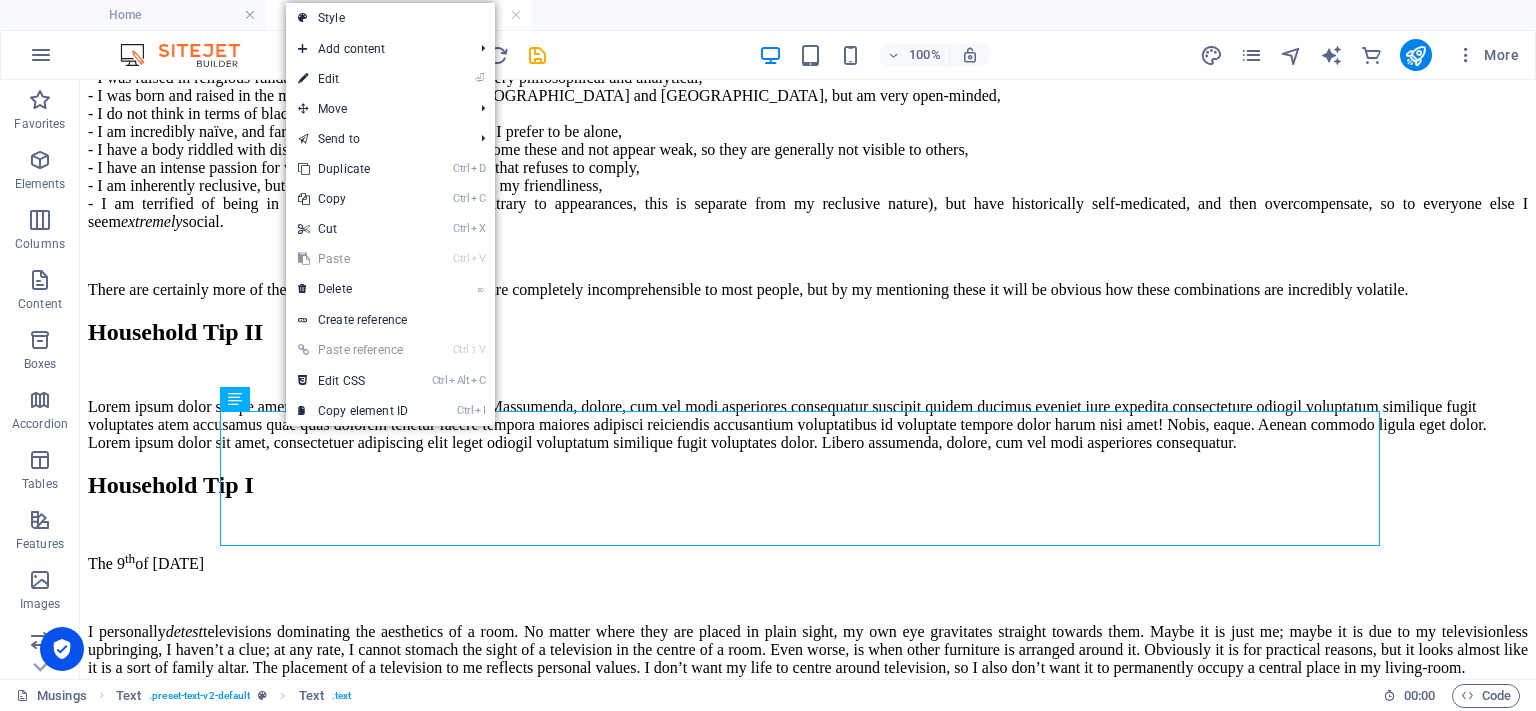 click on "⏎  Edit" at bounding box center [353, 79] 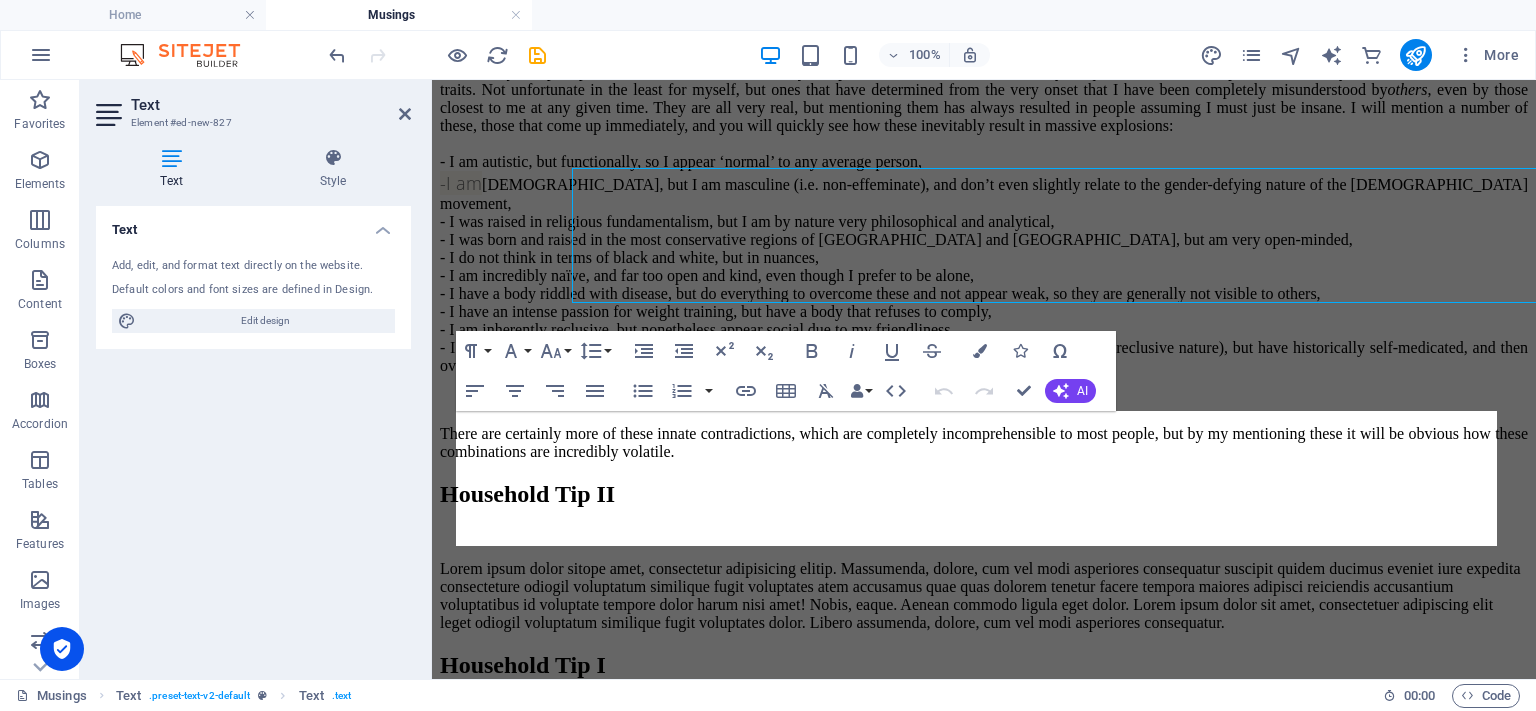 scroll, scrollTop: 1776, scrollLeft: 0, axis: vertical 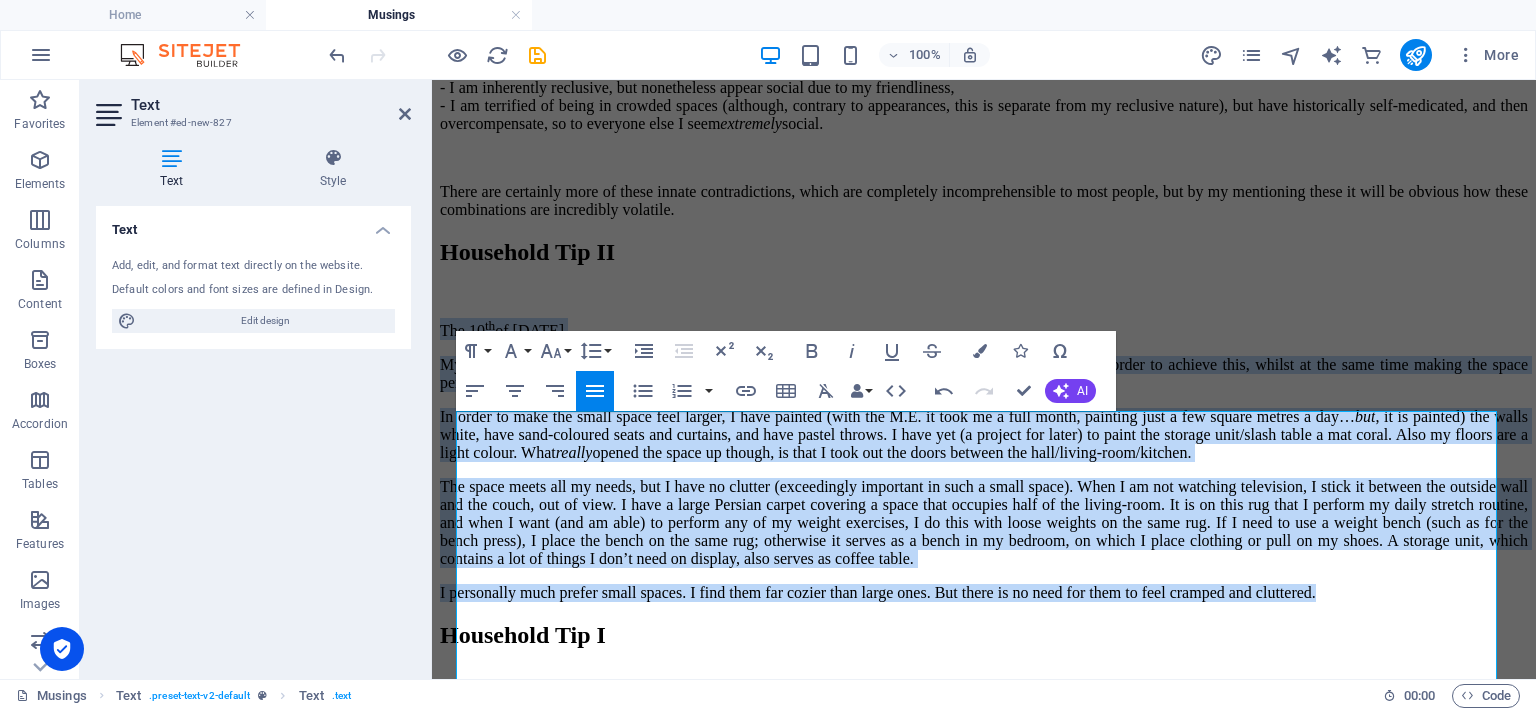 click 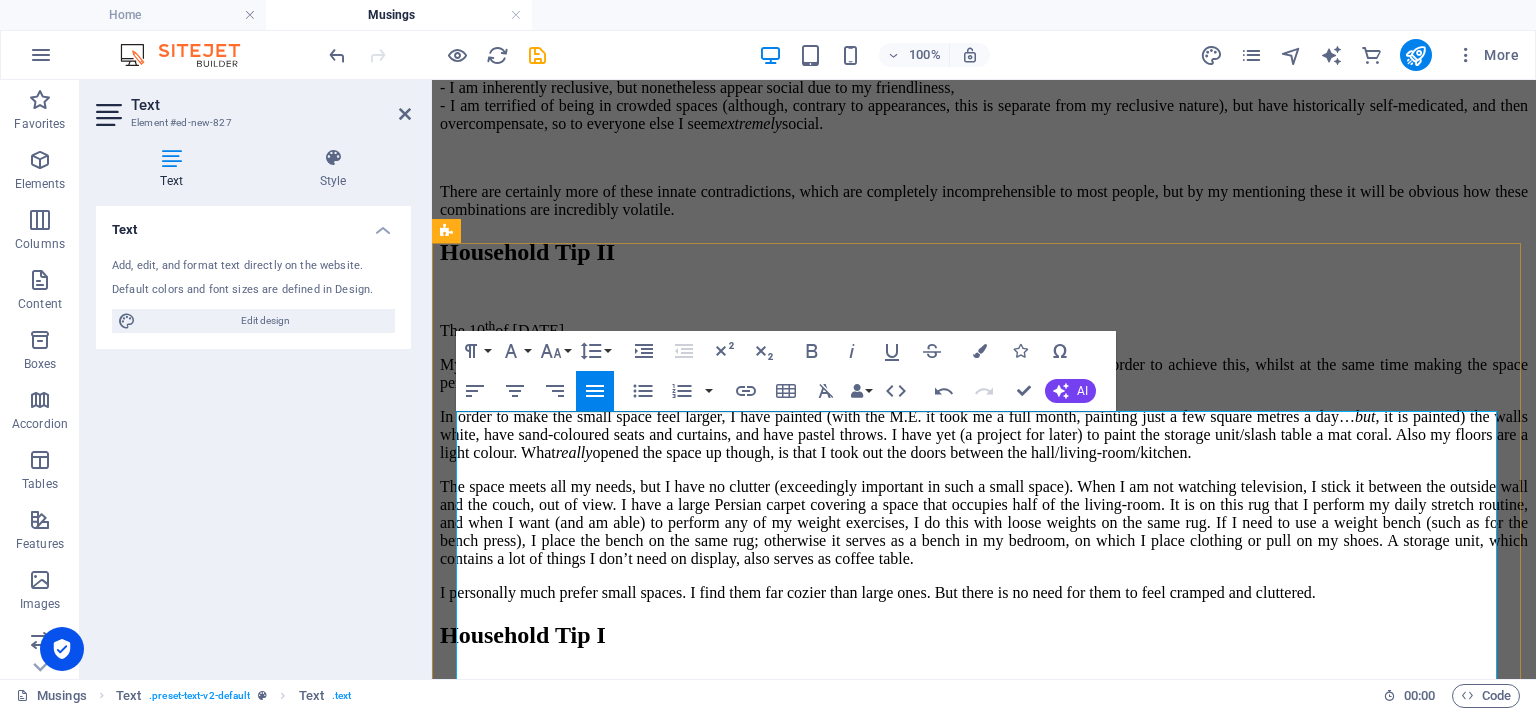 click on "The 10 th  of July, 2025" at bounding box center [984, 329] 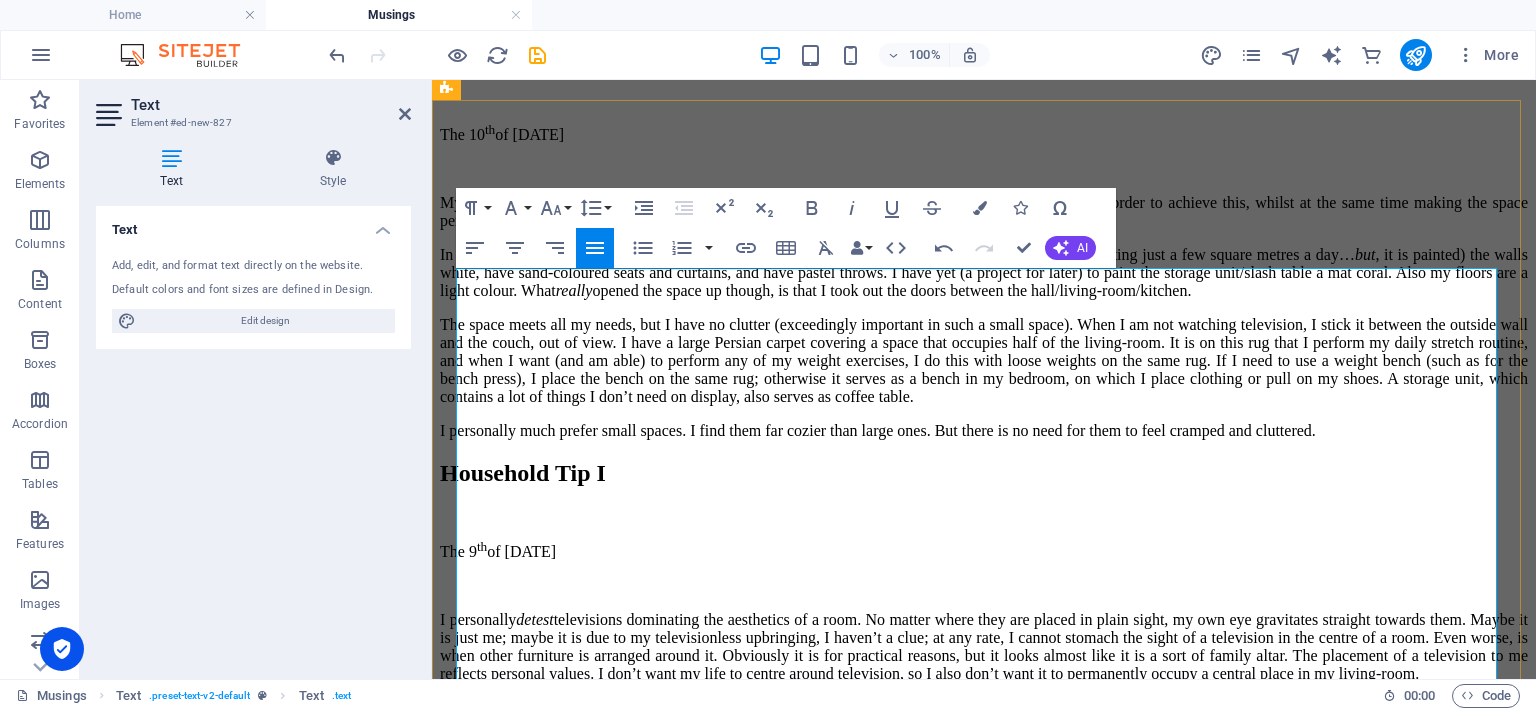 scroll, scrollTop: 1976, scrollLeft: 0, axis: vertical 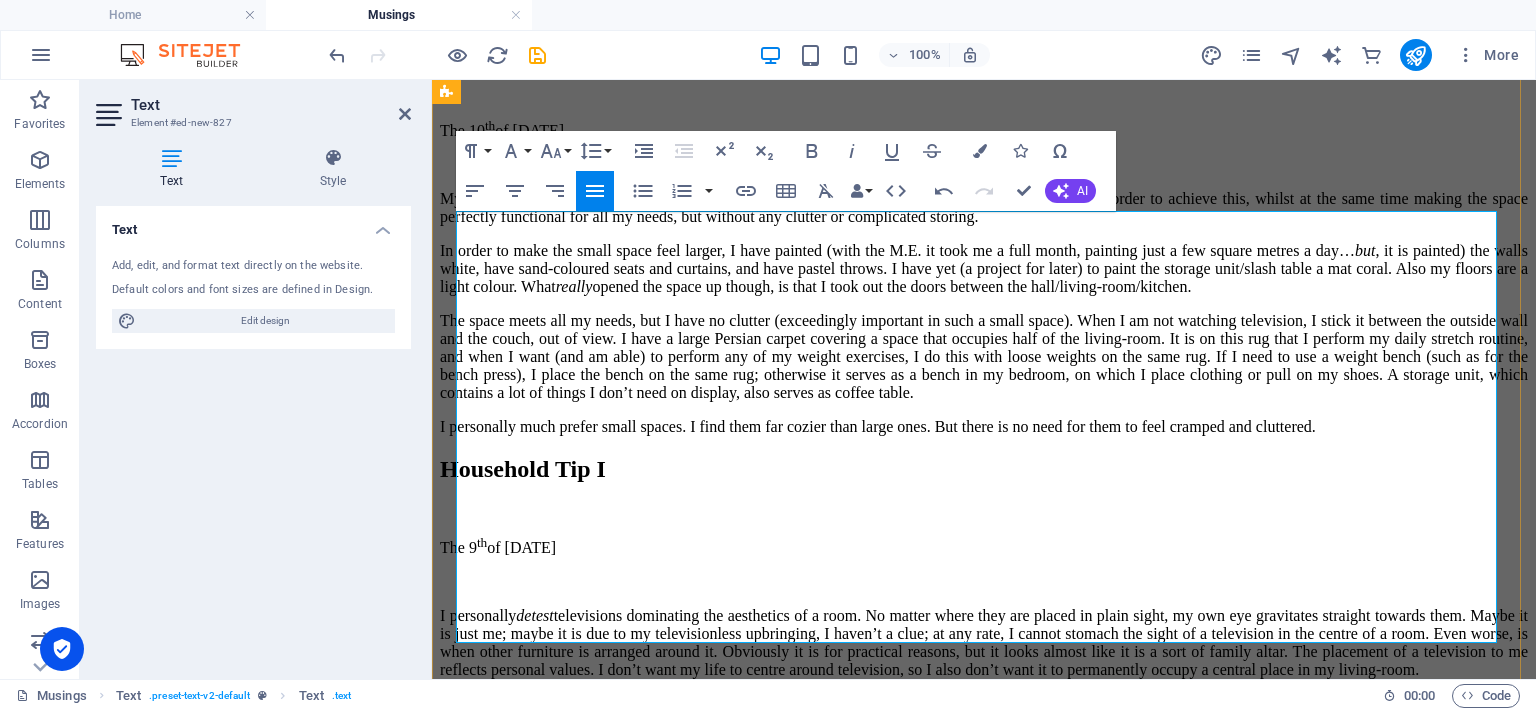 click on "My house is very small compared to most,  and yet , it feels roomy. I have done a number of things in order to achieve this, whilst at the same time making the space perfectly functional for all my needs, but without any clutter or complicated storing." at bounding box center (984, 208) 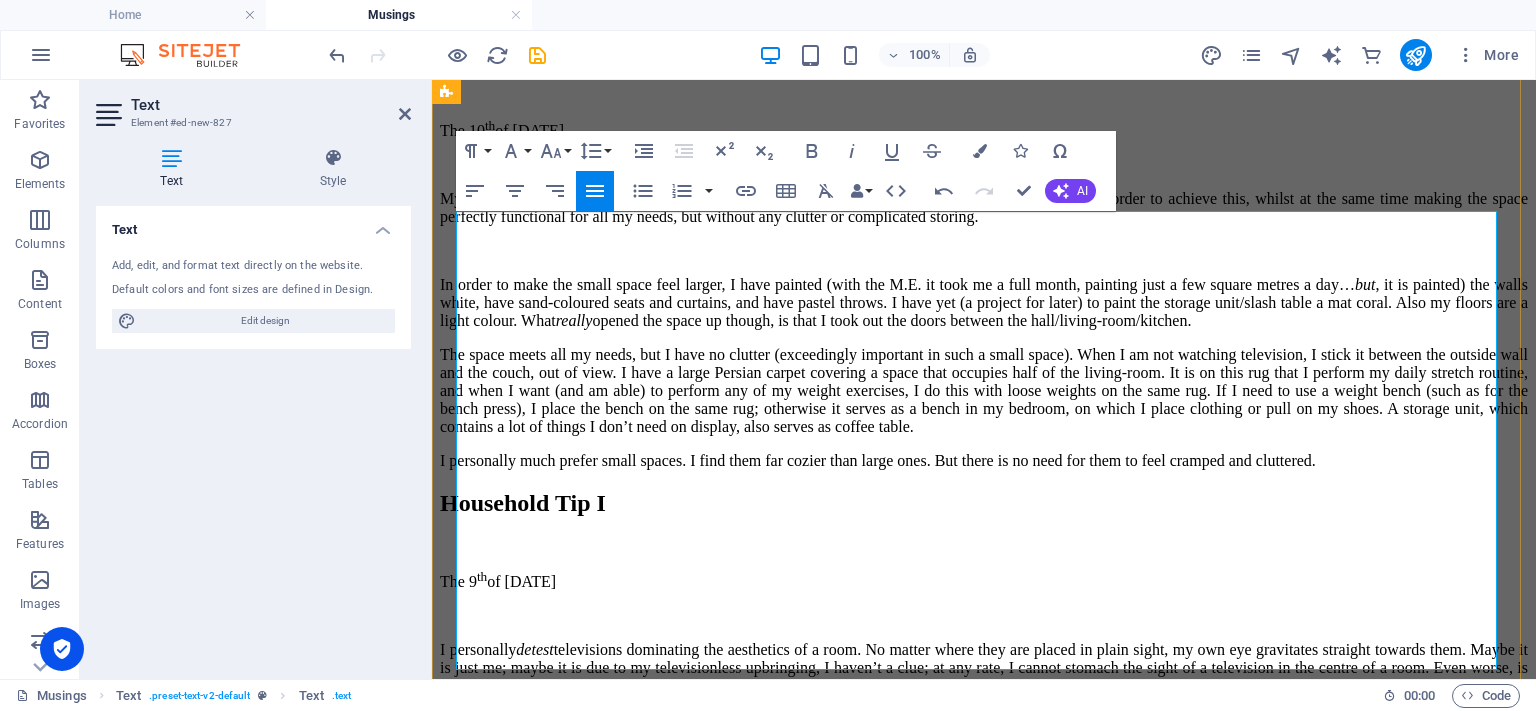 click on "In order to make the small space feel larger, I have painted (with the M.E. it took me a full month, painting just a few square metres a day…  but , it is painted) the walls white, have sand-coloured seats and curtains, and have pastel throws. I have yet (a project for later) to paint the storage unit/slash table a mat coral. Also my floors are a light colour. What  really  opened the space up though, is that I took out the doors between the hall/living-room/kitchen." at bounding box center [984, 303] 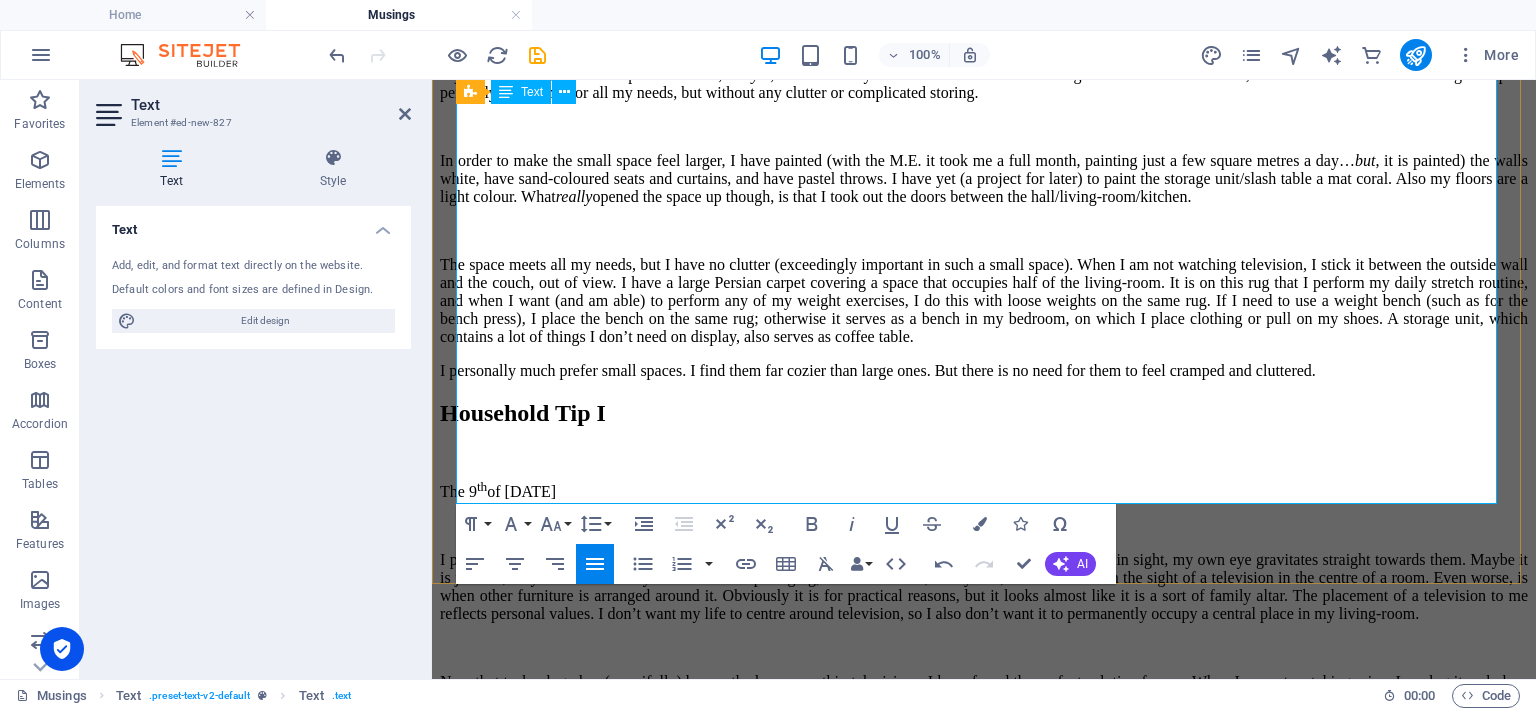 scroll, scrollTop: 2076, scrollLeft: 0, axis: vertical 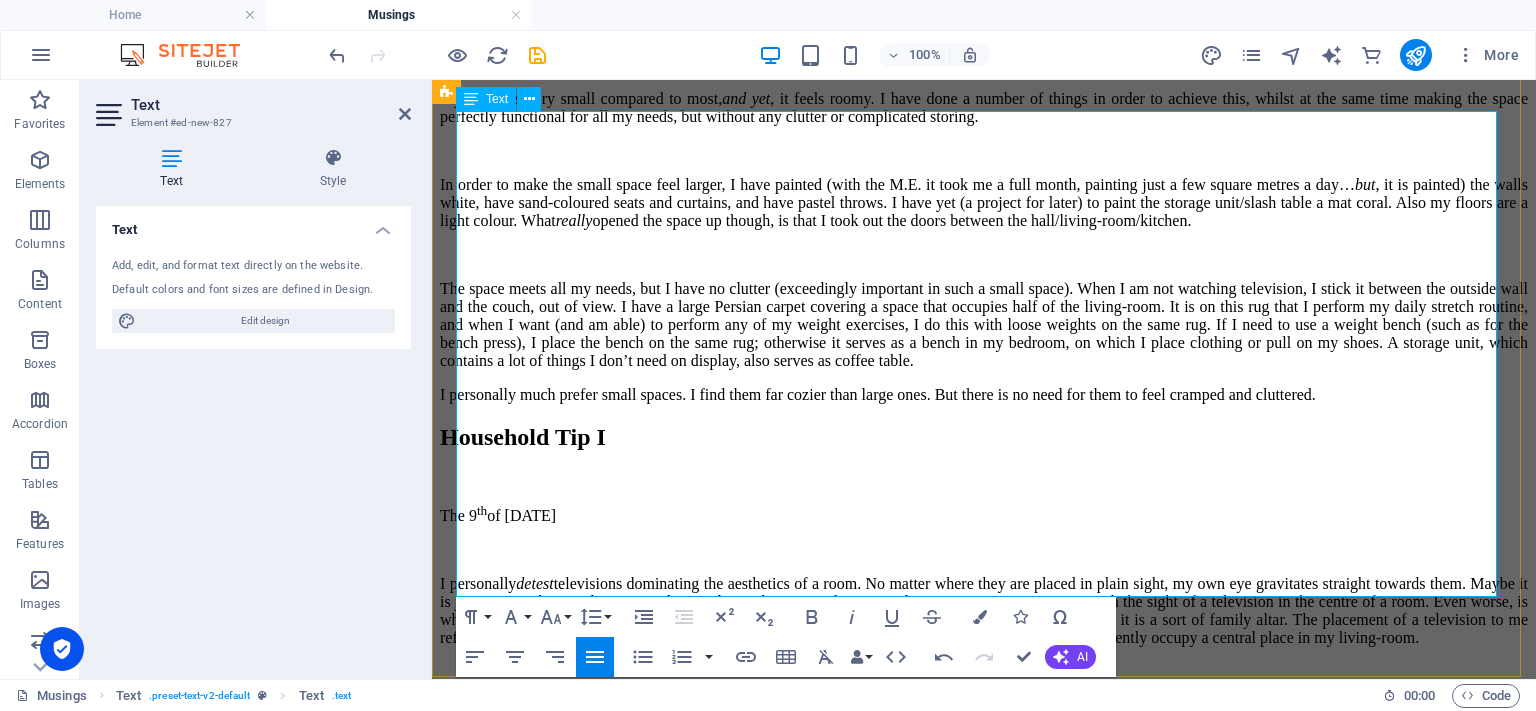click on "The space meets all my needs, but I have no clutter (exceedingly important in such a small space). When I am not watching television, I stick it between the outside wall and the couch, out of view. I have a large Persian carpet covering a space that occupies half of the living-room. It is on this rug that I perform my daily stretch routine, and when I want (and am able) to perform any of my weight exercises, I do this with loose weights on the same rug. If I need to use a weight bench (such as for the bench press), I place the bench on the same rug; otherwise it serves as a bench in my bedroom, on which I place clothing or pull on my shoes. A storage unit, which contains a lot of things I don’t need on display, also serves as coffee table." at bounding box center (984, 325) 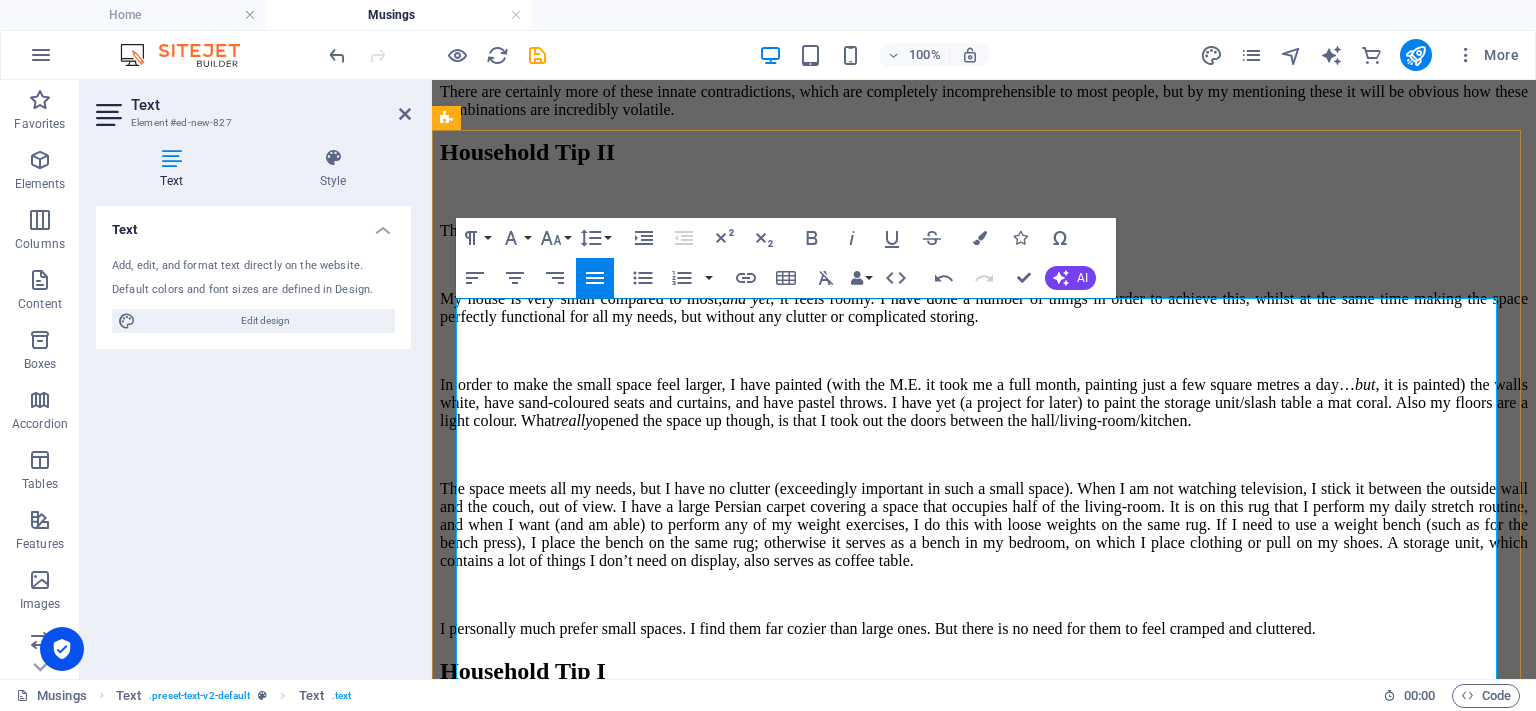 scroll, scrollTop: 1976, scrollLeft: 0, axis: vertical 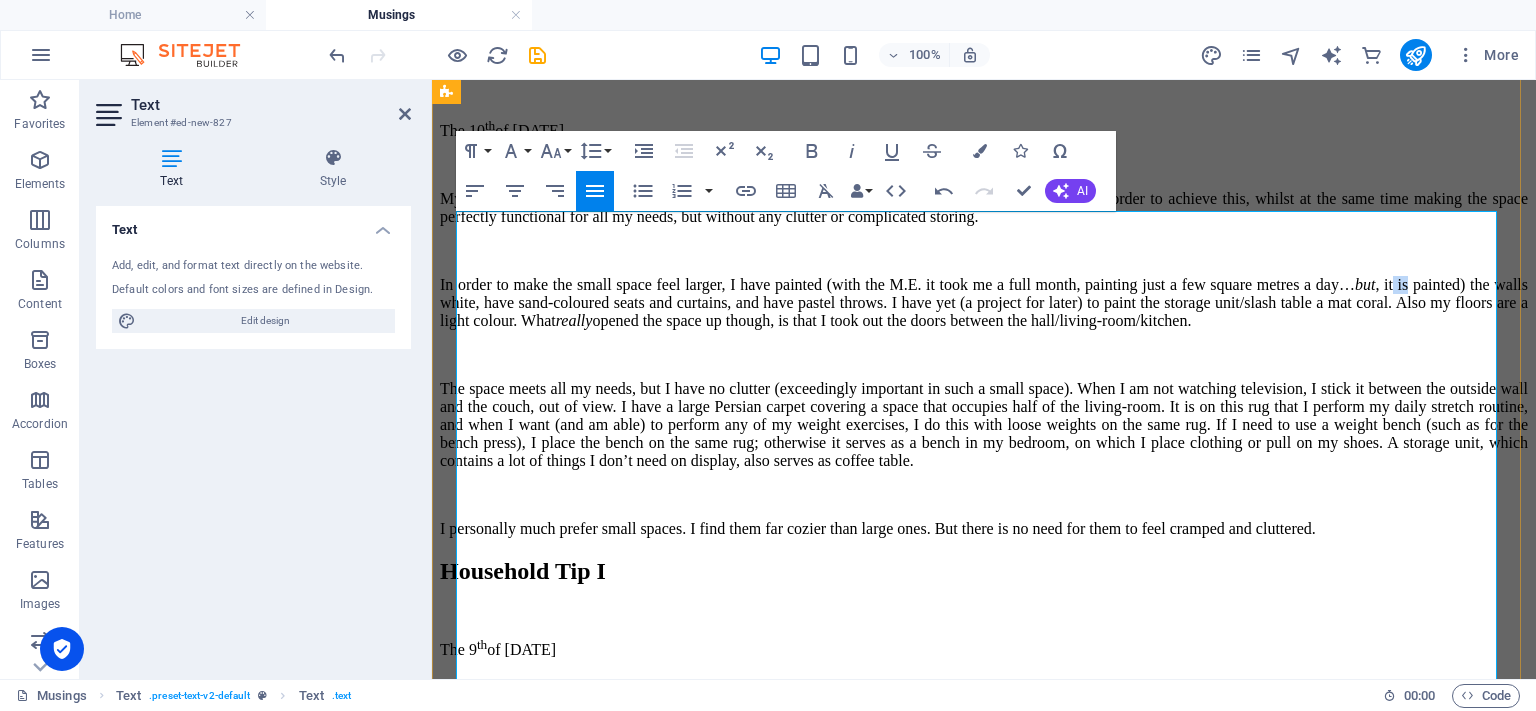 drag, startPoint x: 648, startPoint y: 386, endPoint x: 632, endPoint y: 386, distance: 16 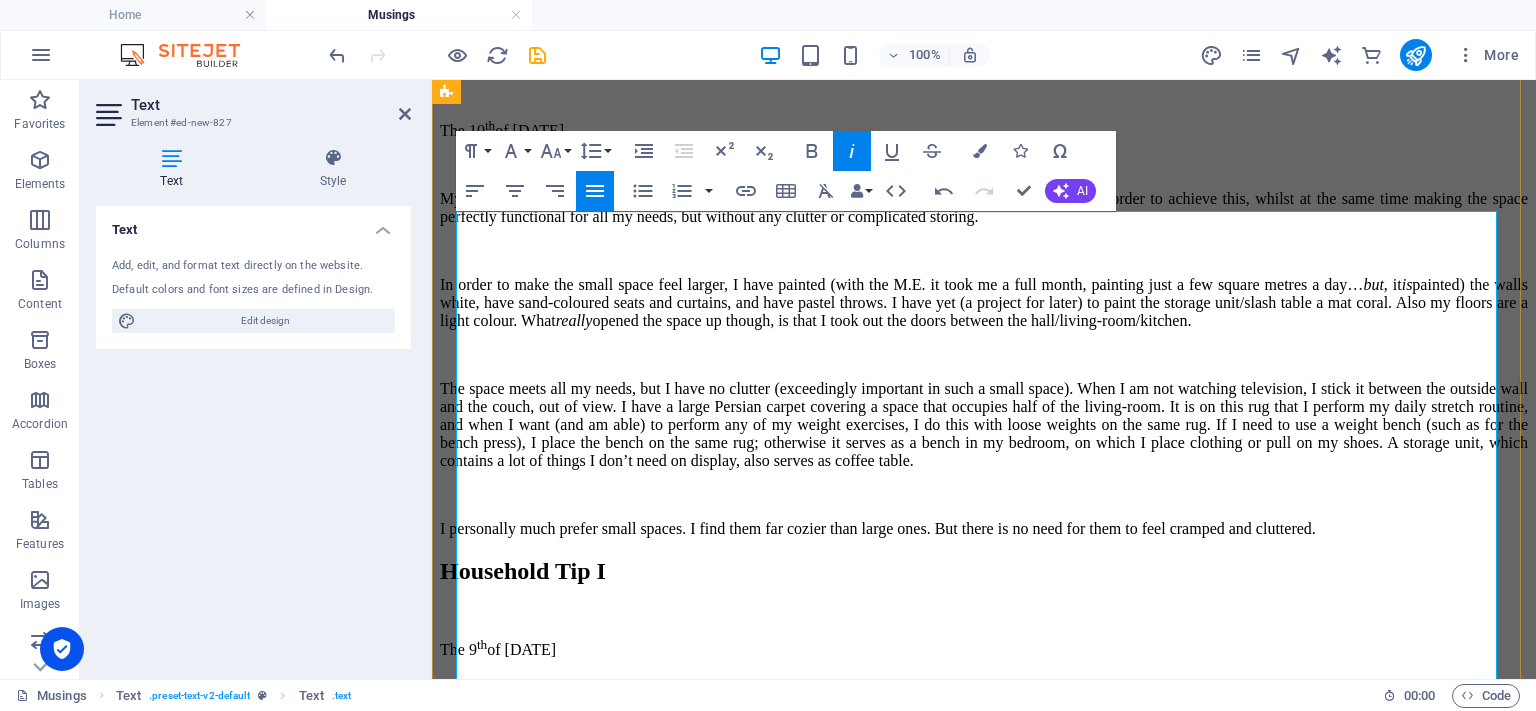 drag, startPoint x: 928, startPoint y: 282, endPoint x: 888, endPoint y: 279, distance: 40.112343 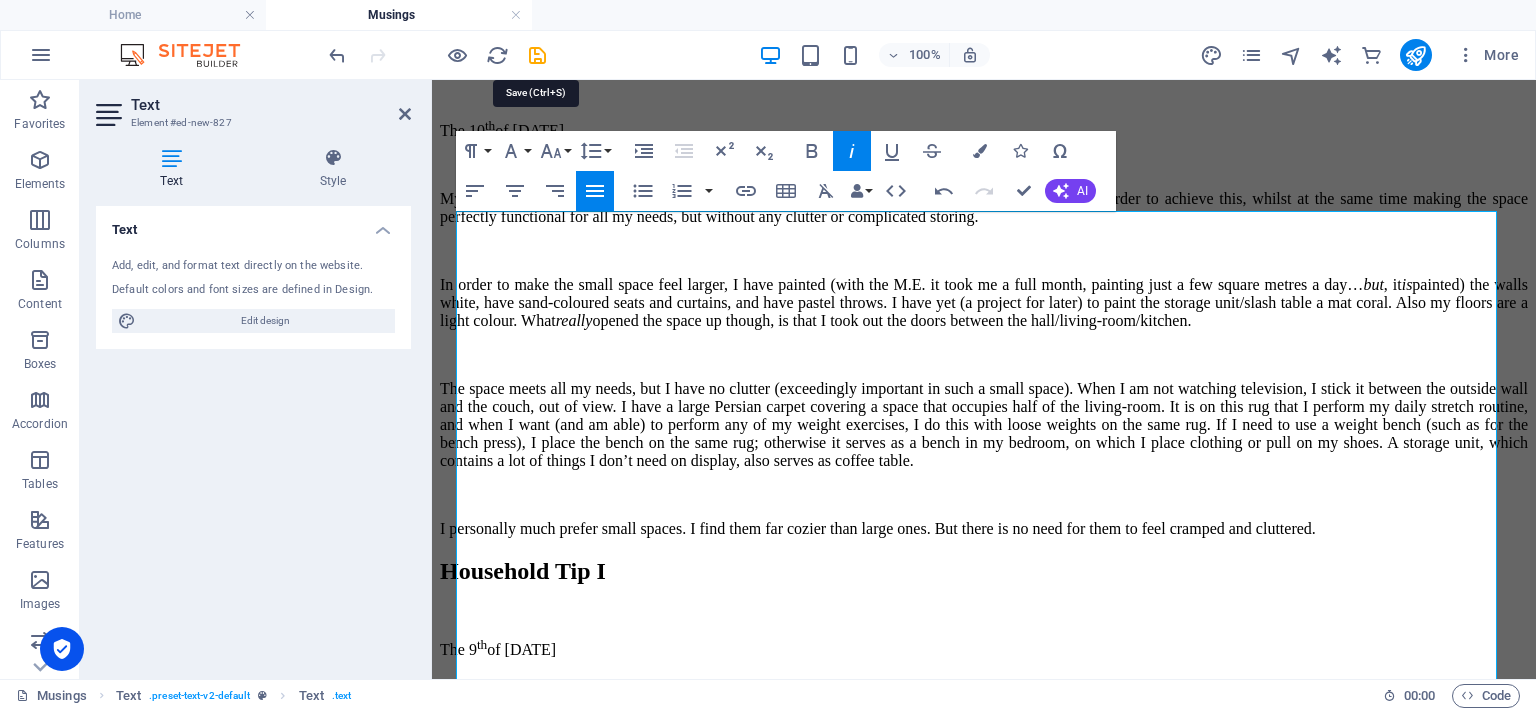 click at bounding box center (537, 55) 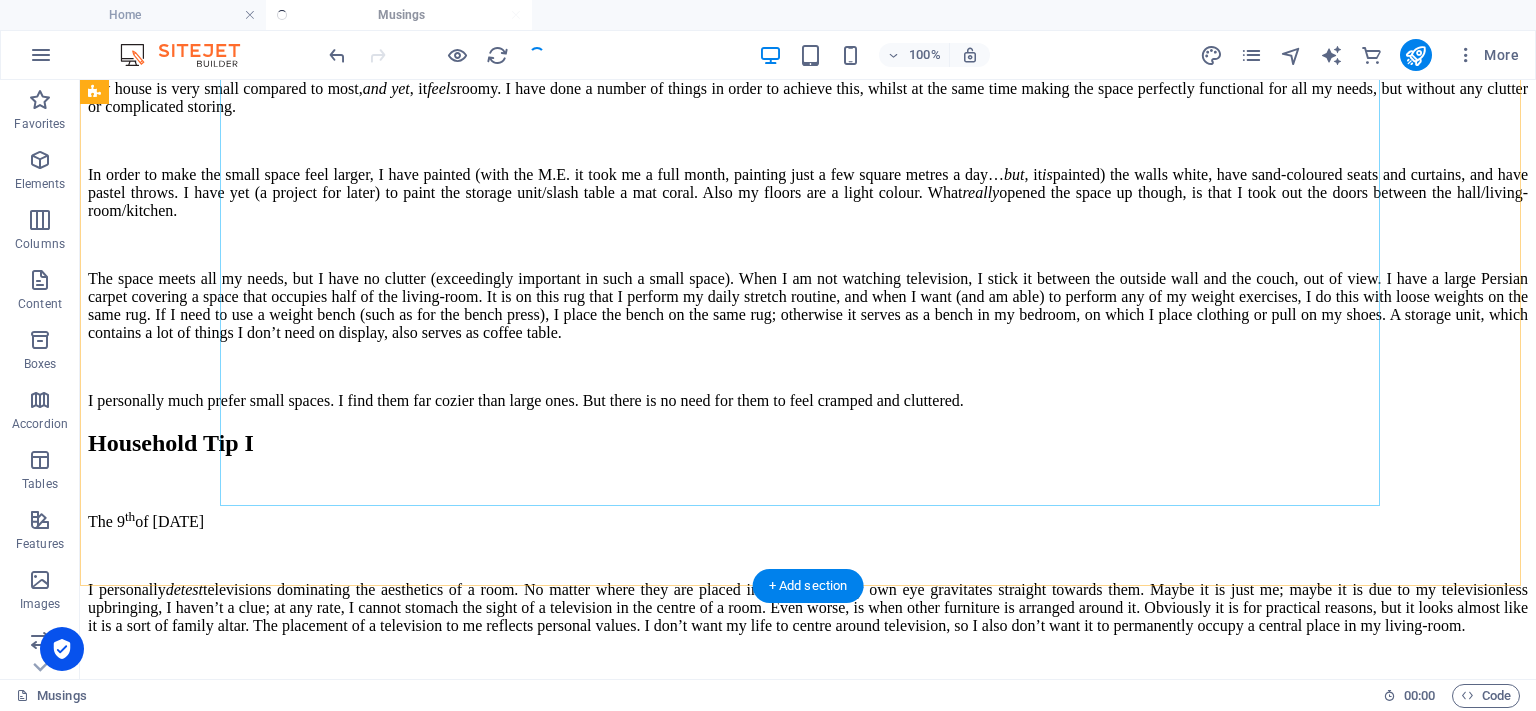 scroll, scrollTop: 2033, scrollLeft: 0, axis: vertical 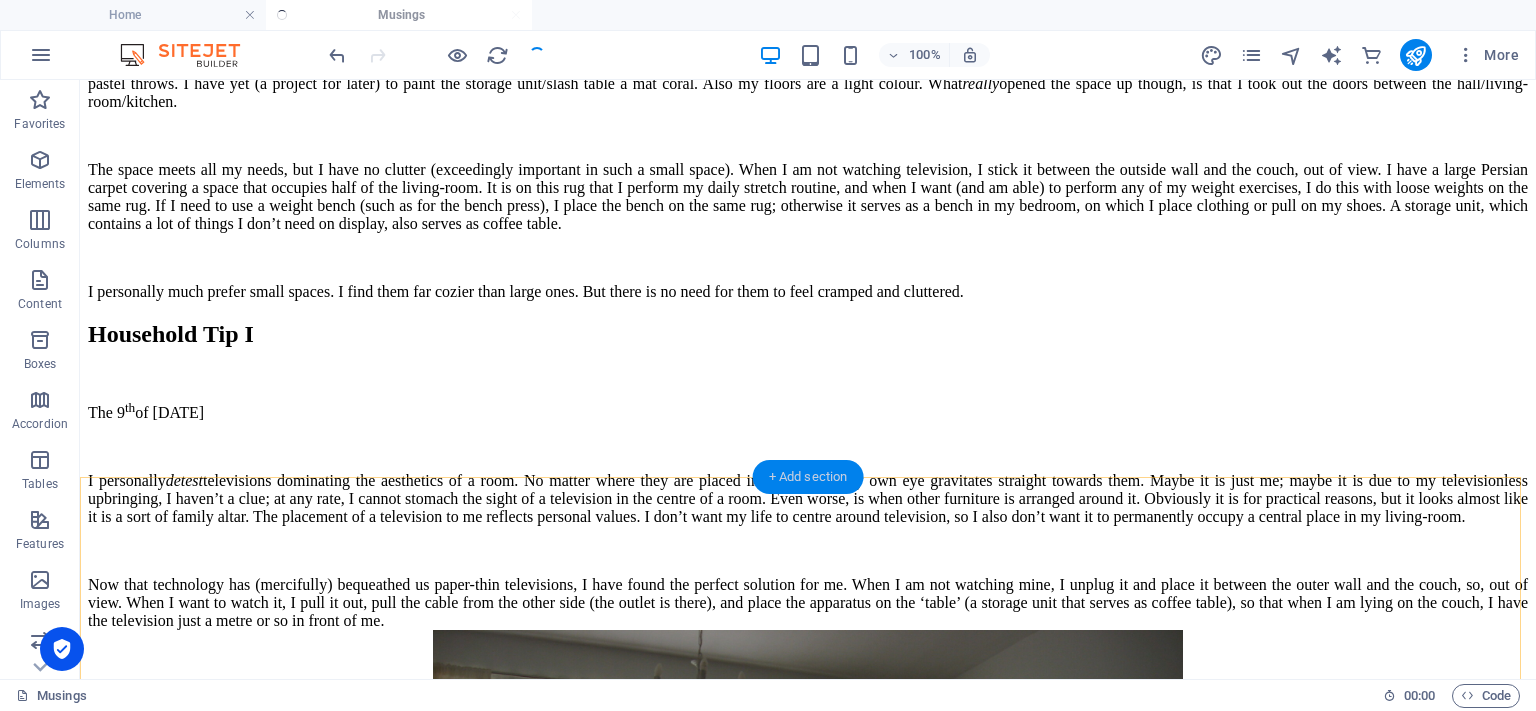 drag, startPoint x: 802, startPoint y: 481, endPoint x: 341, endPoint y: 401, distance: 467.88995 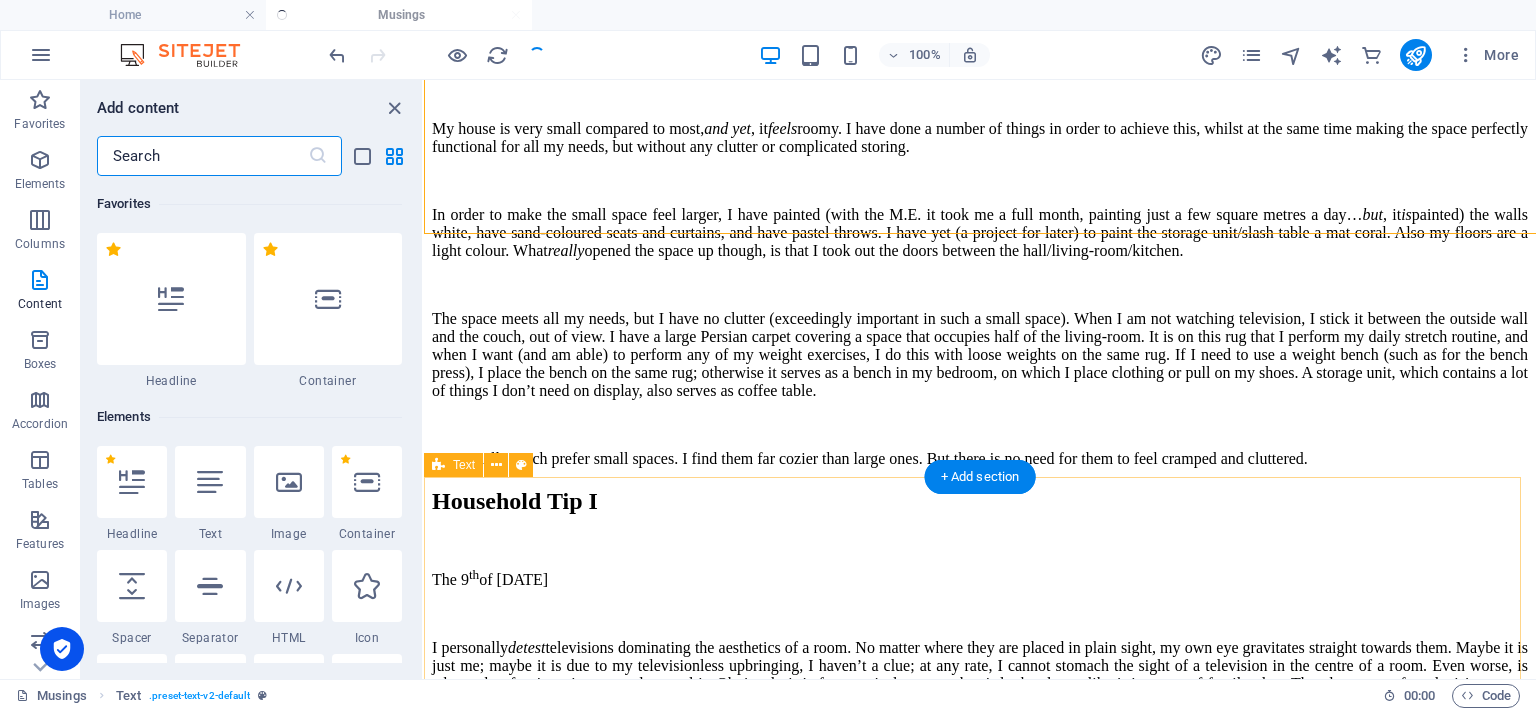 scroll, scrollTop: 2276, scrollLeft: 0, axis: vertical 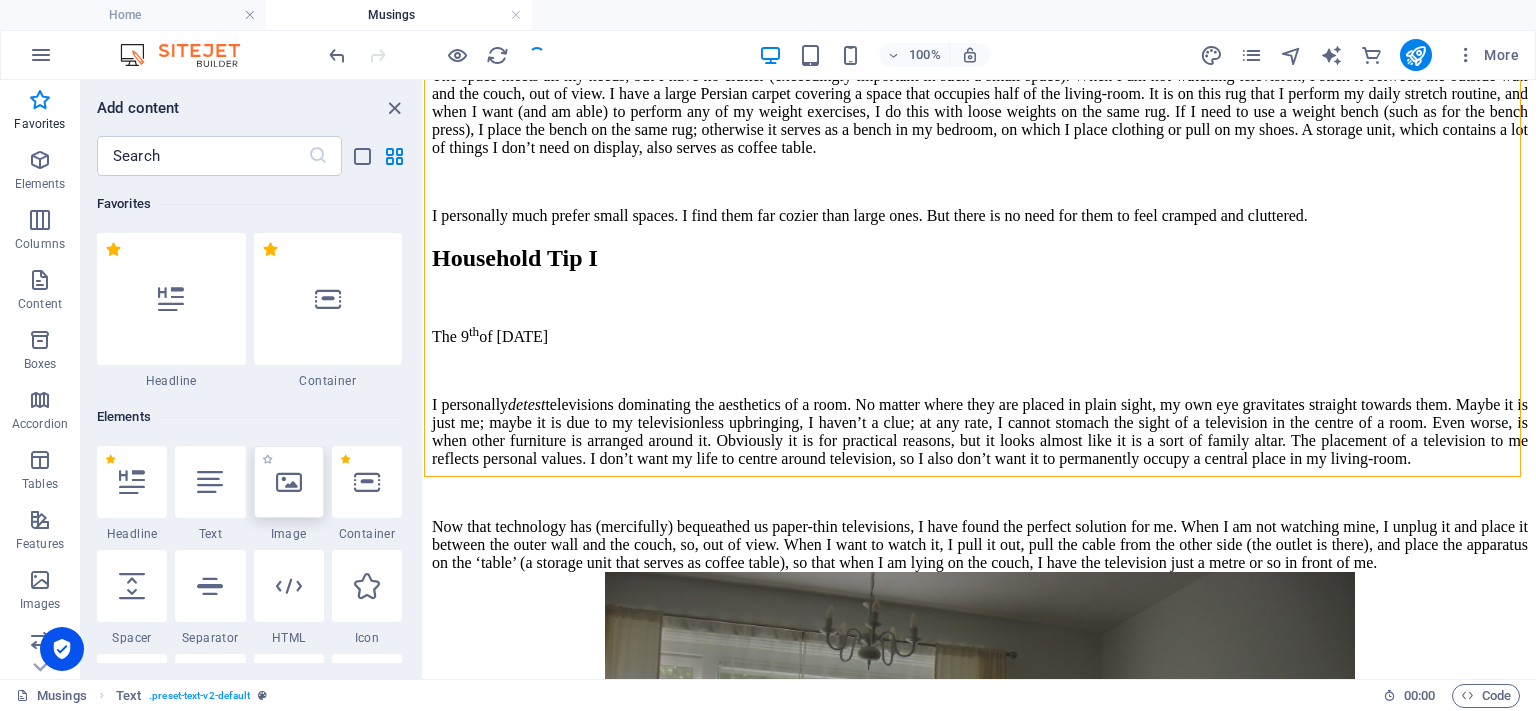 click at bounding box center [289, 482] 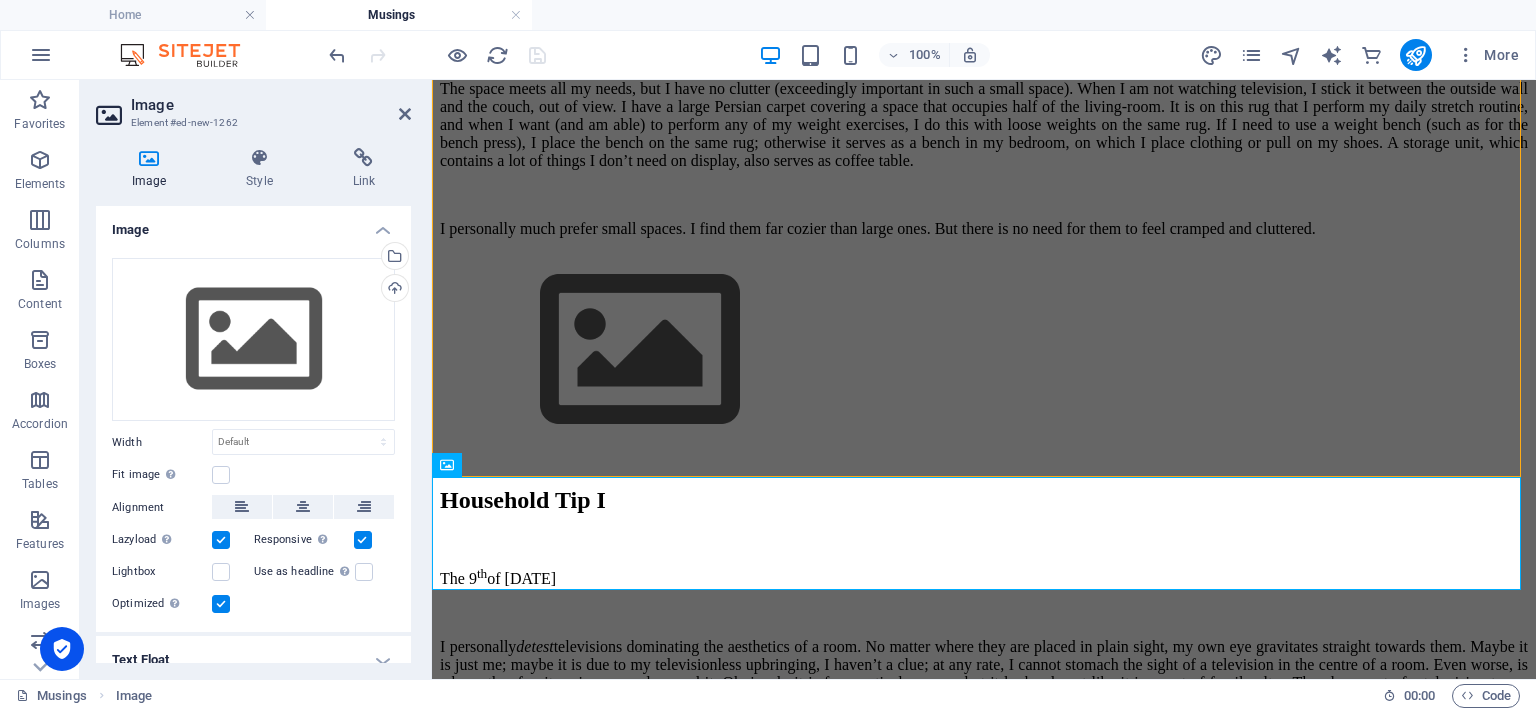 scroll, scrollTop: 2304, scrollLeft: 0, axis: vertical 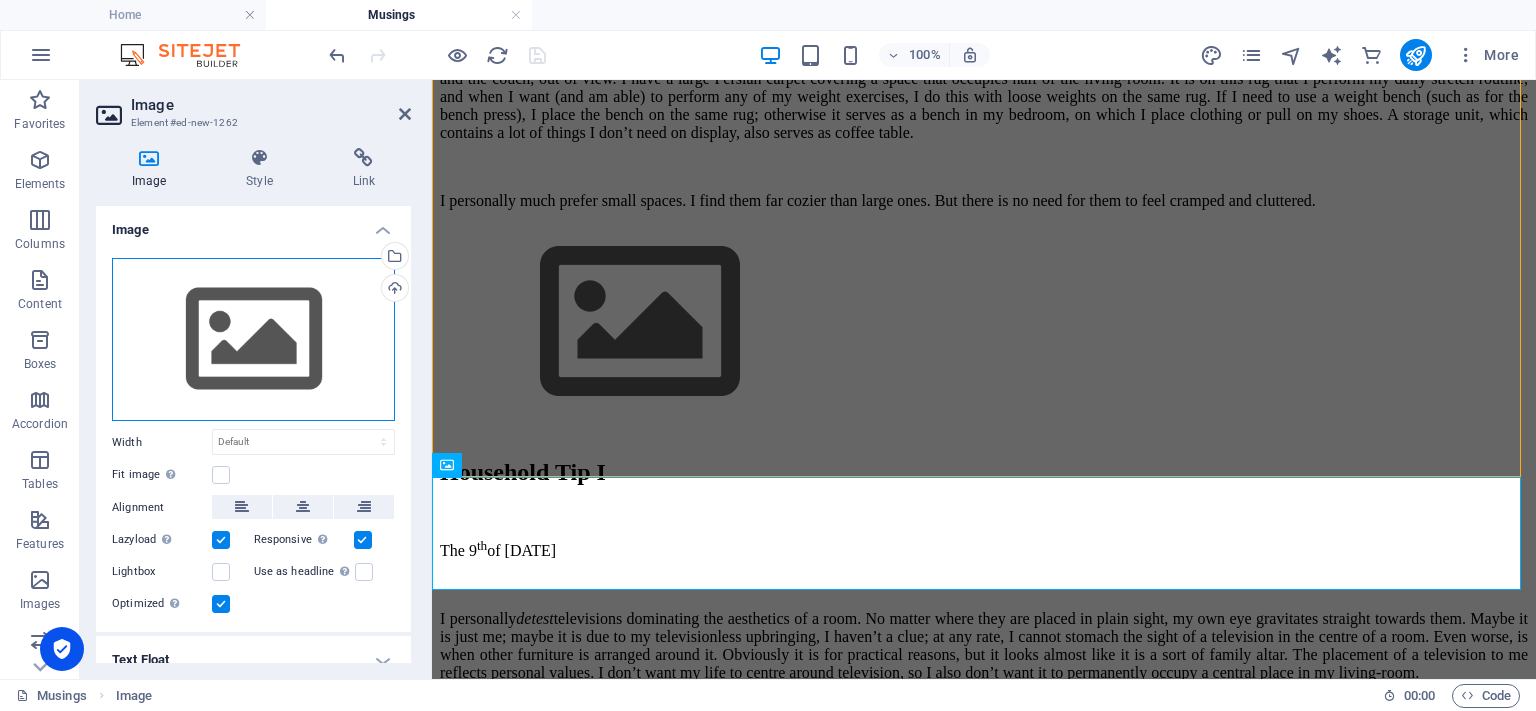 click on "Drag files here, click to choose files or select files from Files or our free stock photos & videos" at bounding box center (253, 340) 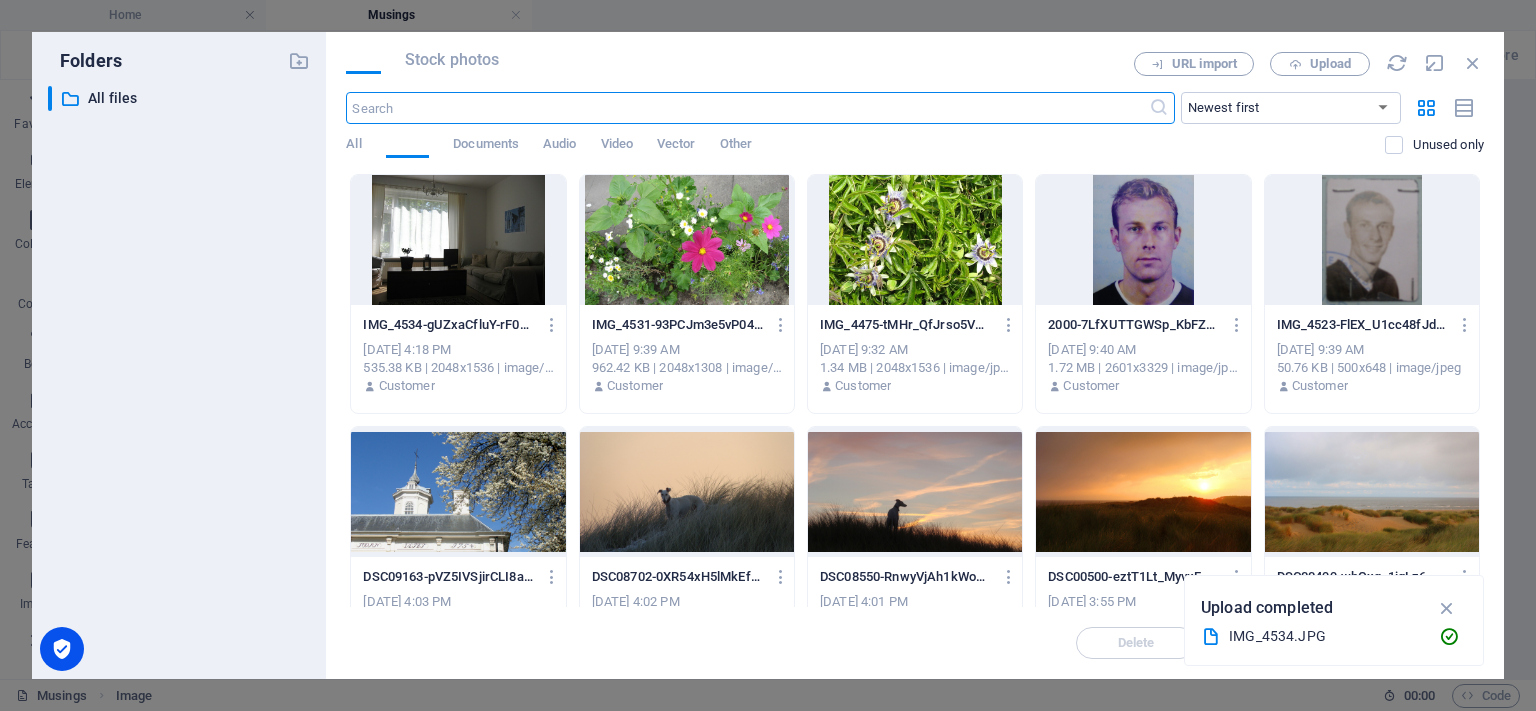 scroll, scrollTop: 2384, scrollLeft: 0, axis: vertical 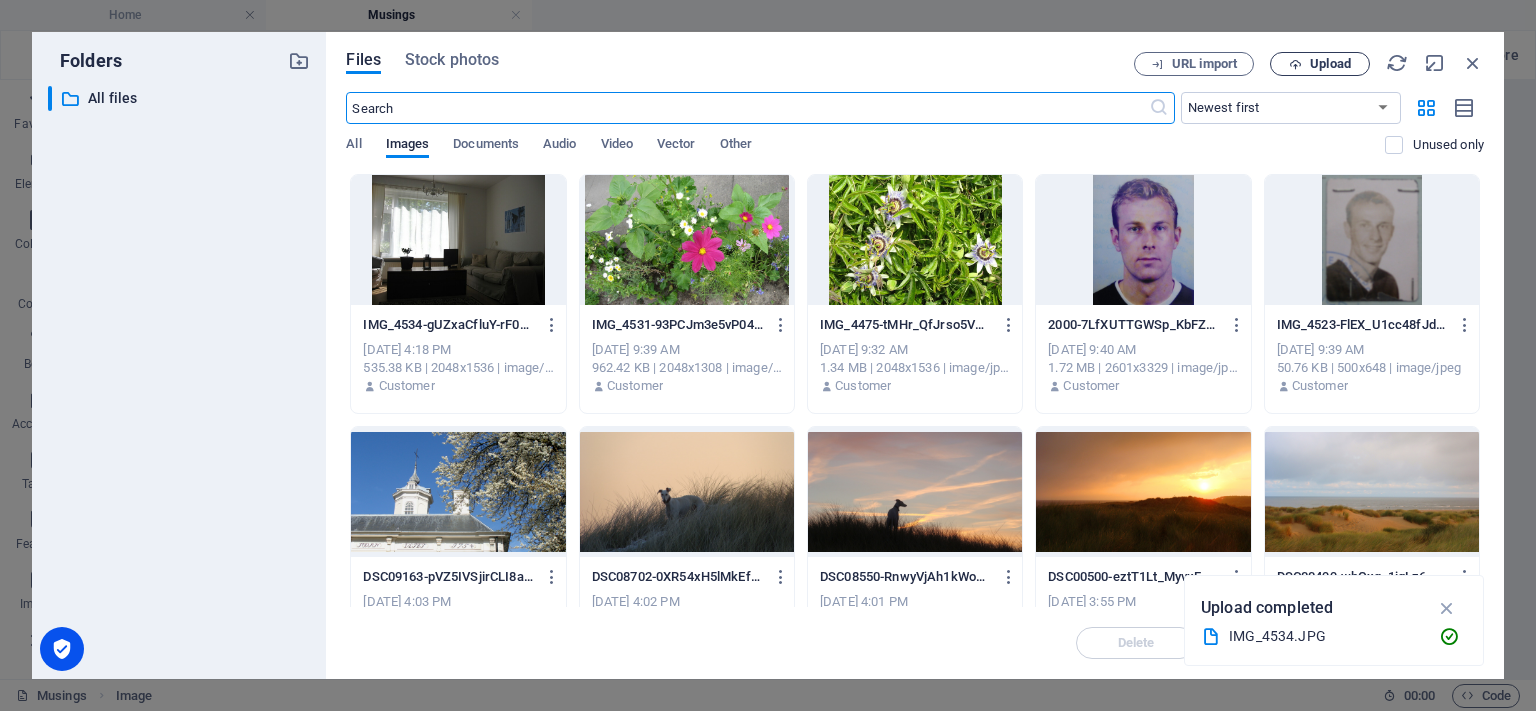 click on "Upload" at bounding box center (1330, 64) 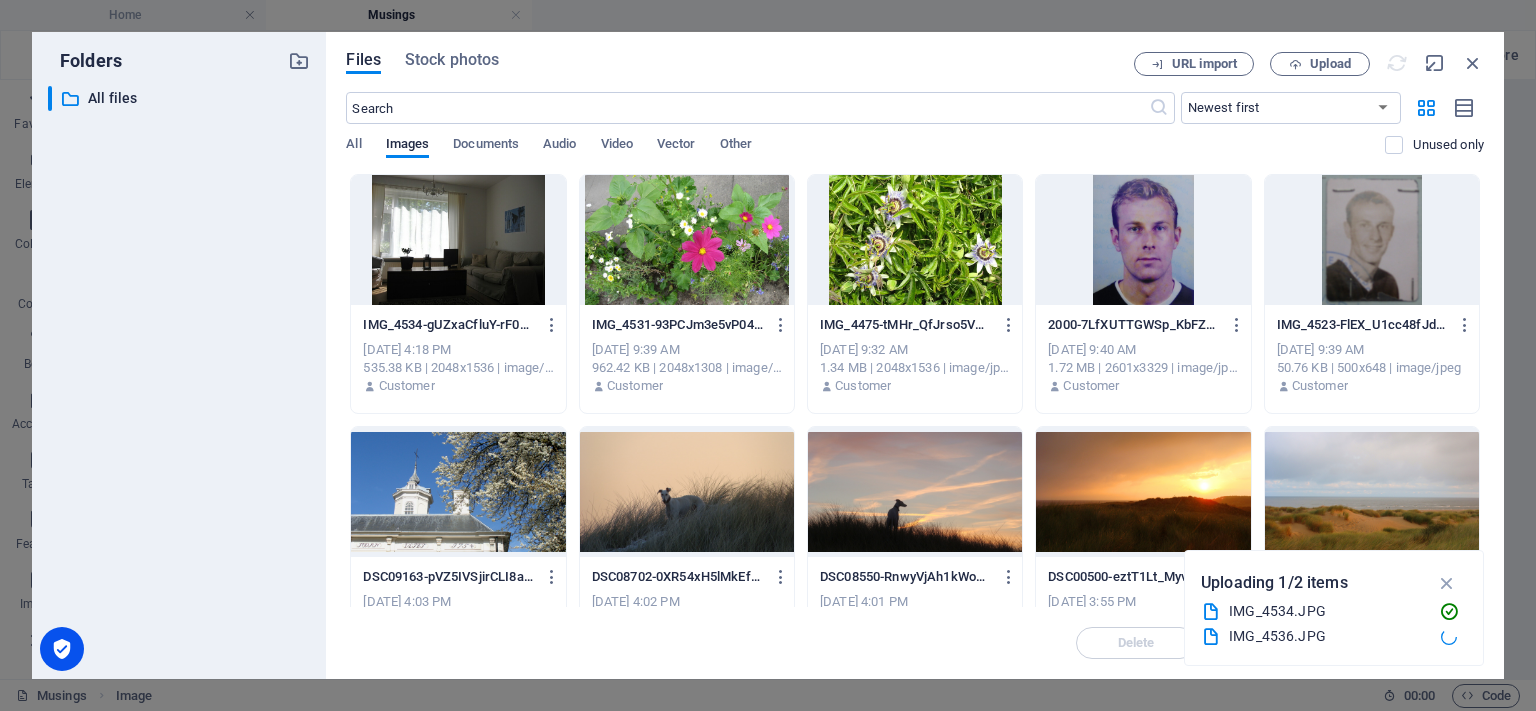 scroll, scrollTop: 2304, scrollLeft: 0, axis: vertical 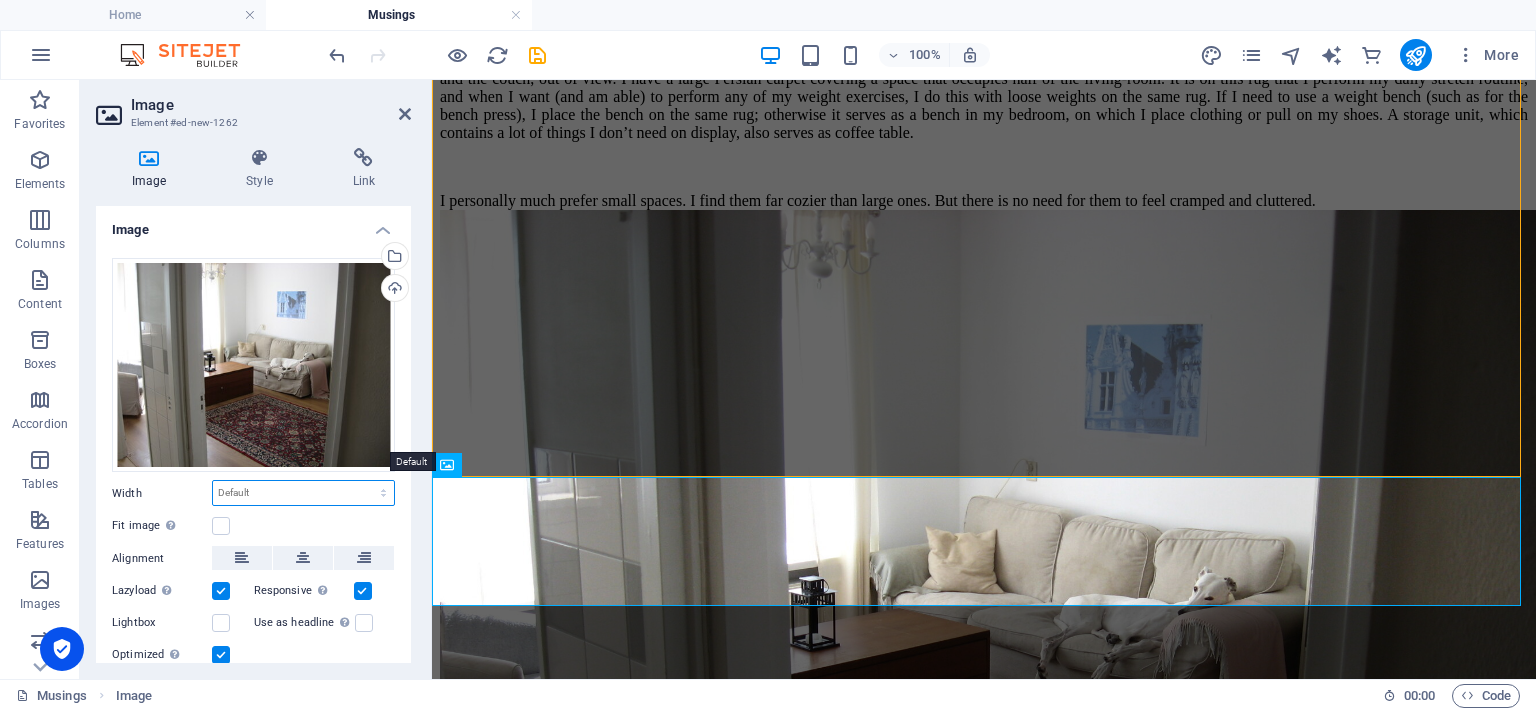 click on "Default auto px rem % em vh vw" at bounding box center [303, 493] 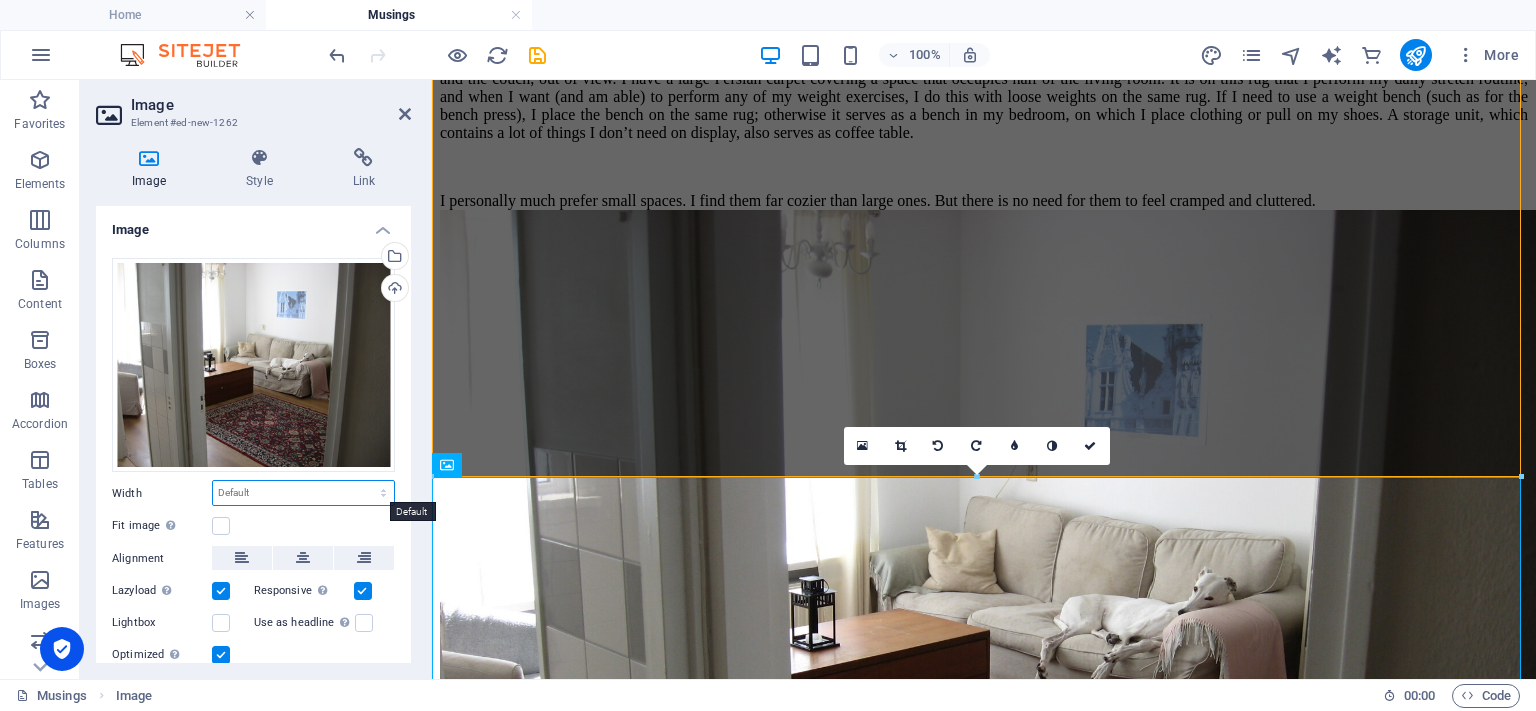 select on "px" 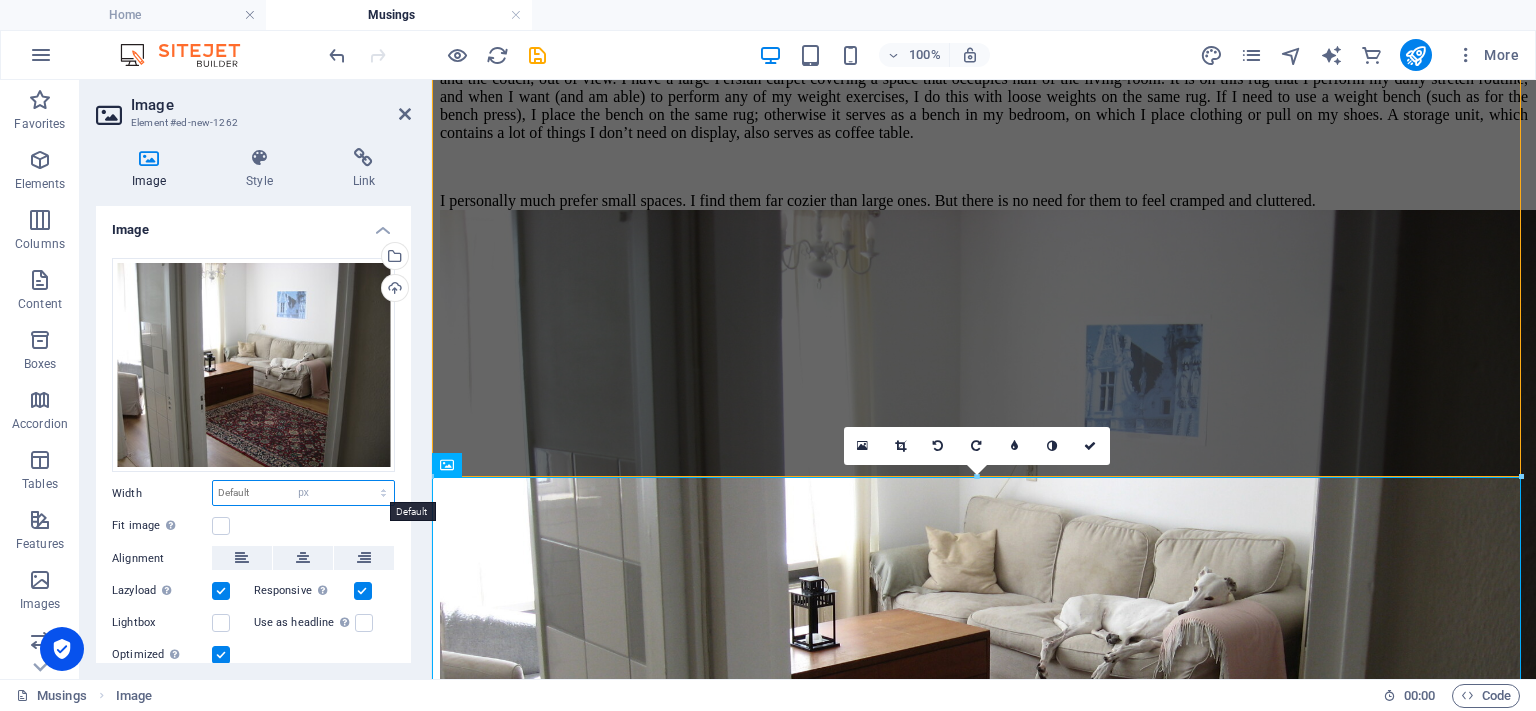 click on "Default auto px rem % em vh vw" at bounding box center [303, 493] 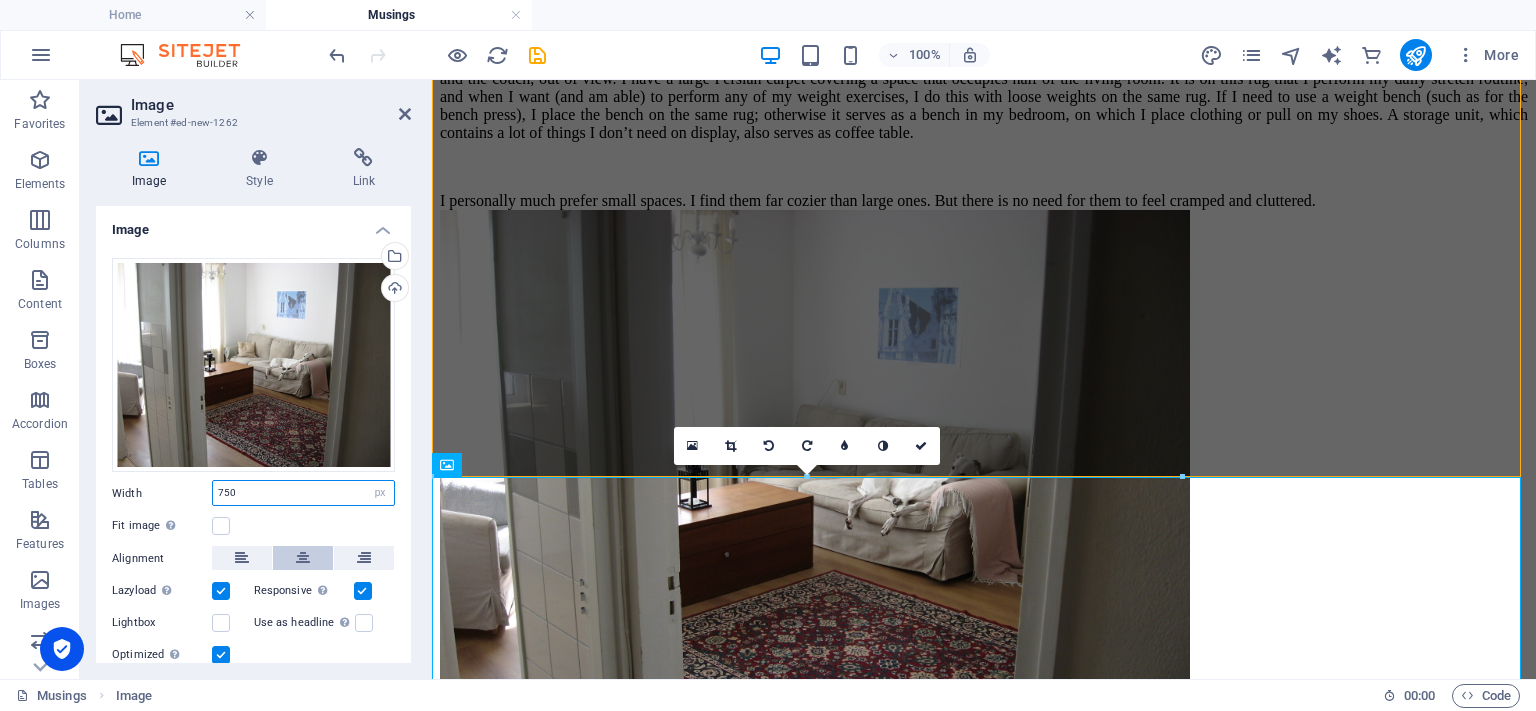 type on "750" 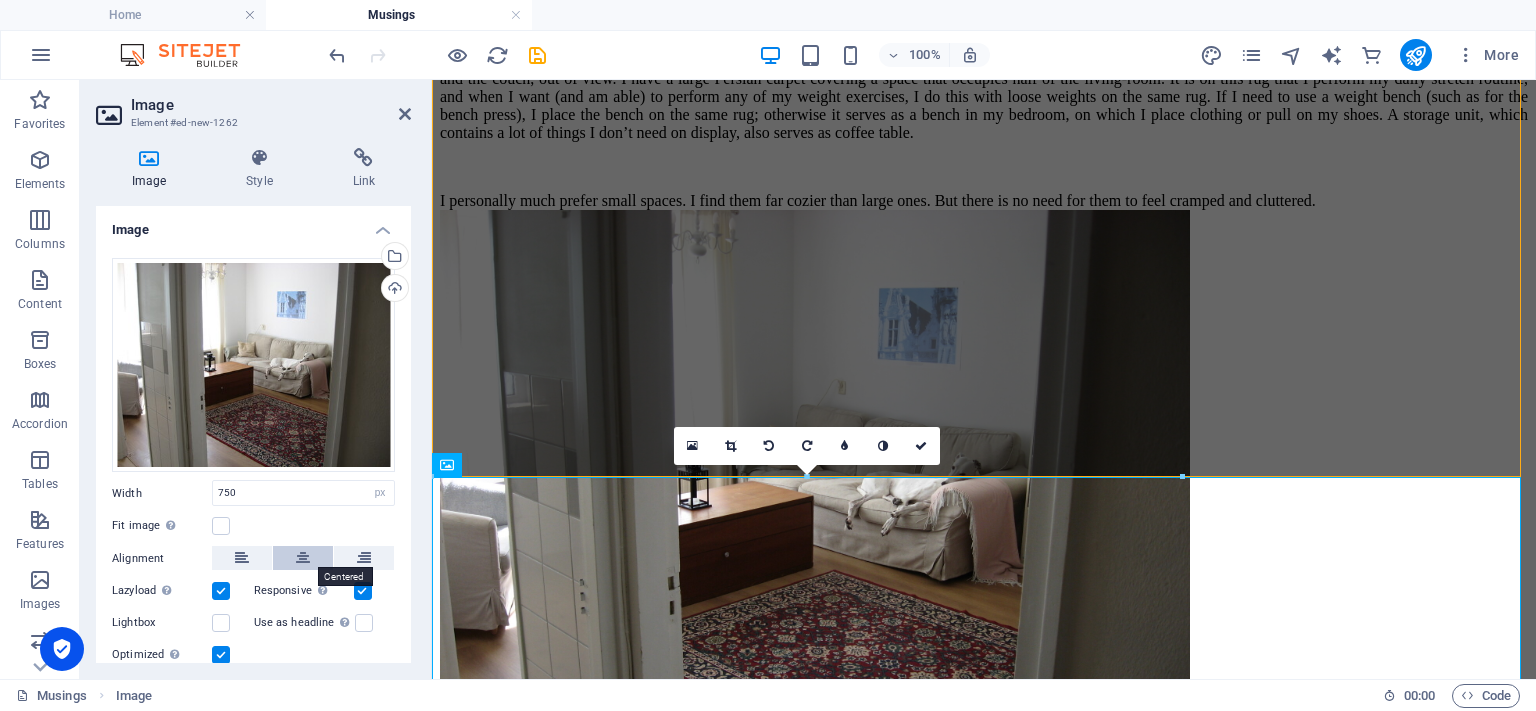 click at bounding box center [303, 558] 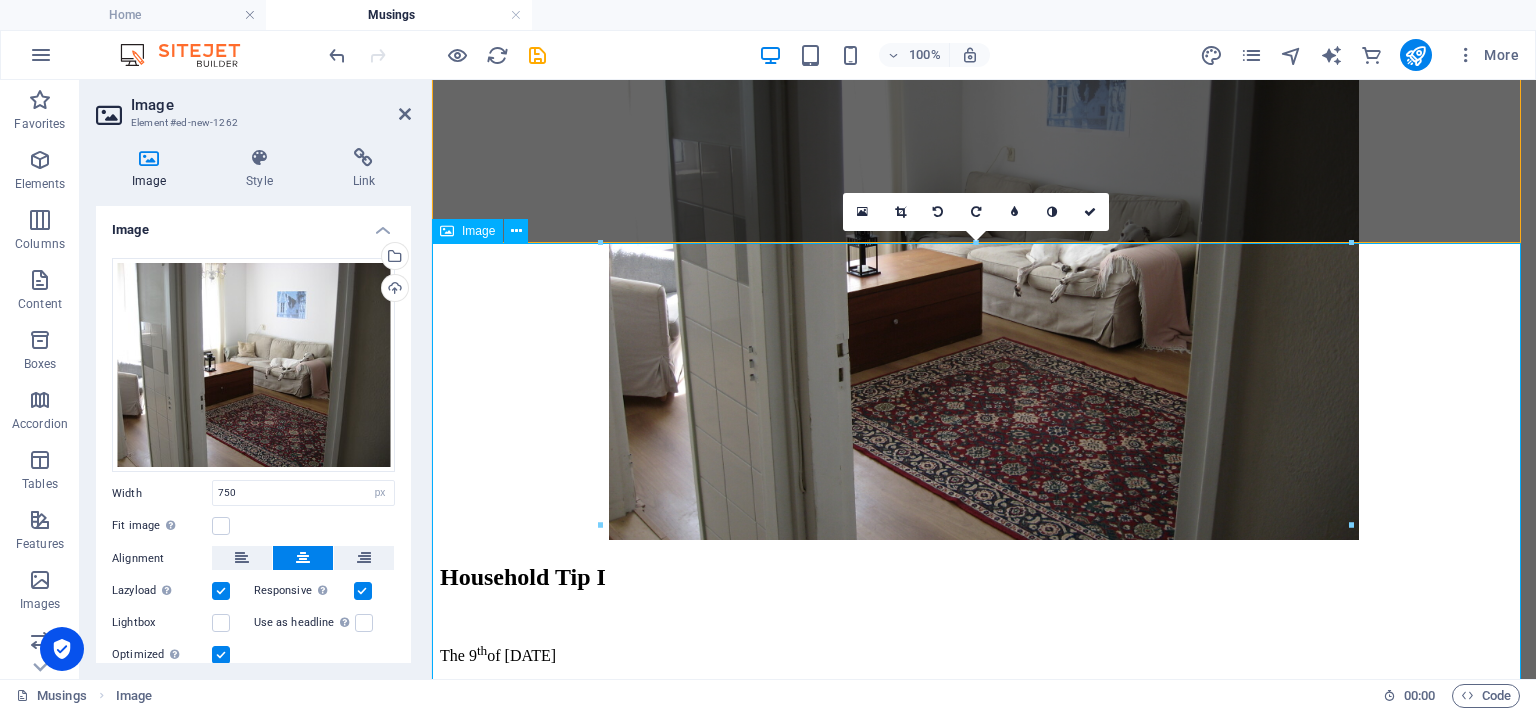 scroll, scrollTop: 2604, scrollLeft: 0, axis: vertical 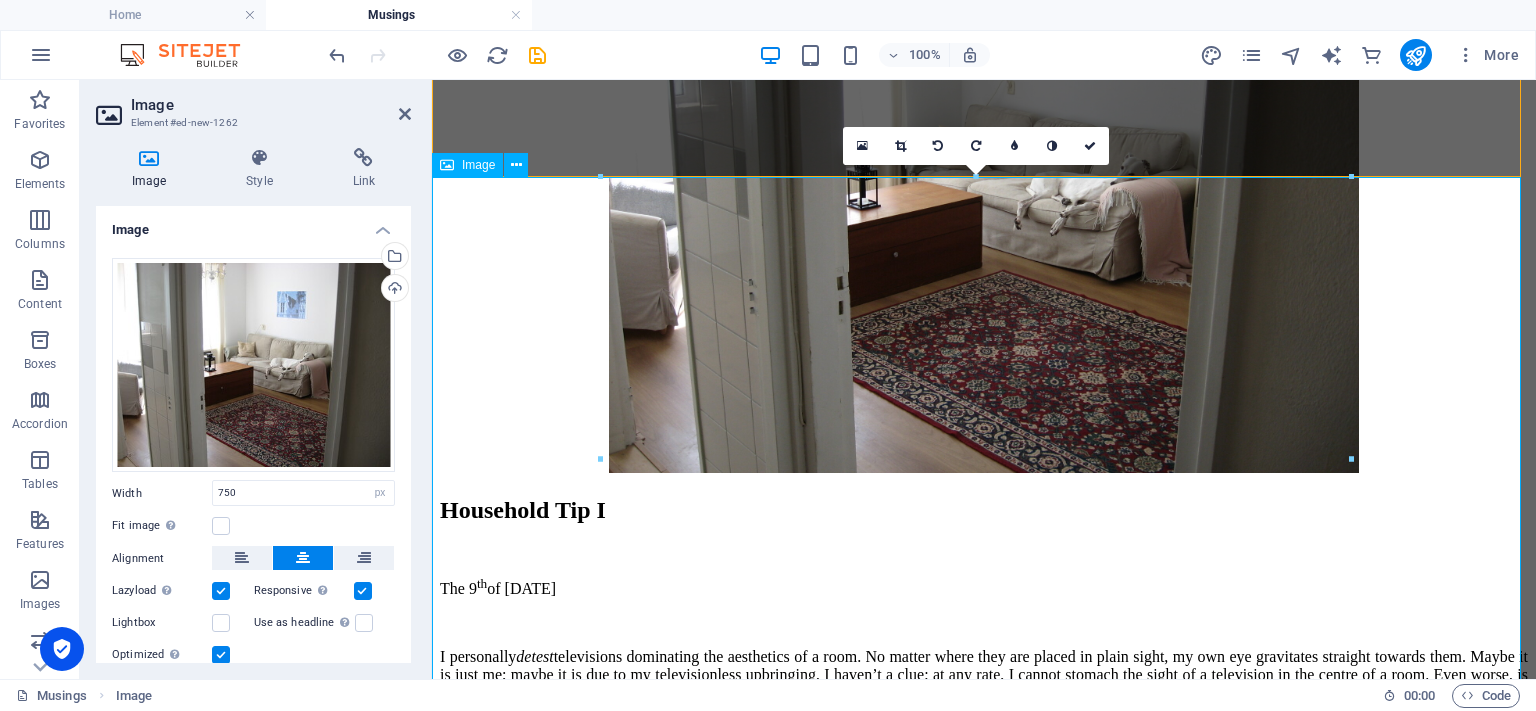 click at bounding box center [984, 193] 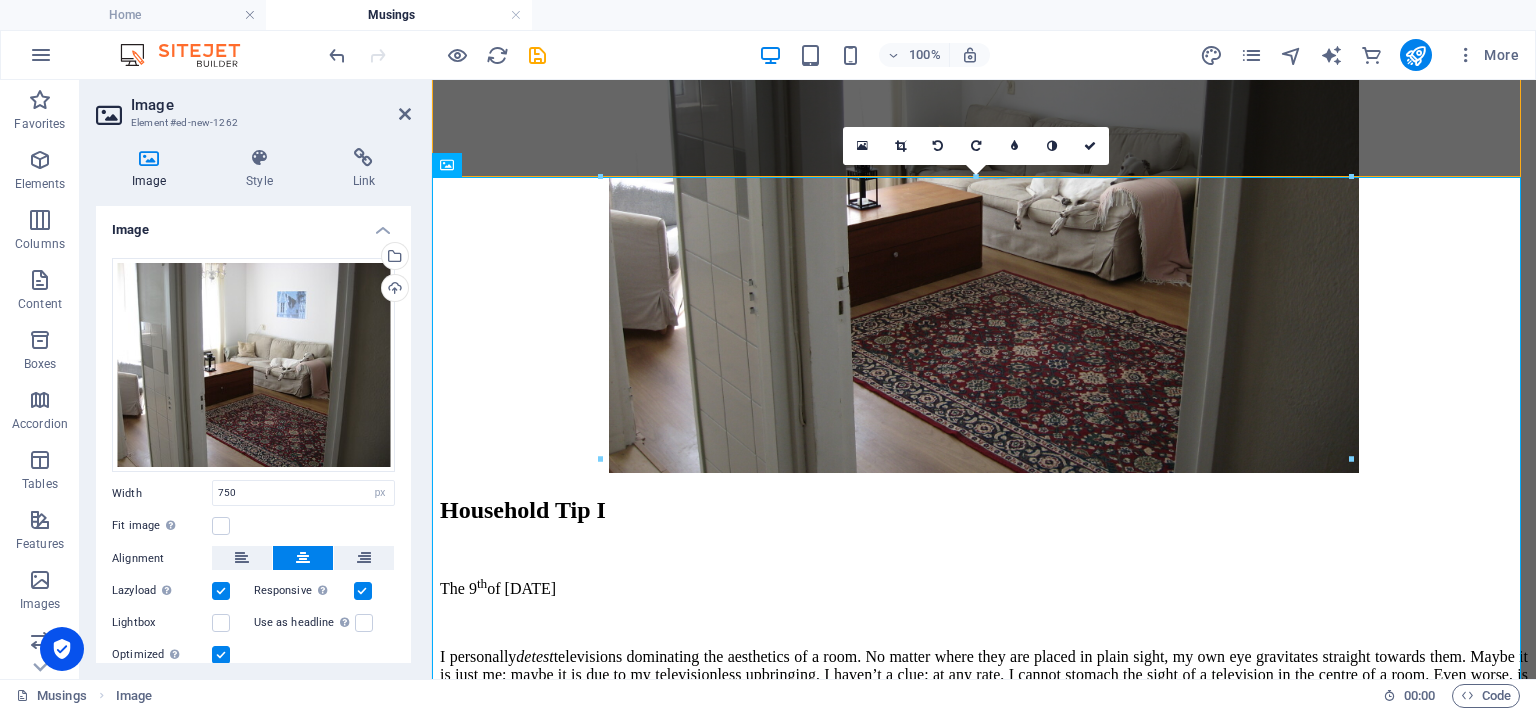 click on "Image" at bounding box center [271, 105] 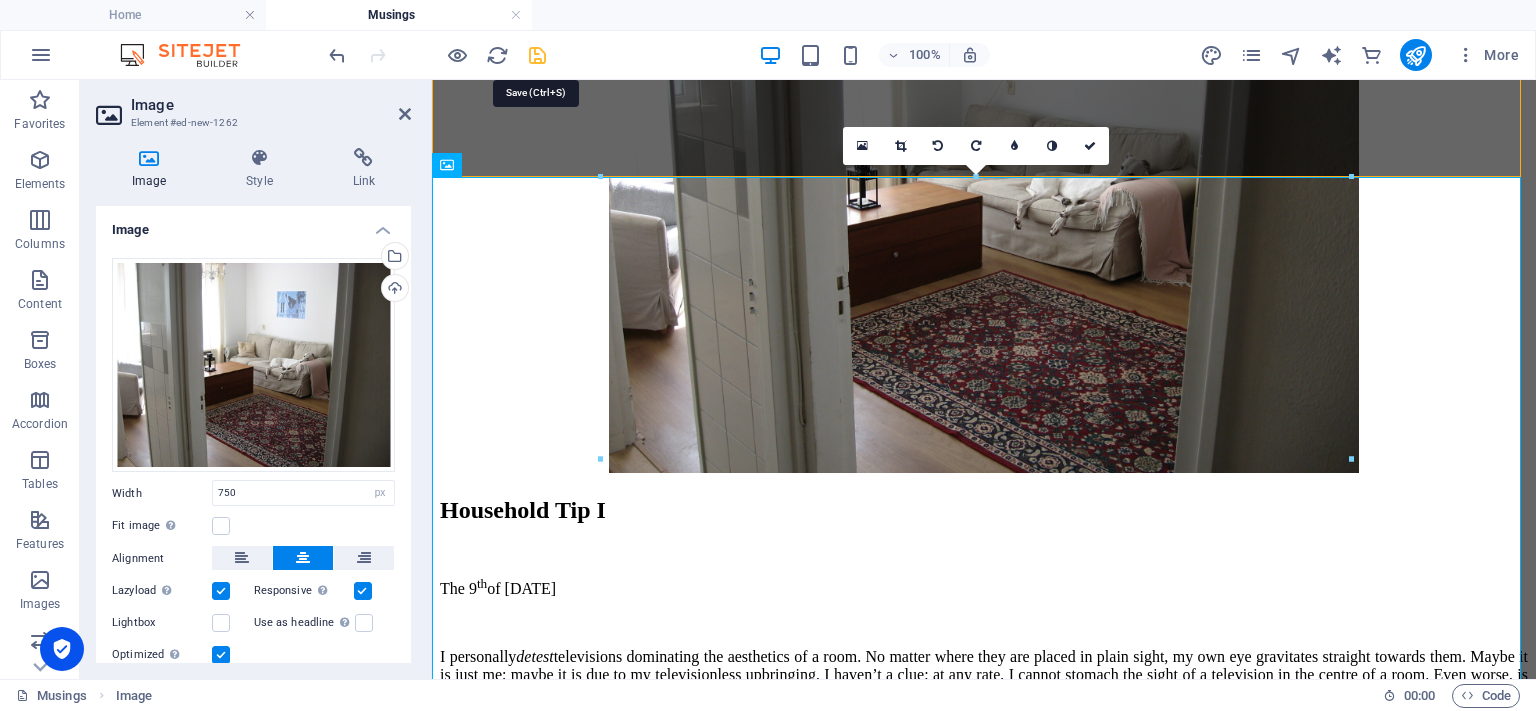 click at bounding box center (537, 55) 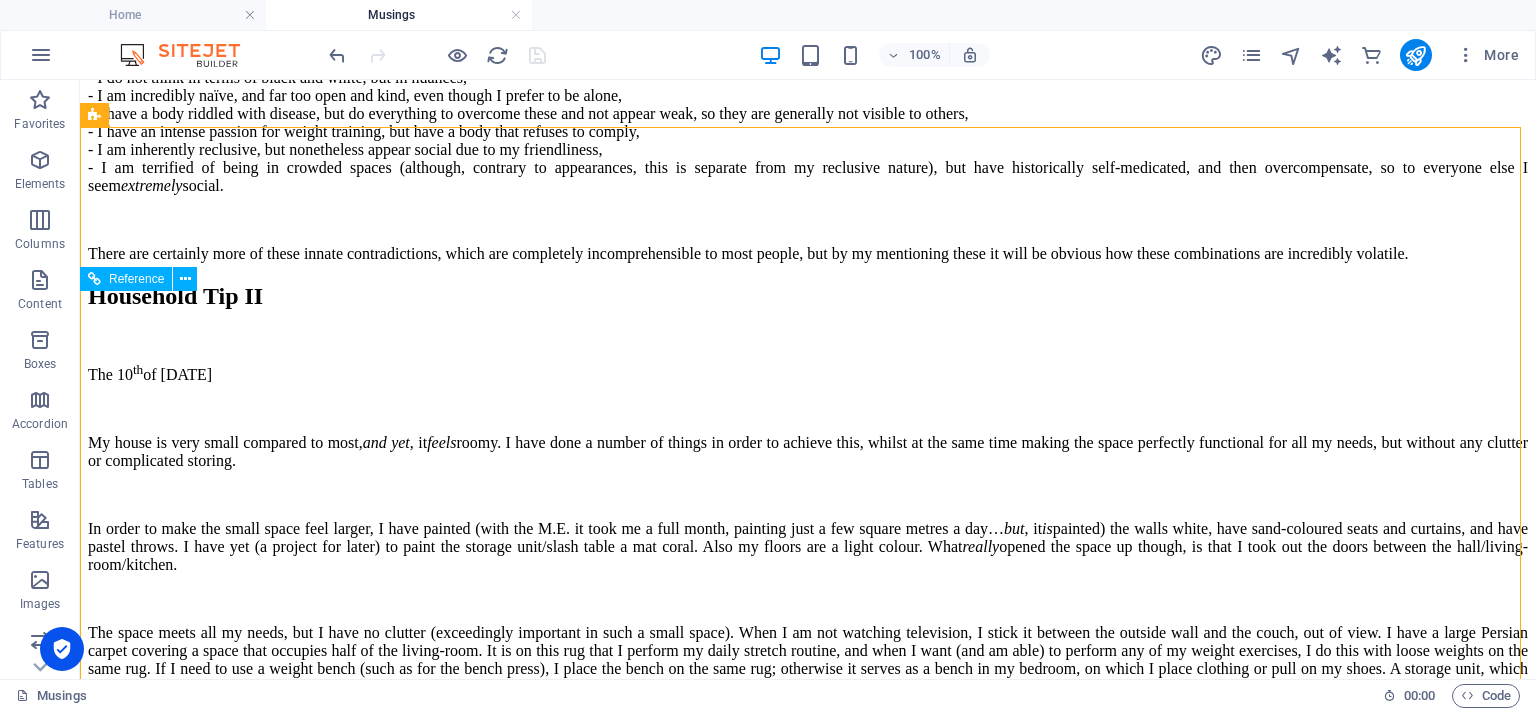 scroll, scrollTop: 1560, scrollLeft: 0, axis: vertical 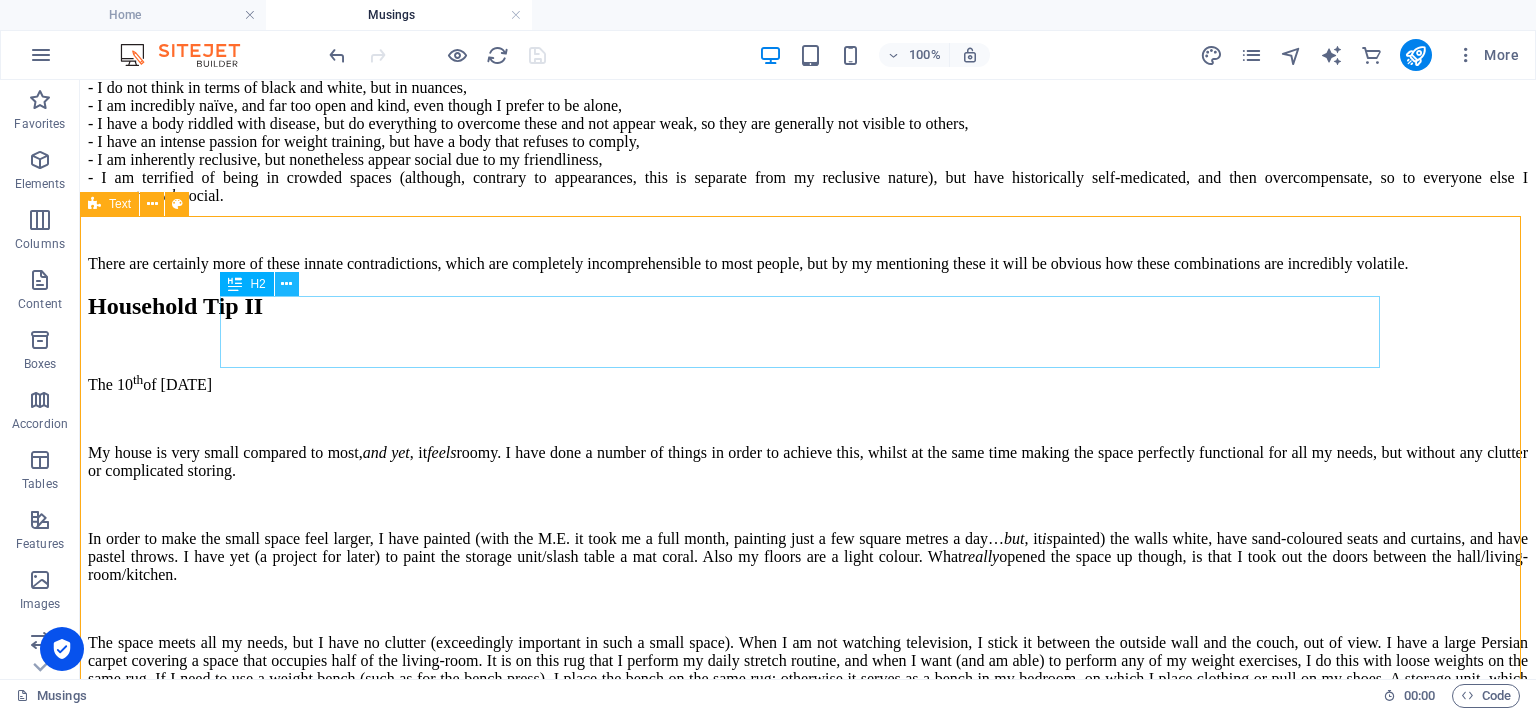 click at bounding box center (286, 284) 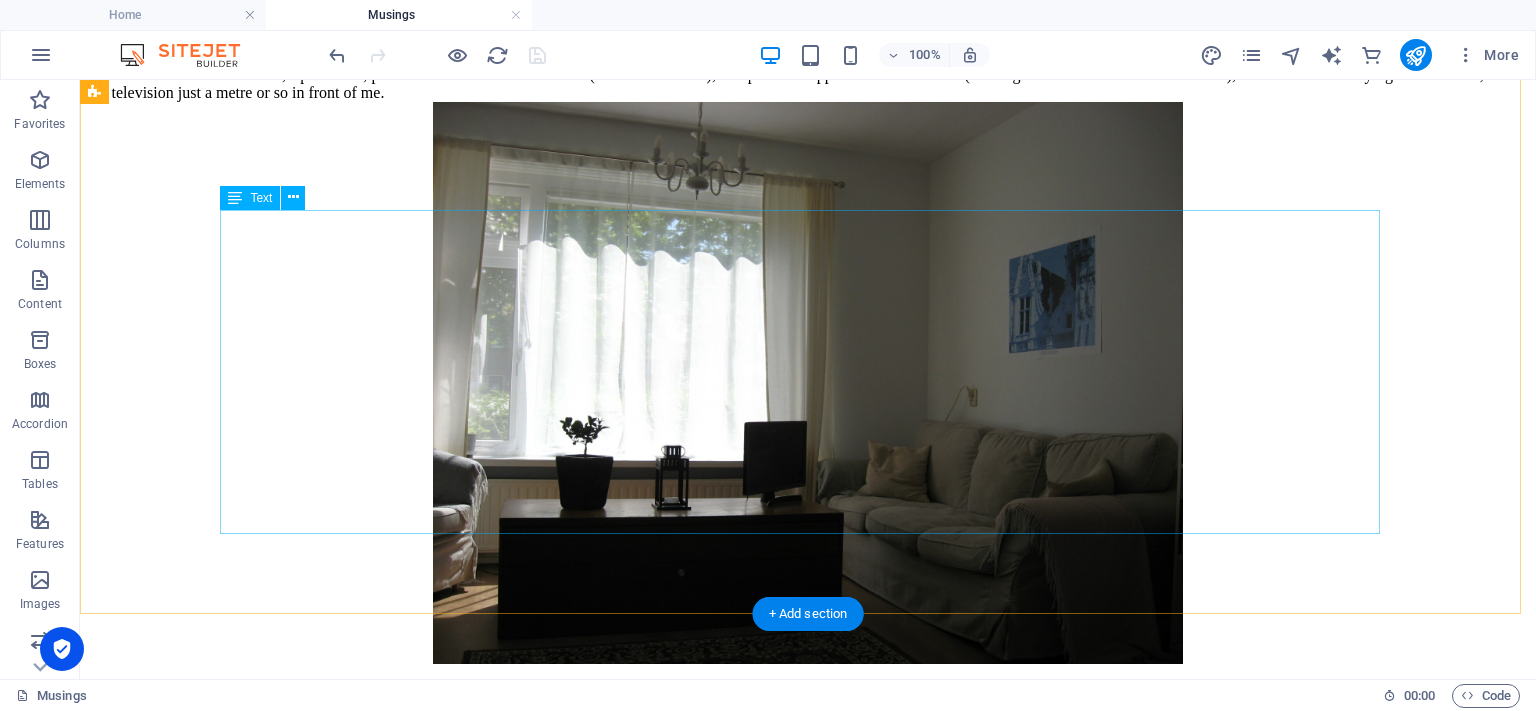 scroll, scrollTop: 2860, scrollLeft: 0, axis: vertical 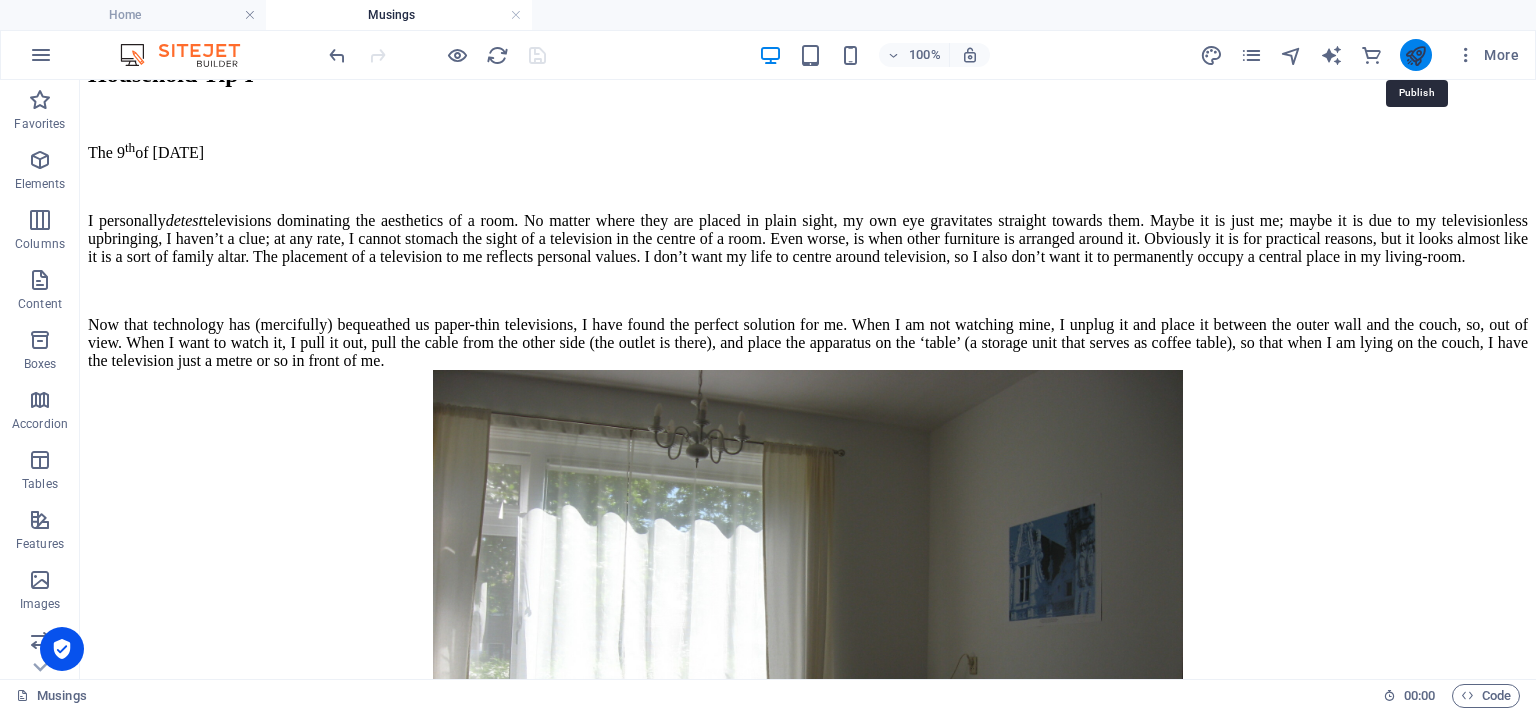 click at bounding box center [1415, 55] 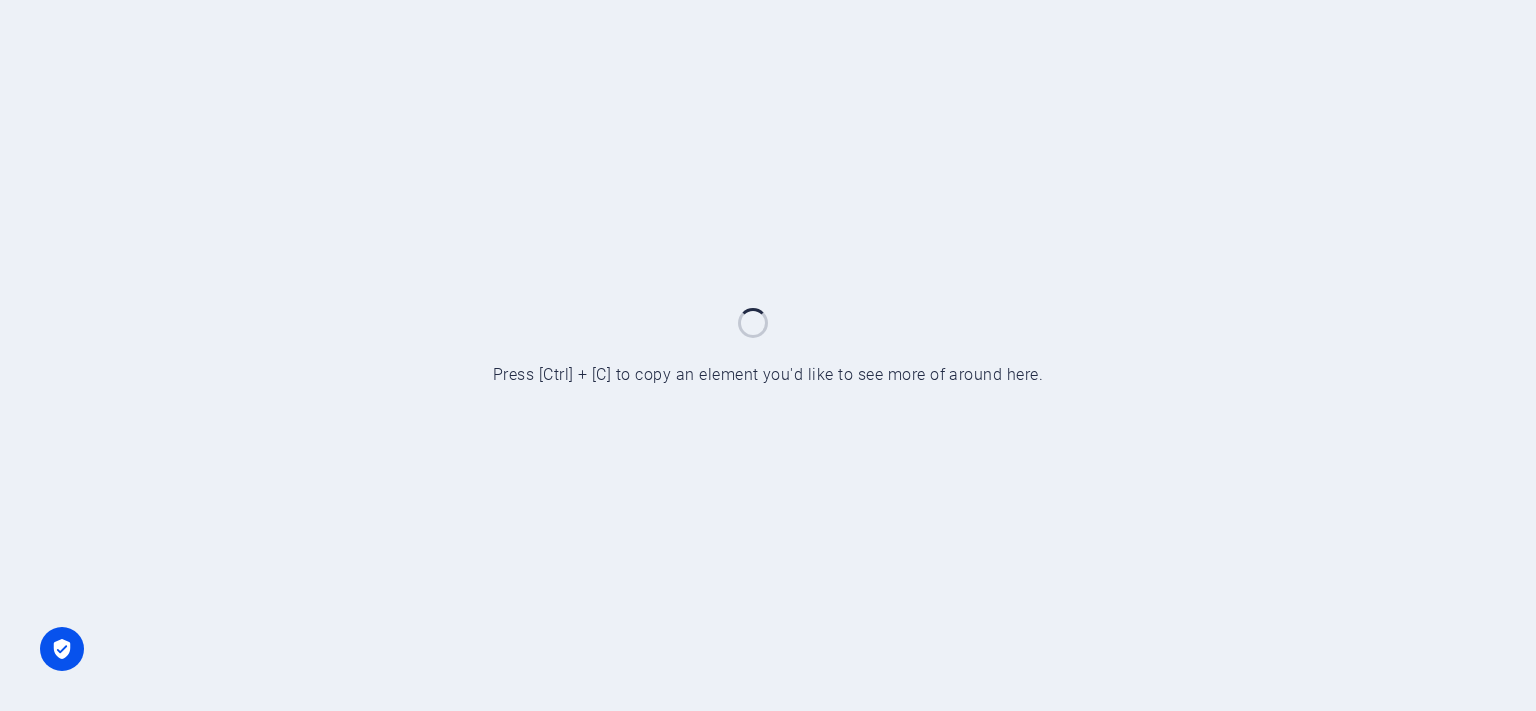 scroll, scrollTop: 0, scrollLeft: 0, axis: both 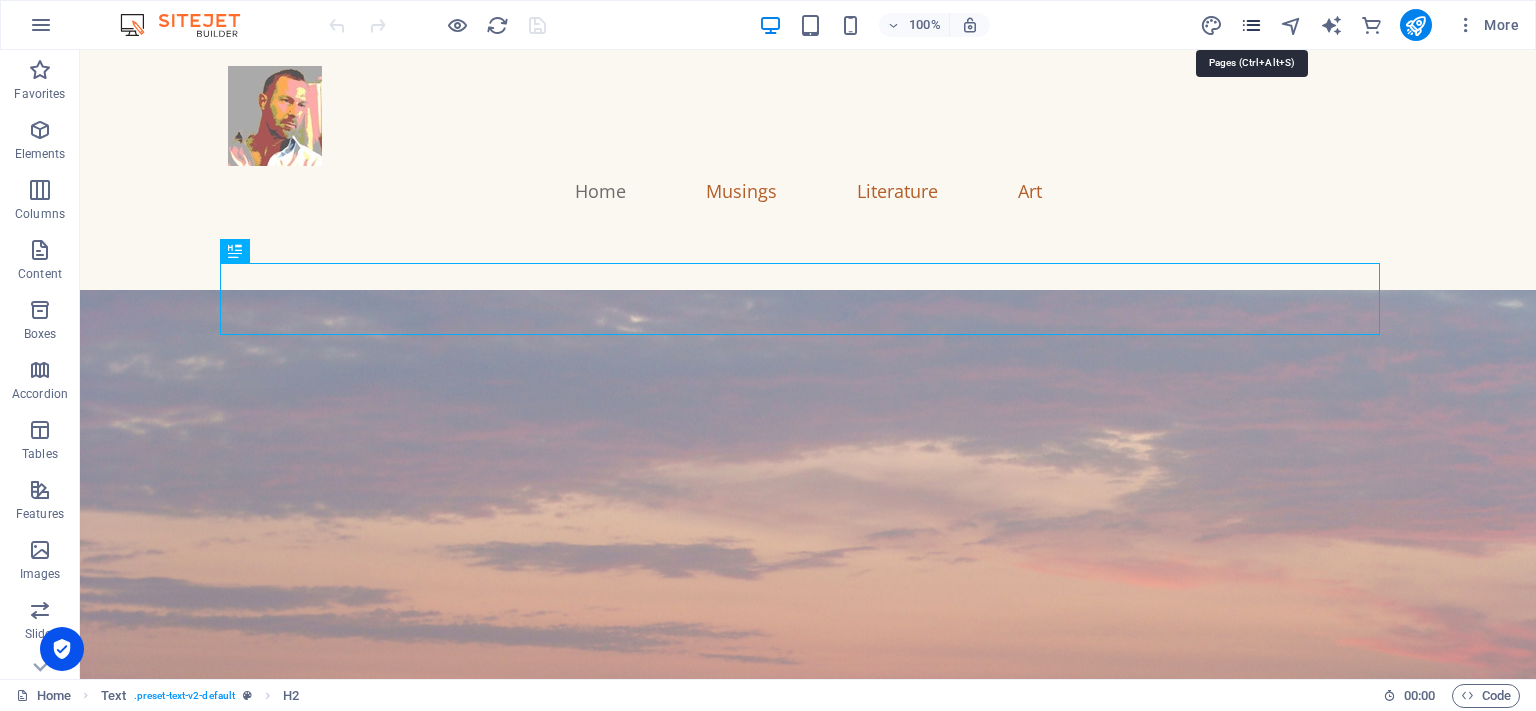 click at bounding box center (1251, 25) 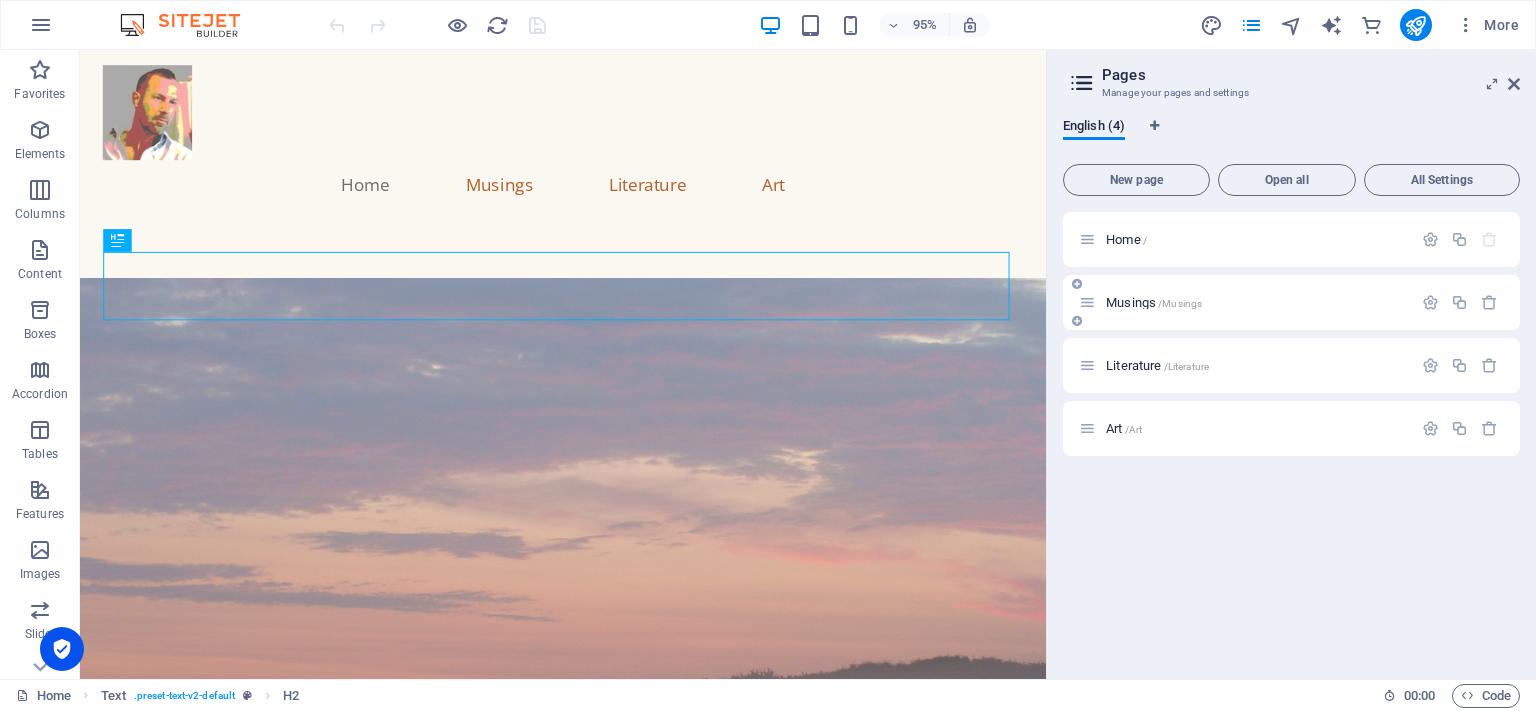 click on "Musings /Musings" at bounding box center (1291, 302) 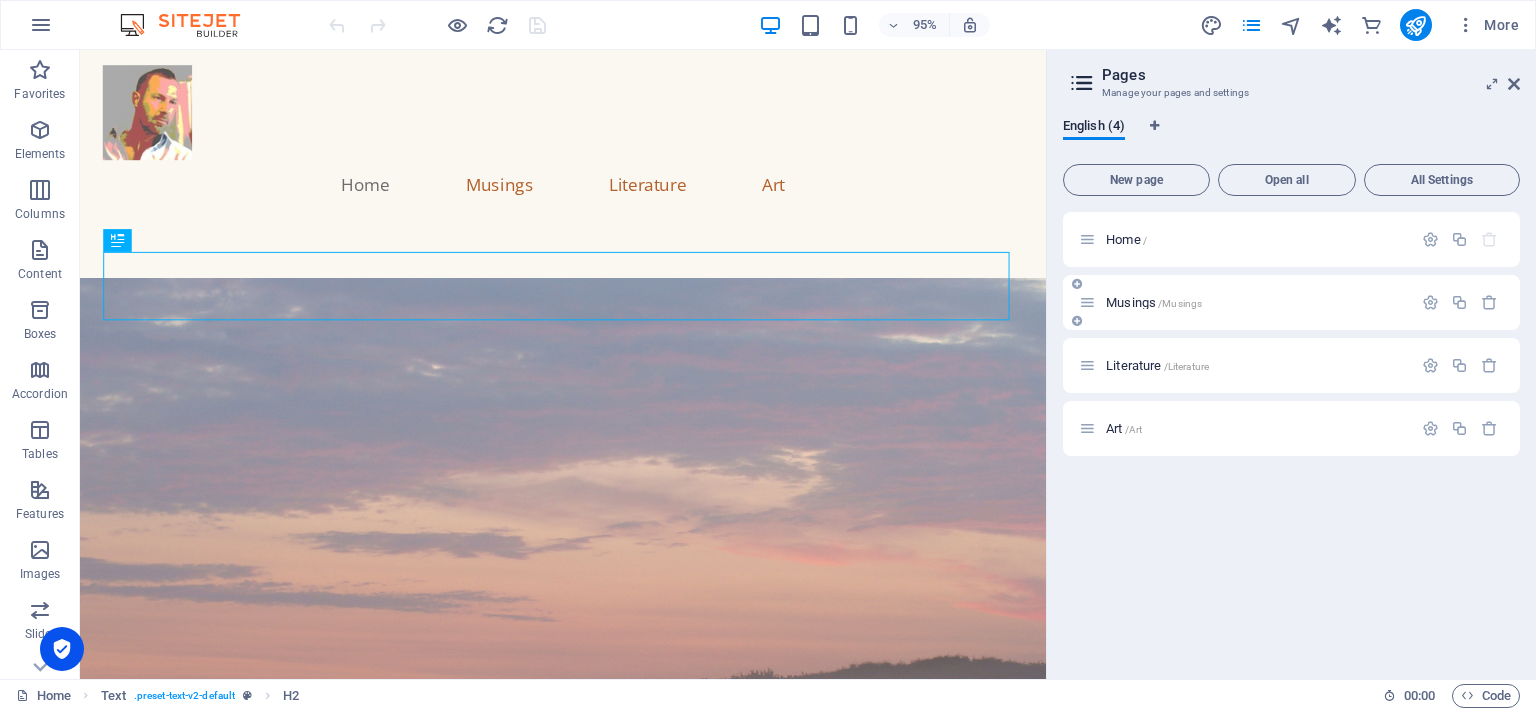 click on "/Musings" at bounding box center (1180, 303) 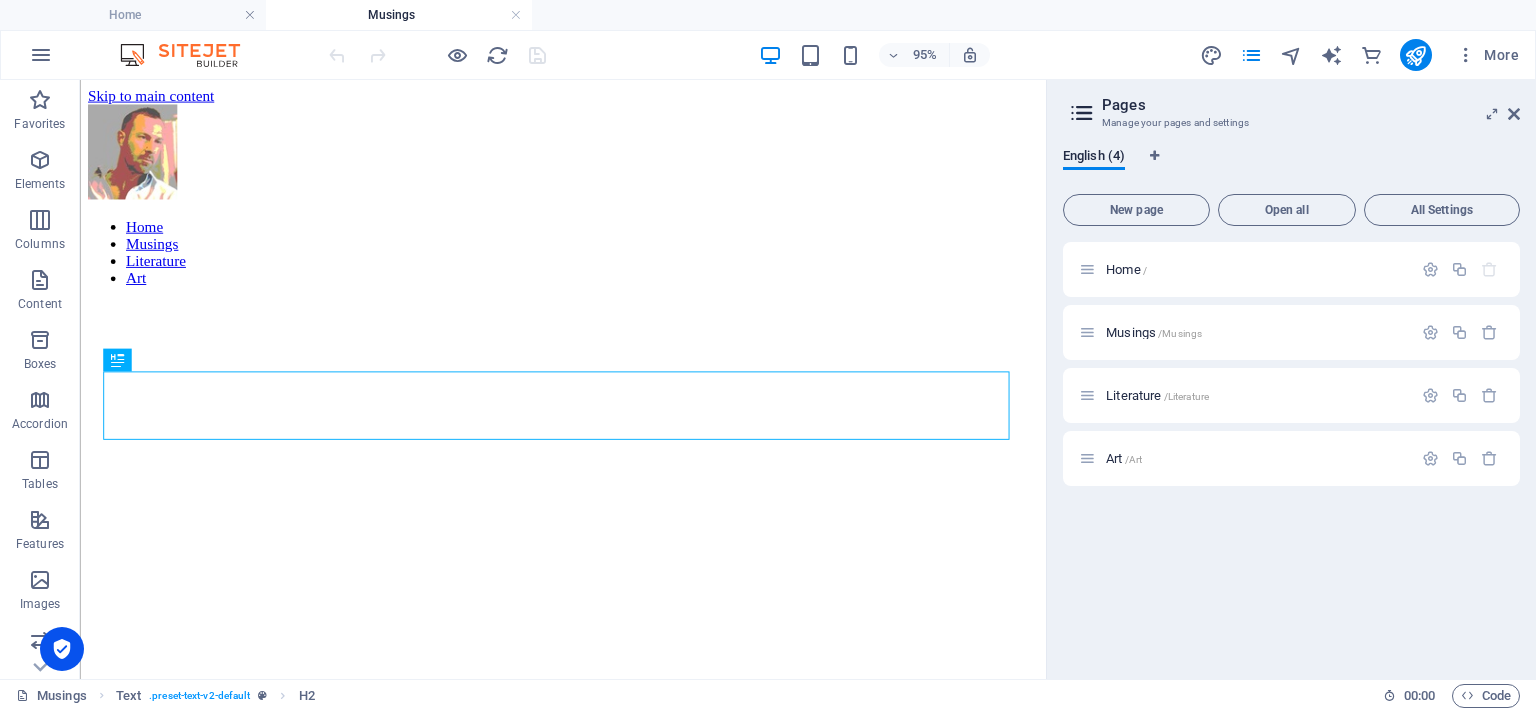 scroll, scrollTop: 790, scrollLeft: 0, axis: vertical 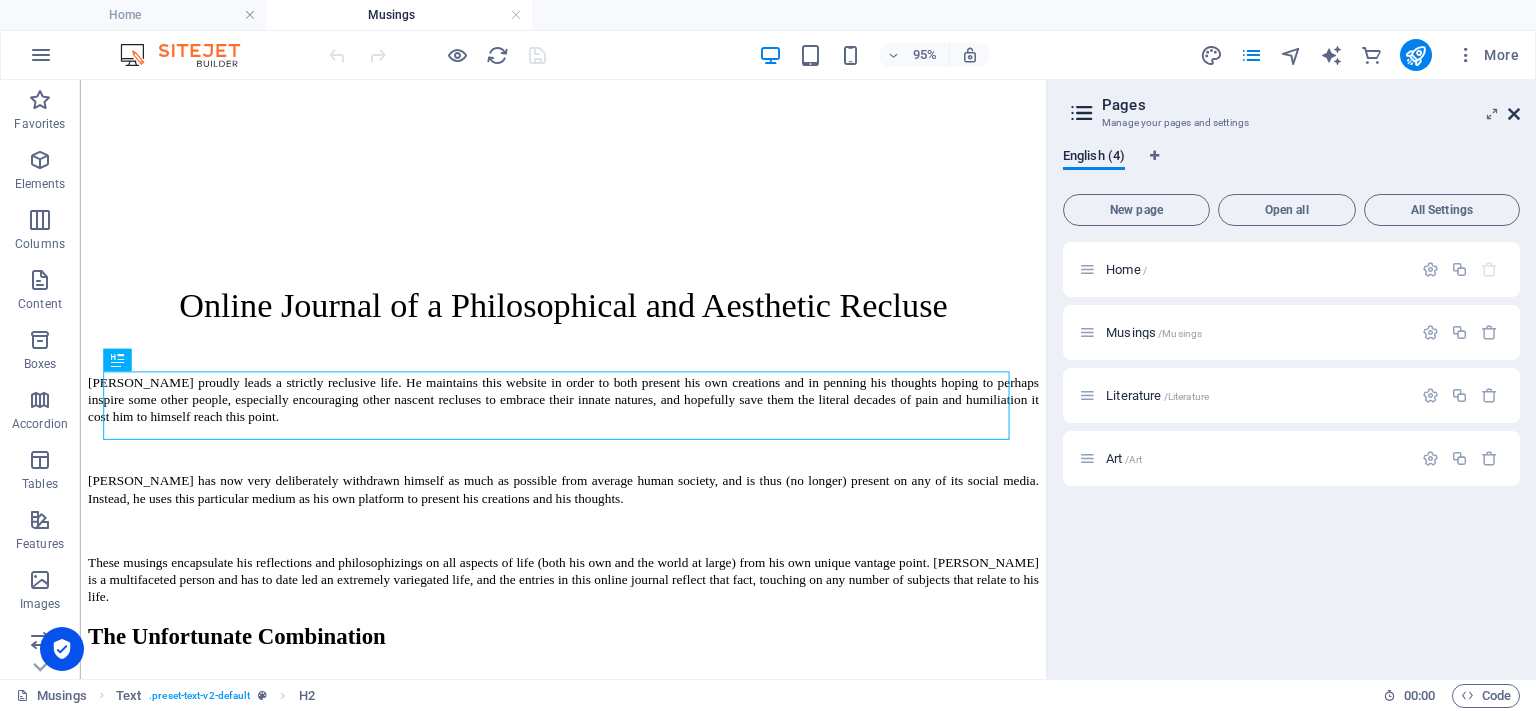 click at bounding box center (1514, 114) 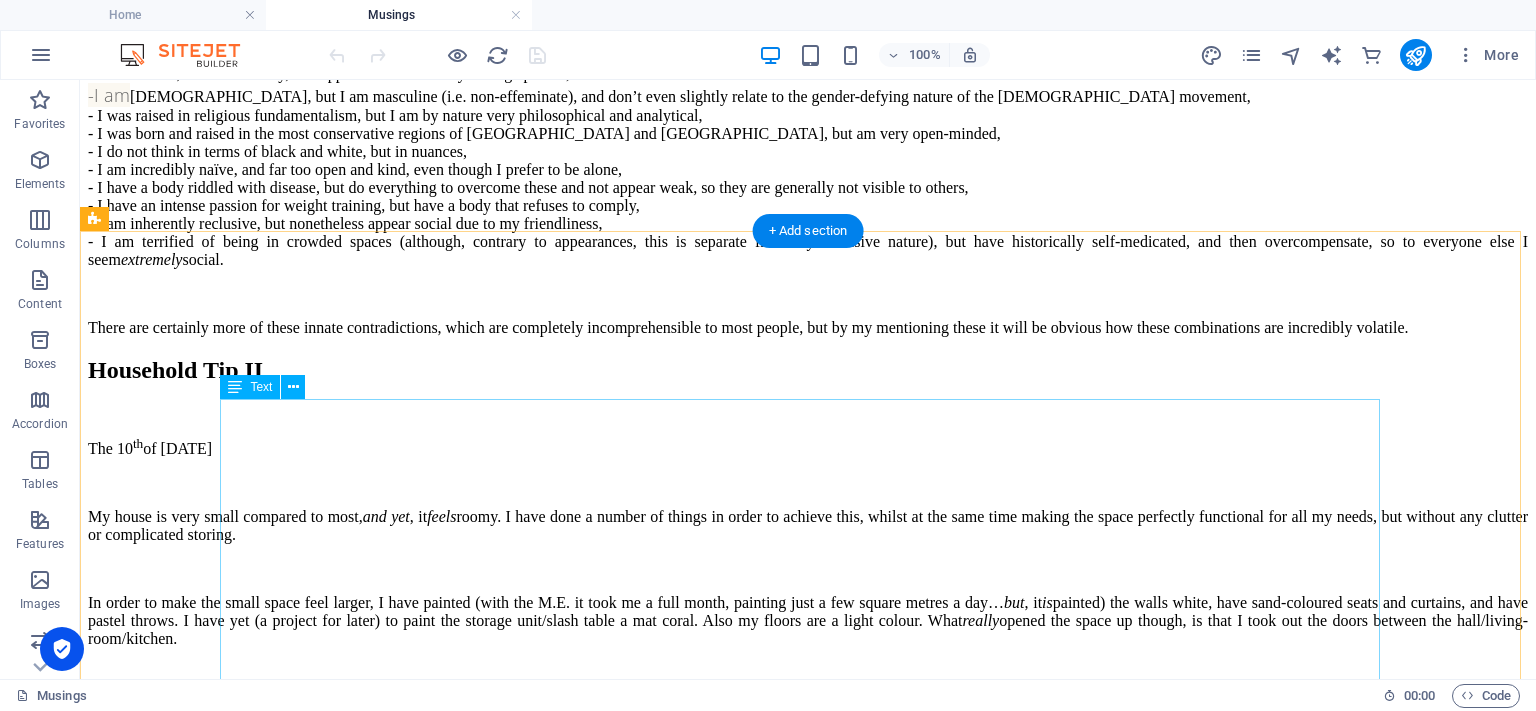 scroll, scrollTop: 1390, scrollLeft: 0, axis: vertical 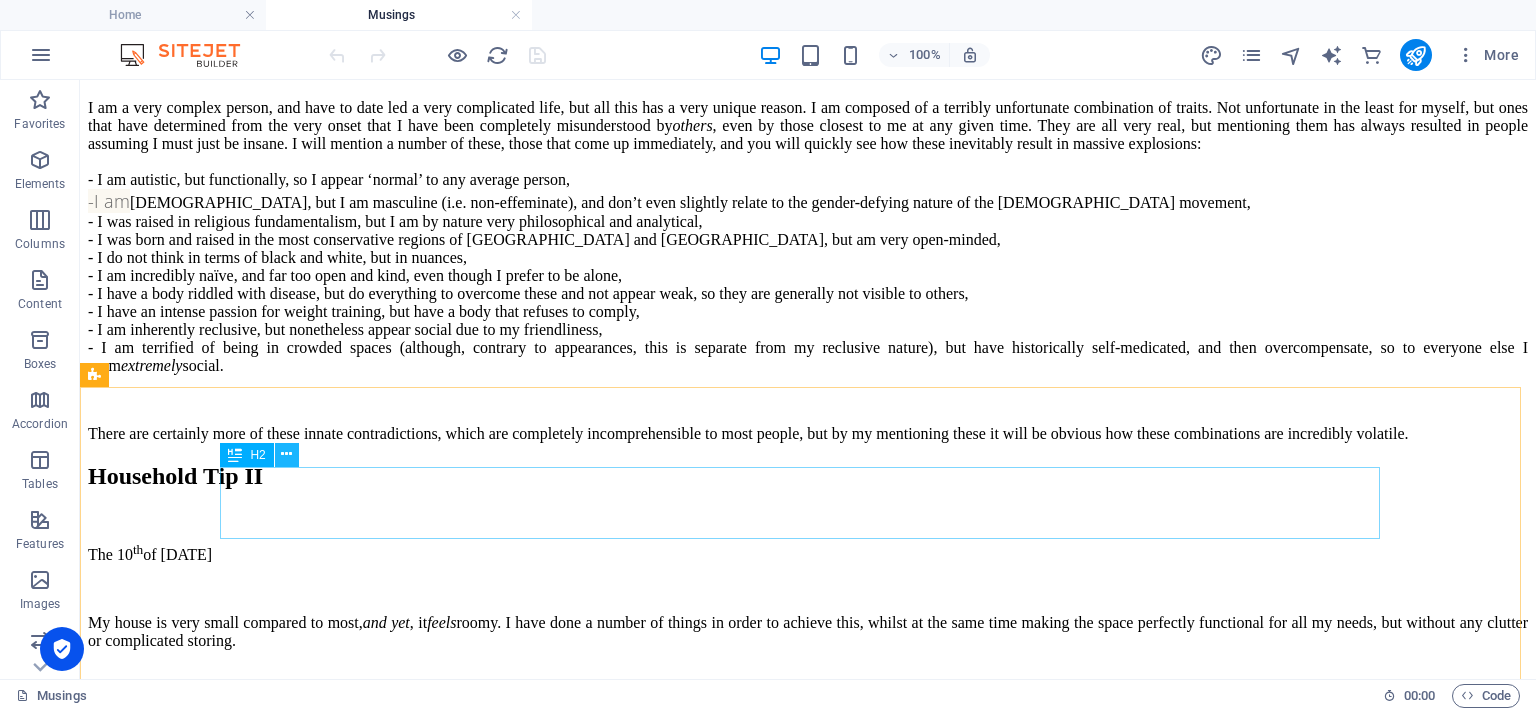 click at bounding box center (287, 455) 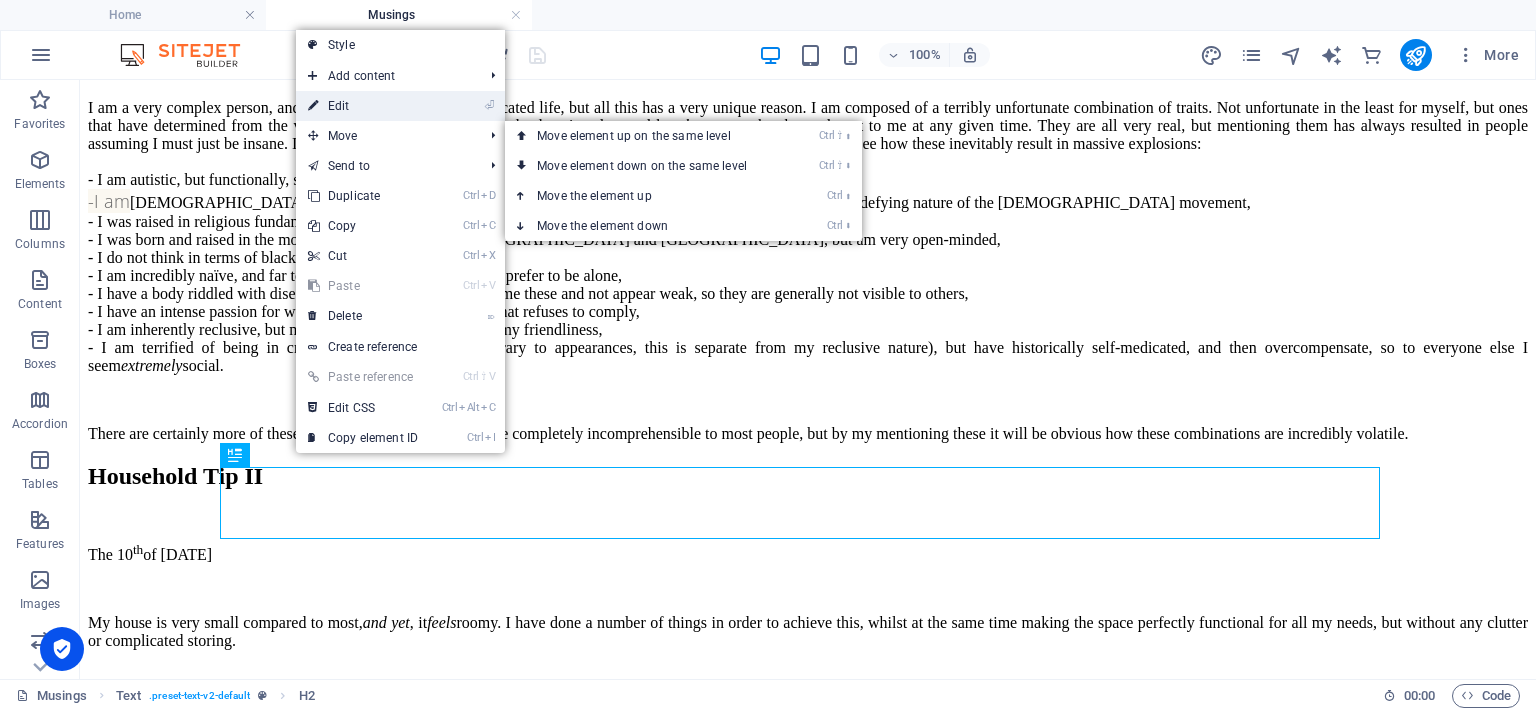 click on "⏎  Edit" at bounding box center [363, 106] 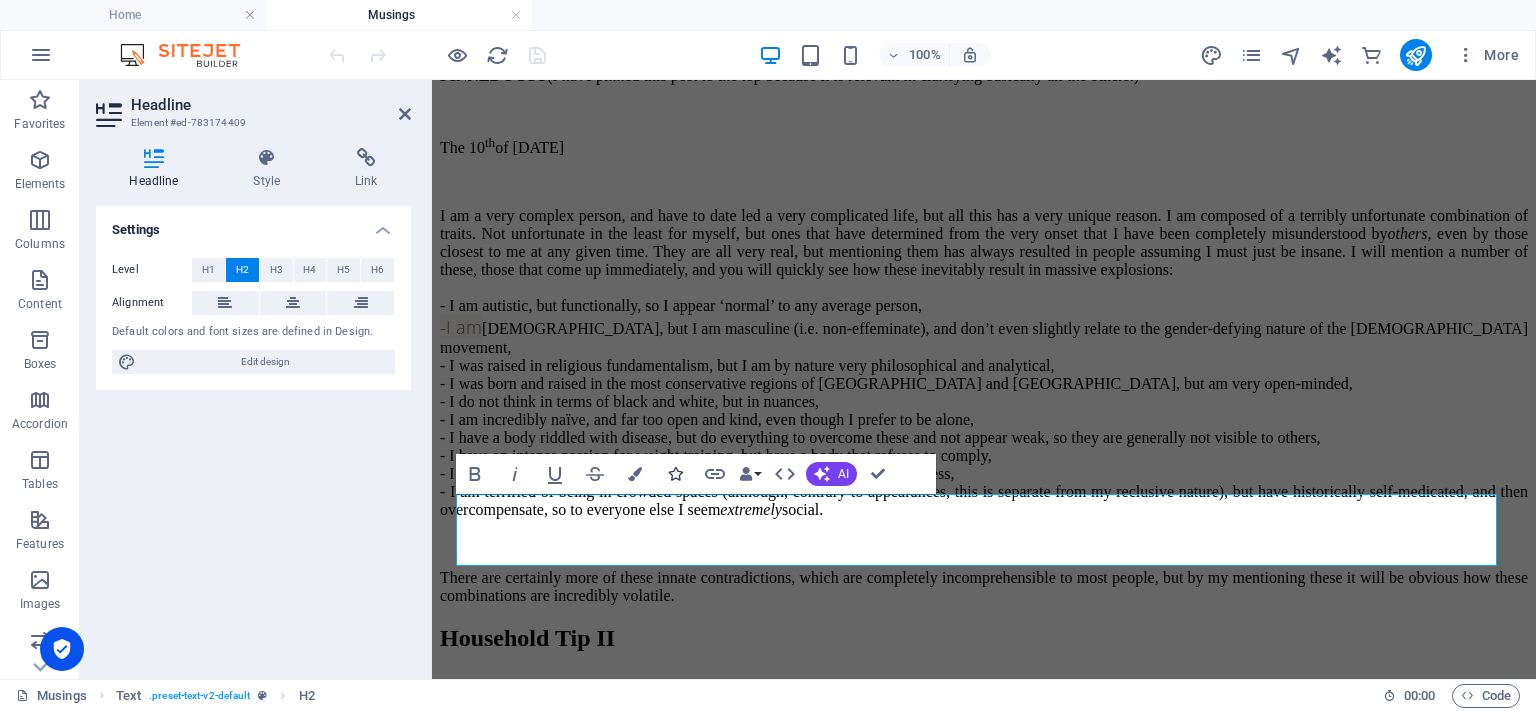 scroll, scrollTop: 1606, scrollLeft: 0, axis: vertical 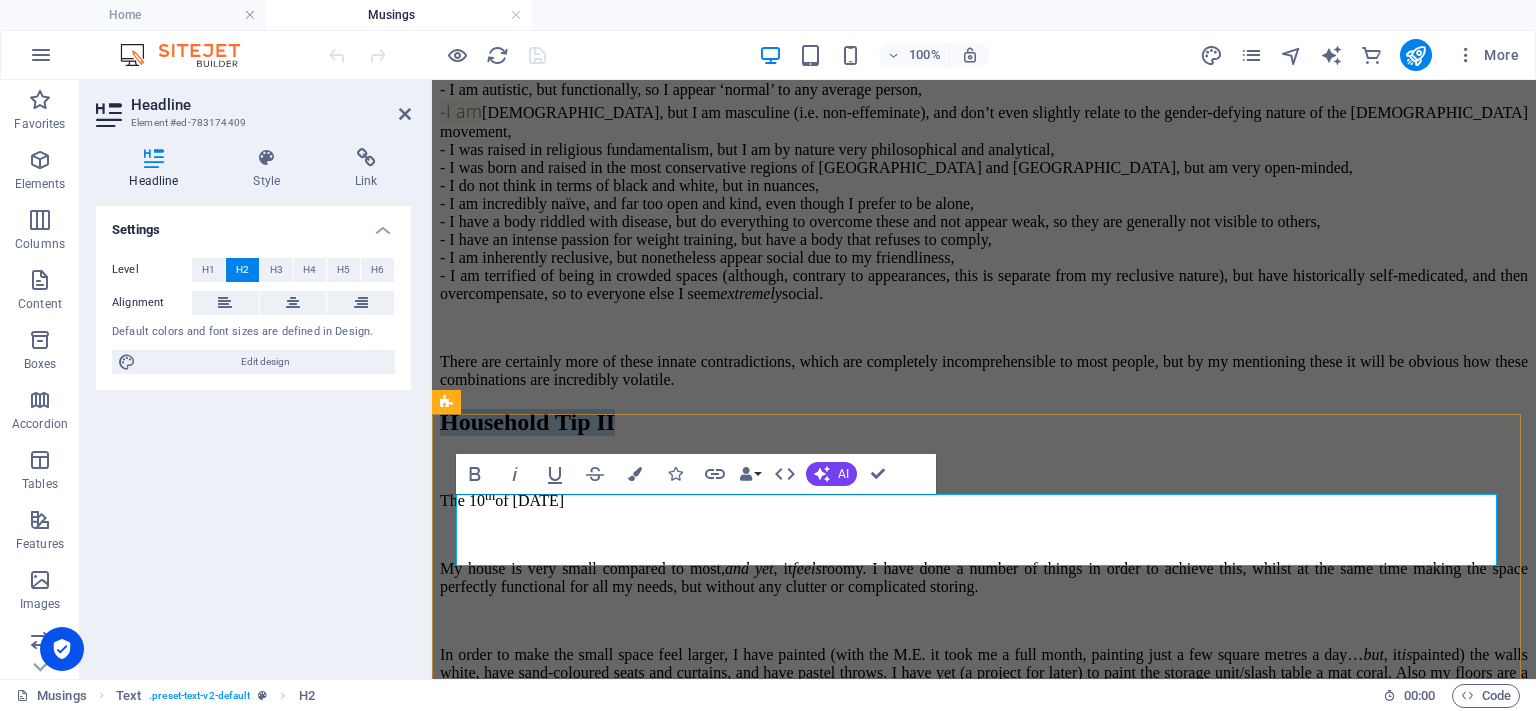 click on "Household Tip II" at bounding box center (984, 422) 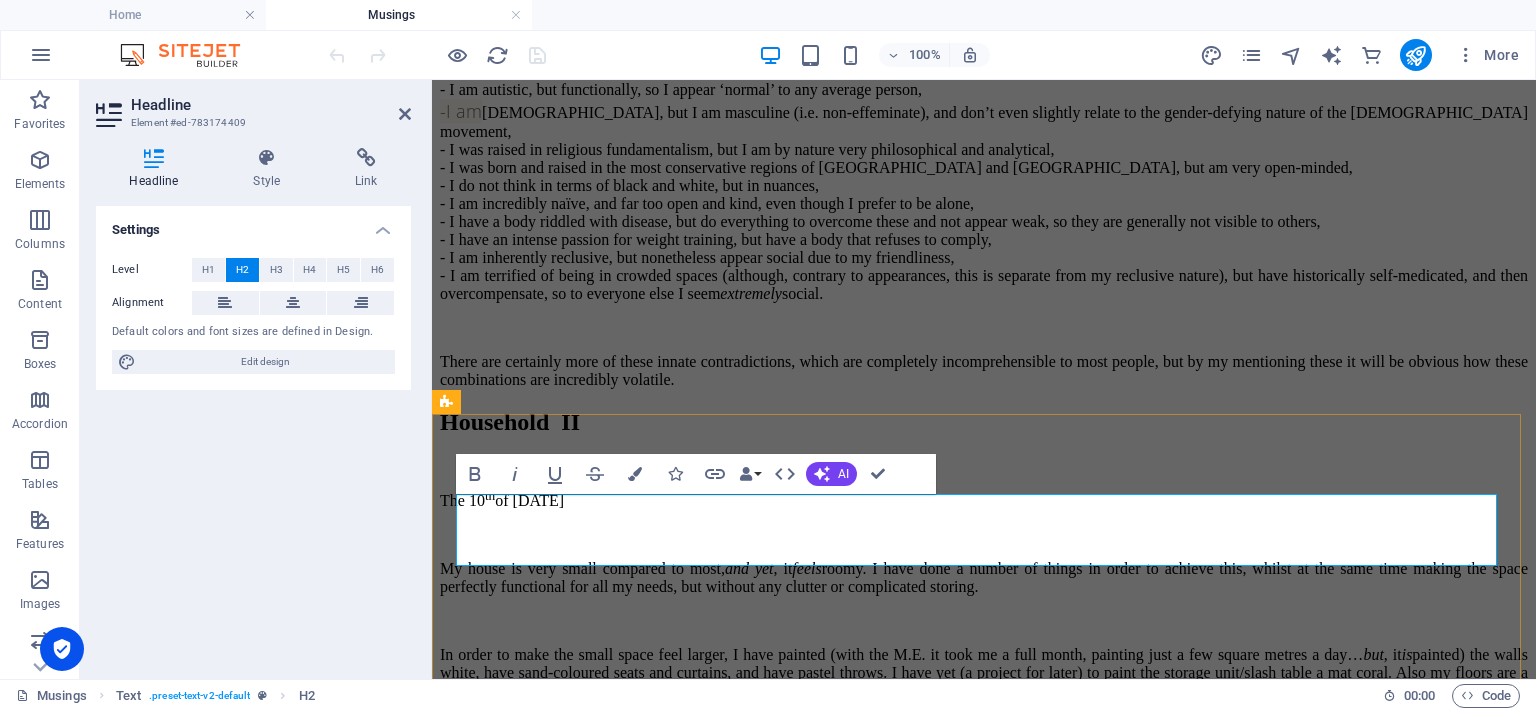type 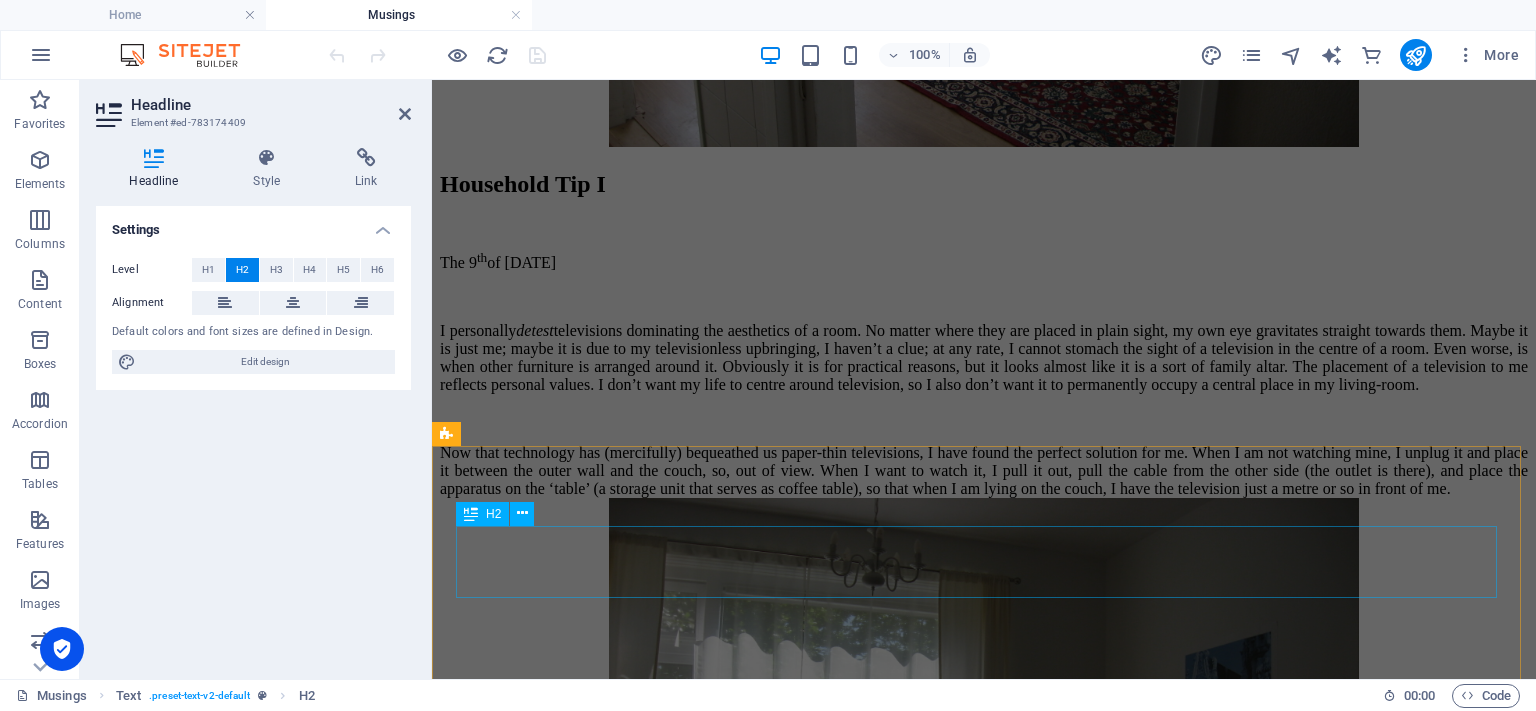 scroll, scrollTop: 3006, scrollLeft: 0, axis: vertical 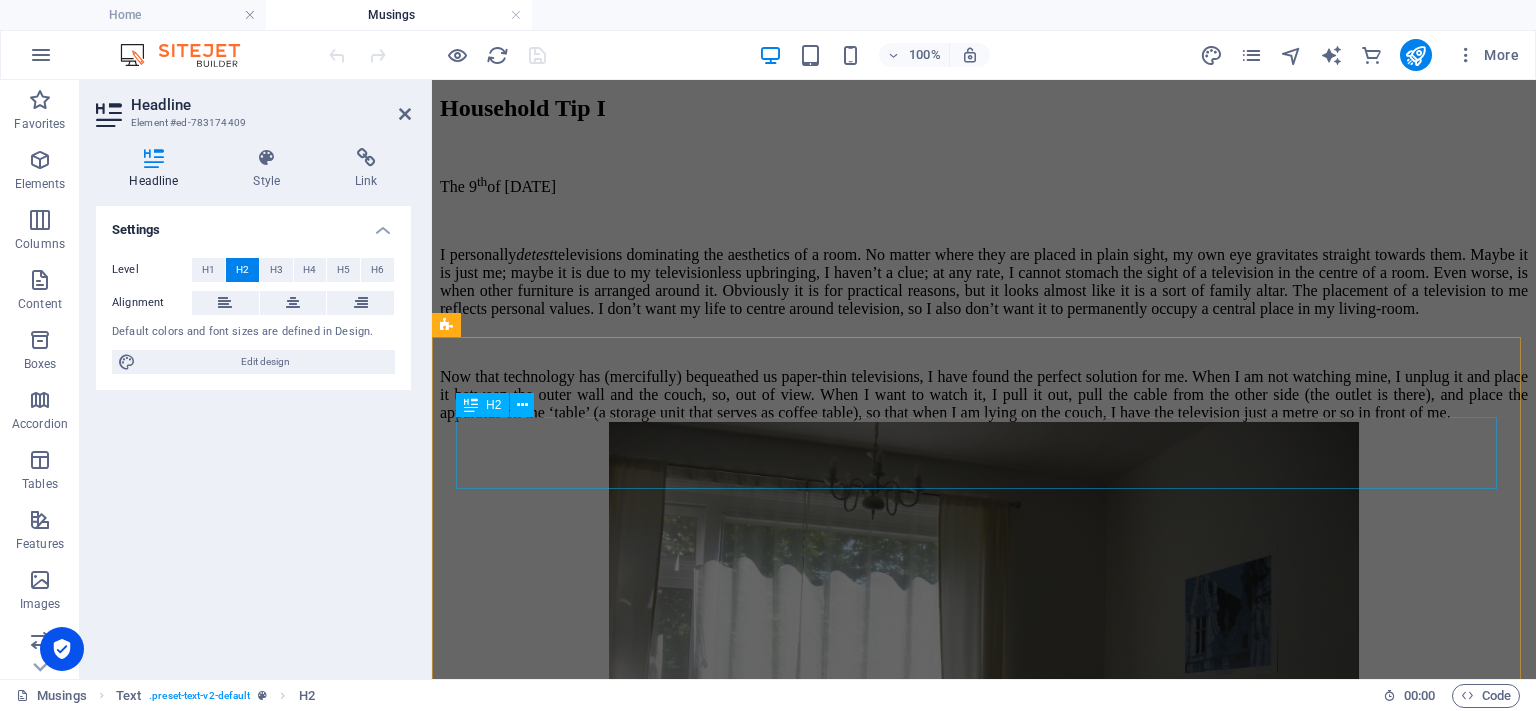 click on "Household Tip I" at bounding box center (984, 108) 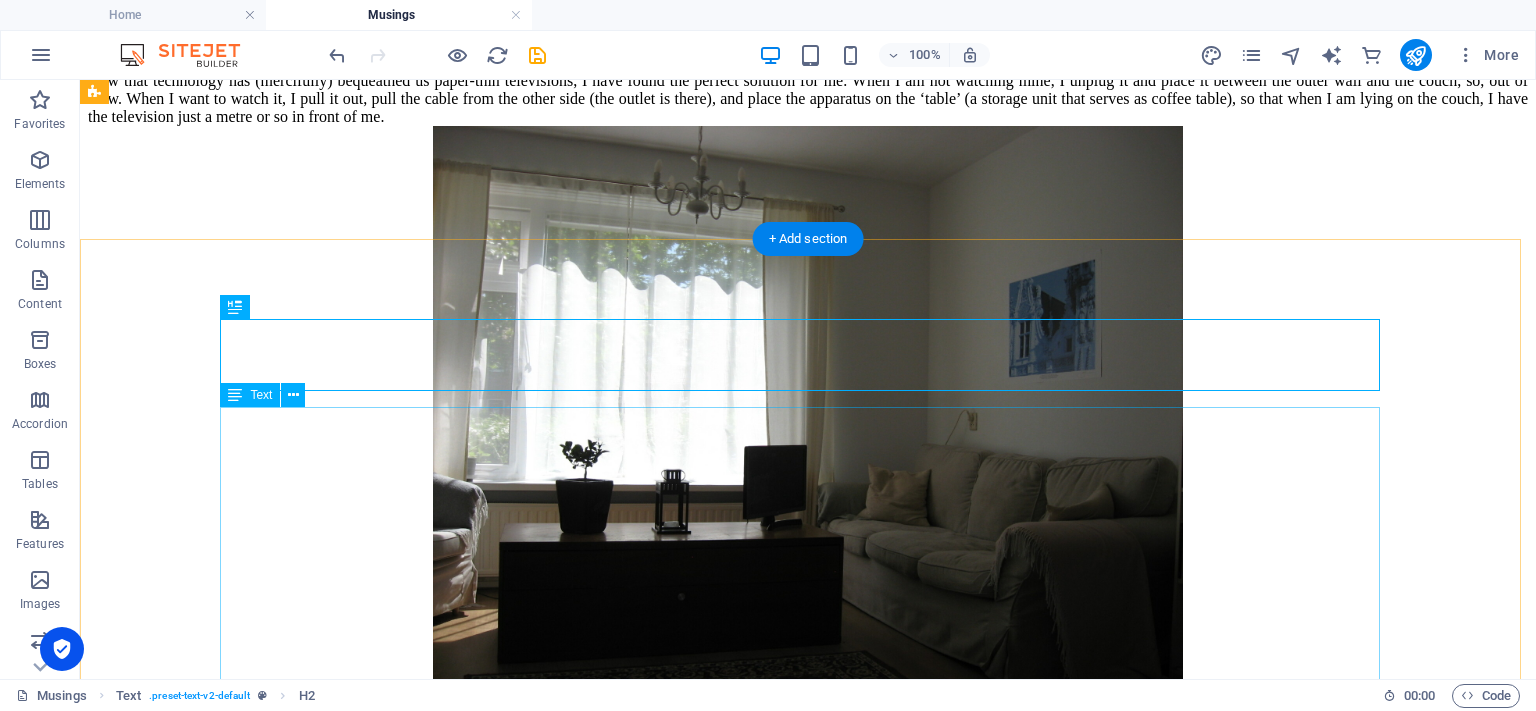 scroll, scrollTop: 2810, scrollLeft: 0, axis: vertical 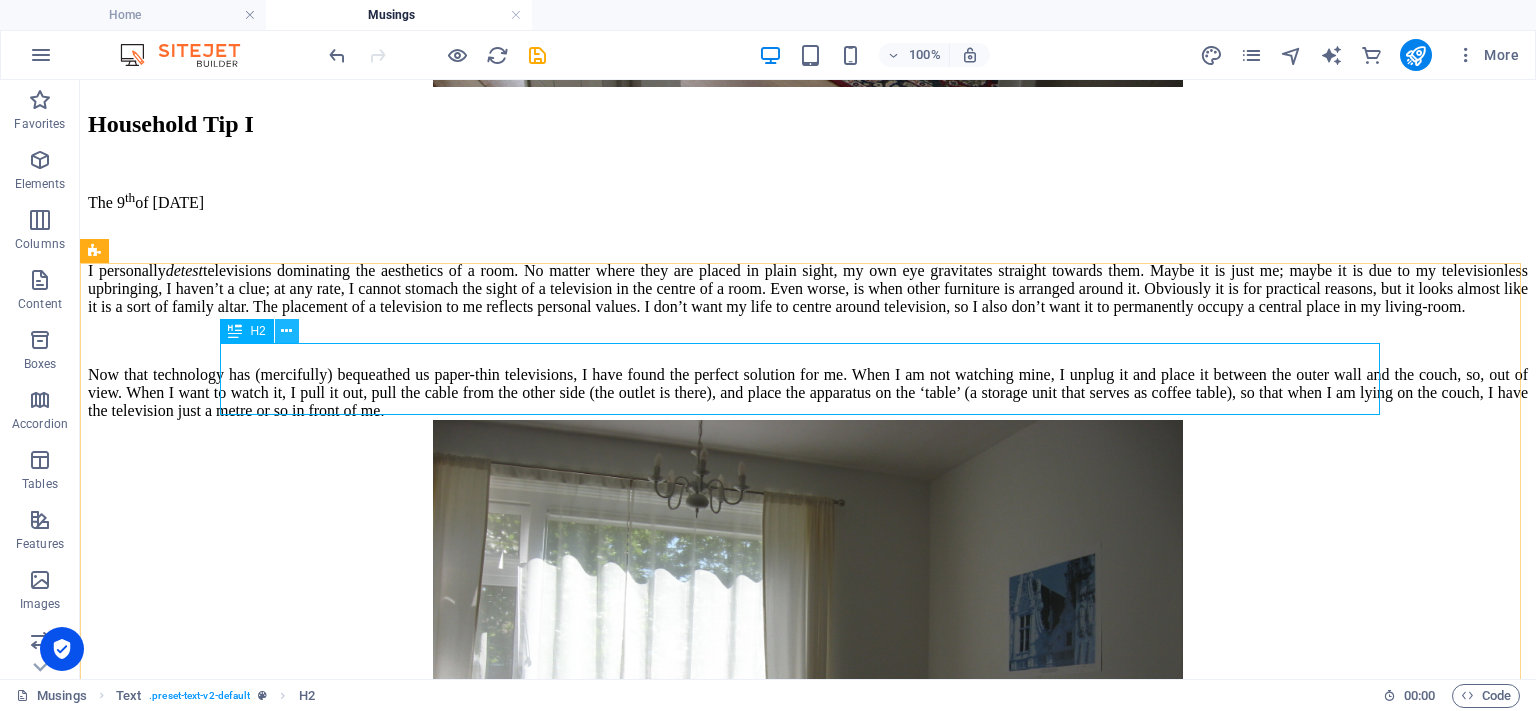 click at bounding box center (286, 331) 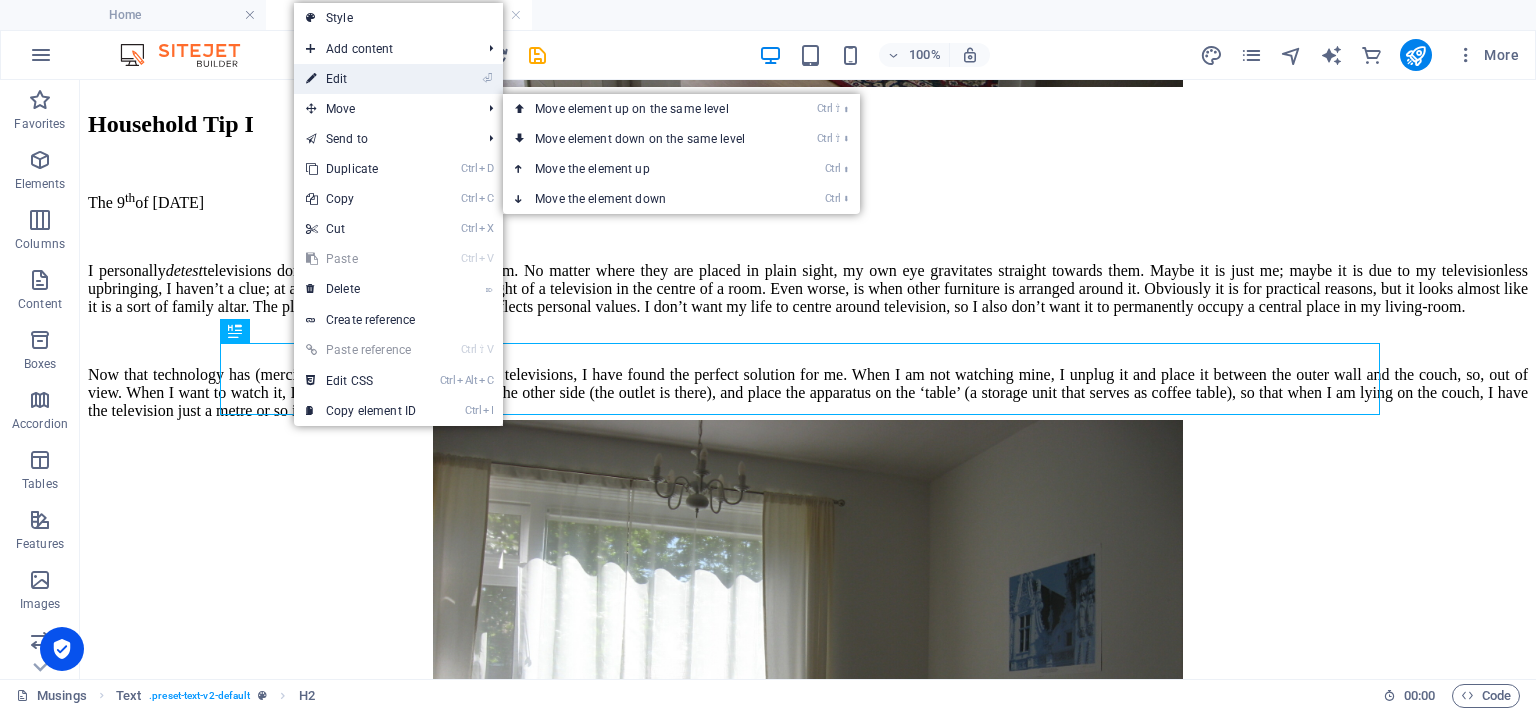 click on "⏎  Edit" at bounding box center [361, 79] 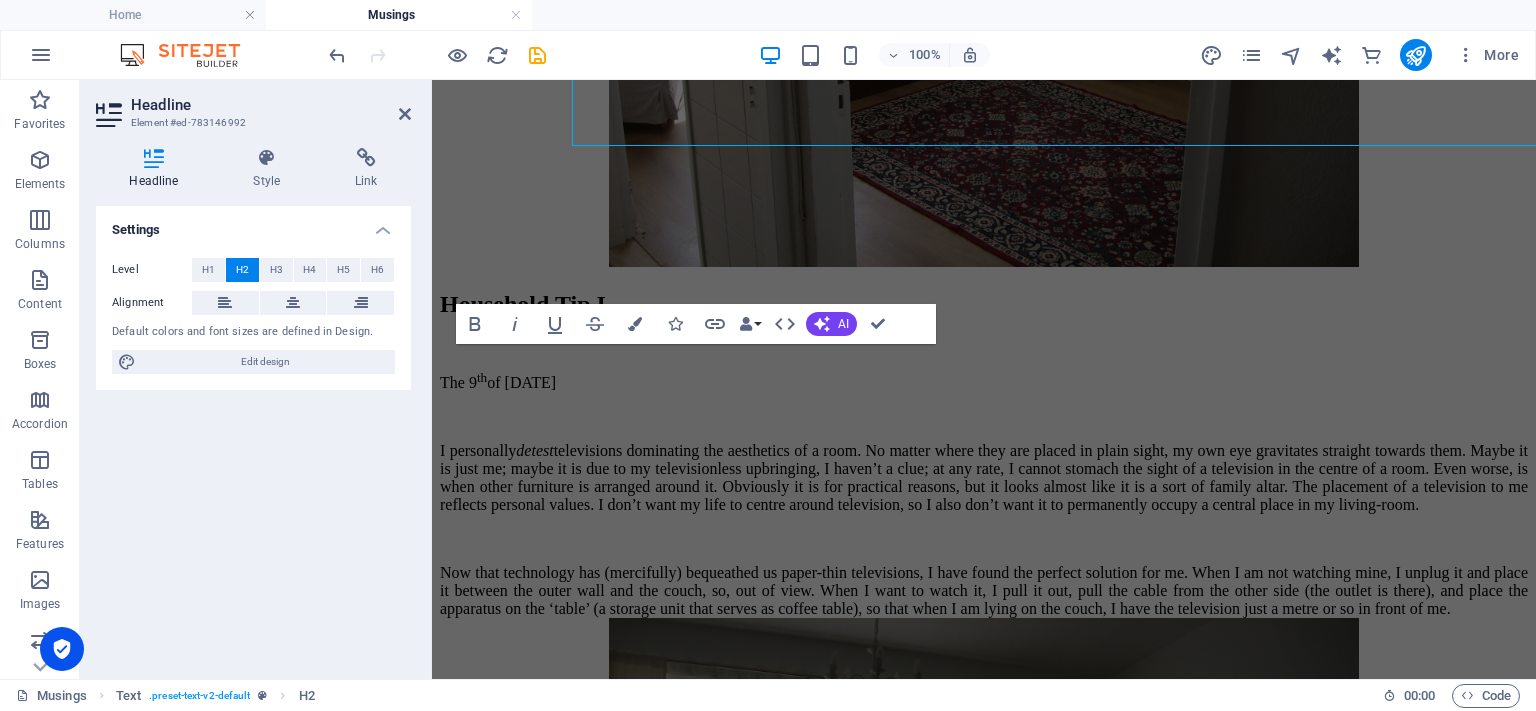 scroll, scrollTop: 3080, scrollLeft: 0, axis: vertical 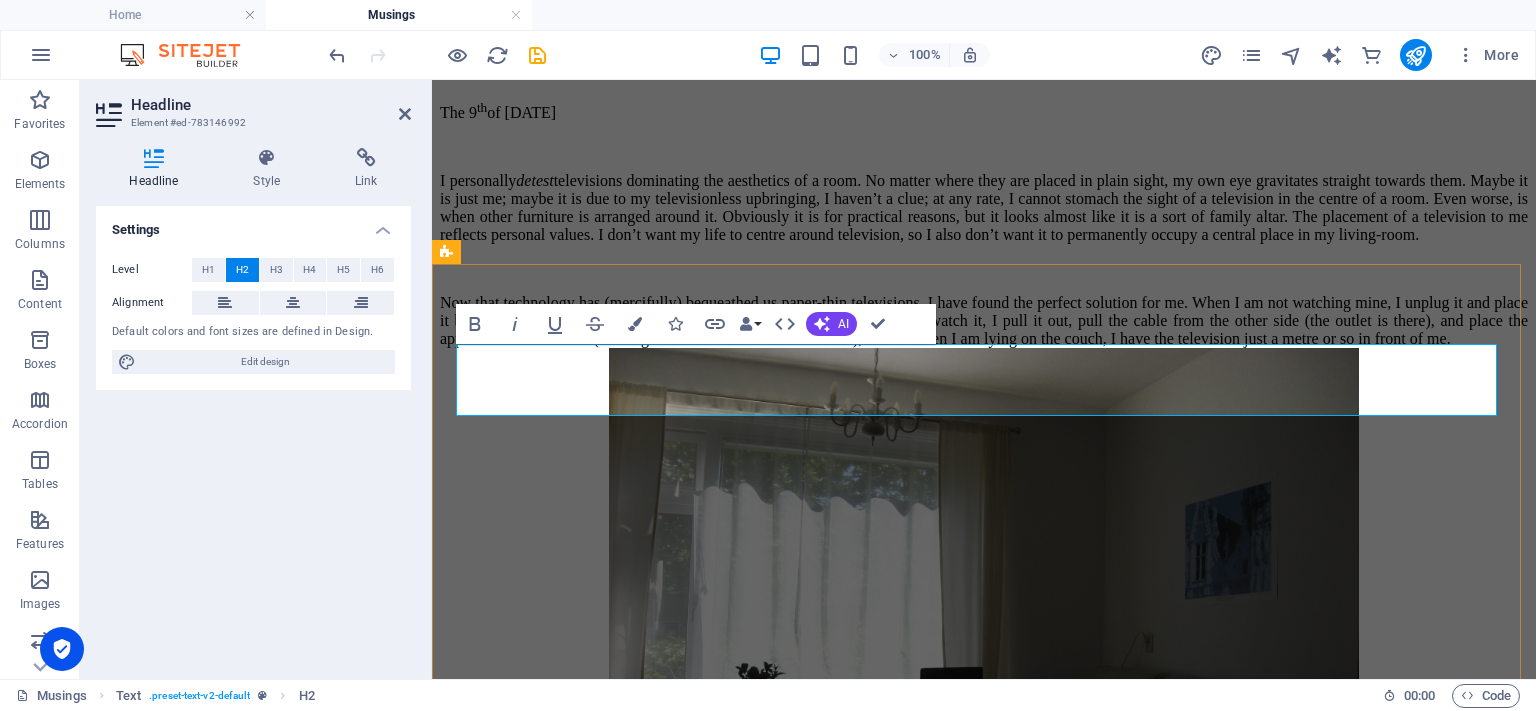 click on "Household Tip I" at bounding box center (984, 34) 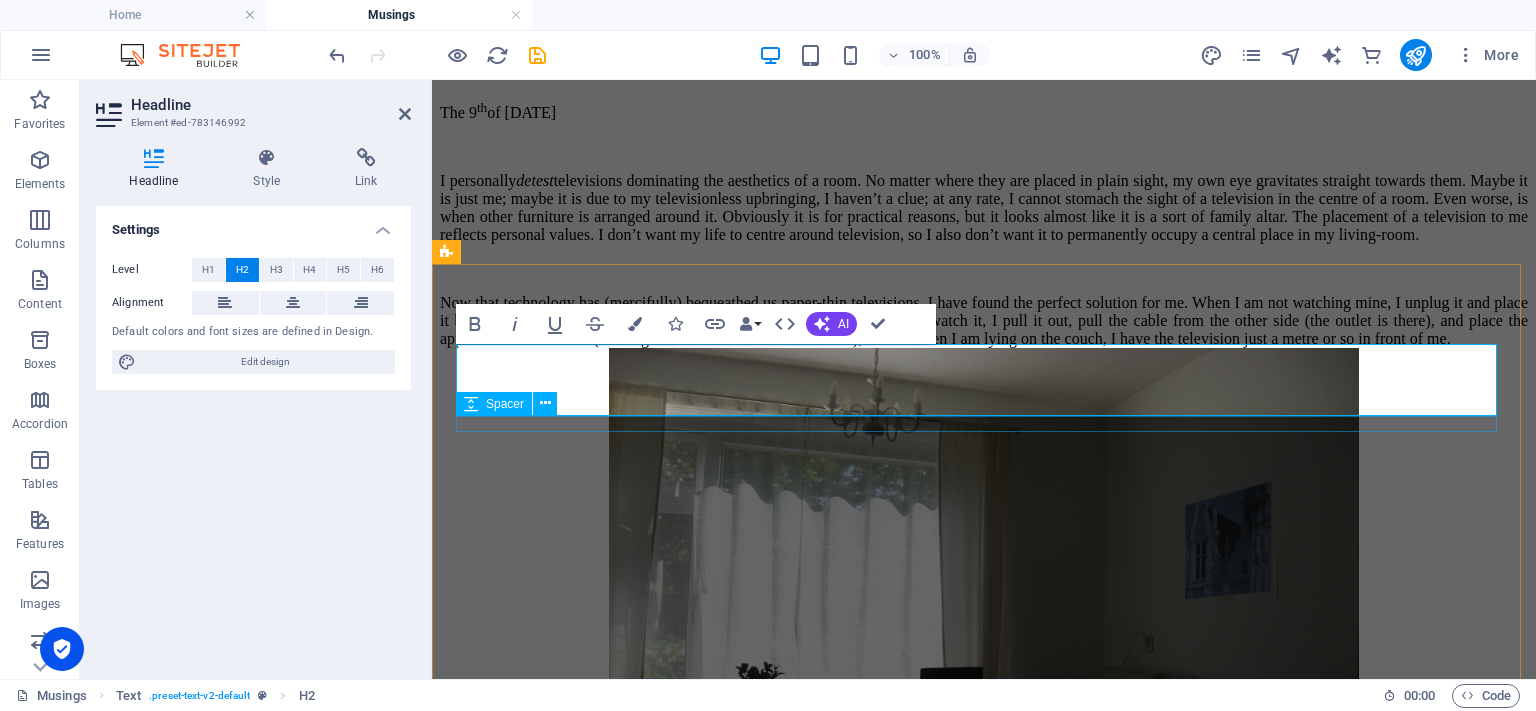 type 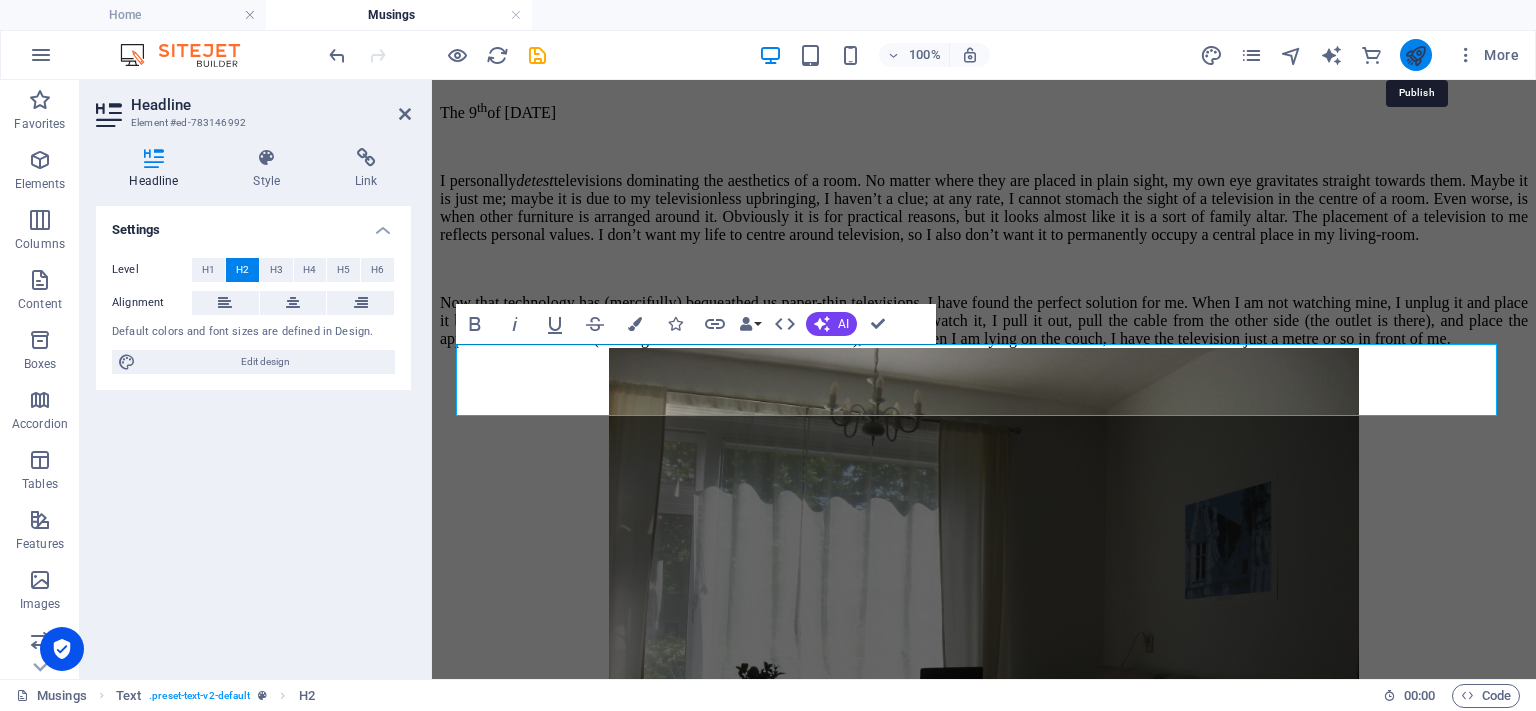 click at bounding box center (1415, 55) 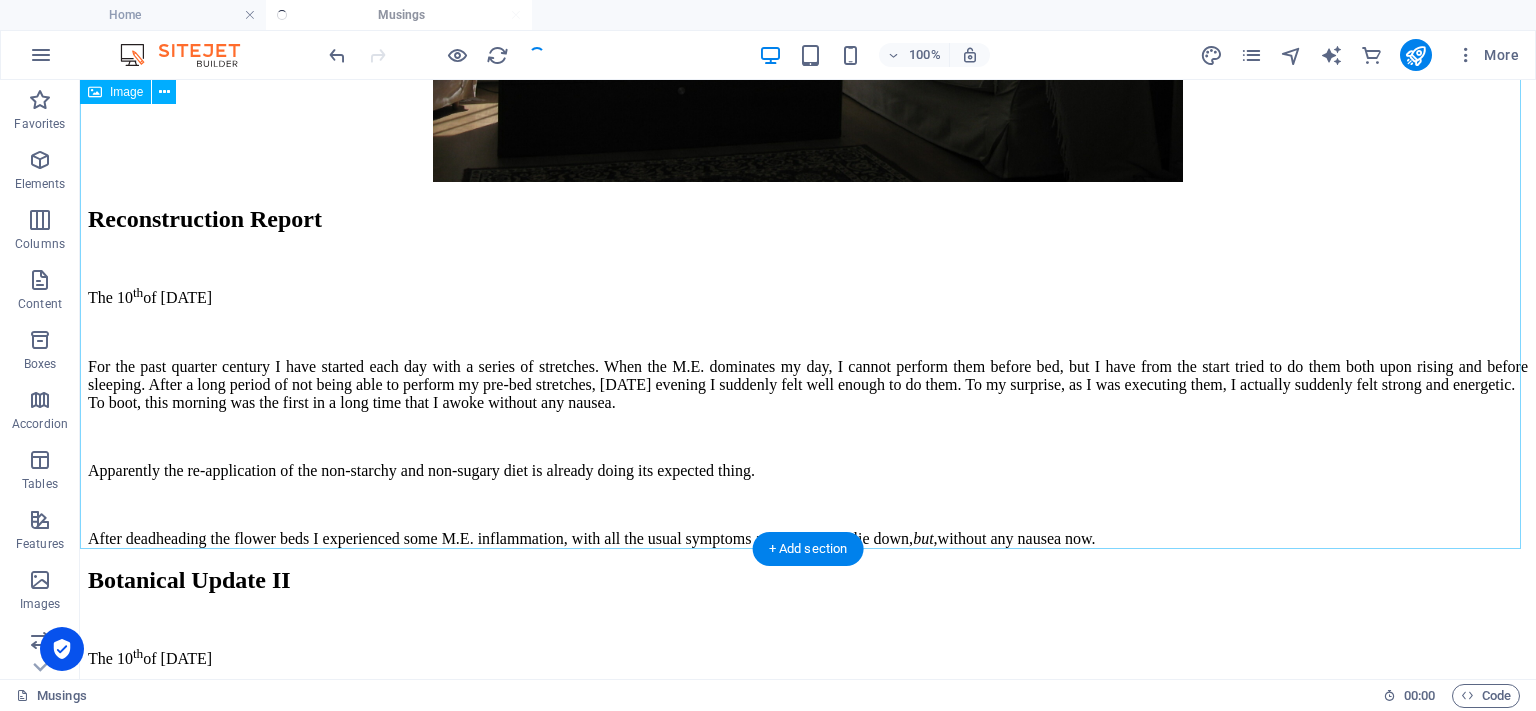 scroll, scrollTop: 3510, scrollLeft: 0, axis: vertical 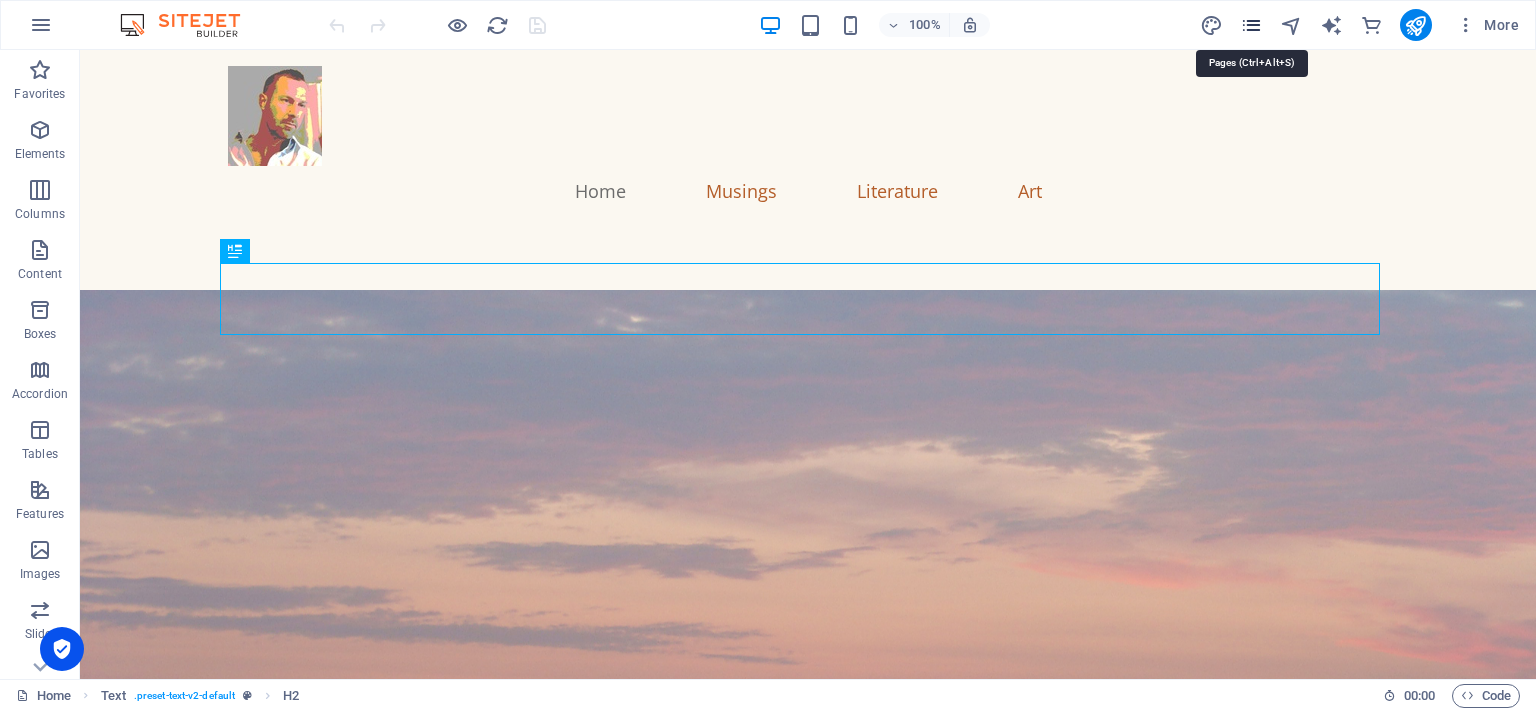 click at bounding box center [1251, 25] 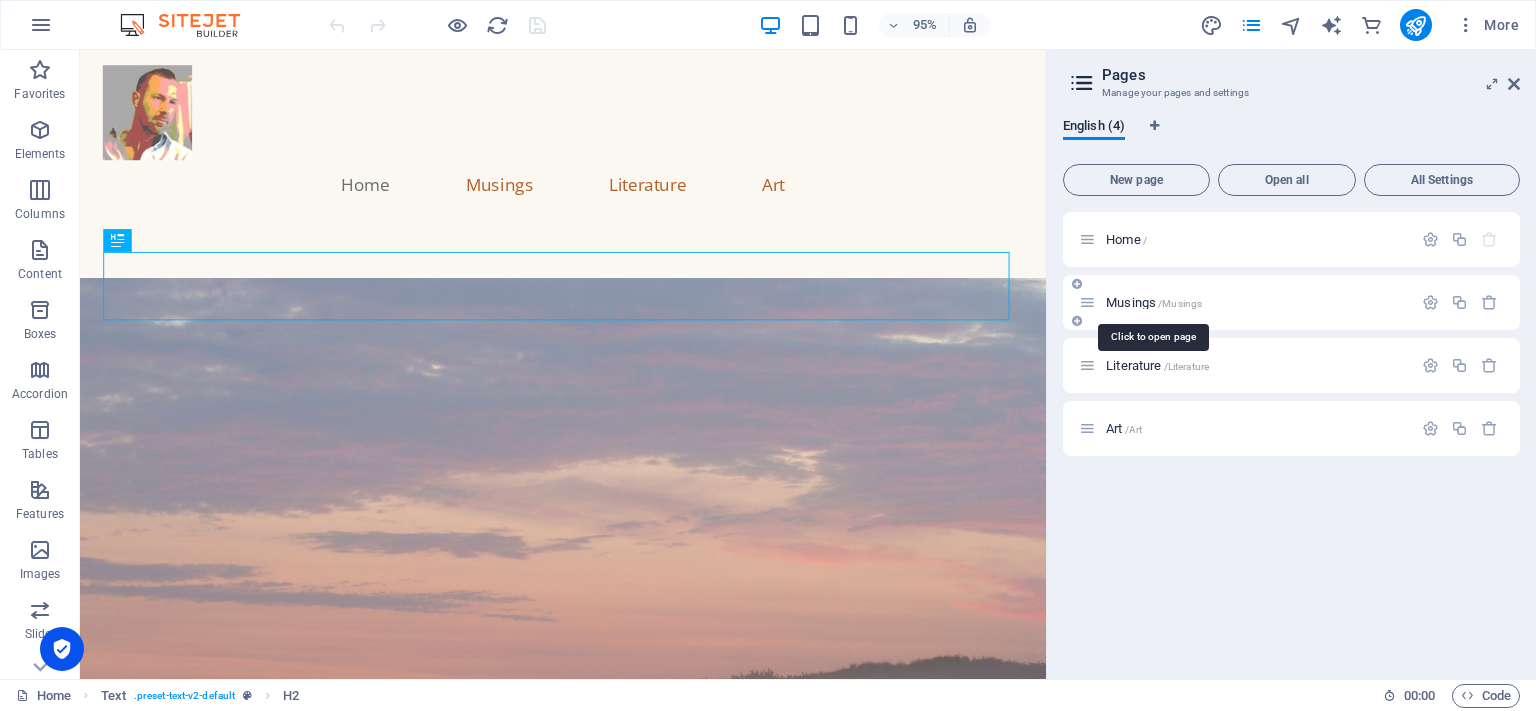 click on "/Musings" at bounding box center [1180, 303] 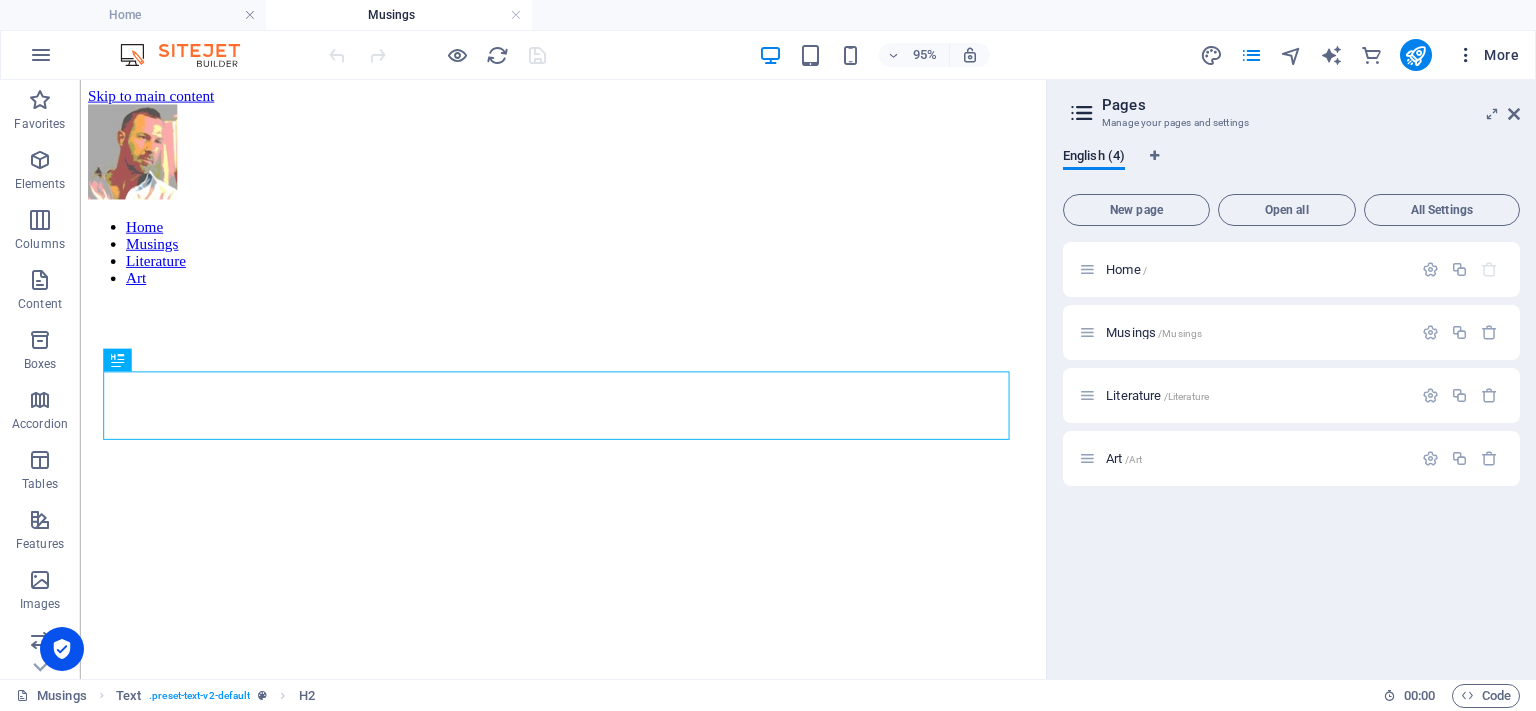 scroll, scrollTop: 790, scrollLeft: 0, axis: vertical 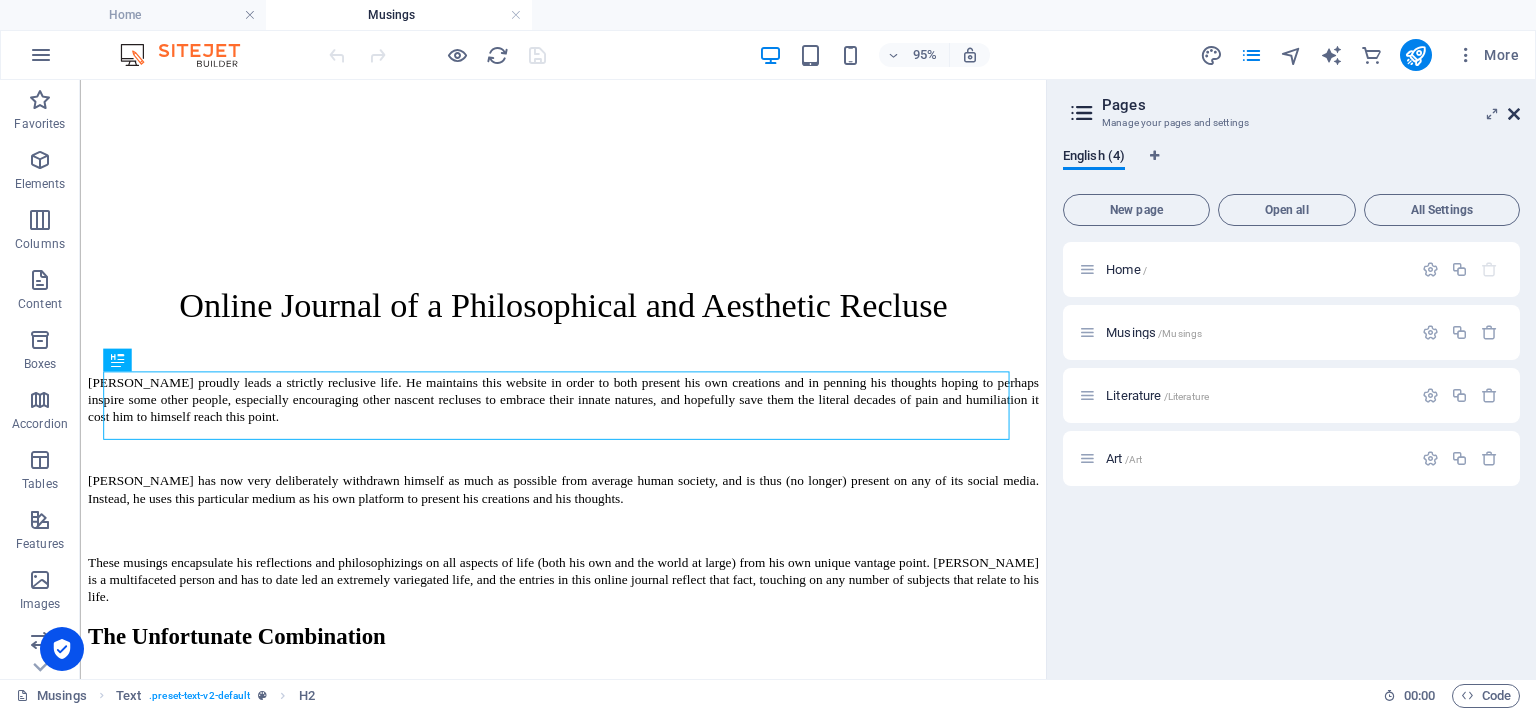 click at bounding box center [1514, 114] 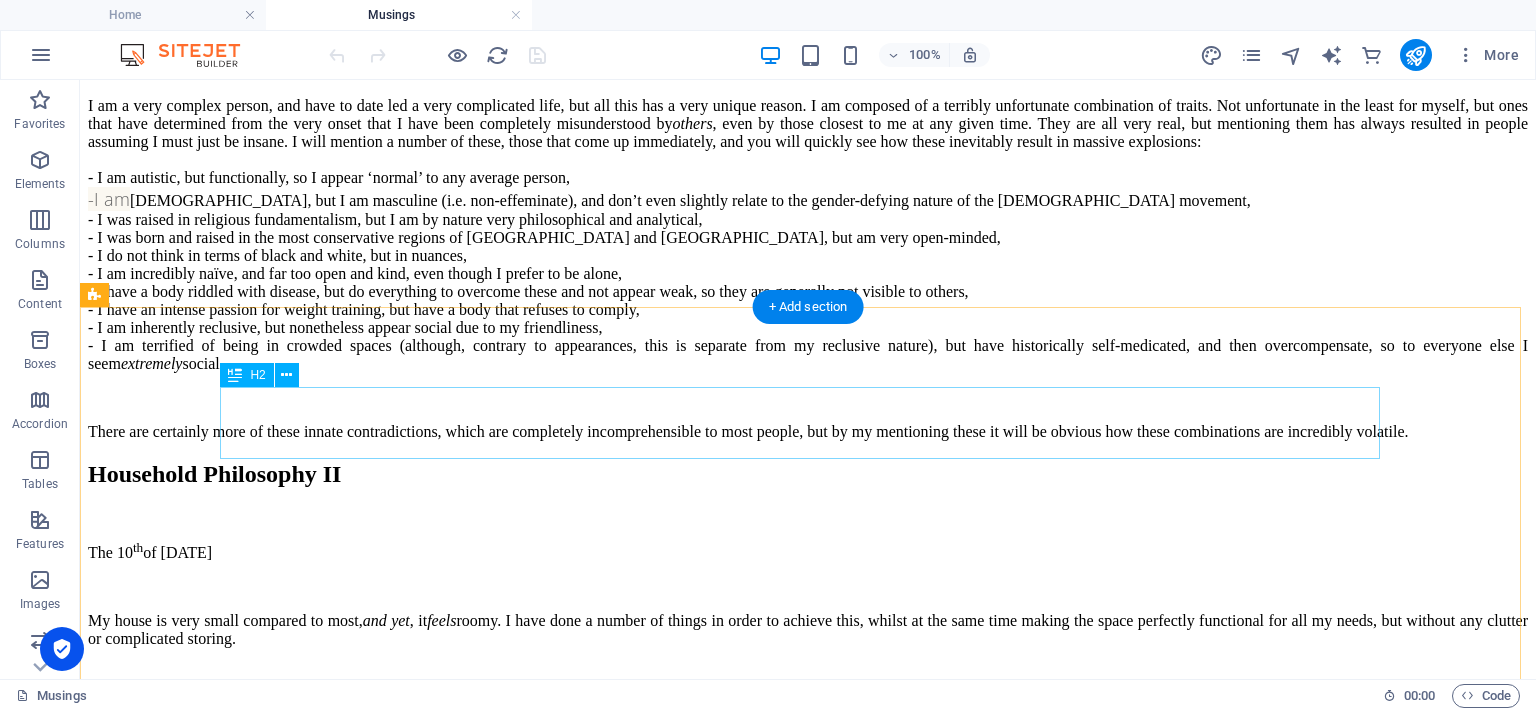 scroll, scrollTop: 1390, scrollLeft: 0, axis: vertical 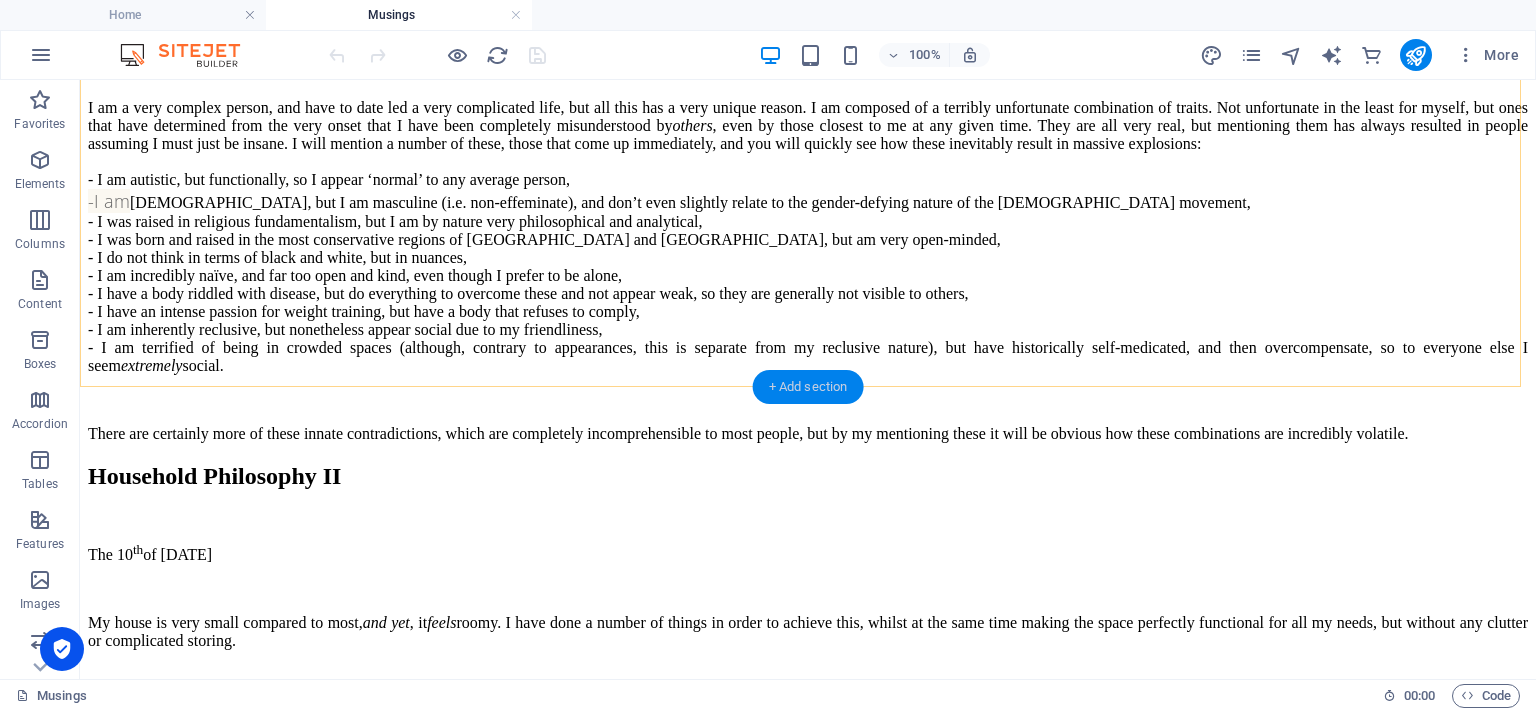 click on "+ Add section" at bounding box center (808, 387) 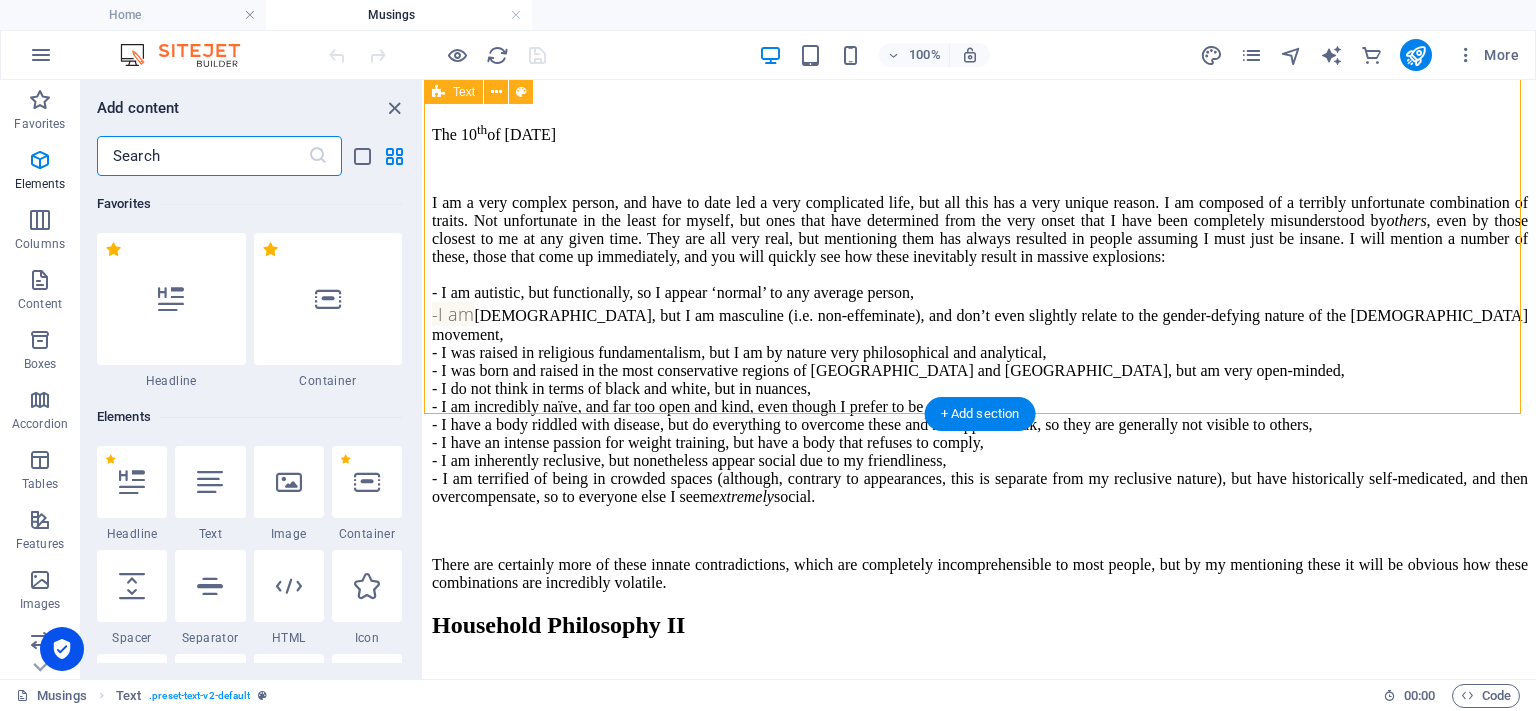 scroll, scrollTop: 1579, scrollLeft: 0, axis: vertical 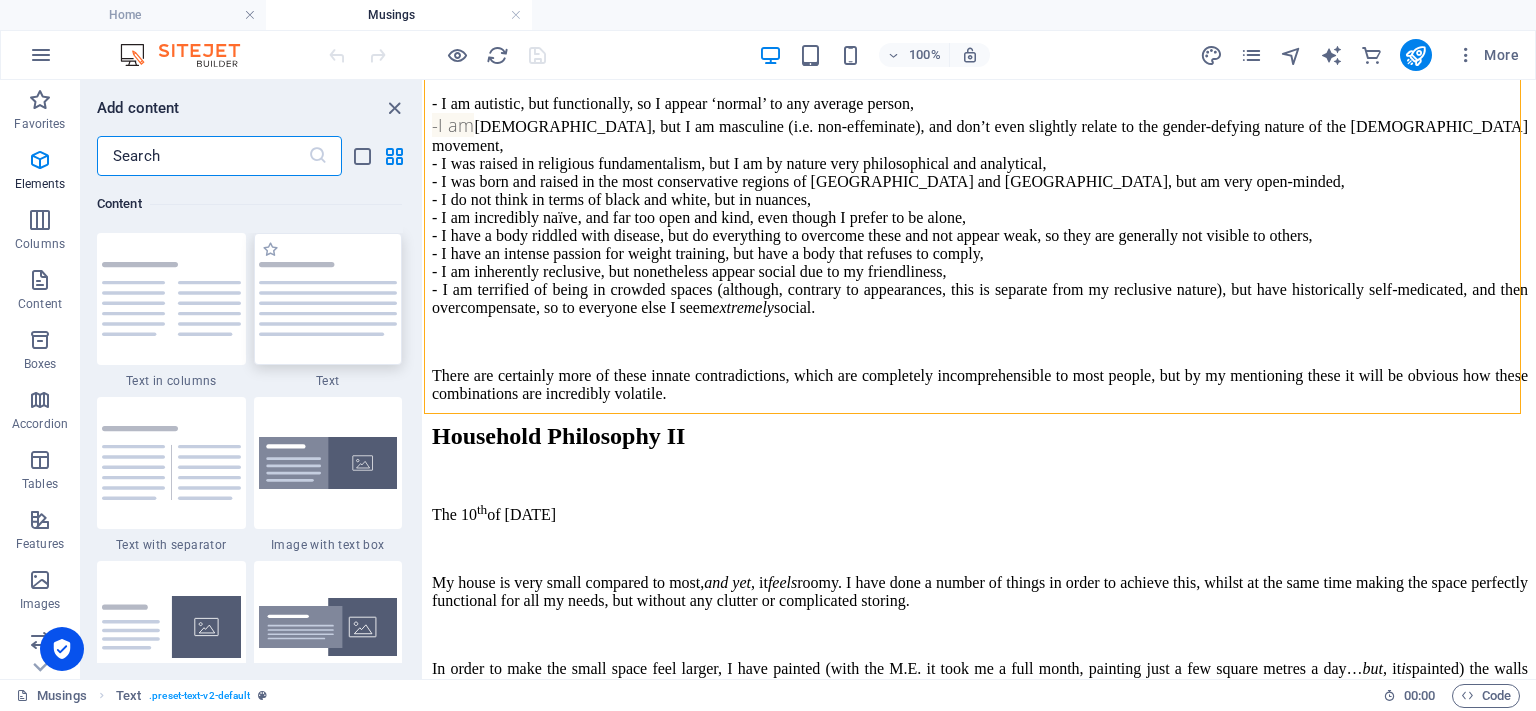 click at bounding box center (328, 299) 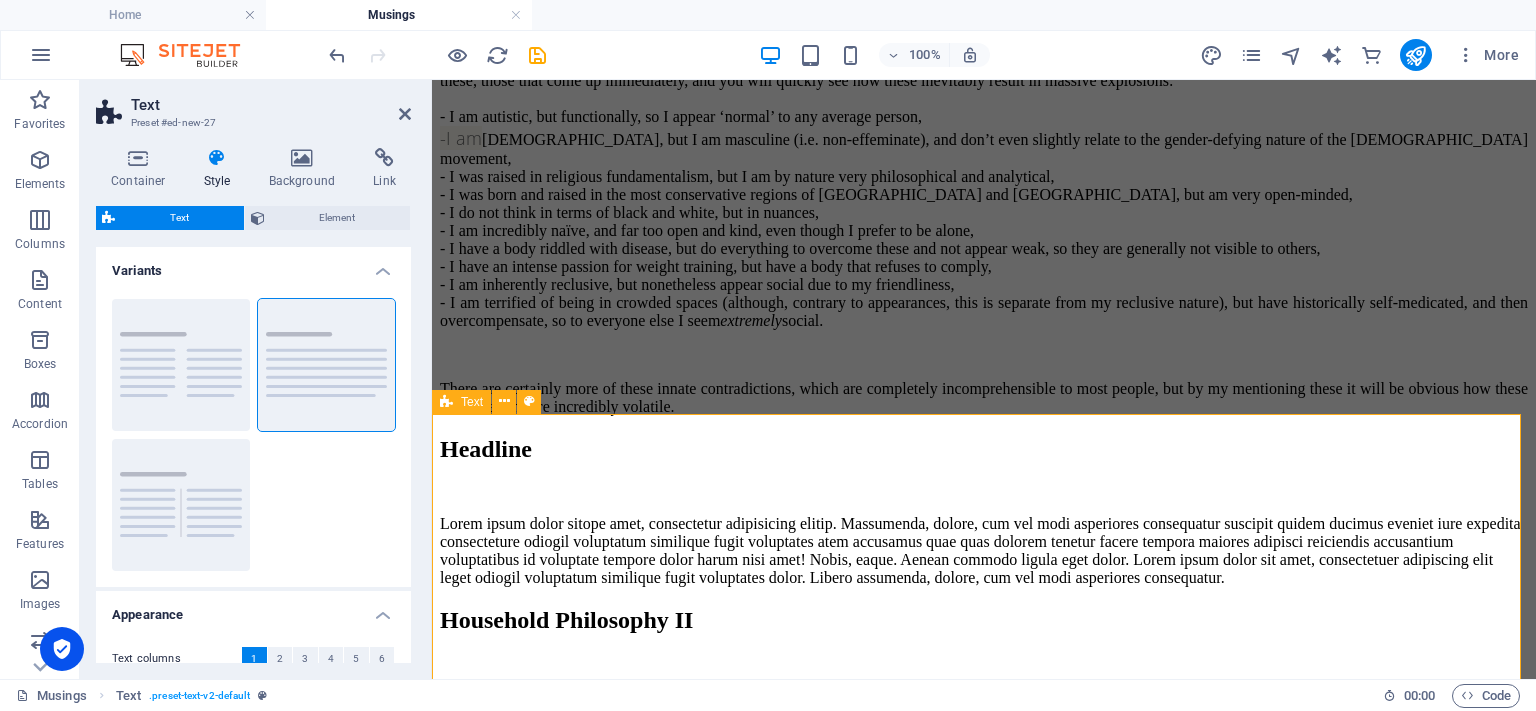 scroll, scrollTop: 1606, scrollLeft: 0, axis: vertical 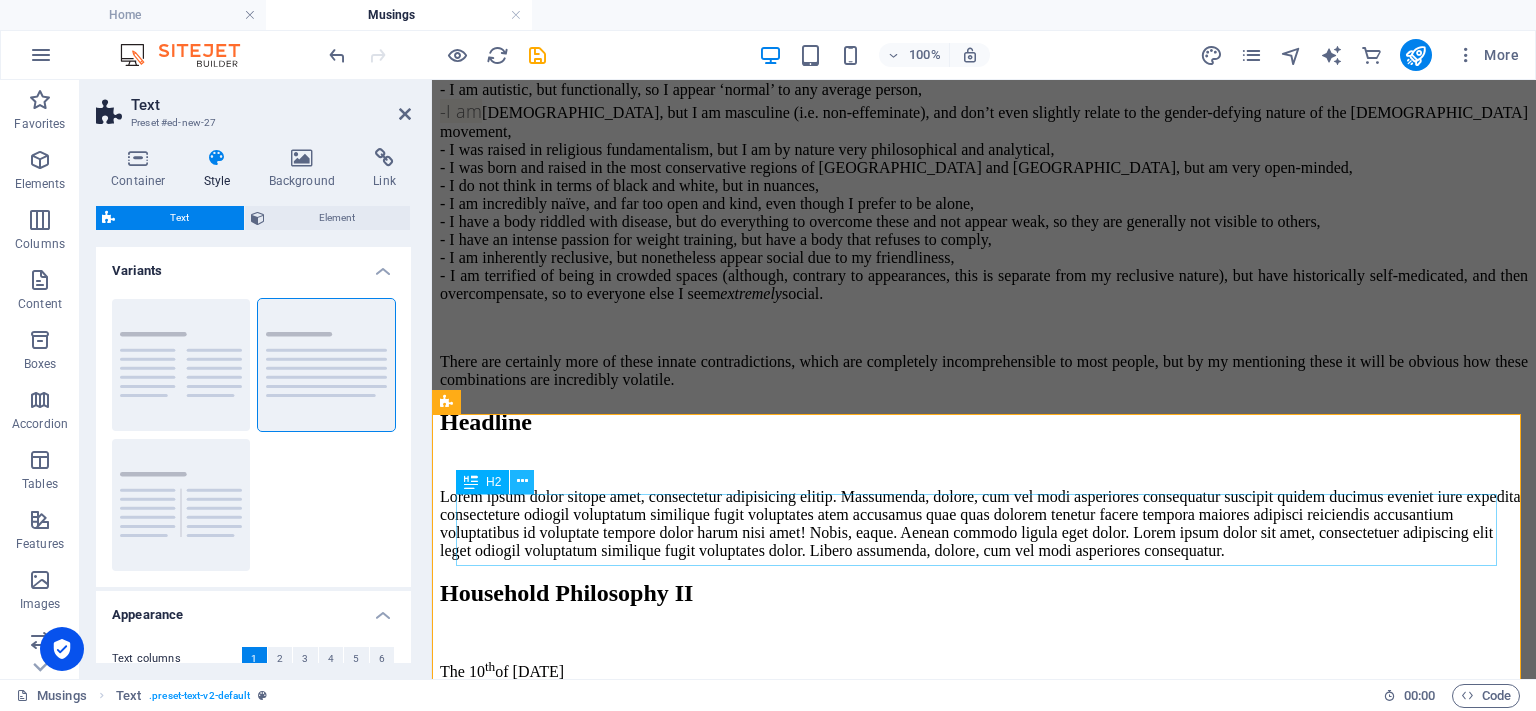click at bounding box center (522, 482) 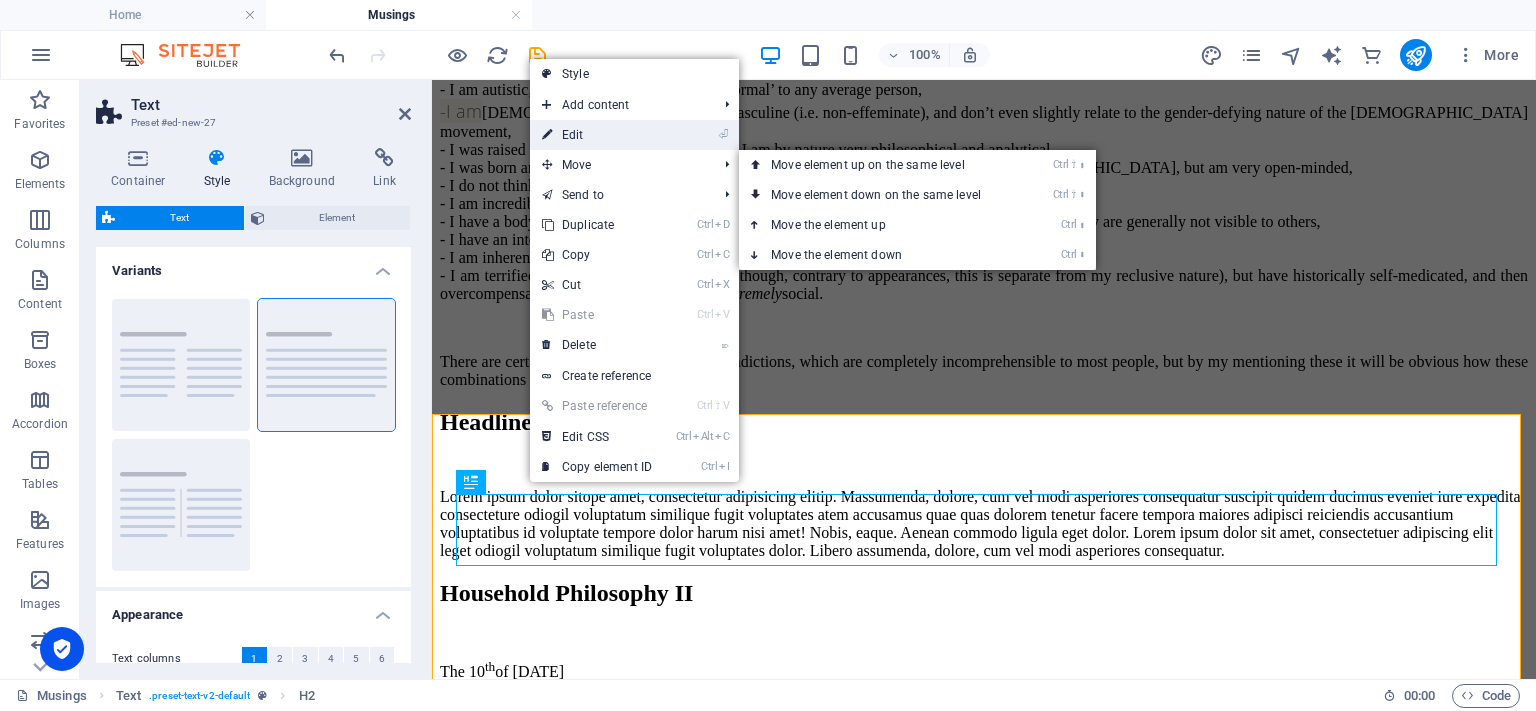 drag, startPoint x: 574, startPoint y: 143, endPoint x: 155, endPoint y: 59, distance: 427.3371 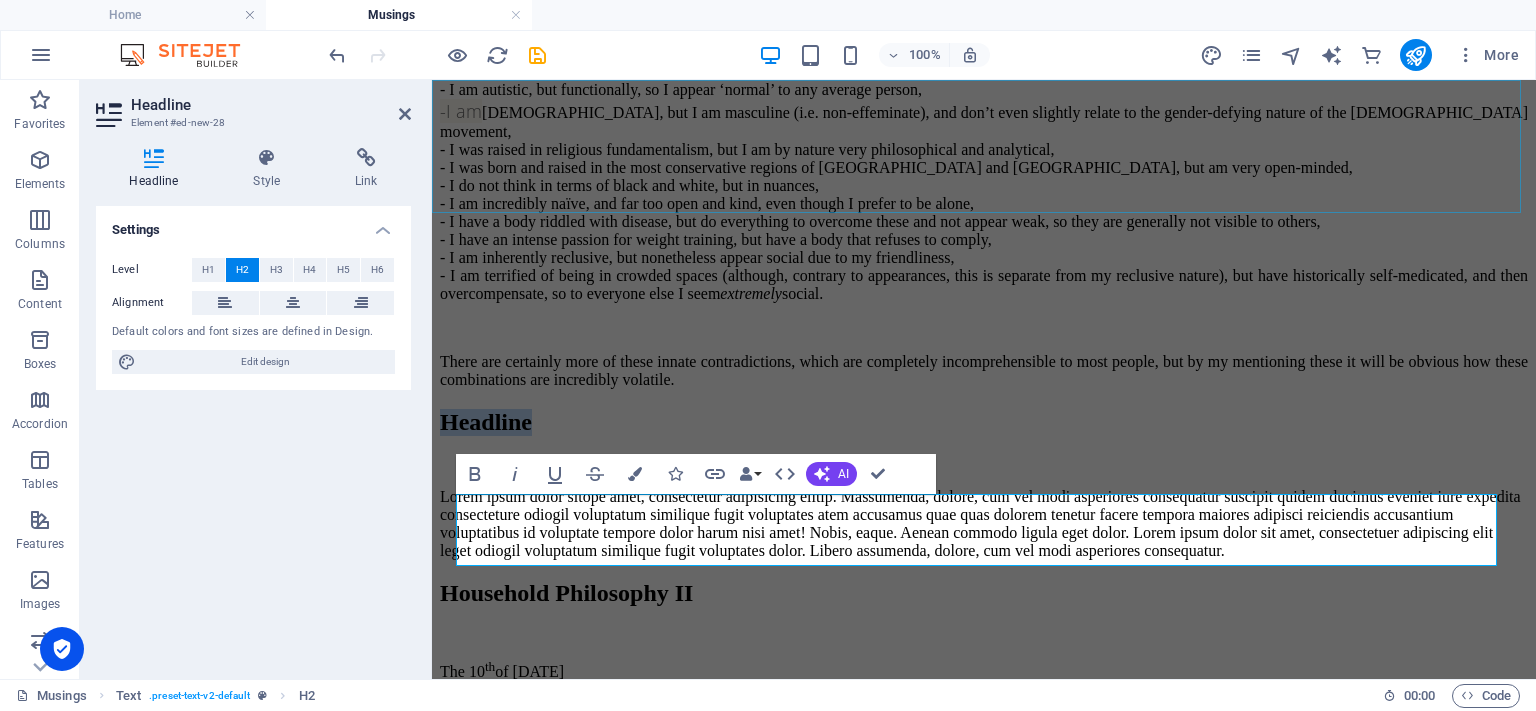 type 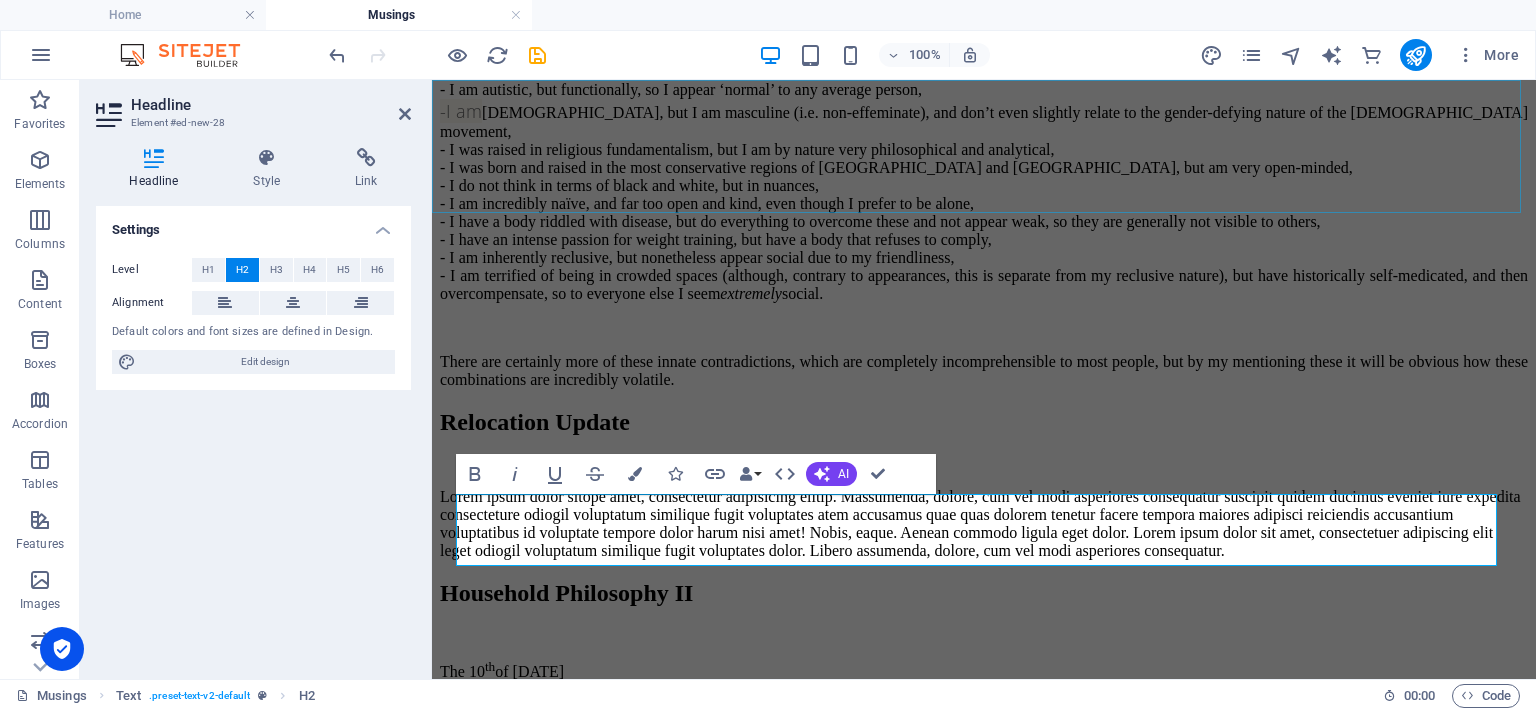 scroll, scrollTop: 1806, scrollLeft: 0, axis: vertical 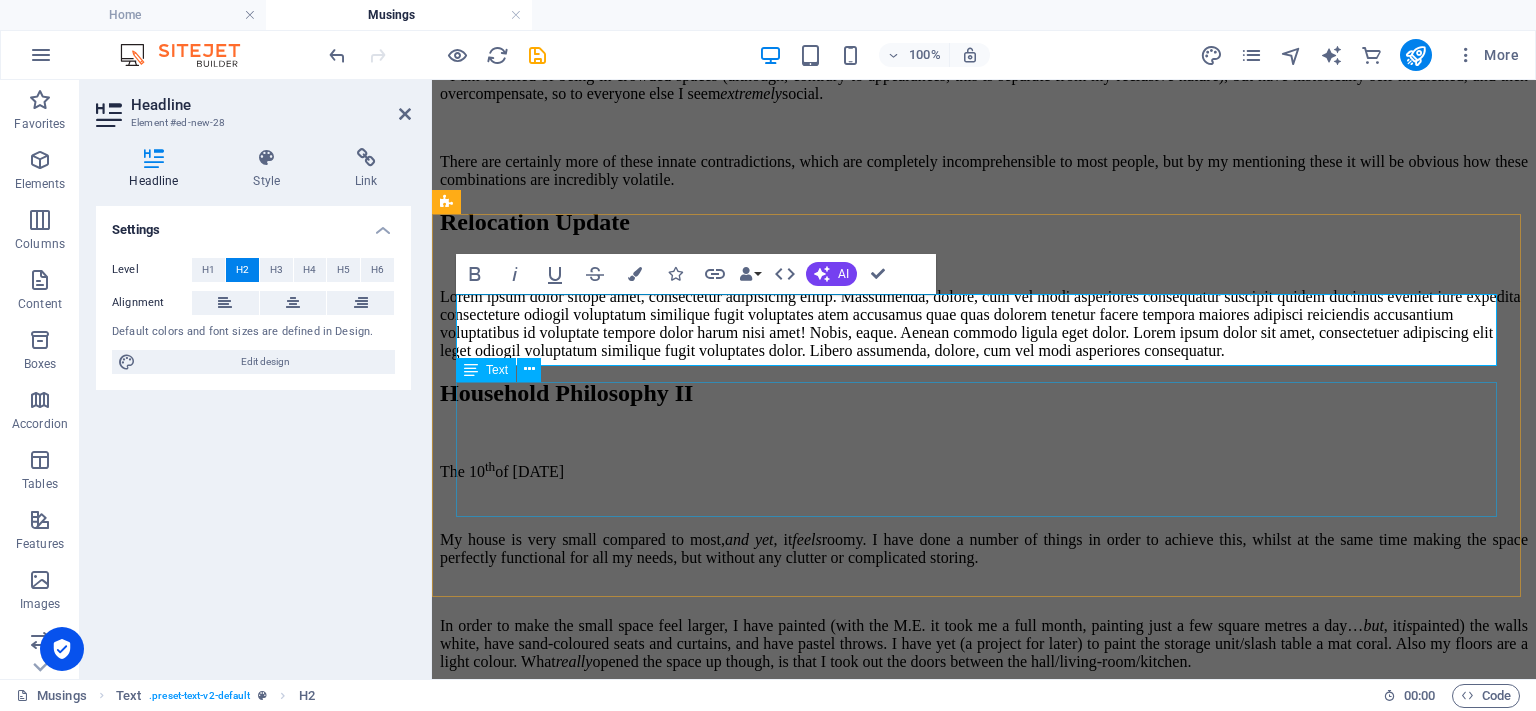 click on "Lorem ipsum dolor sitope amet, consectetur adipisicing elitip. Massumenda, dolore, cum vel modi asperiores consequatur suscipit quidem ducimus eveniet iure expedita consecteture odiogil voluptatum similique fugit voluptates atem accusamus quae quas dolorem tenetur facere tempora maiores adipisci reiciendis accusantium voluptatibus id voluptate tempore dolor harum nisi amet! Nobis, eaque. Aenean commodo ligula eget dolor. Lorem ipsum dolor sit amet, consectetuer adipiscing elit leget odiogil voluptatum similique fugit voluptates dolor. Libero assumenda, dolore, cum vel modi asperiores consequatur." at bounding box center (984, 324) 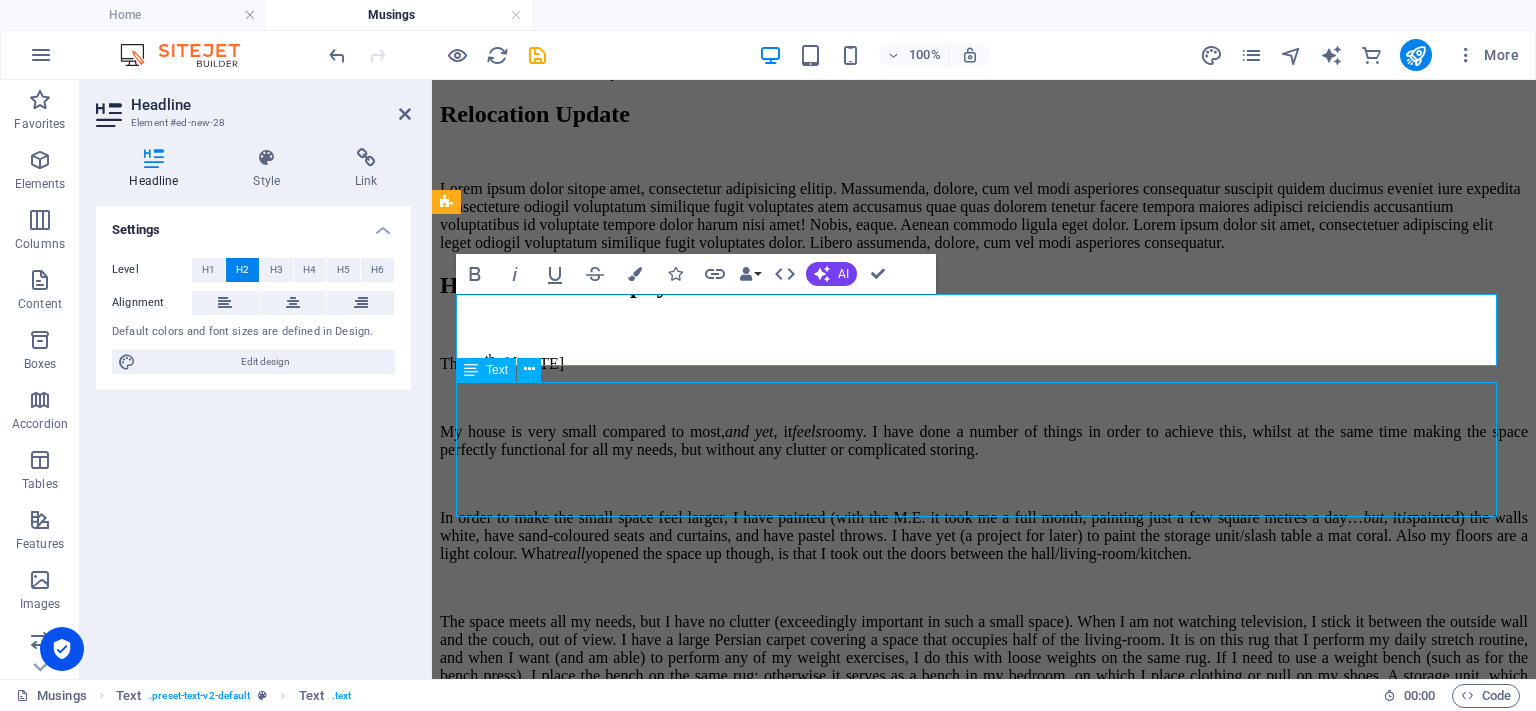 scroll, scrollTop: 1563, scrollLeft: 0, axis: vertical 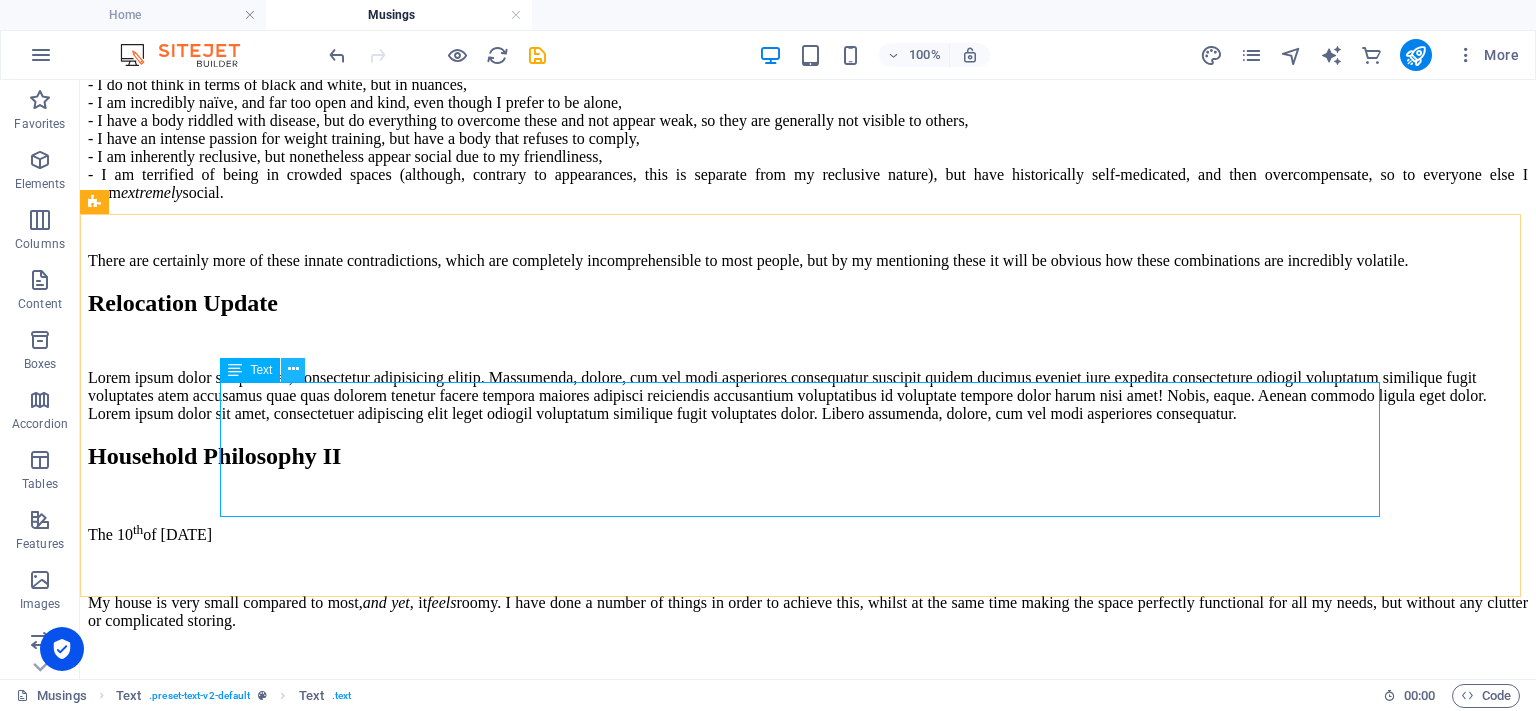click at bounding box center (293, 369) 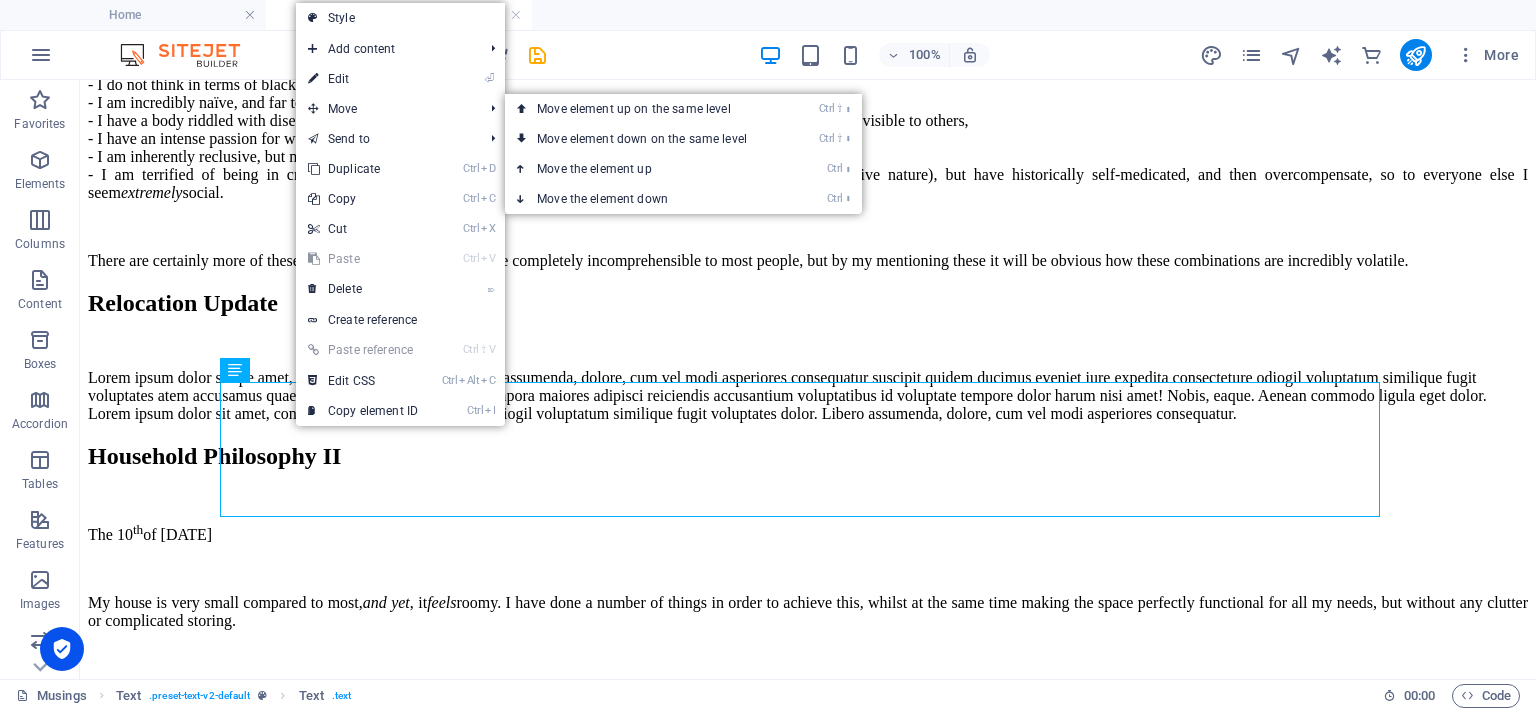 click on "⏎  Edit" at bounding box center [363, 79] 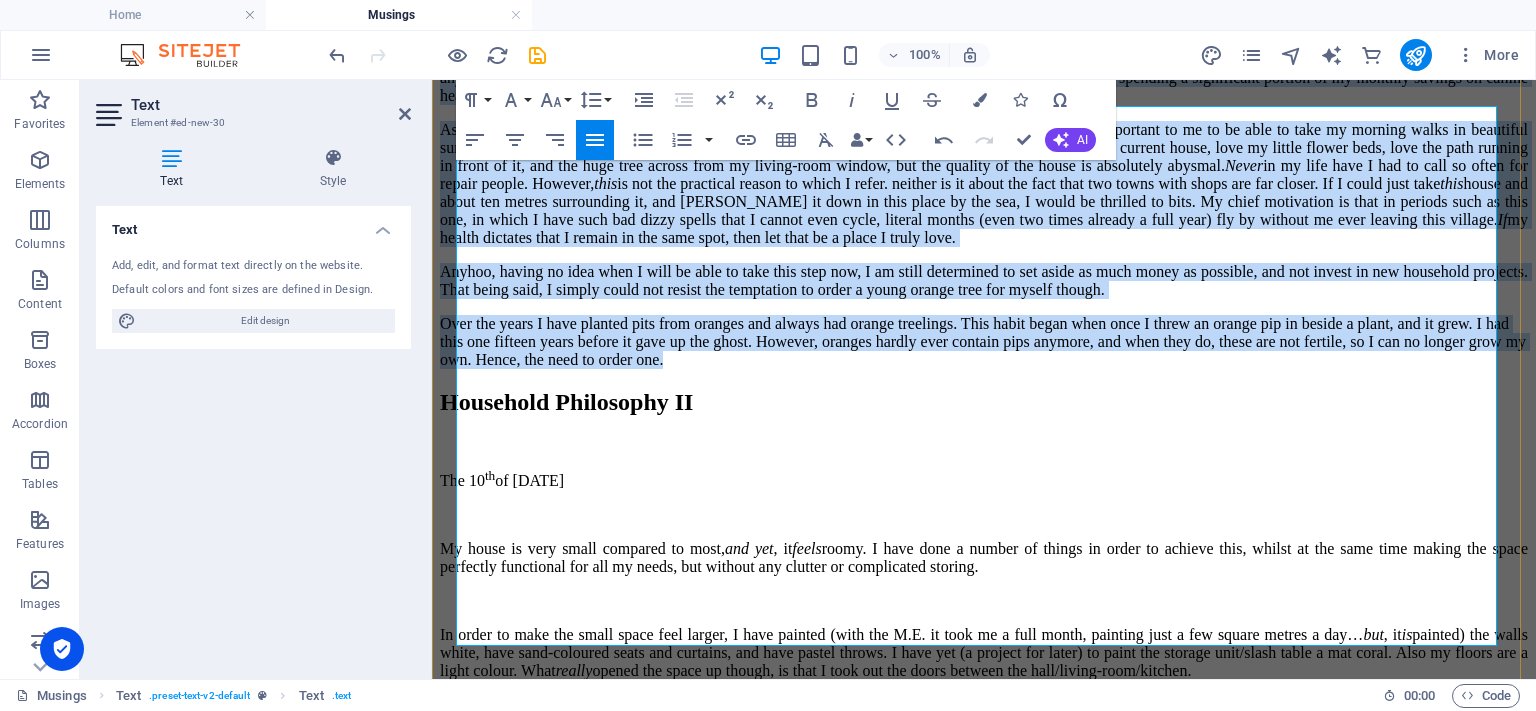 scroll, scrollTop: 2206, scrollLeft: 0, axis: vertical 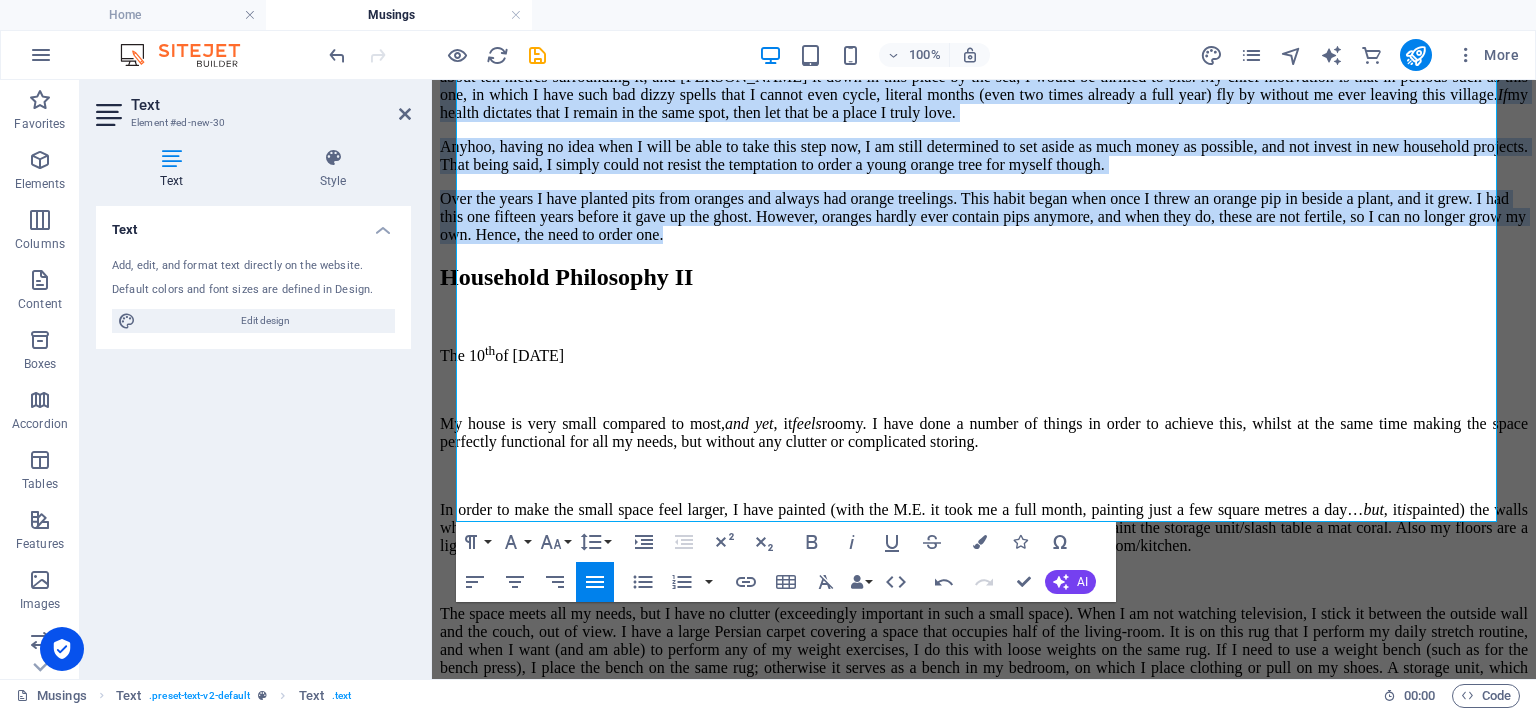 click 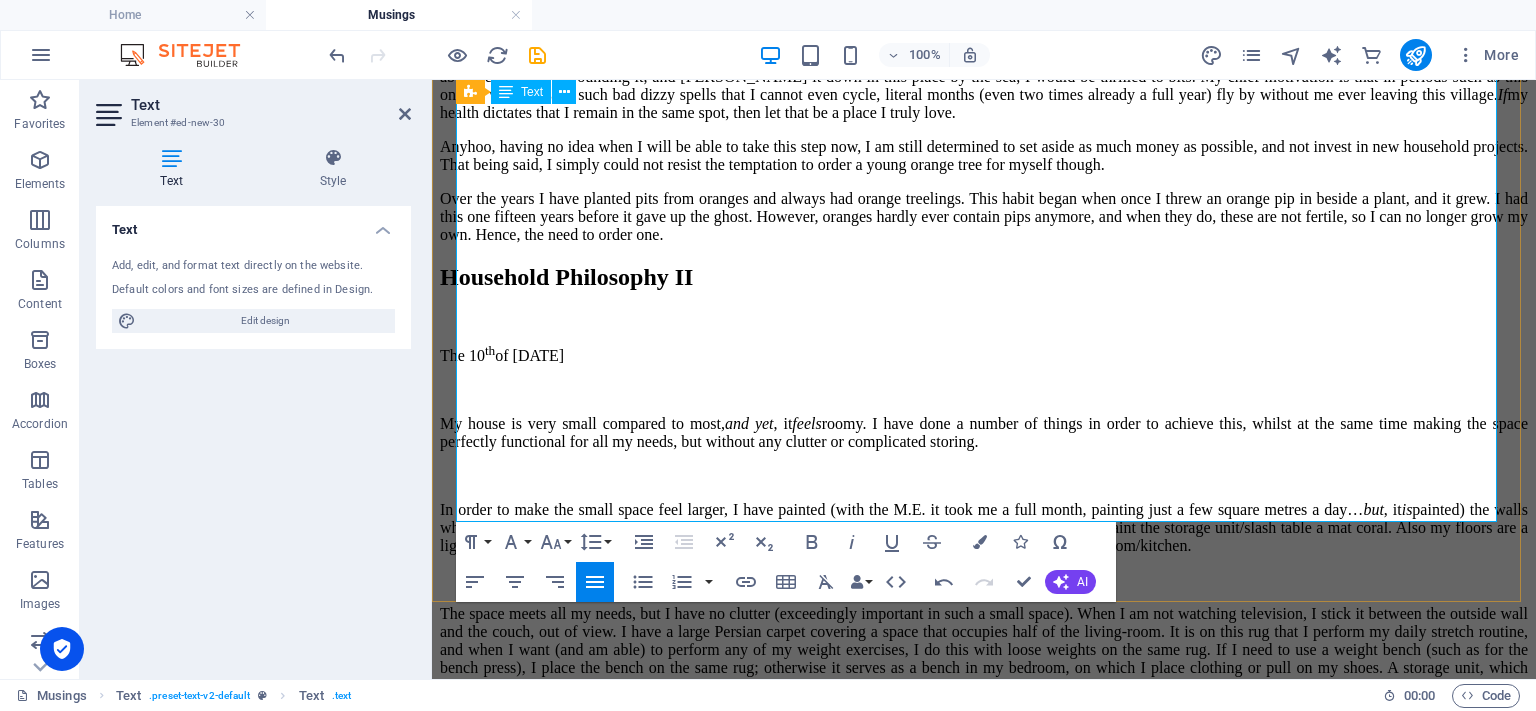 click on "Anyhoo, having no idea when I will be able to take this step now, I am still determined to set aside as much money as possible, and not invest in new household projects. That being said, I simply could not resist the temptation to order a young orange tree for myself though." at bounding box center [984, 156] 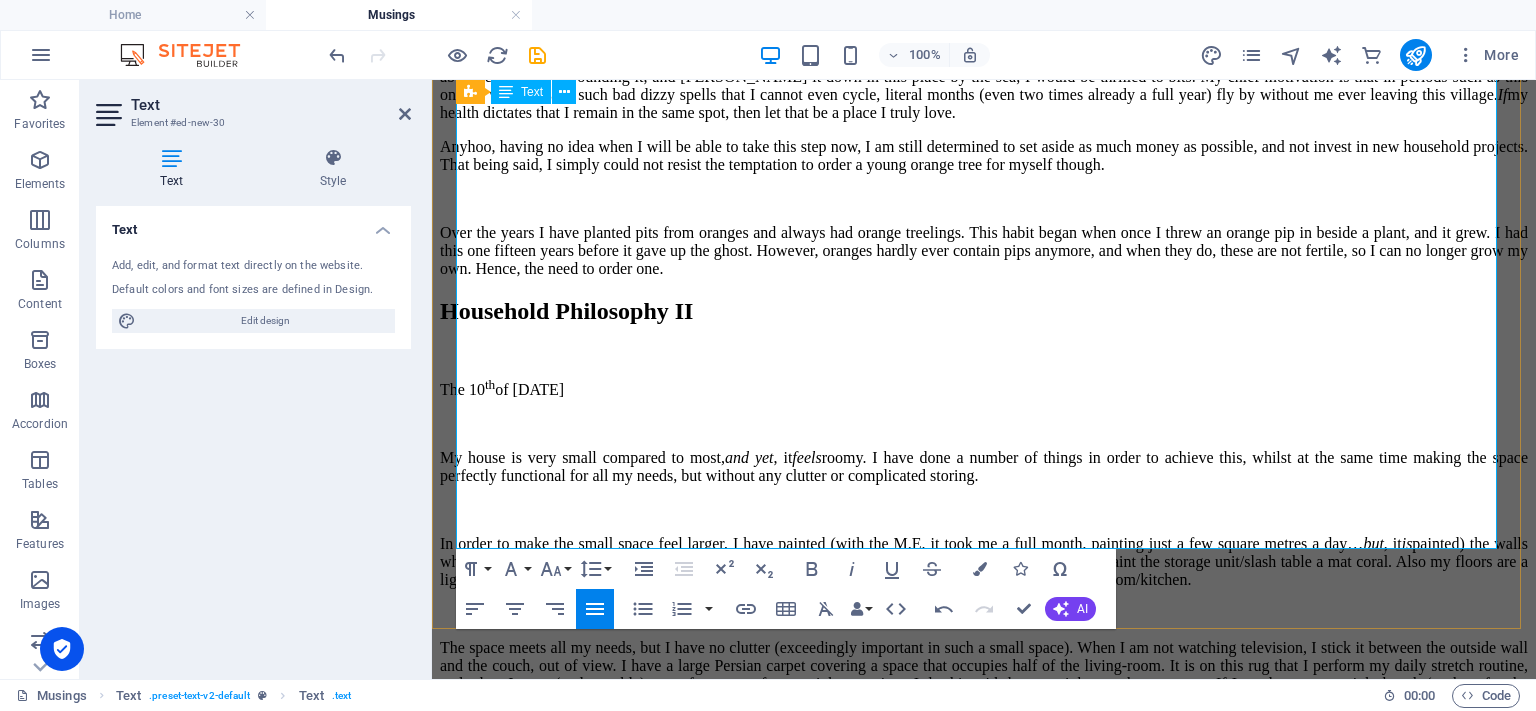 click on "Aside from the fact that I  fa-a-ar  prefer the village on the seaside I have in mind, and that it is  always  important to me to be able to take my morning walks in beautiful surroundings, there is a very  pragmatic  reason for this move. I absolutely adore the size and design of my current house, love my little flower beds, love the path running in front of it, and the huge tree across from my living-room window, but the quality of the house is absolutely abysmal.  Never  in my life have I had to call so often for repair people. However,  this  is not the practical reason to which I refer. neither is it about the fact that two towns with shops are far closer. If I could just take  this If  my health dictates that I remain in the same spot, then let that be a place I truly love." at bounding box center [984, 59] 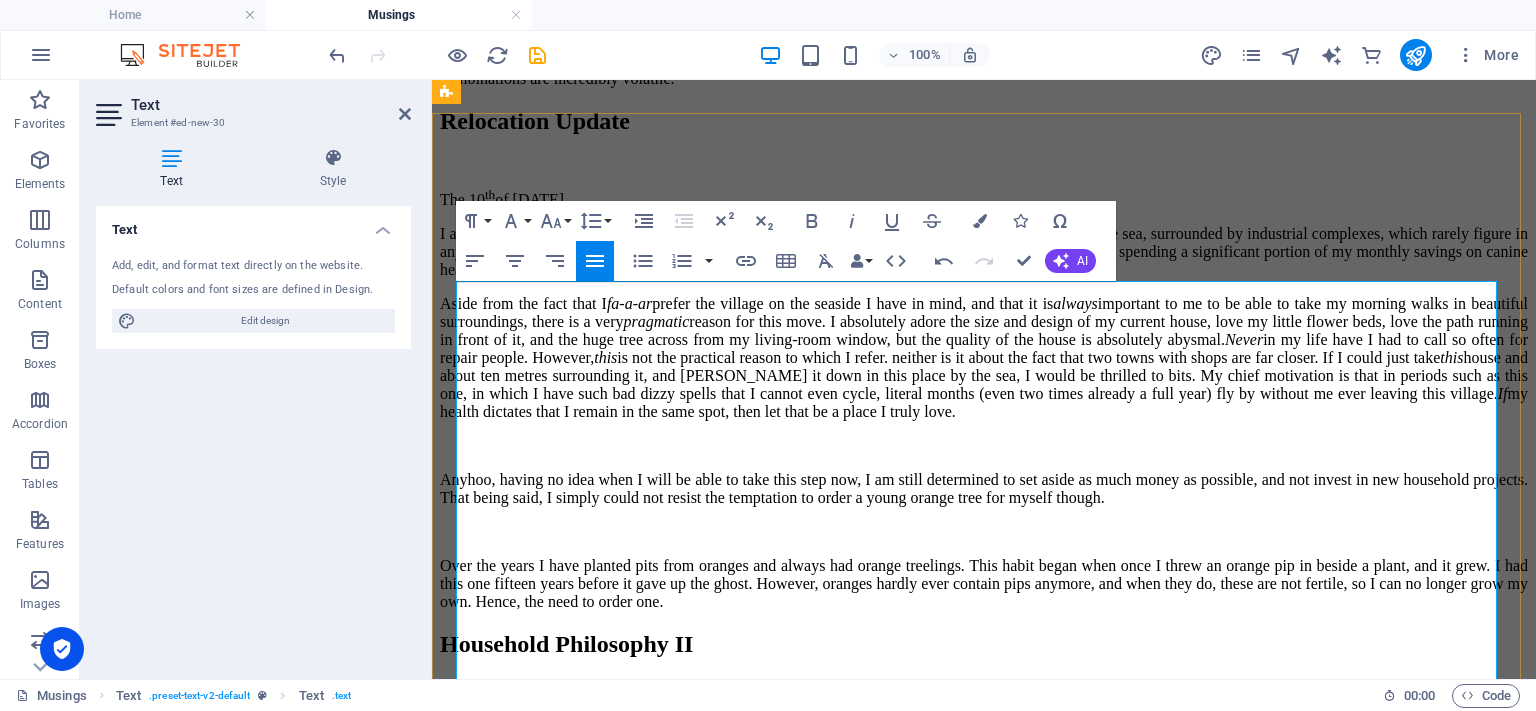 scroll, scrollTop: 1906, scrollLeft: 0, axis: vertical 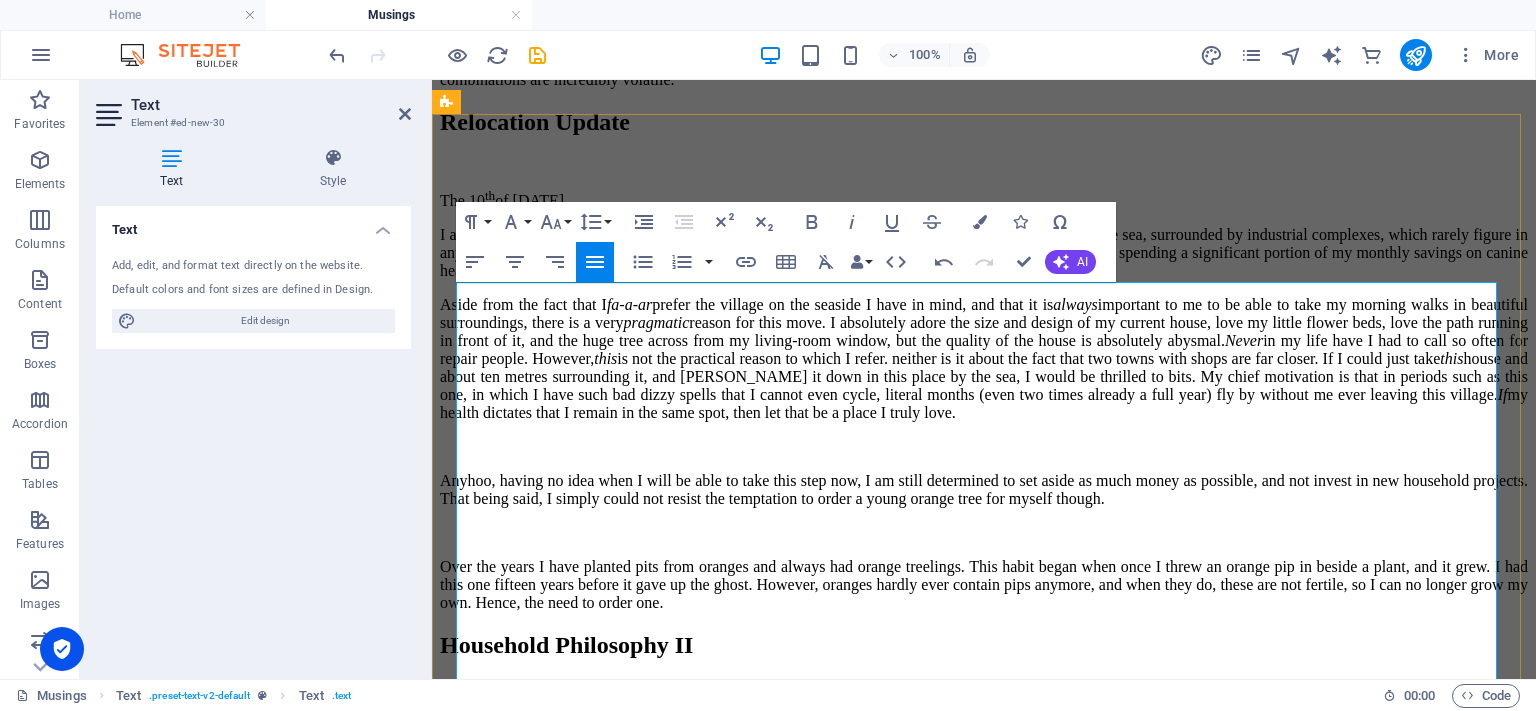 click on "I am saving as much as possible for a move to the seaside (as opposed to where I live along an arm of the sea, surrounded by industrial complexes, which rarely figure in any photo I take), it is just that with Dio’s health everything is up in the air at the moment,  plus , naturally, spending a significant portion of my monthly savings on canine heart medication and arthrosis supplements makes it rather difficult to save." at bounding box center (984, 253) 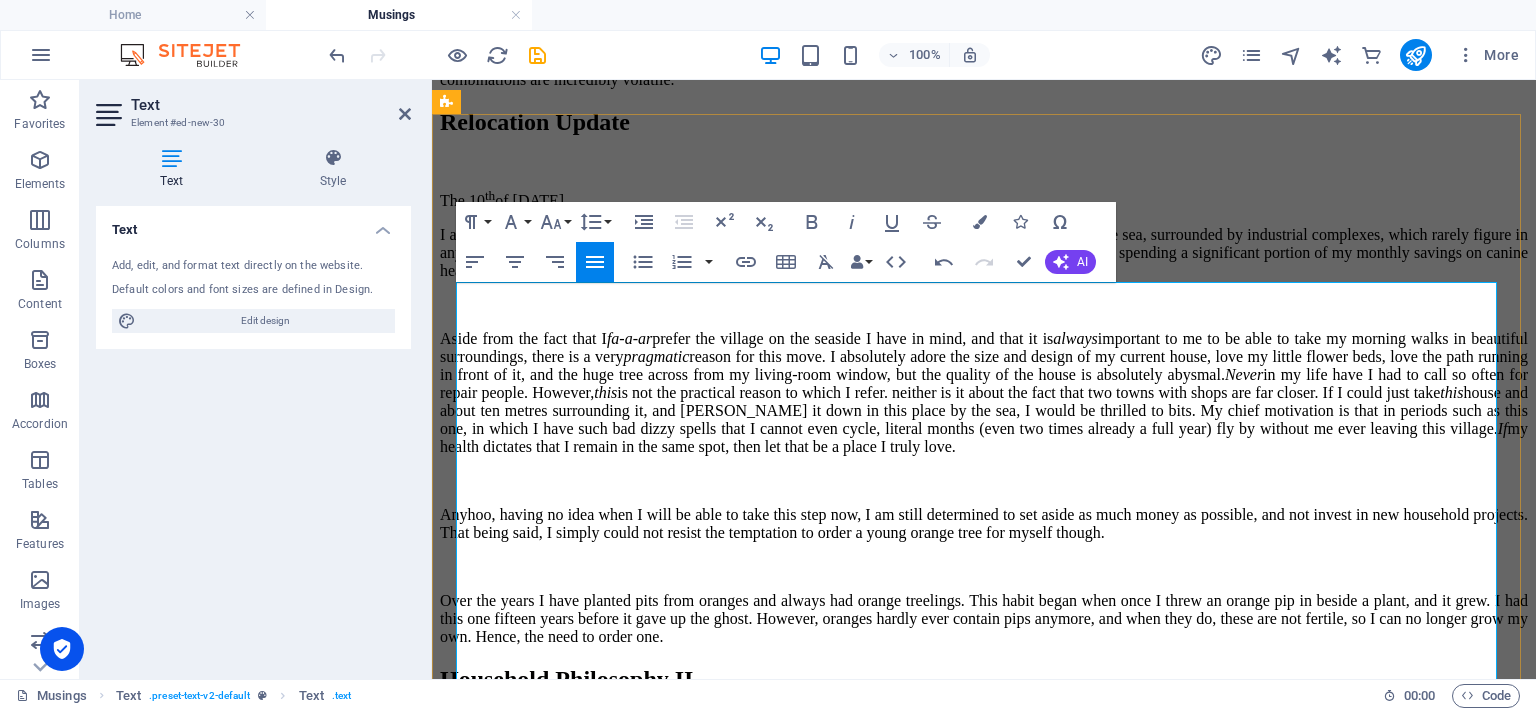 click on "The 10 th  of July, 2025" at bounding box center (984, 199) 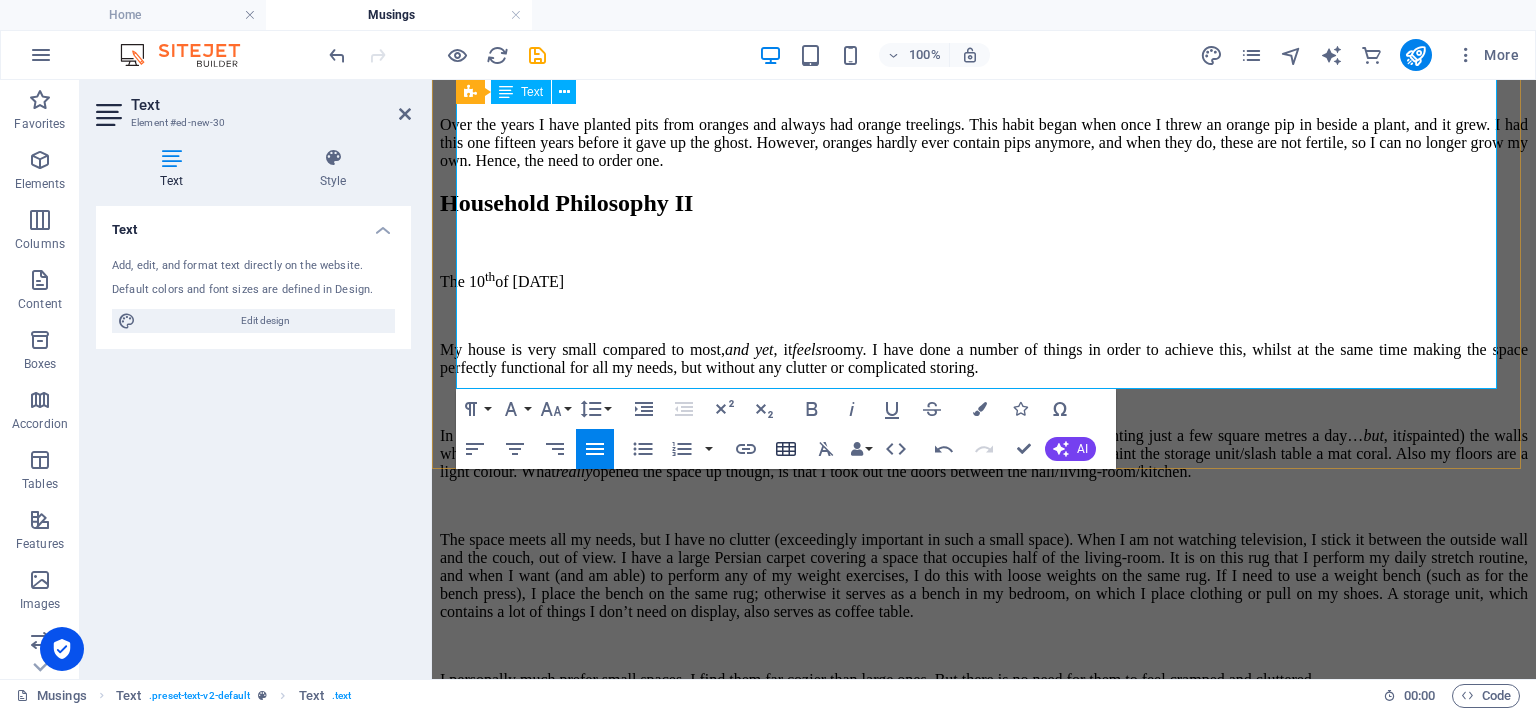 scroll, scrollTop: 2506, scrollLeft: 0, axis: vertical 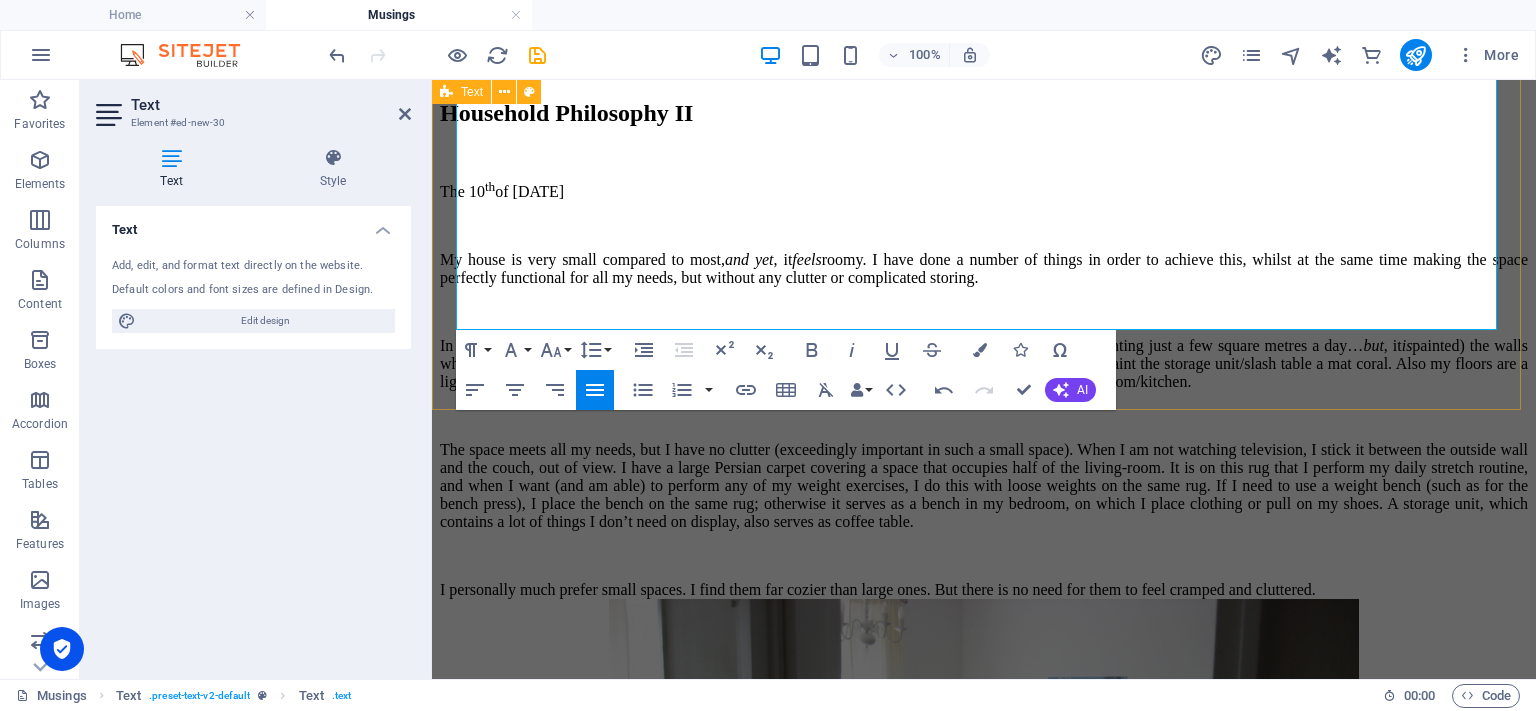click on "Relocation Update The 10 th  of July, 2025 I am saving as much as possible for a move to the seaside (as opposed to where I live along an arm of the sea, surrounded by industrial complexes, which rarely figure in any photo I take), it is just that with Dio’s health everything is up in the air at the moment,  plus , naturally, spending a significant portion of my monthly savings on canine heart medication and arthrosis supplements makes it rather difficult to save. Aside from the fact that I  fa-a-ar  prefer the village on the seaside I have in mind, and that it is  always  important to me to be able to take my morning walks in beautiful surroundings, there is a very  pragmatic  reason for this move. I absolutely adore the size and design of my current house, love my little flower beds, love the path running in front of it, and the huge tree across from my living-room window, but the quality of the house is absolutely abysmal.  Never  in my life have I had to call so often for repair people. However,  If" at bounding box center [984, -206] 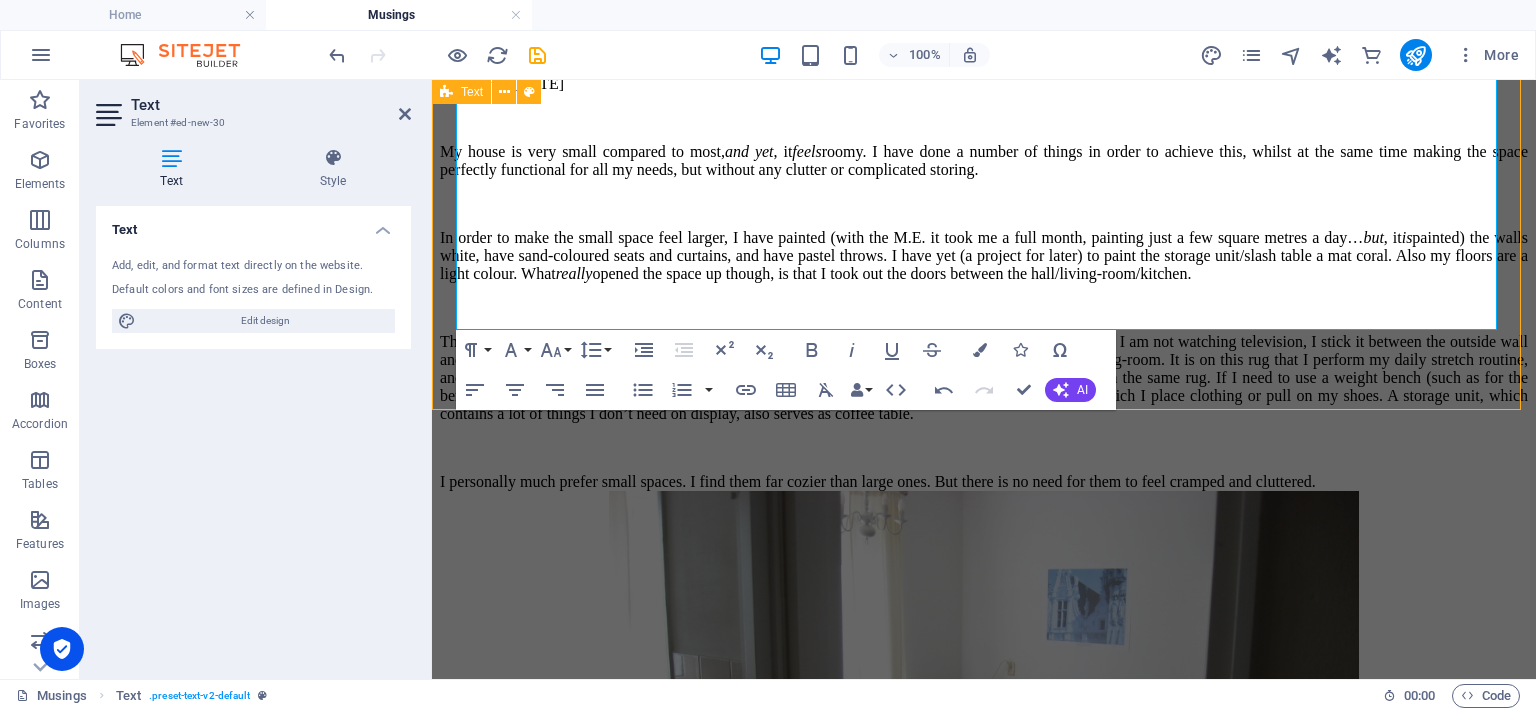 scroll, scrollTop: 2209, scrollLeft: 0, axis: vertical 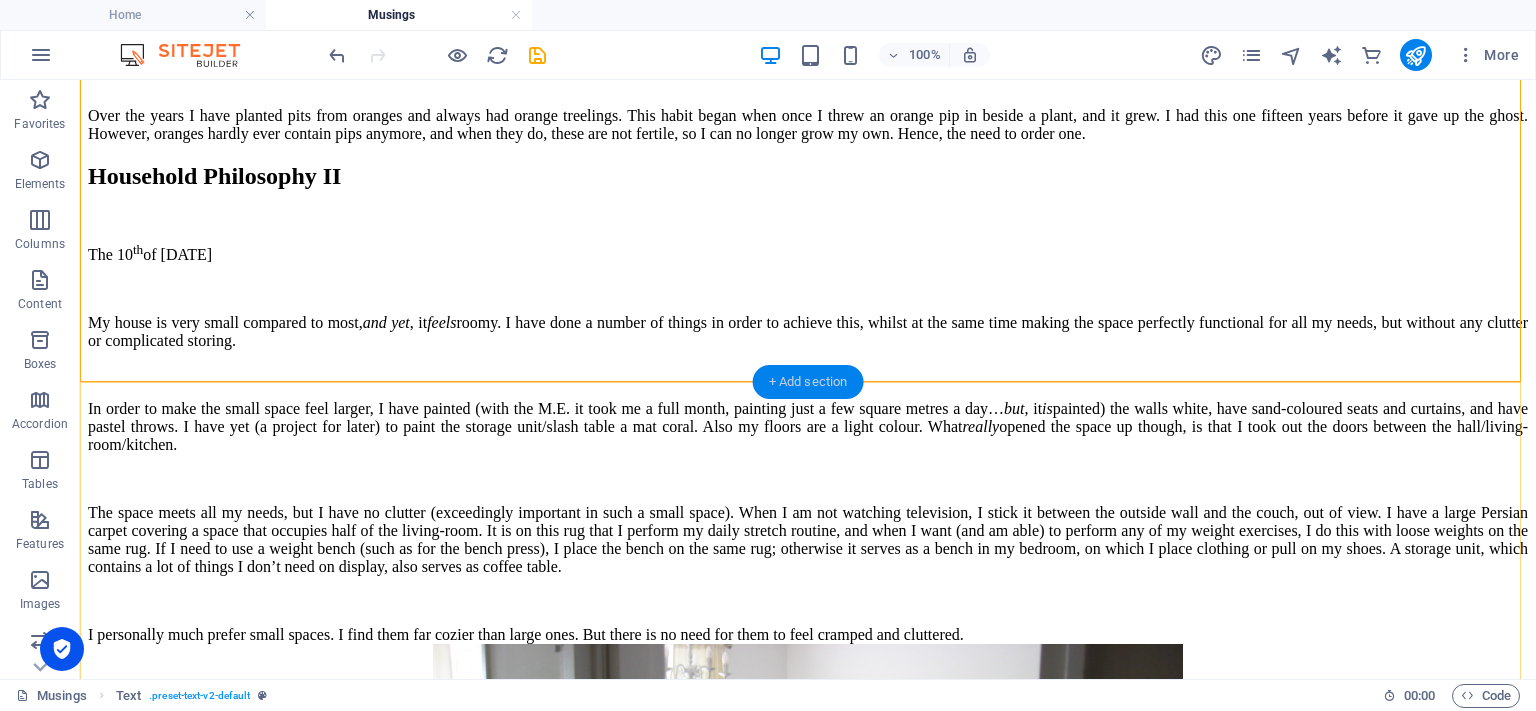 click on "+ Add section" at bounding box center [808, 382] 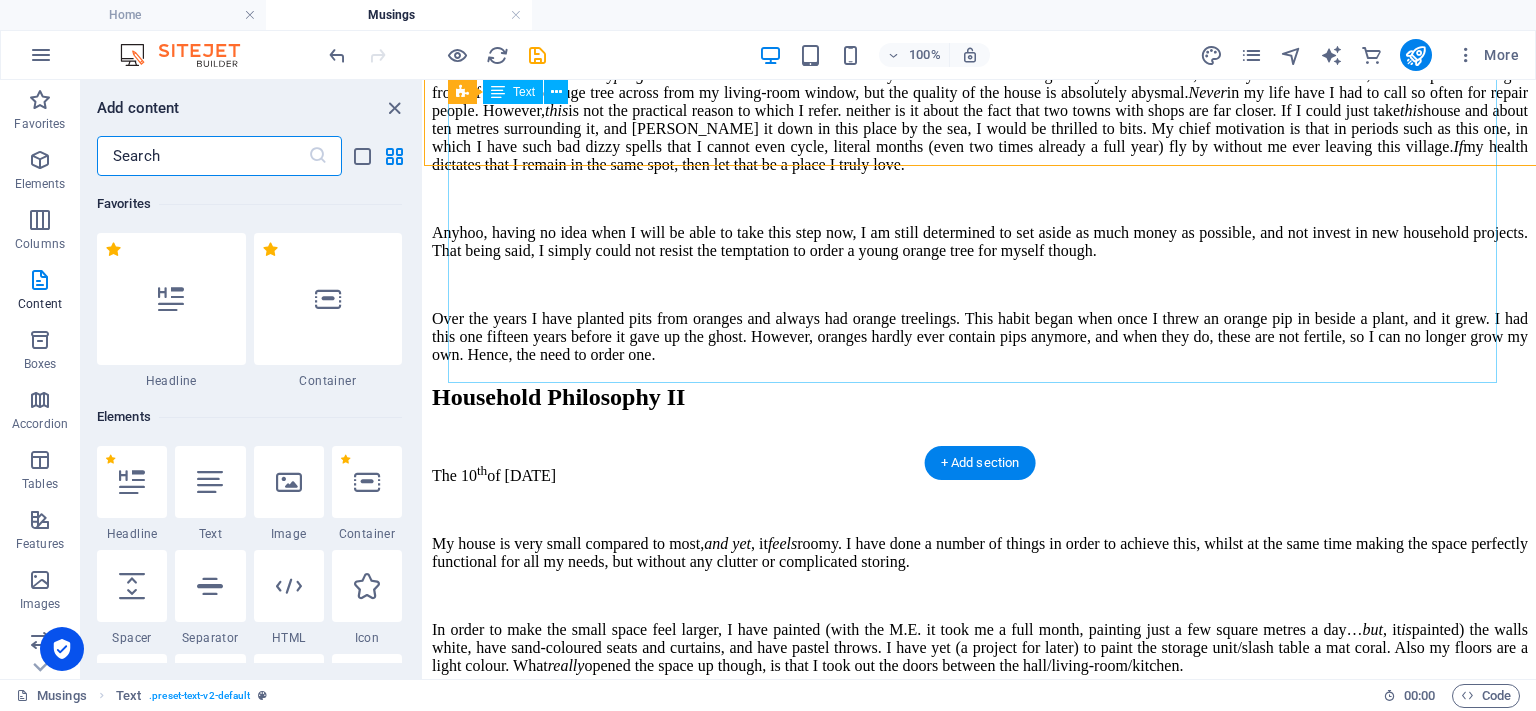 scroll, scrollTop: 2425, scrollLeft: 0, axis: vertical 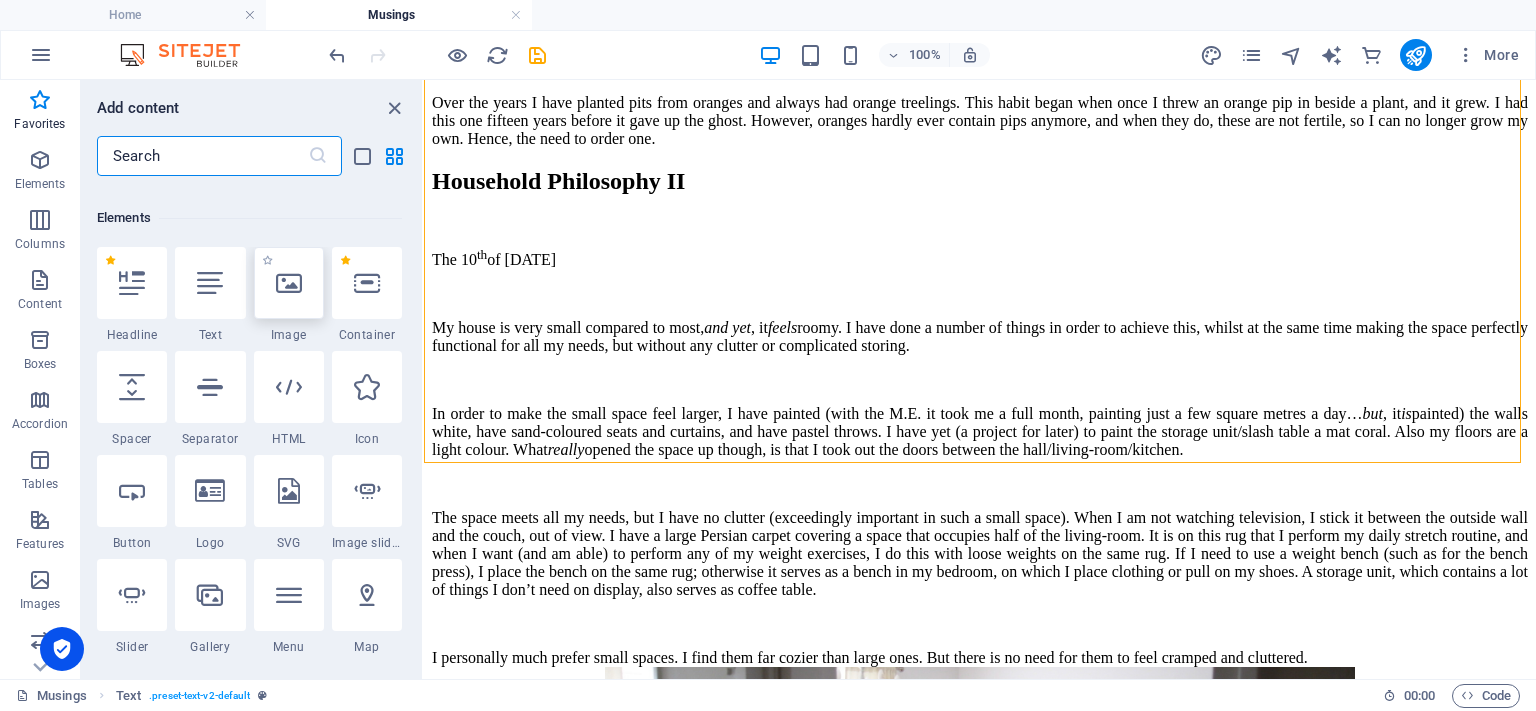 click at bounding box center (289, 283) 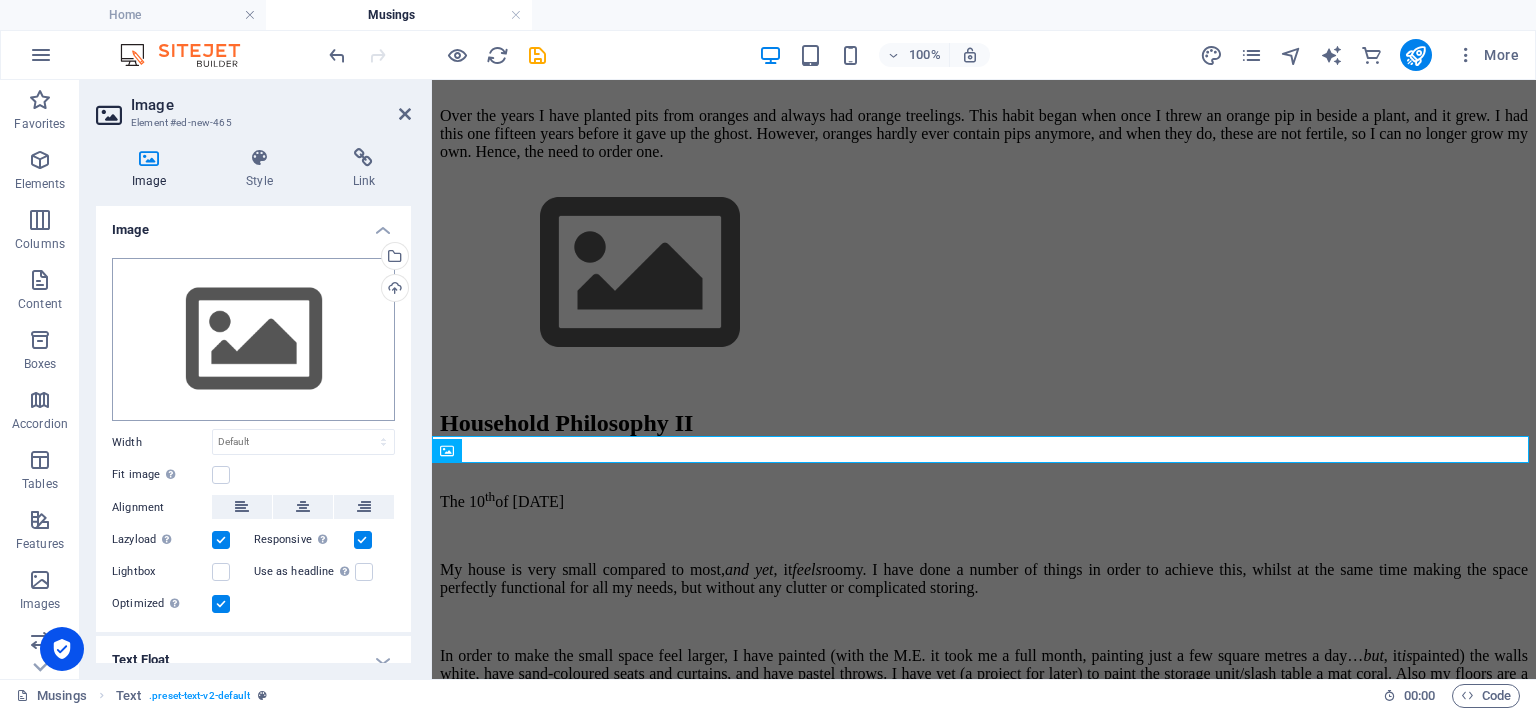 scroll, scrollTop: 2452, scrollLeft: 0, axis: vertical 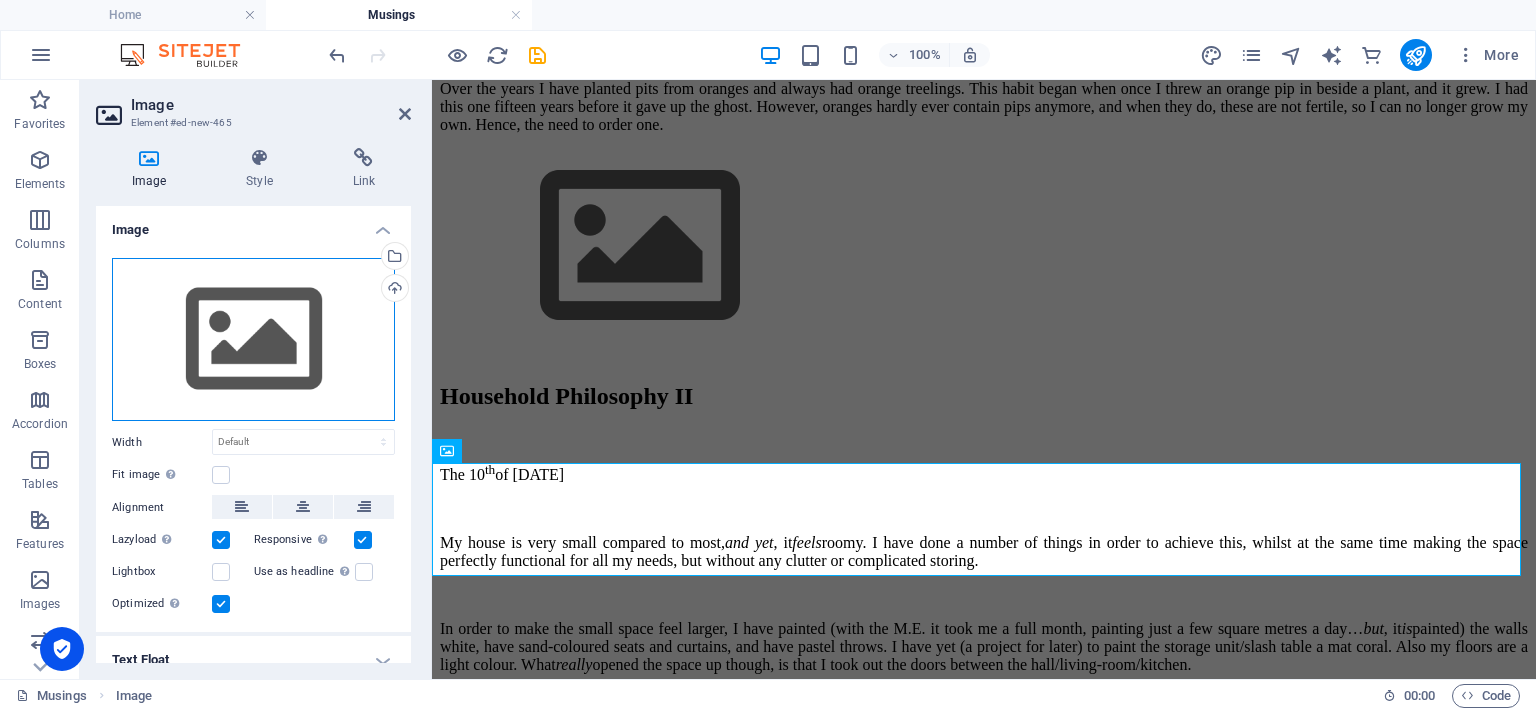 click on "Drag files here, click to choose files or select files from Files or our free stock photos & videos" at bounding box center [253, 340] 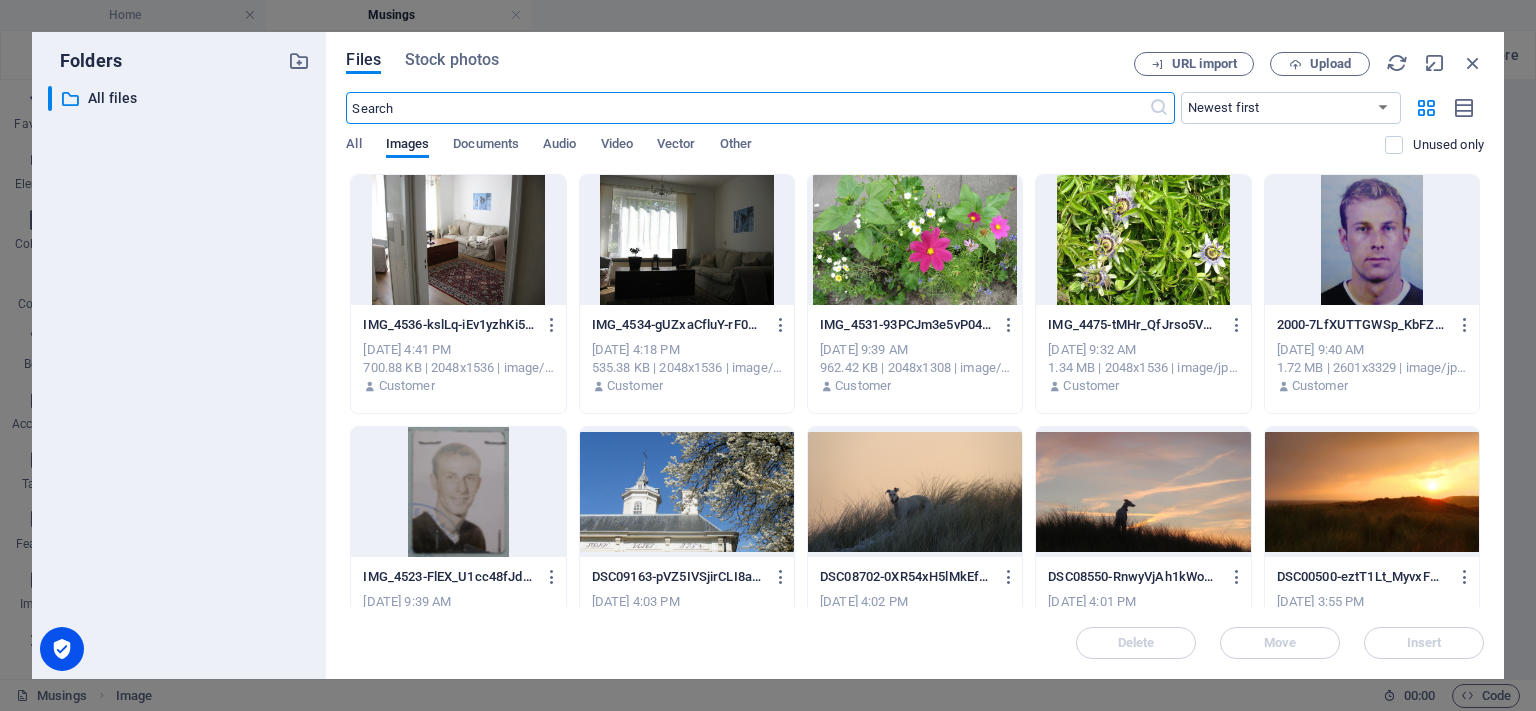 scroll, scrollTop: 2507, scrollLeft: 0, axis: vertical 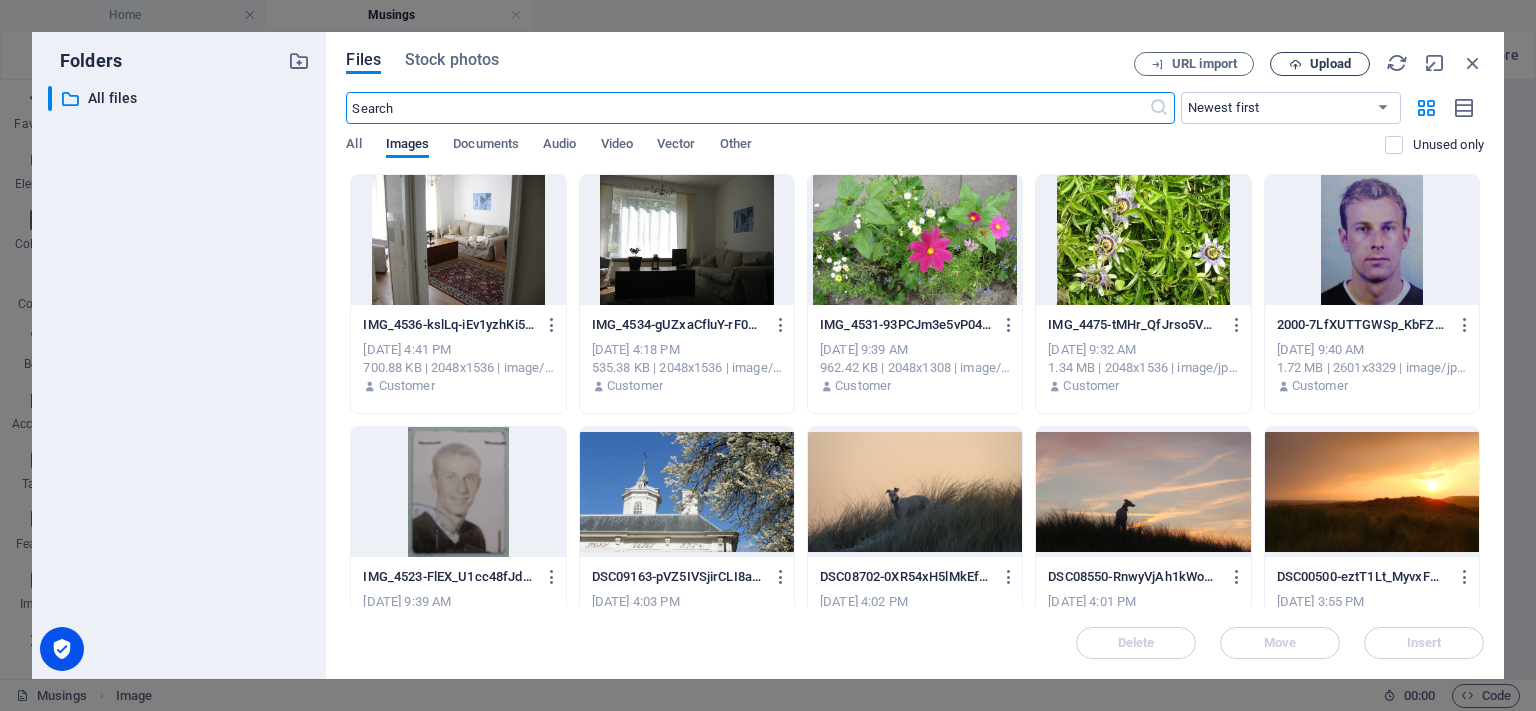 click at bounding box center [1295, 64] 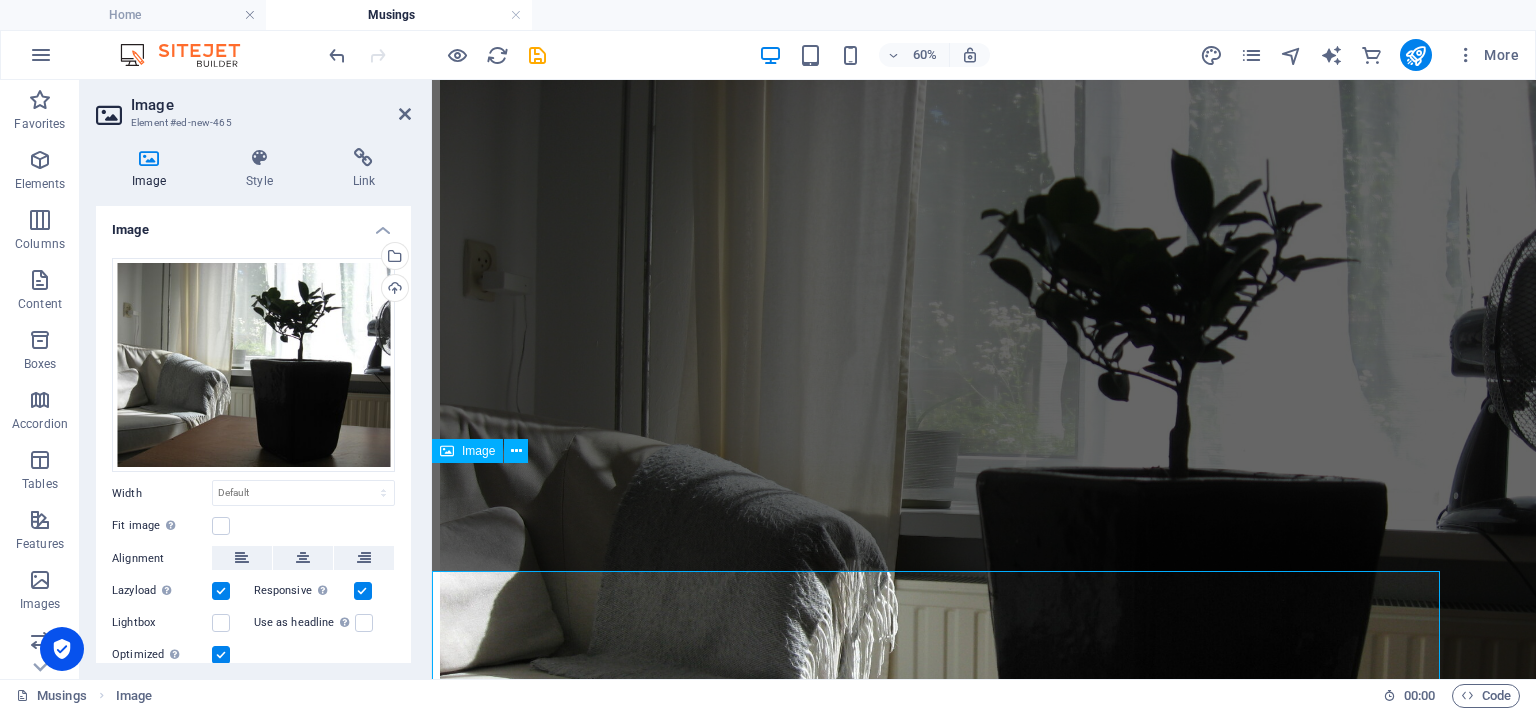 scroll, scrollTop: 2452, scrollLeft: 0, axis: vertical 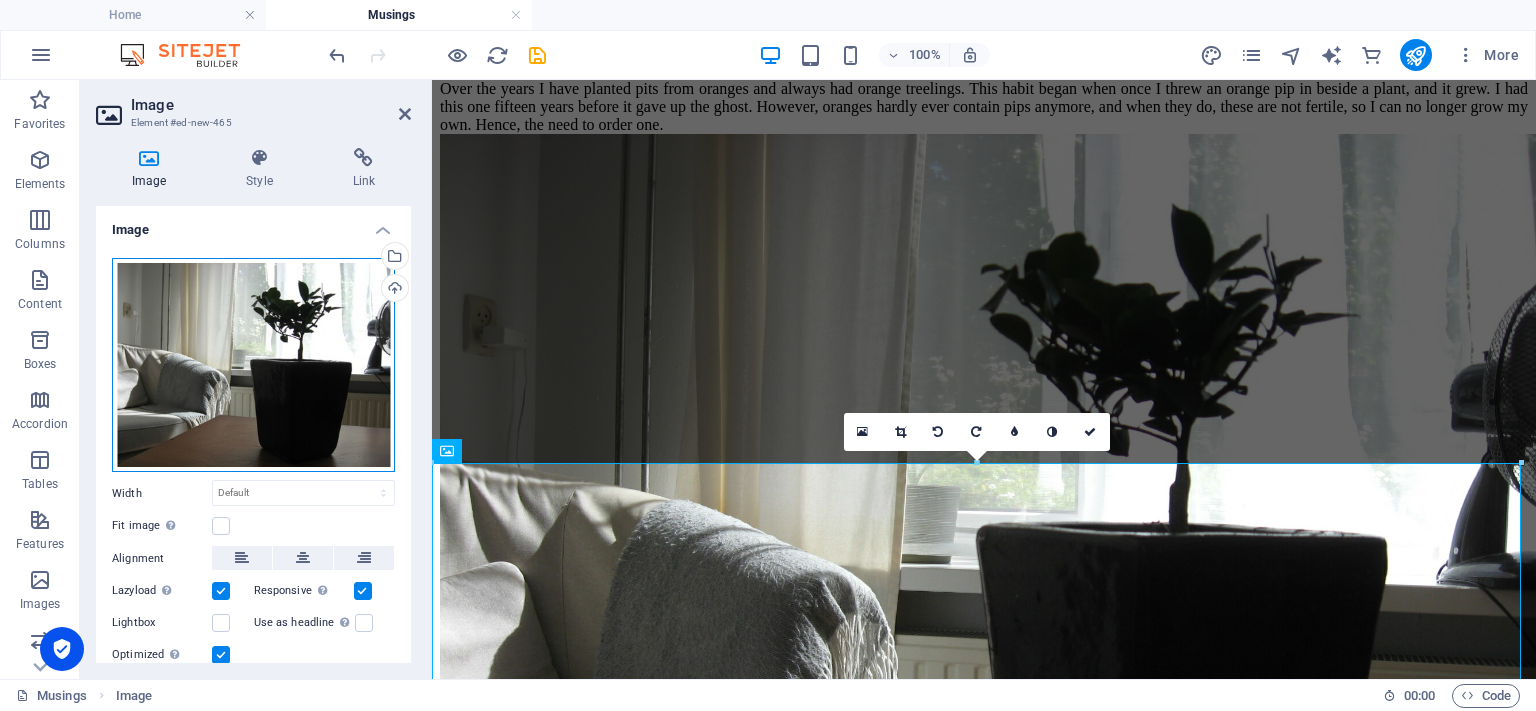 click on "Drag files here, click to choose files or select files from Files or our free stock photos & videos" at bounding box center (253, 365) 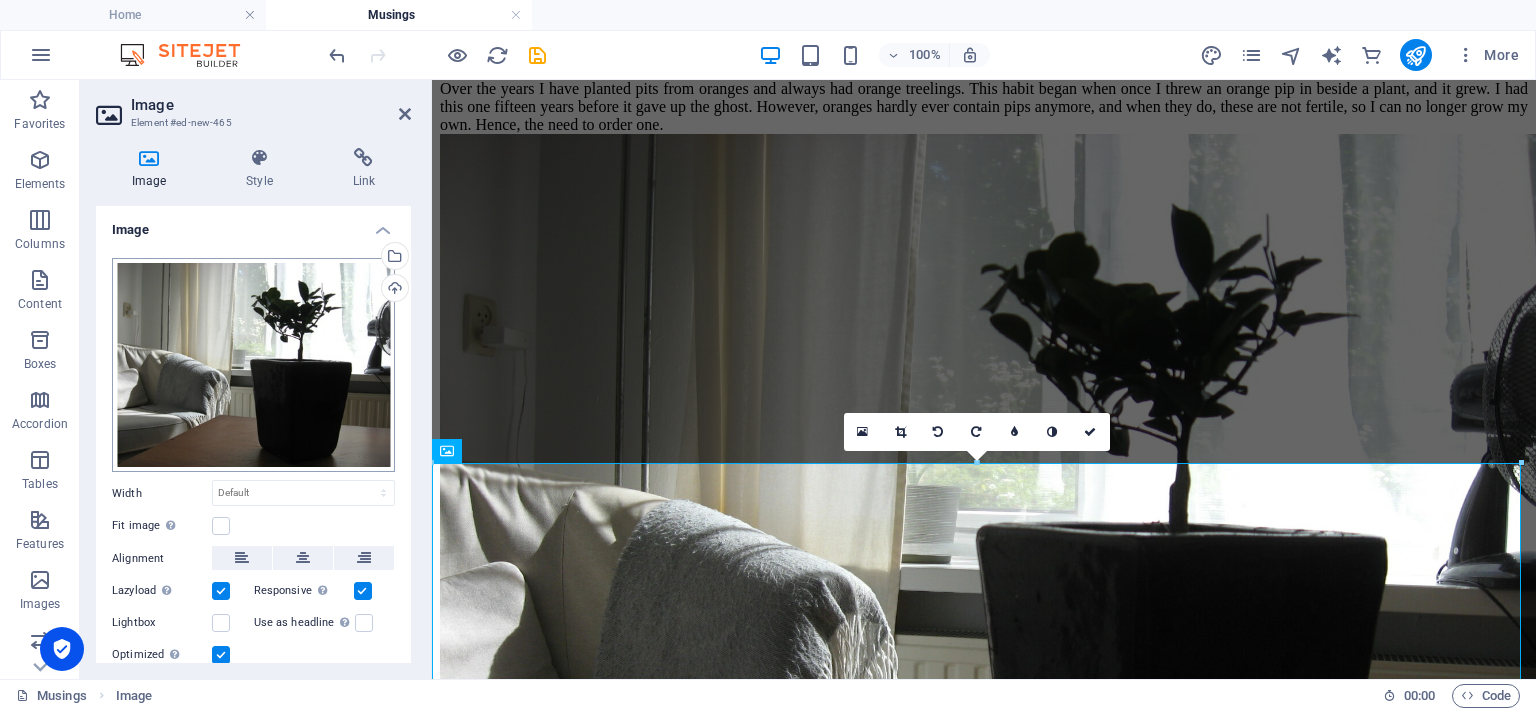 scroll, scrollTop: 2507, scrollLeft: 0, axis: vertical 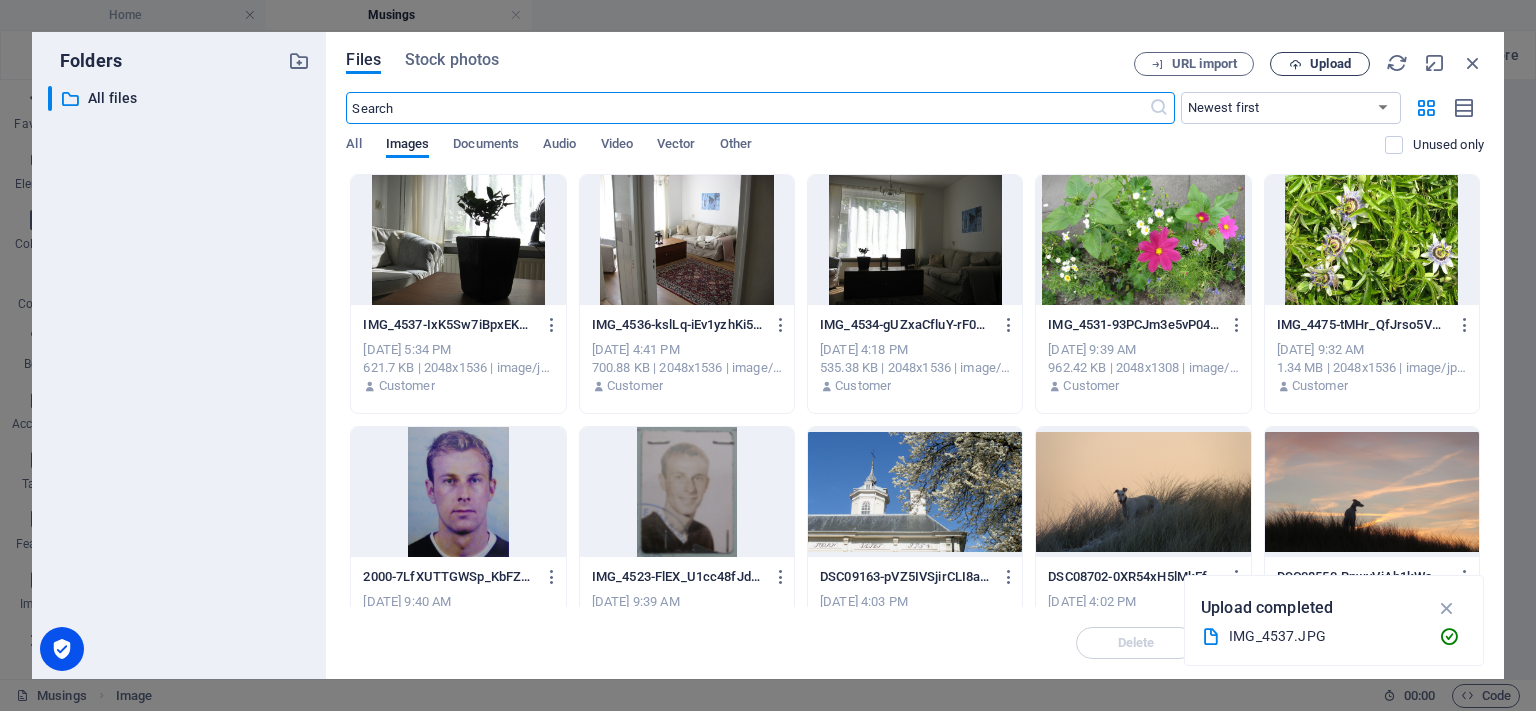 click on "Upload" at bounding box center [1320, 64] 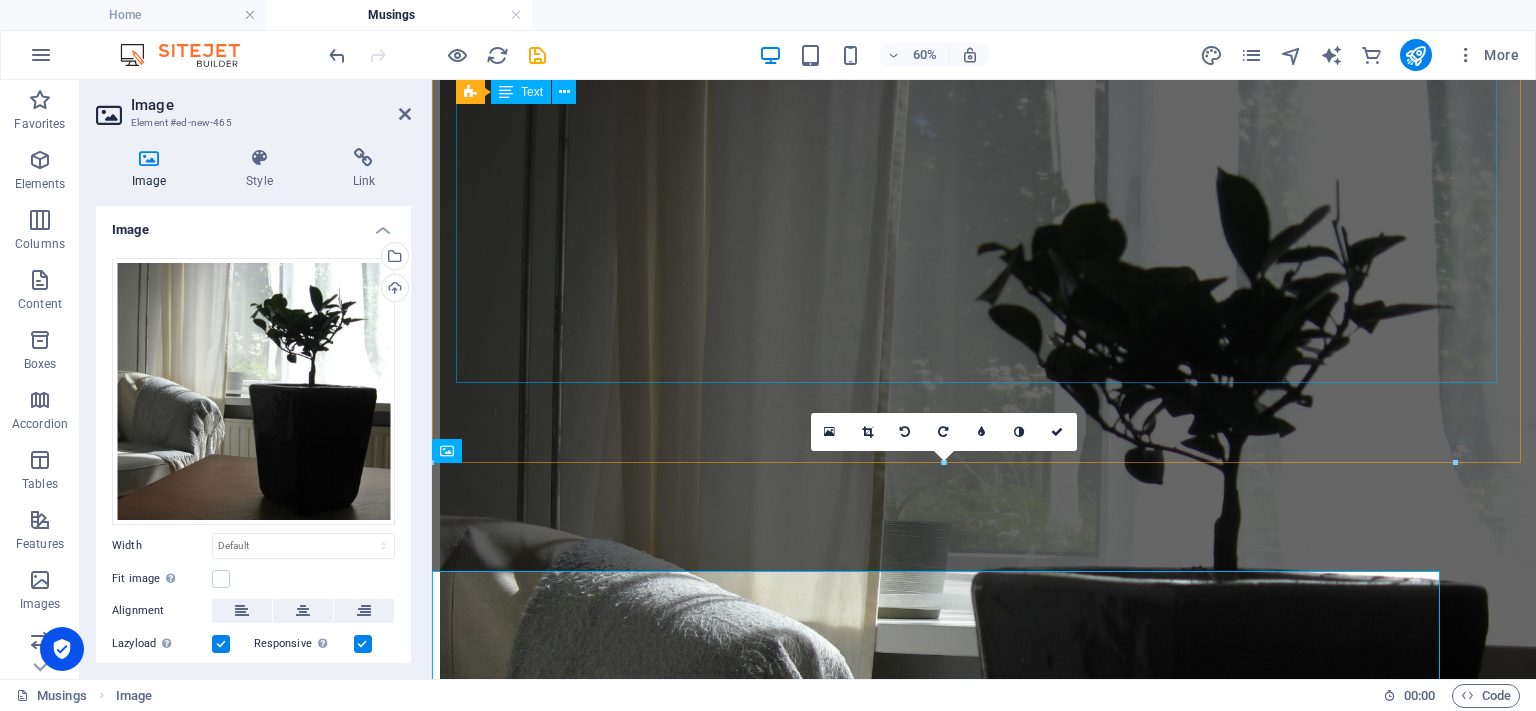 scroll, scrollTop: 2452, scrollLeft: 0, axis: vertical 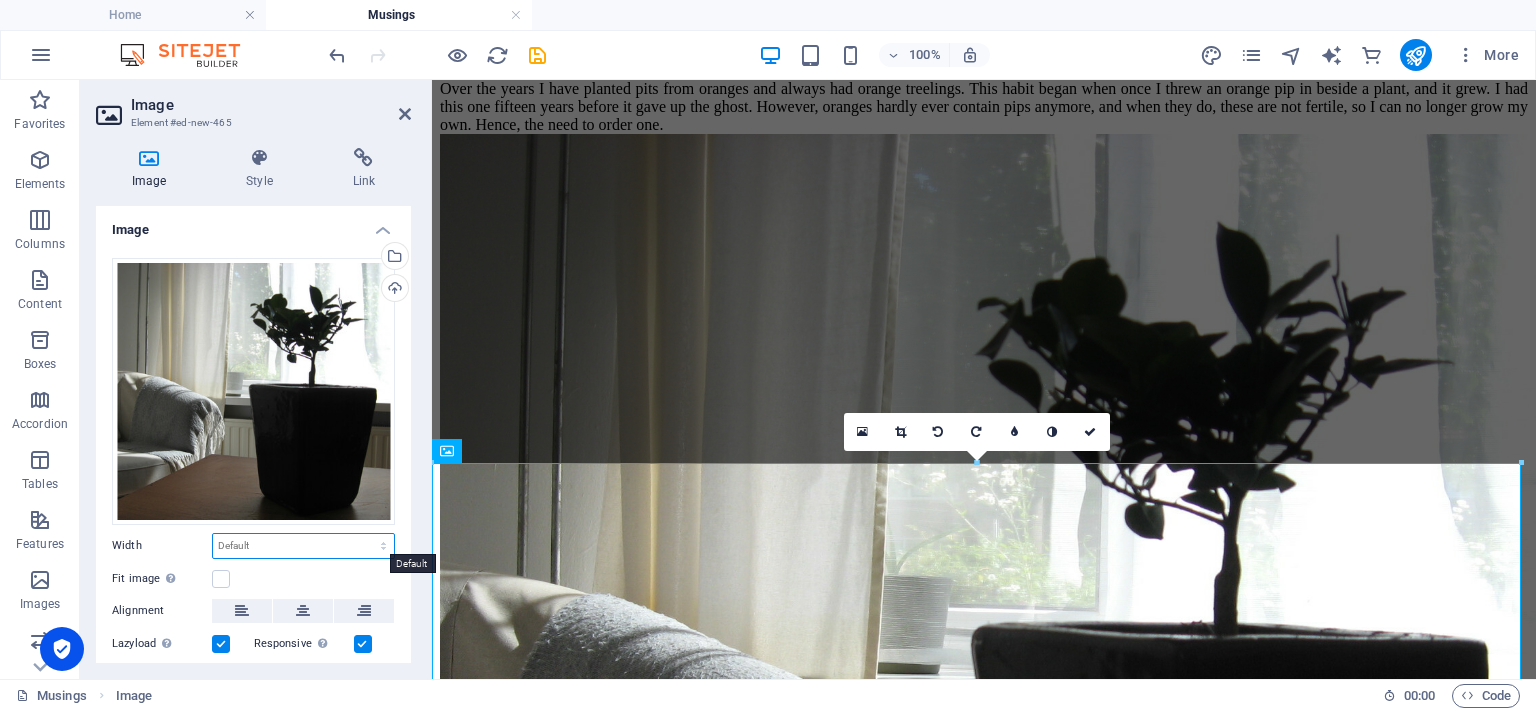 click on "Default auto px rem % em vh vw" at bounding box center [303, 546] 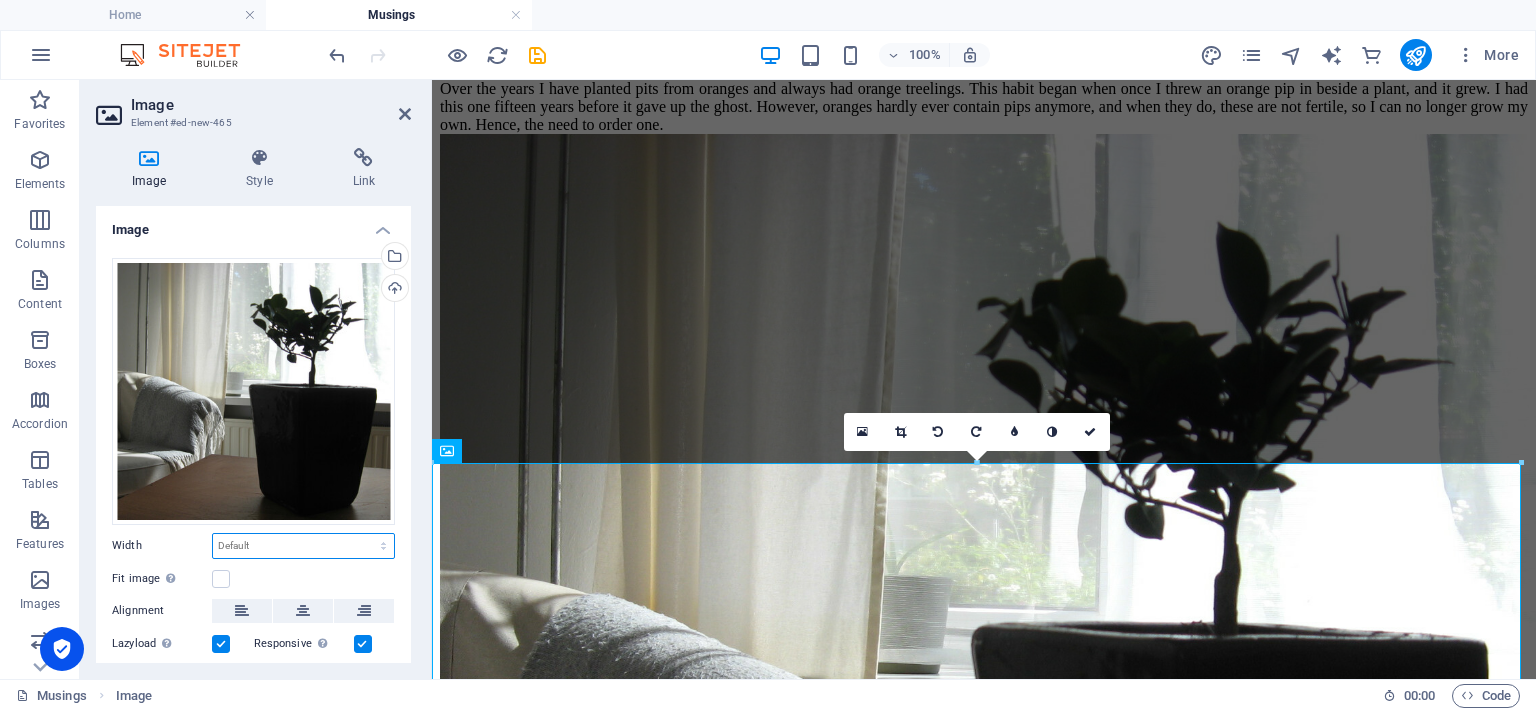 select on "px" 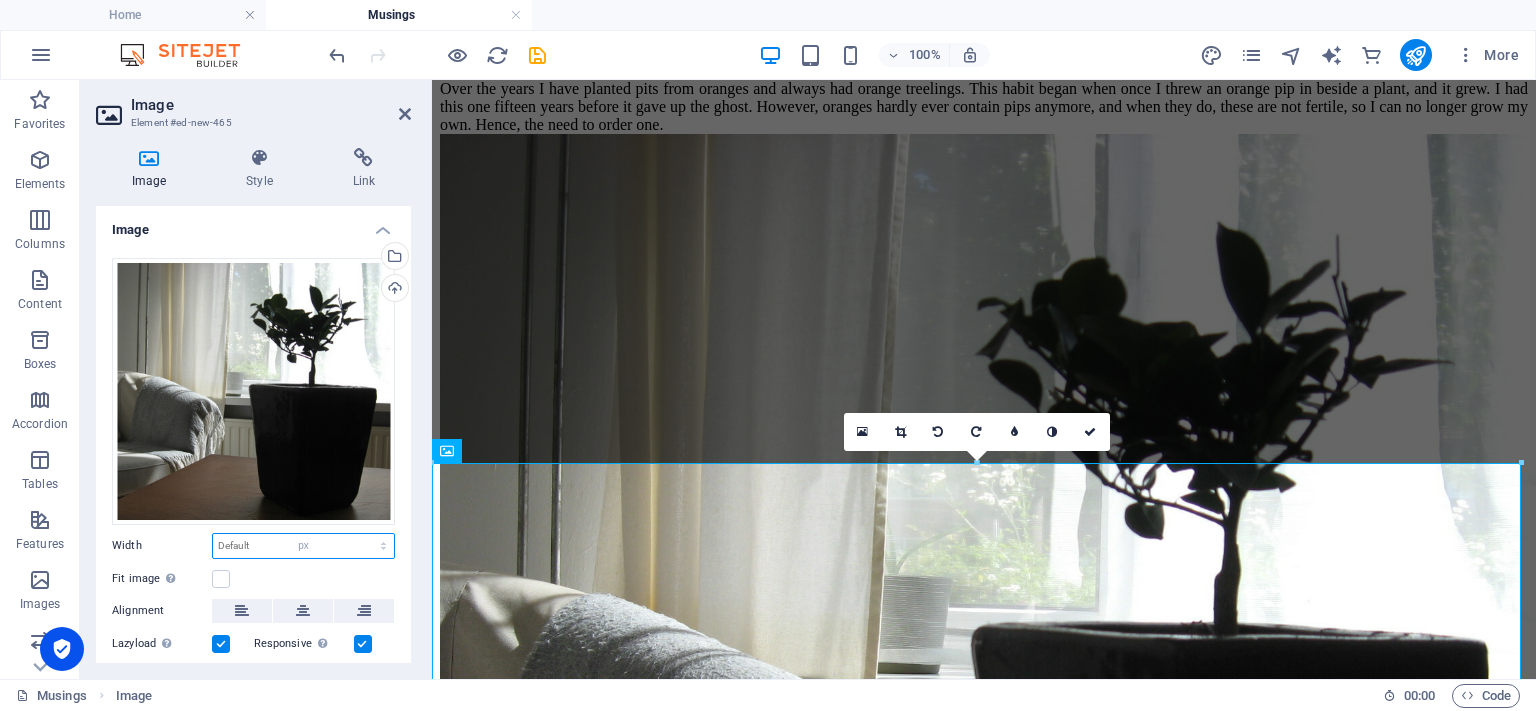 click on "Default auto px rem % em vh vw" at bounding box center (303, 546) 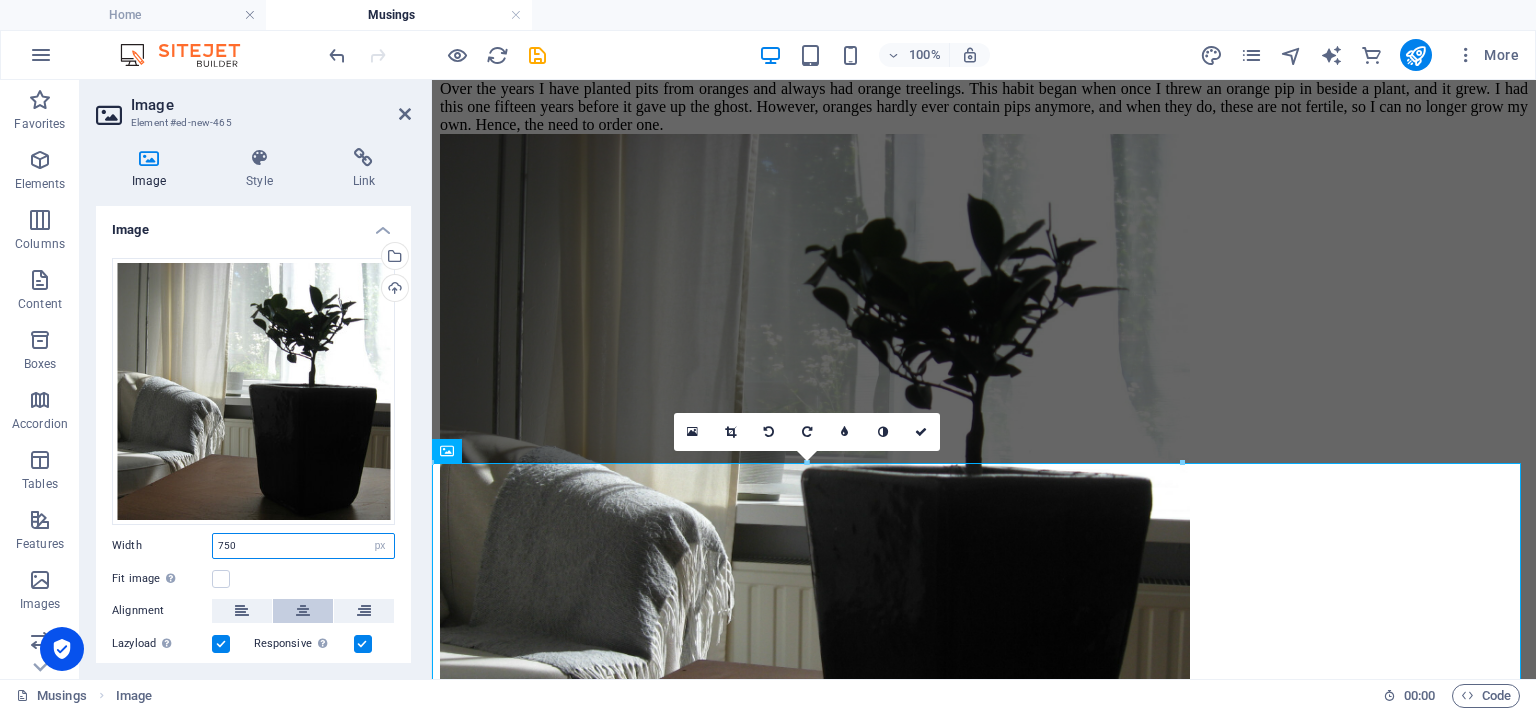 type on "750" 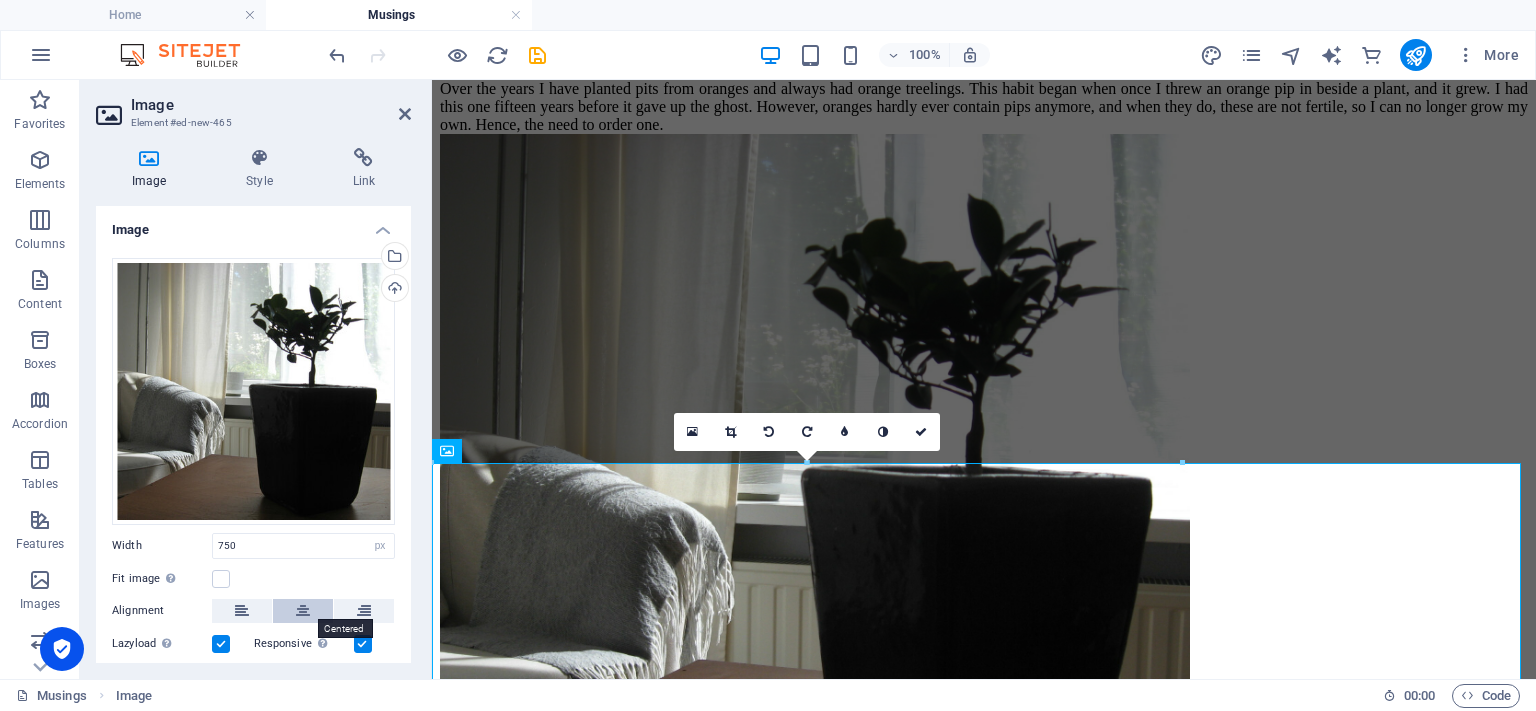 click at bounding box center [303, 611] 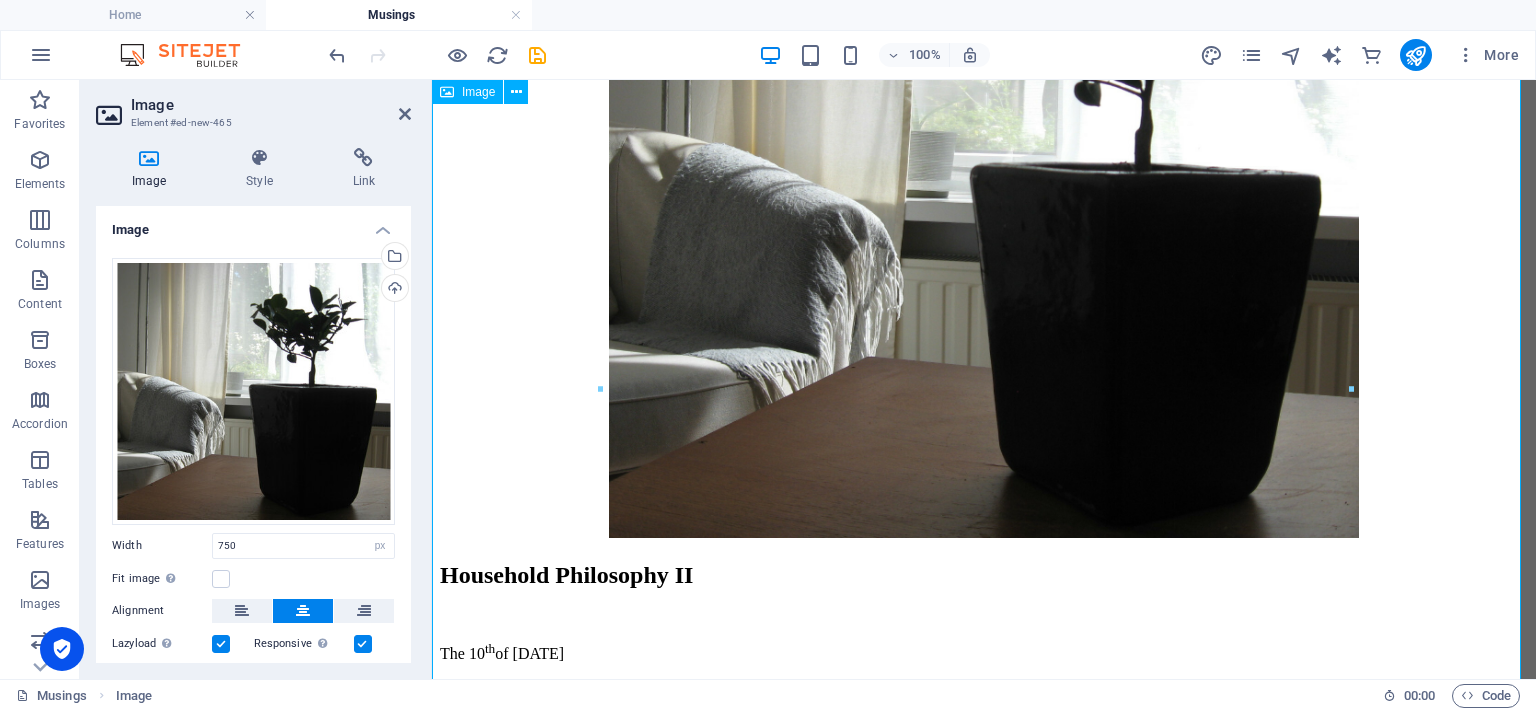 scroll, scrollTop: 2752, scrollLeft: 0, axis: vertical 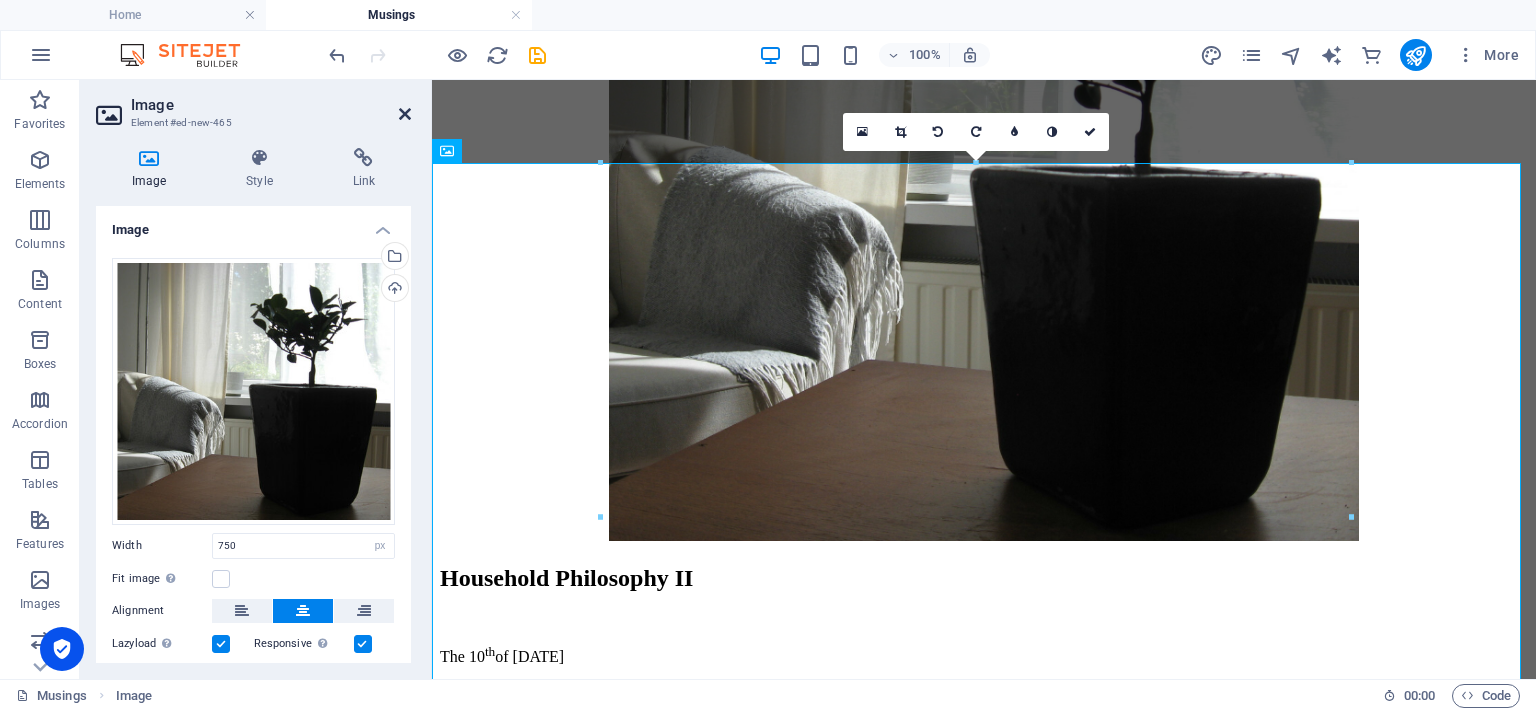 click at bounding box center (405, 114) 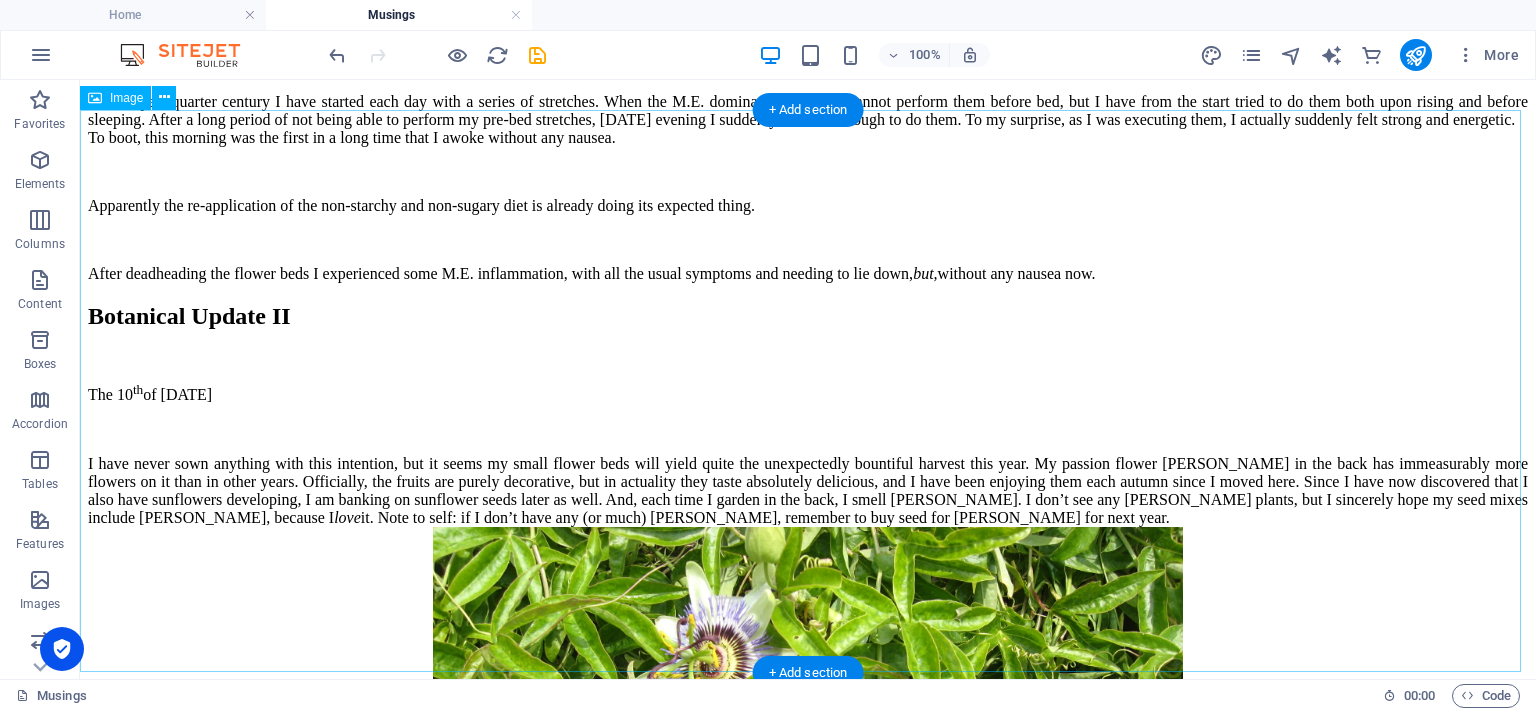 scroll, scrollTop: 5128, scrollLeft: 0, axis: vertical 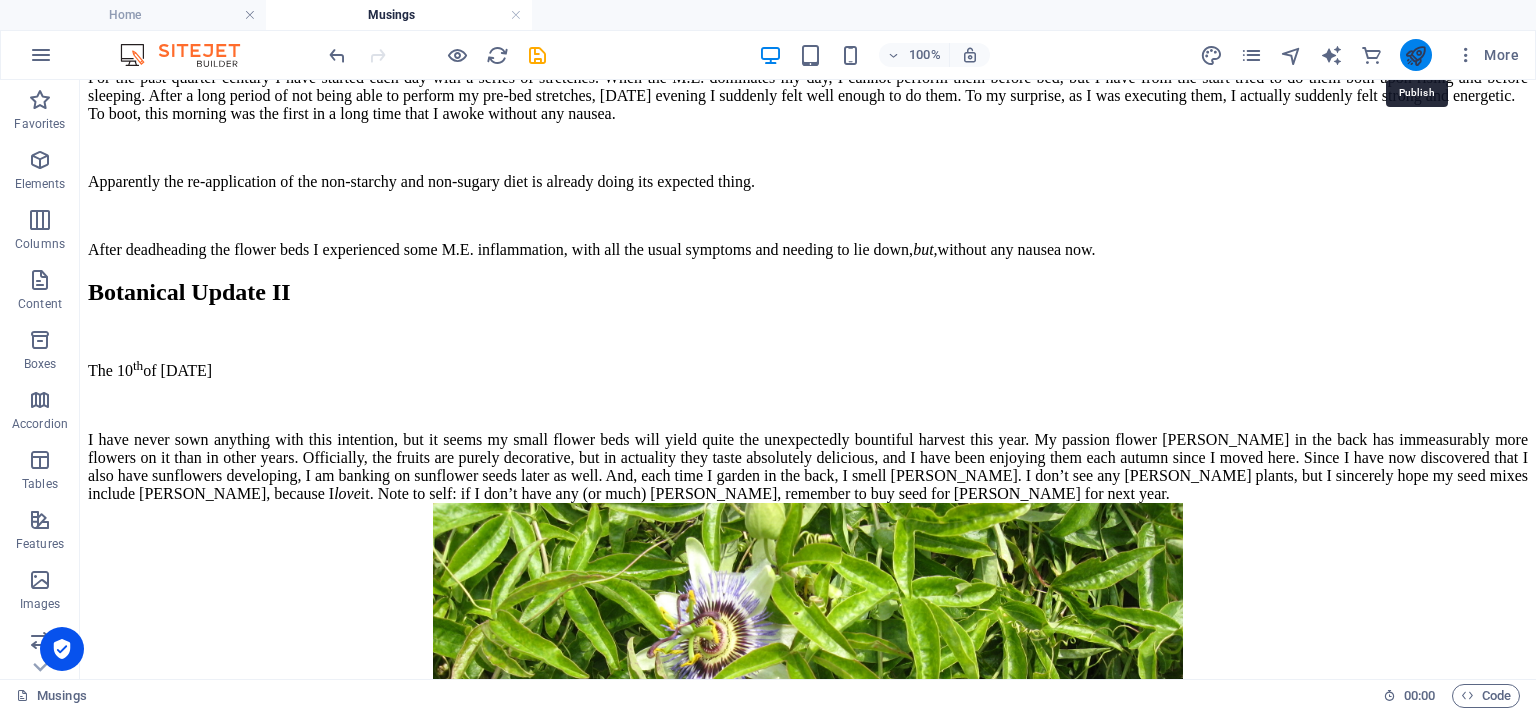 click at bounding box center [1415, 55] 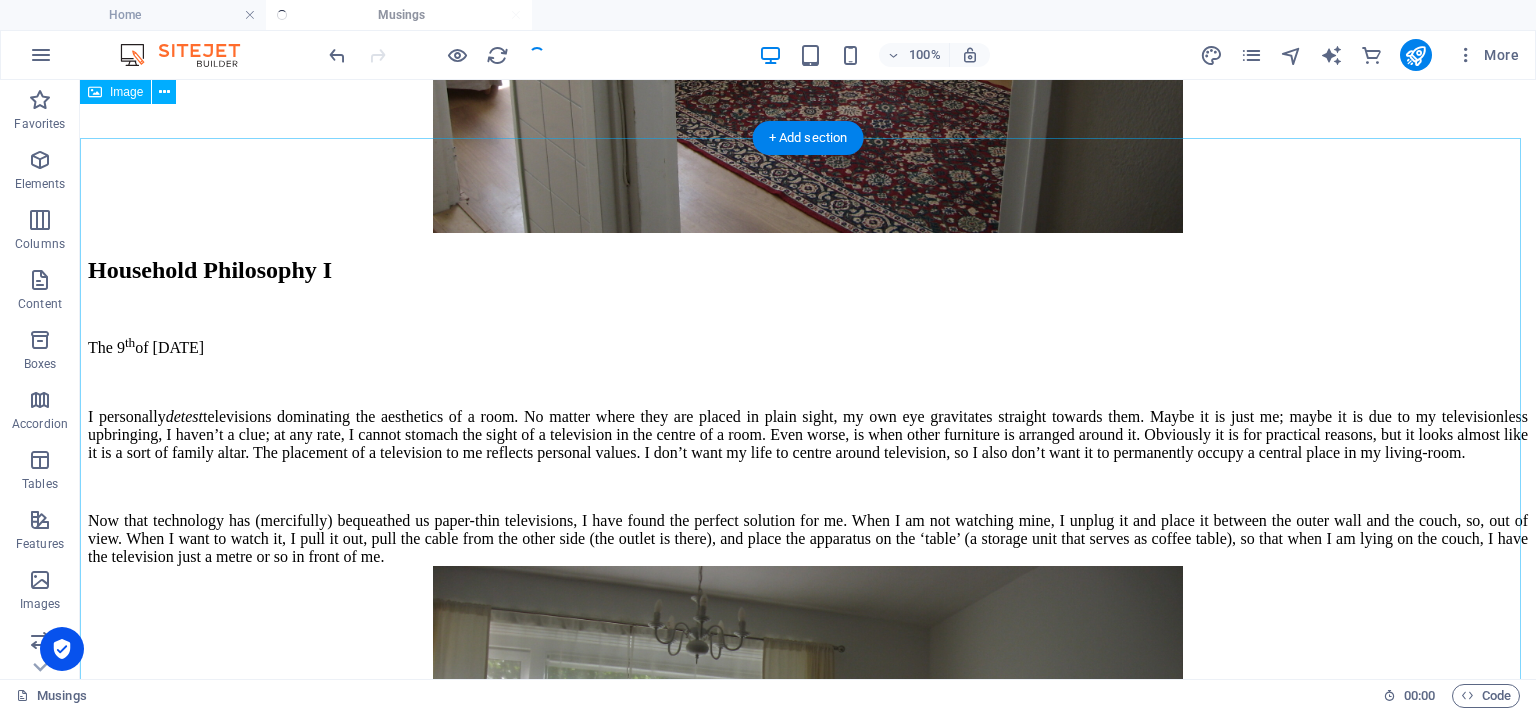 scroll, scrollTop: 3728, scrollLeft: 0, axis: vertical 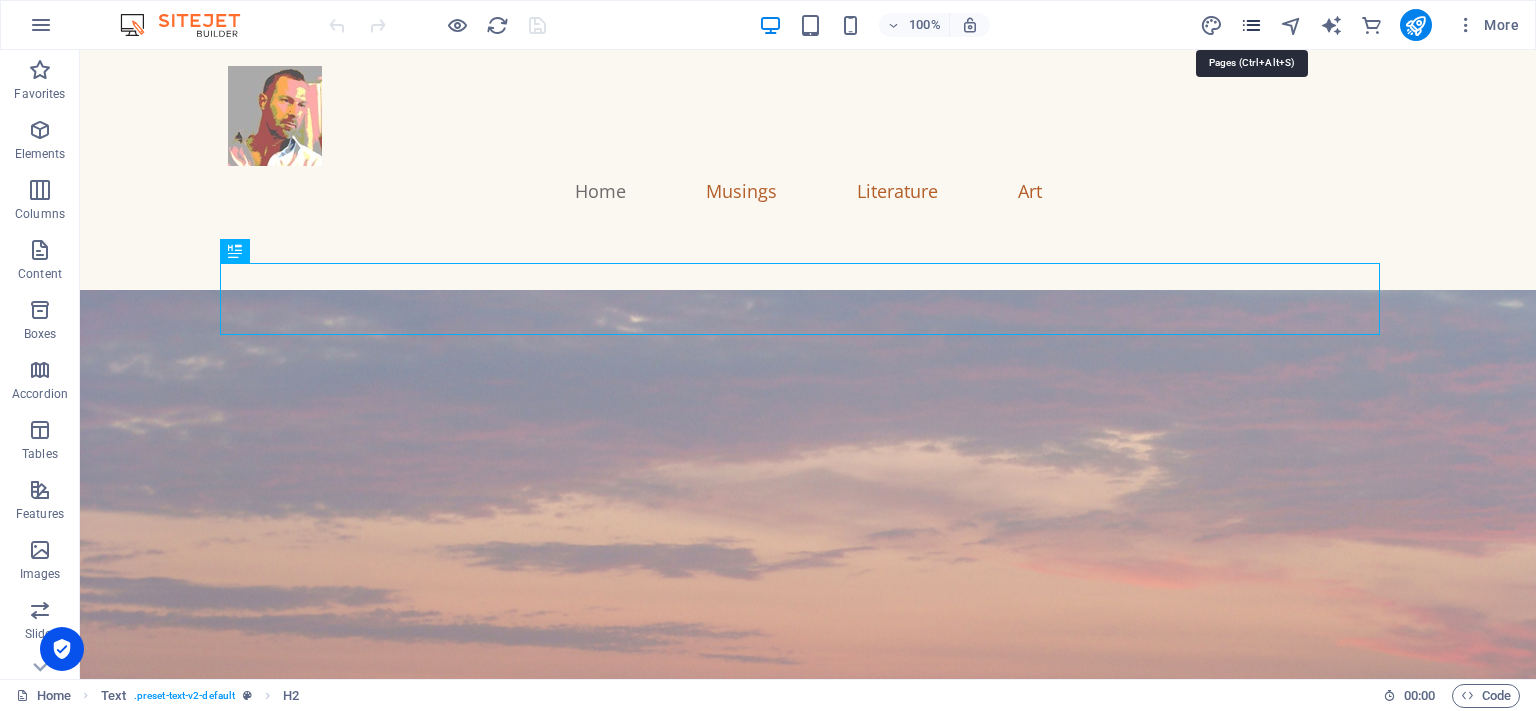 click at bounding box center [1251, 25] 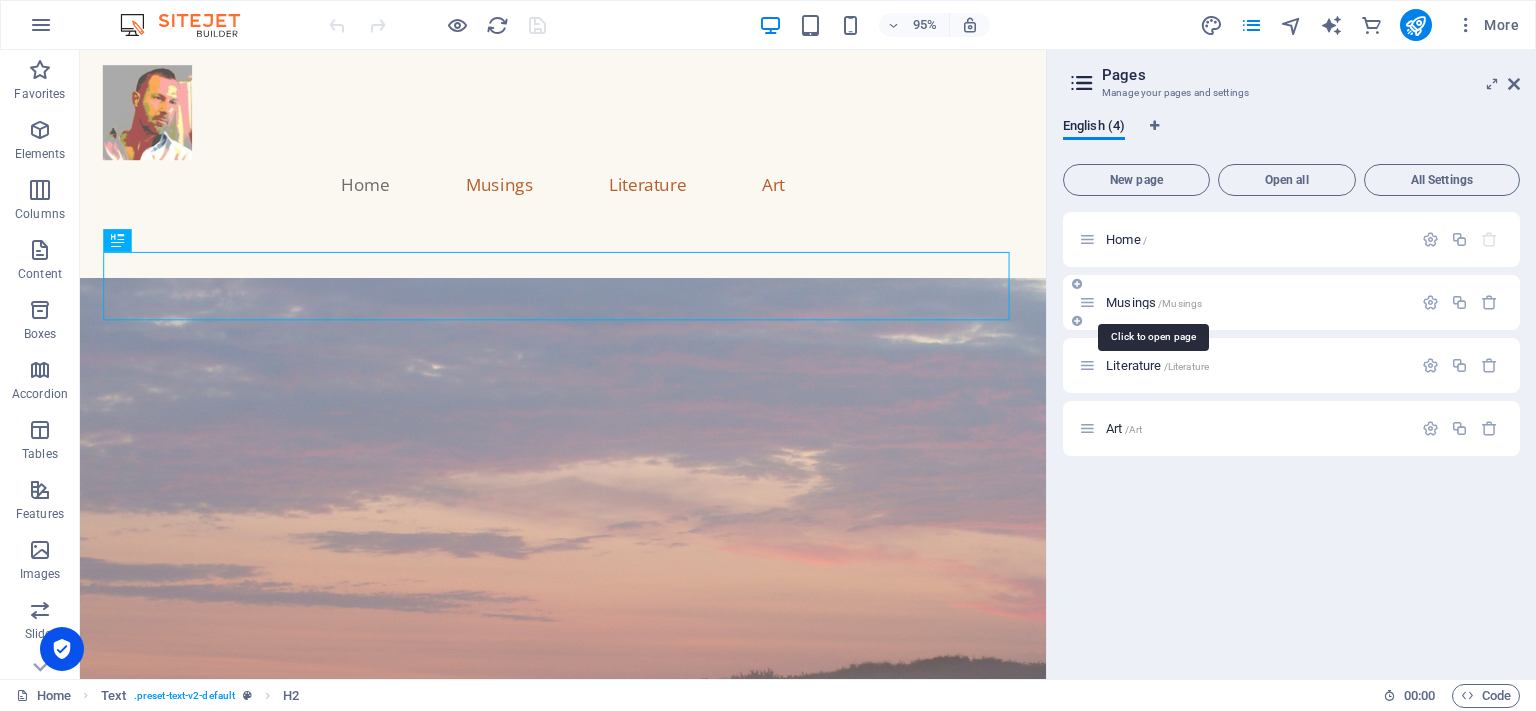click on "/Musings" at bounding box center [1180, 303] 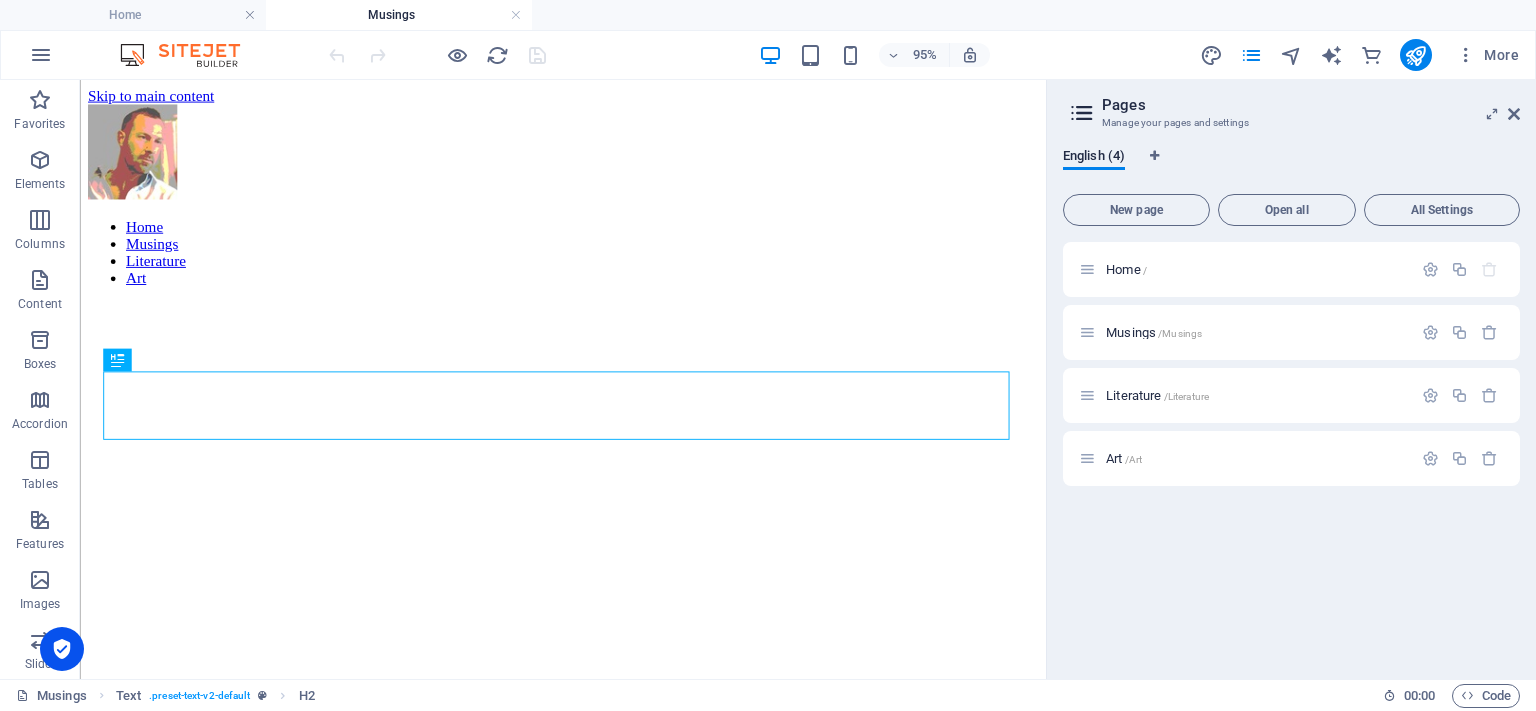 scroll, scrollTop: 790, scrollLeft: 0, axis: vertical 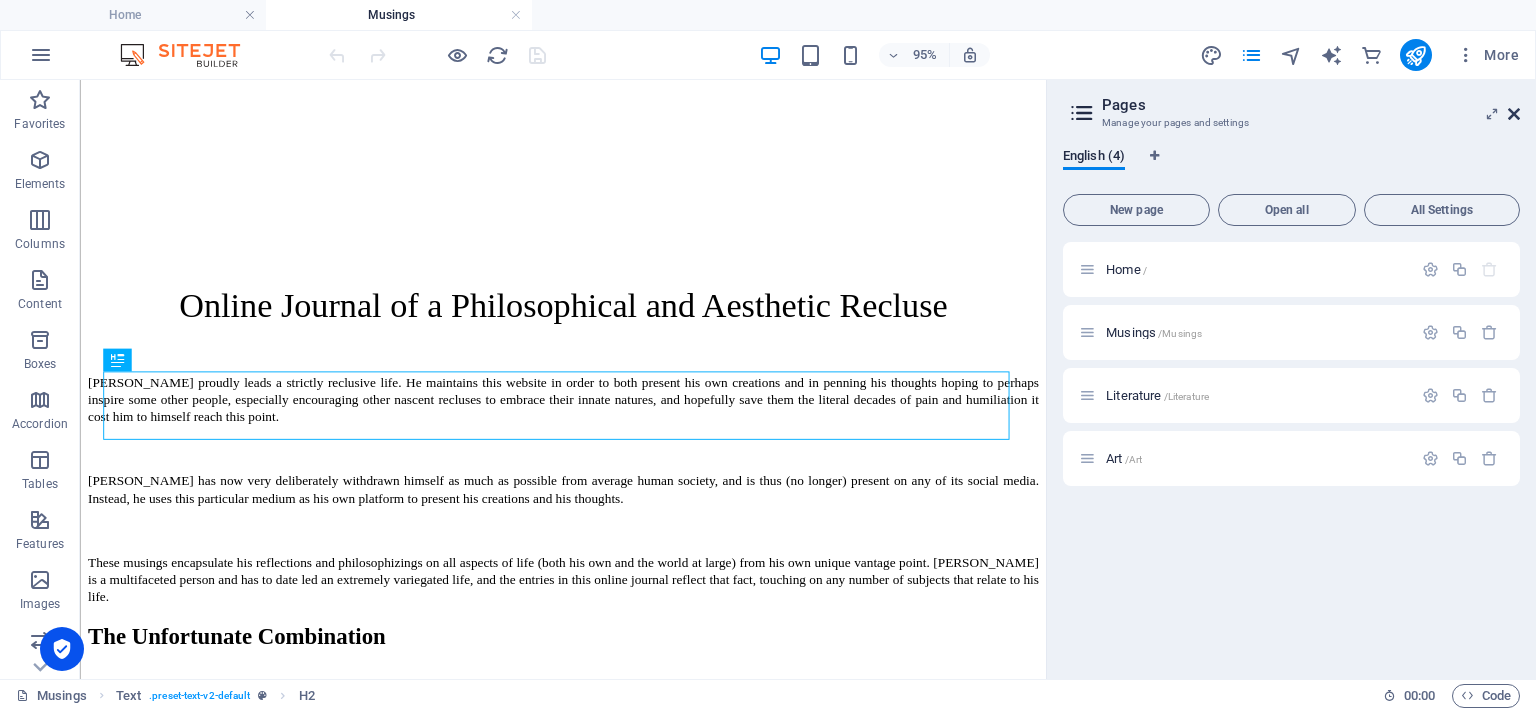 drag, startPoint x: 1514, startPoint y: 107, endPoint x: 1435, endPoint y: 29, distance: 111.01801 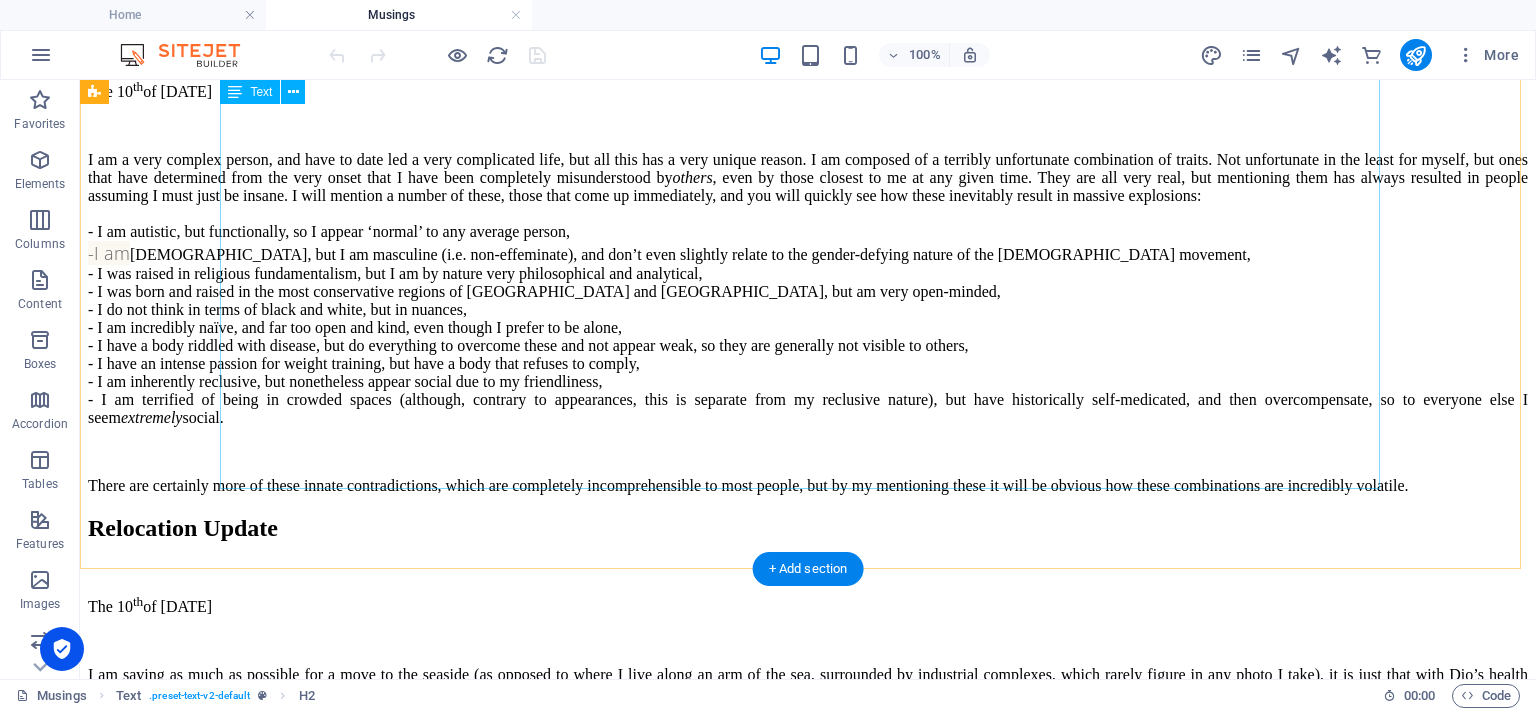 scroll, scrollTop: 1490, scrollLeft: 0, axis: vertical 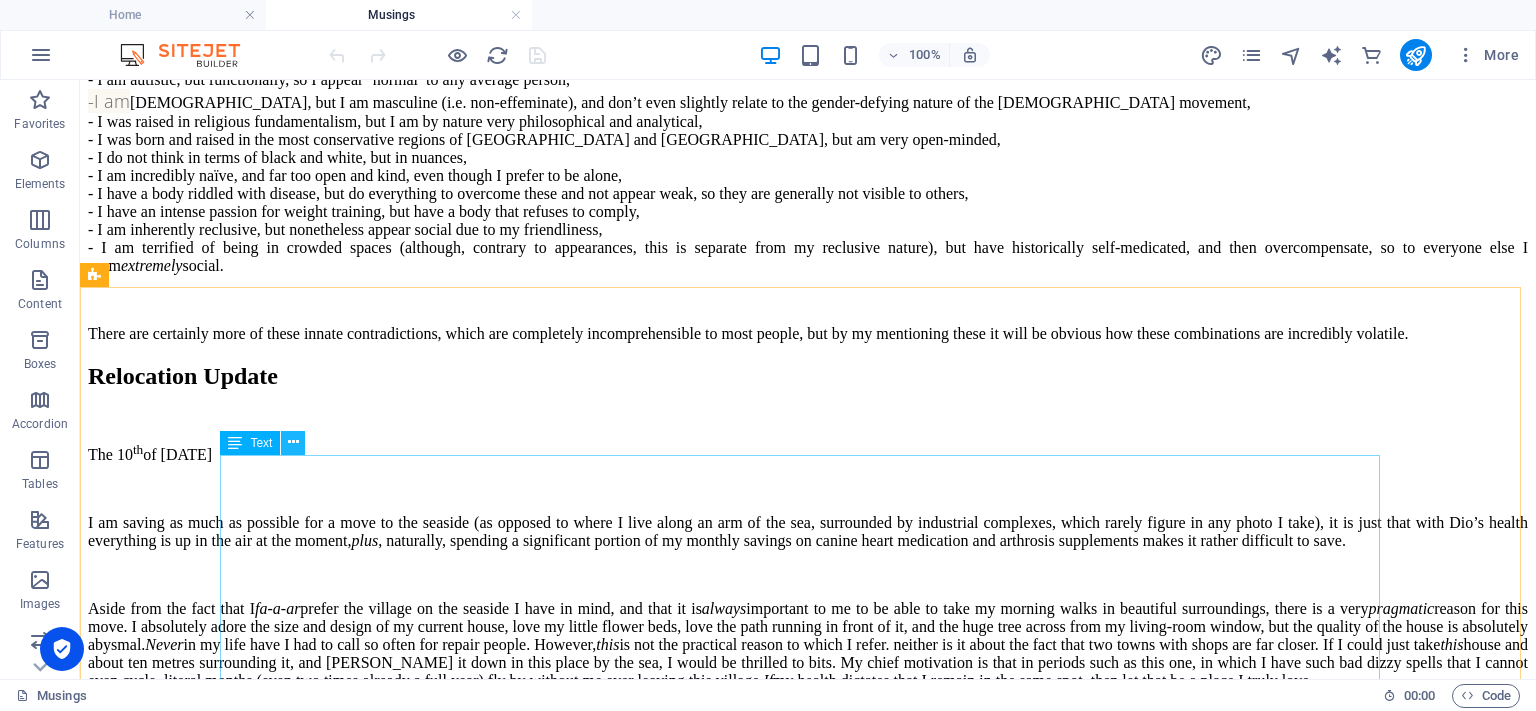 click at bounding box center (293, 442) 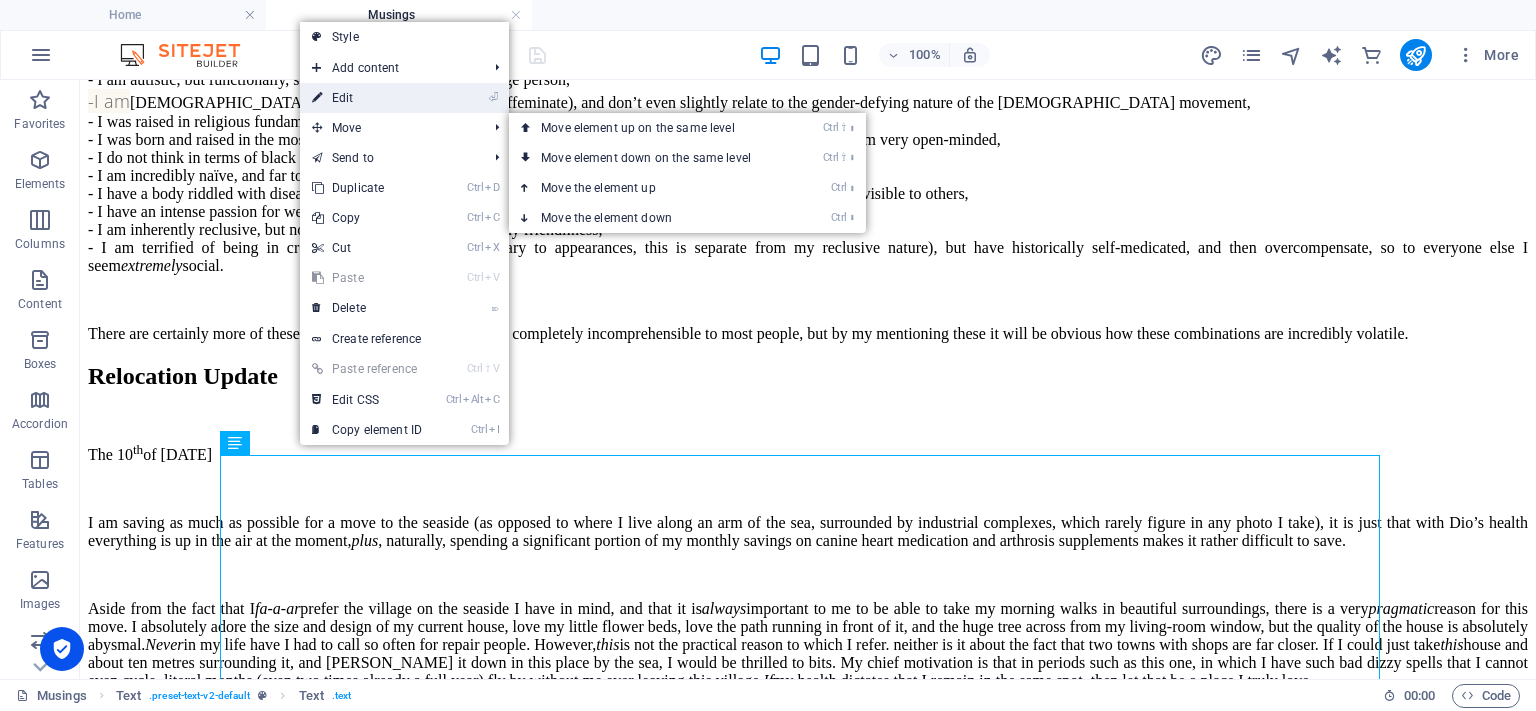 click on "⏎  Edit" at bounding box center (367, 98) 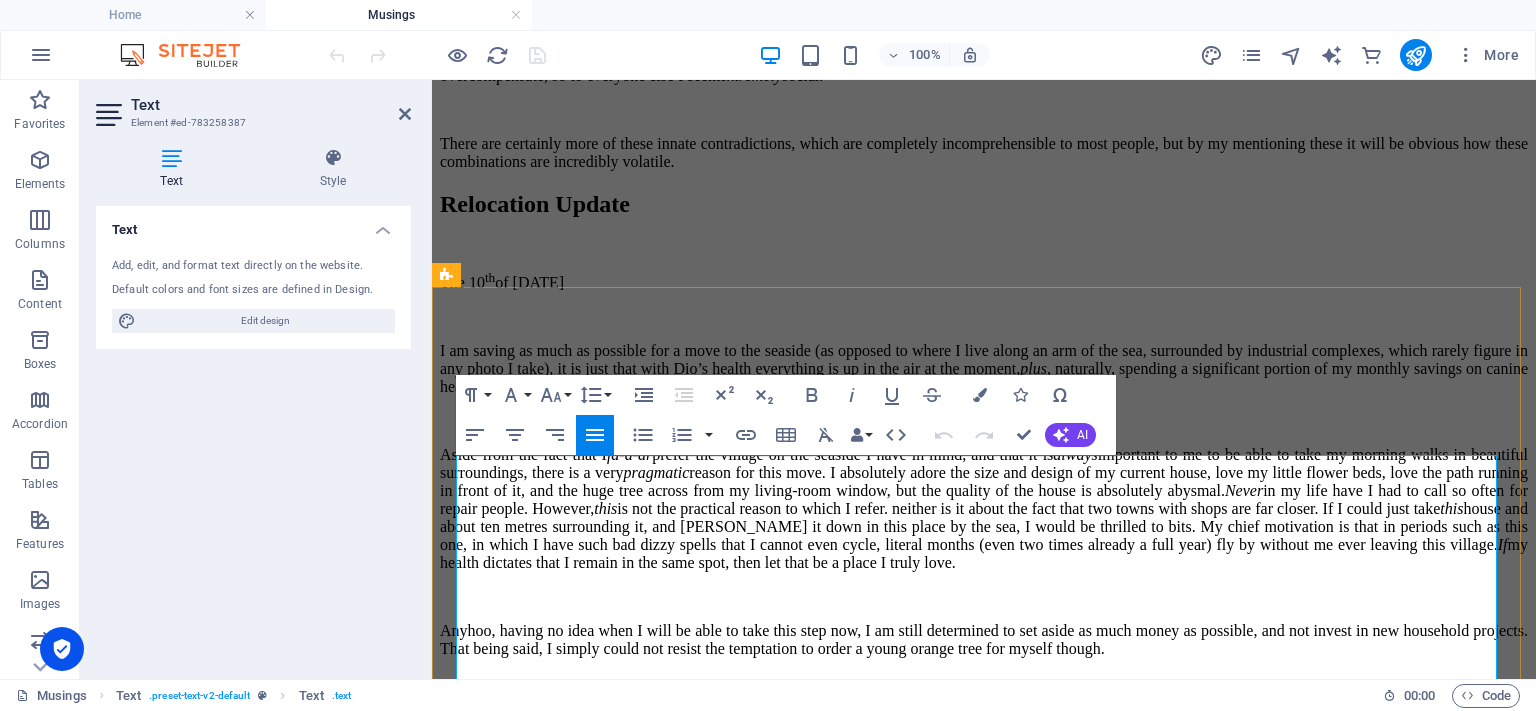 scroll, scrollTop: 1932, scrollLeft: 0, axis: vertical 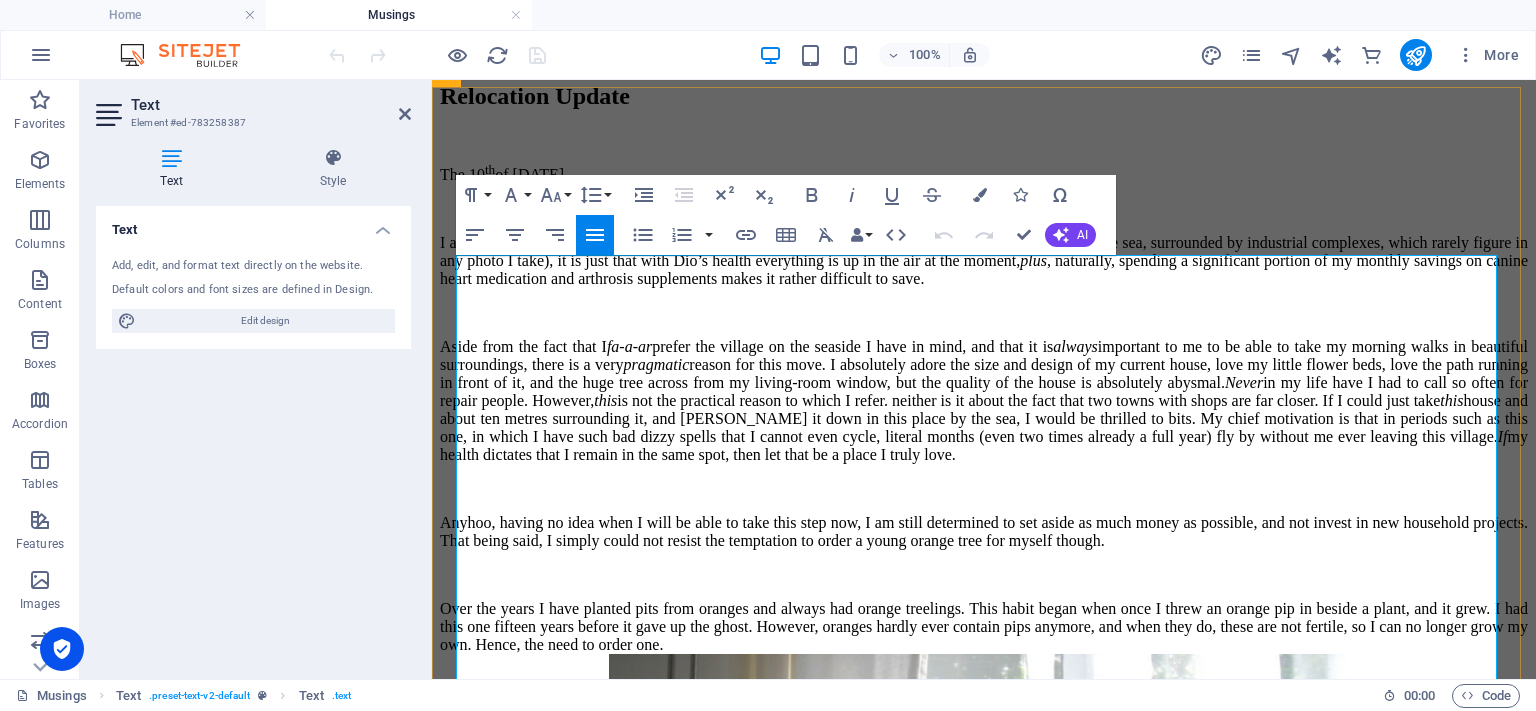click on "I am saving as much as possible for a move to the seaside (as opposed to where I live along an arm of the sea, surrounded by industrial complexes, which rarely figure in any photo I take), it is just that with Dio’s health everything is up in the air at the moment,  plus , naturally, spending a significant portion of my monthly savings on canine heart medication and arthrosis supplements makes it rather difficult to save." at bounding box center (984, 261) 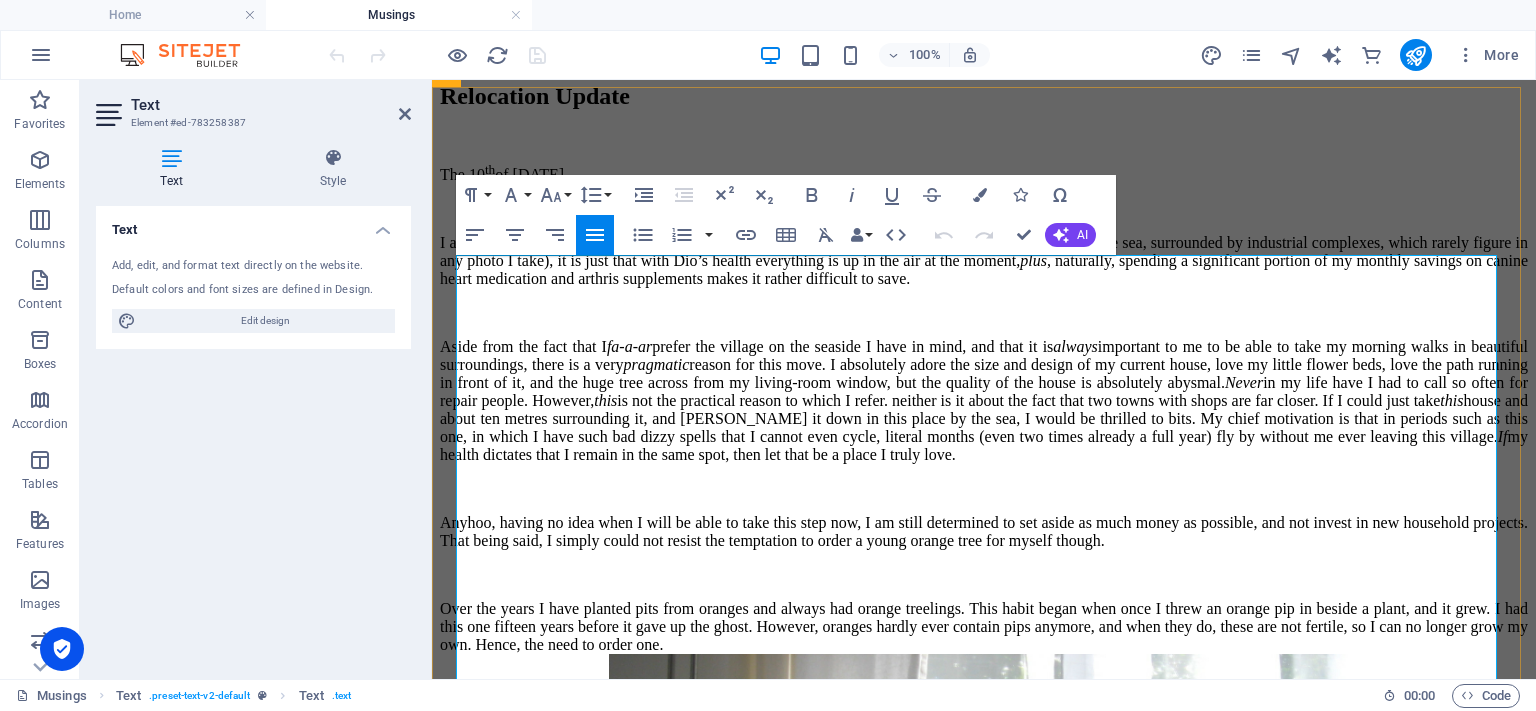 type 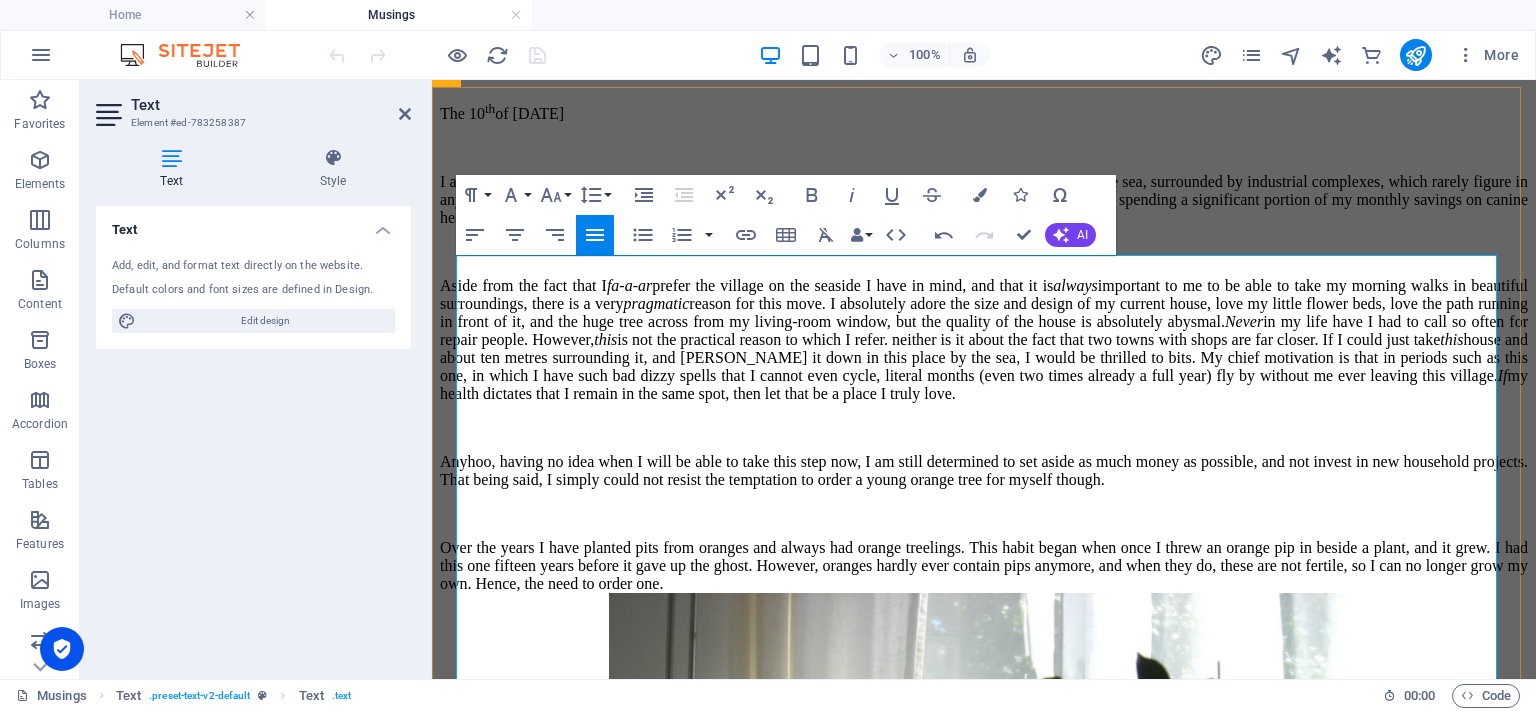 scroll, scrollTop: 2032, scrollLeft: 0, axis: vertical 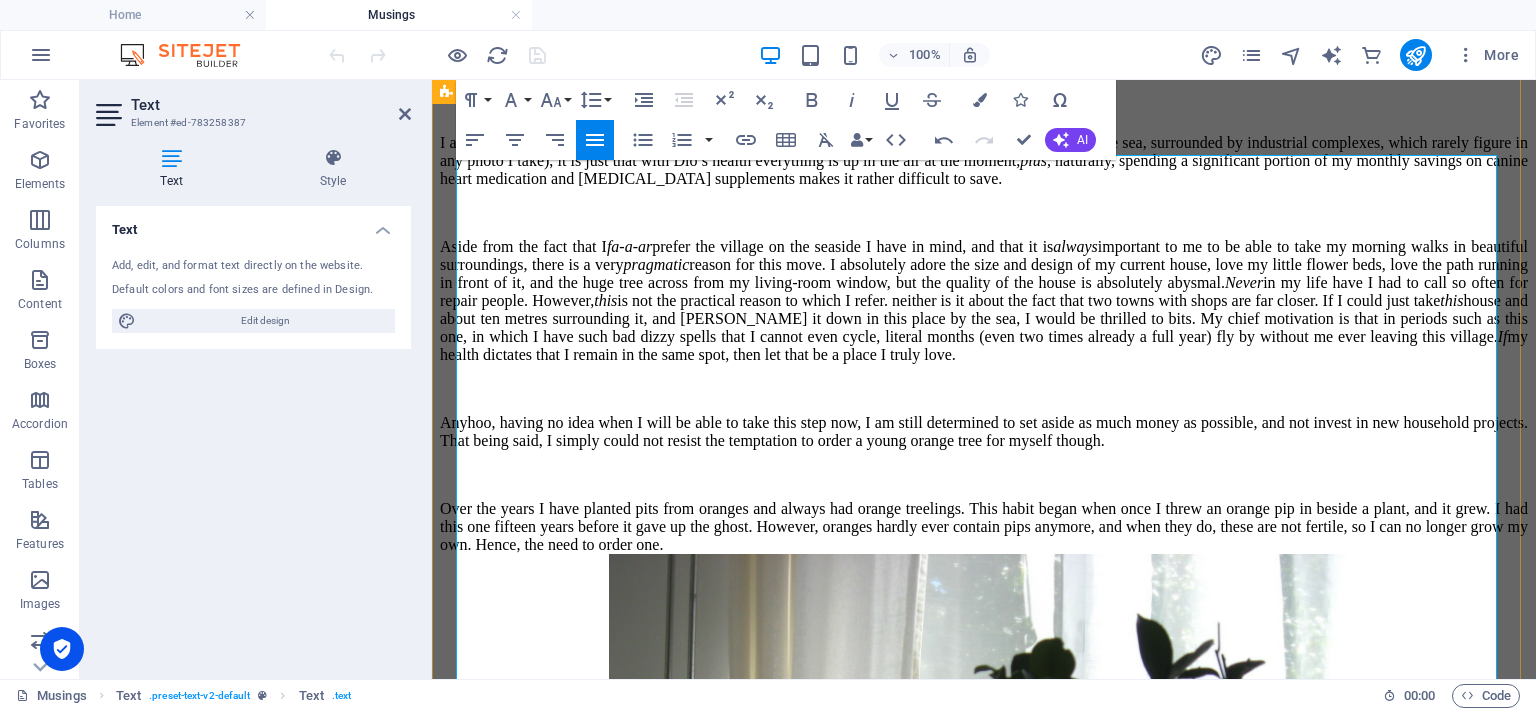 click on "I am saving as much as possible for a move to the seaside (as opposed to where I live along an arm of the sea, surrounded by industrial complexes, which rarely figure in any photo I take), it is just that with Dio’s health everything is up in the air at the moment,  plus , naturally, spending a significant portion of my monthly savings on canine heart medication and arthritis supplements makes it rather difficult to save." at bounding box center [984, 161] 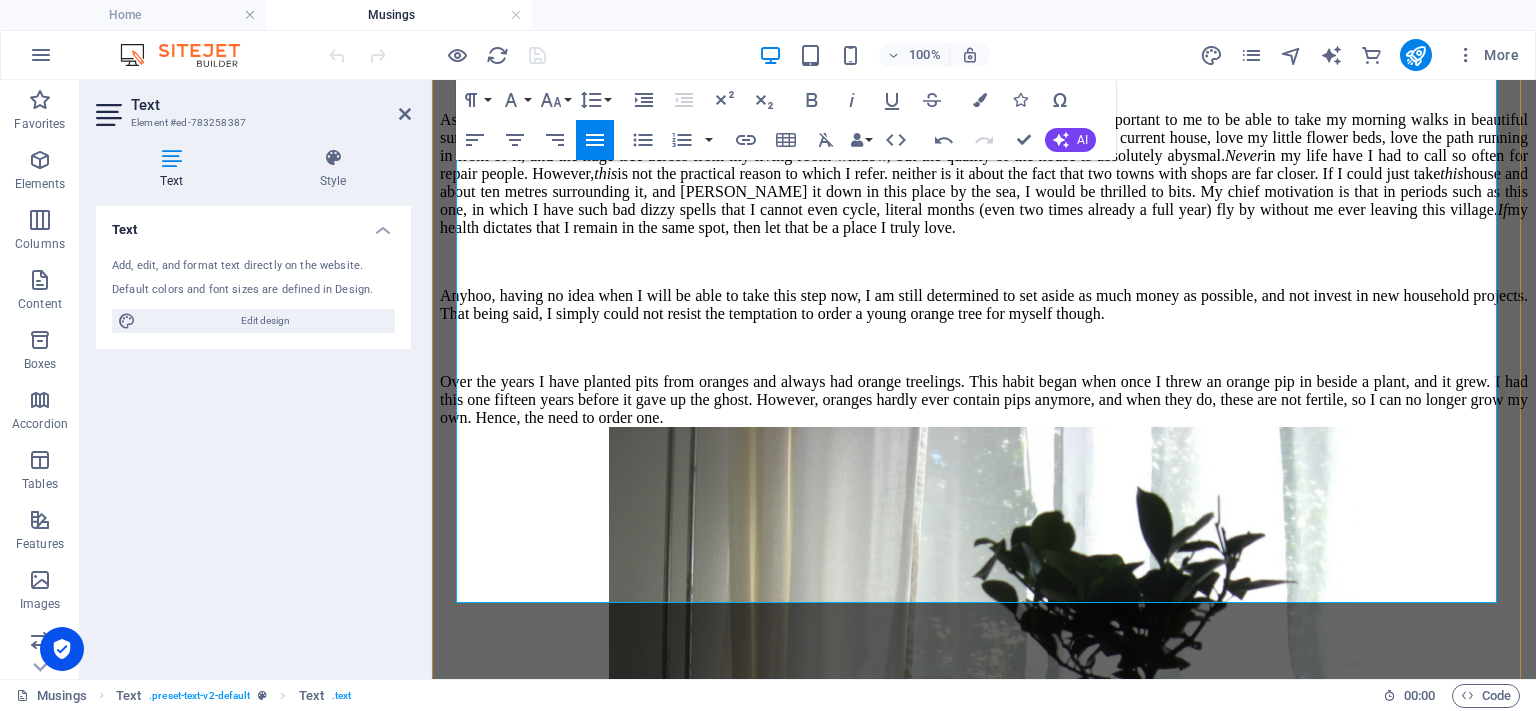scroll, scrollTop: 2132, scrollLeft: 0, axis: vertical 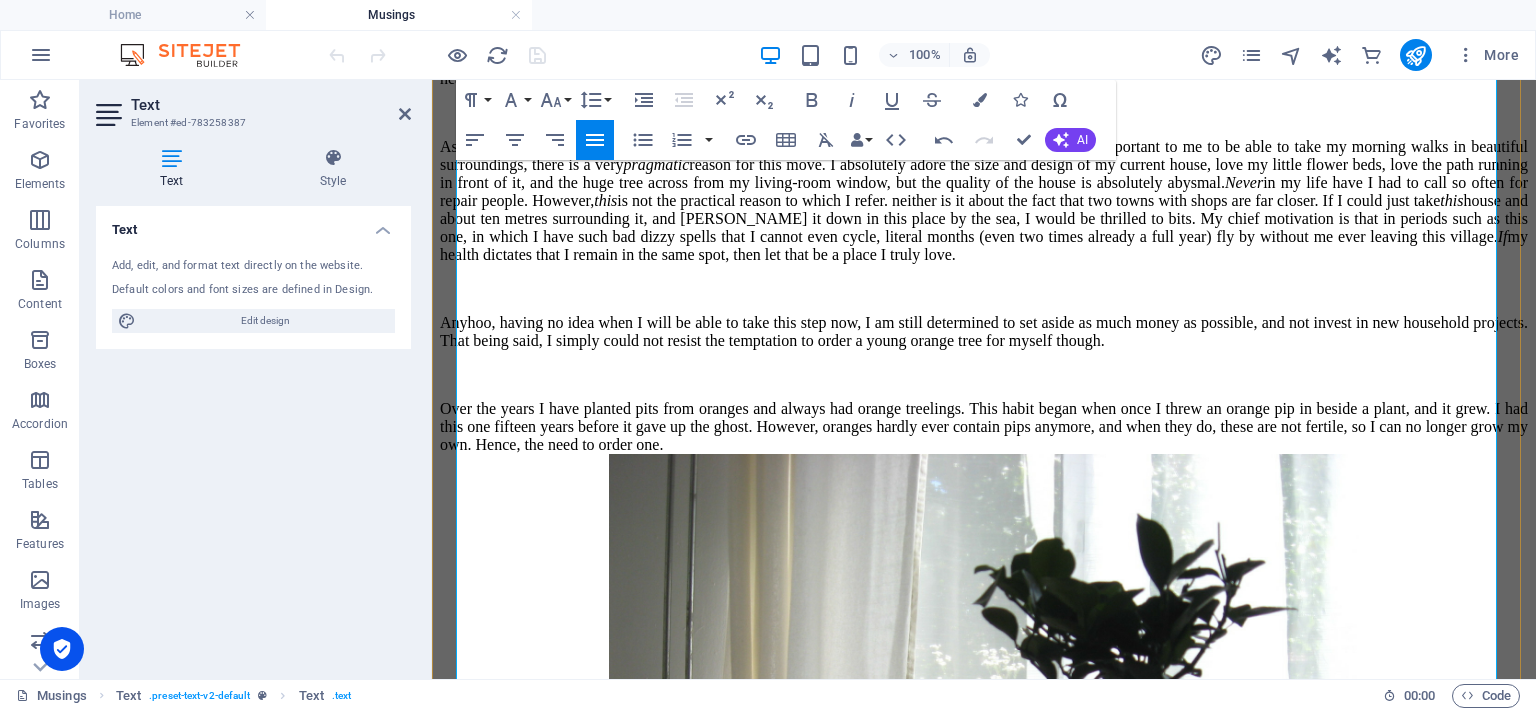 click on "Aside from the fact that I  fa-a-ar  prefer the village on the seaside I have in mind, and that it is  always  important to me to be able to take my morning walks in beautiful surroundings, there is a very  pragmatic  reason for this move. I absolutely adore the size and design of my current house, love my little flower beds, love the path running in front of it, and the huge tree across from my living-room window, but the quality of the house is absolutely abysmal.  Never  in my life have I had to call so often for repair people. However,  this  is not the practical reason to which I refer. neither is it about the fact that two towns with shops are far closer. If I could just take  this If  my health dictates that I remain in the same spot, then let that be a place I truly love." at bounding box center (984, 201) 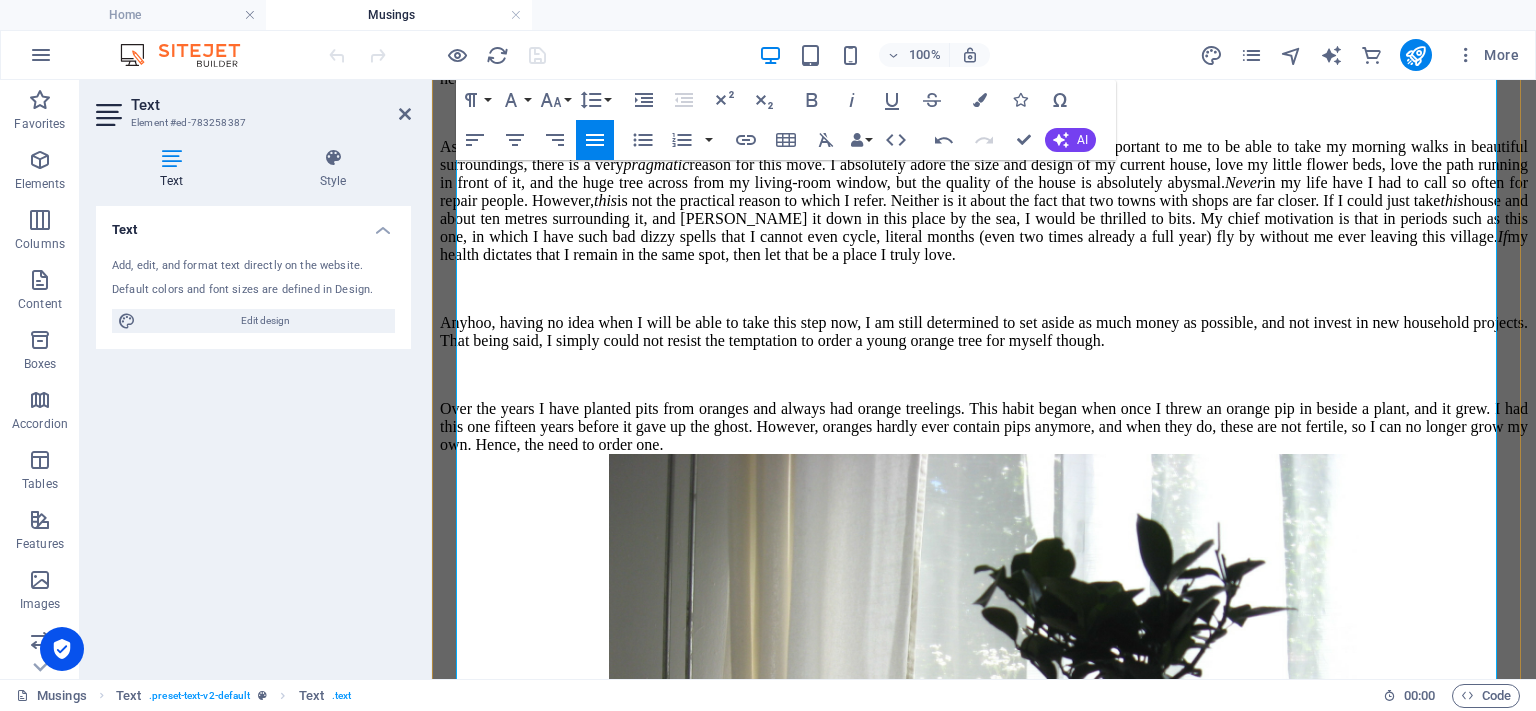 click on "Aside from the fact that I  fa-a-ar  prefer the village on the seaside I have in mind, and that it is  always  important to me to be able to take my morning walks in beautiful surroundings, there is a very  pragmatic  reason for this move. I absolutely adore the size and design of my current house, love my little flower beds, love the path running in front of it, and the huge tree across from my living-room window, but the quality of the house is absolutely abysmal.  Never  in my life have I had to call so often for repair people. However,  this  is not the practical reason to which I refer. Neither is it about the fact that two towns with shops are far closer. If I could just take  this If  my health dictates that I remain in the same spot, then let that be a place I truly love." at bounding box center [984, 201] 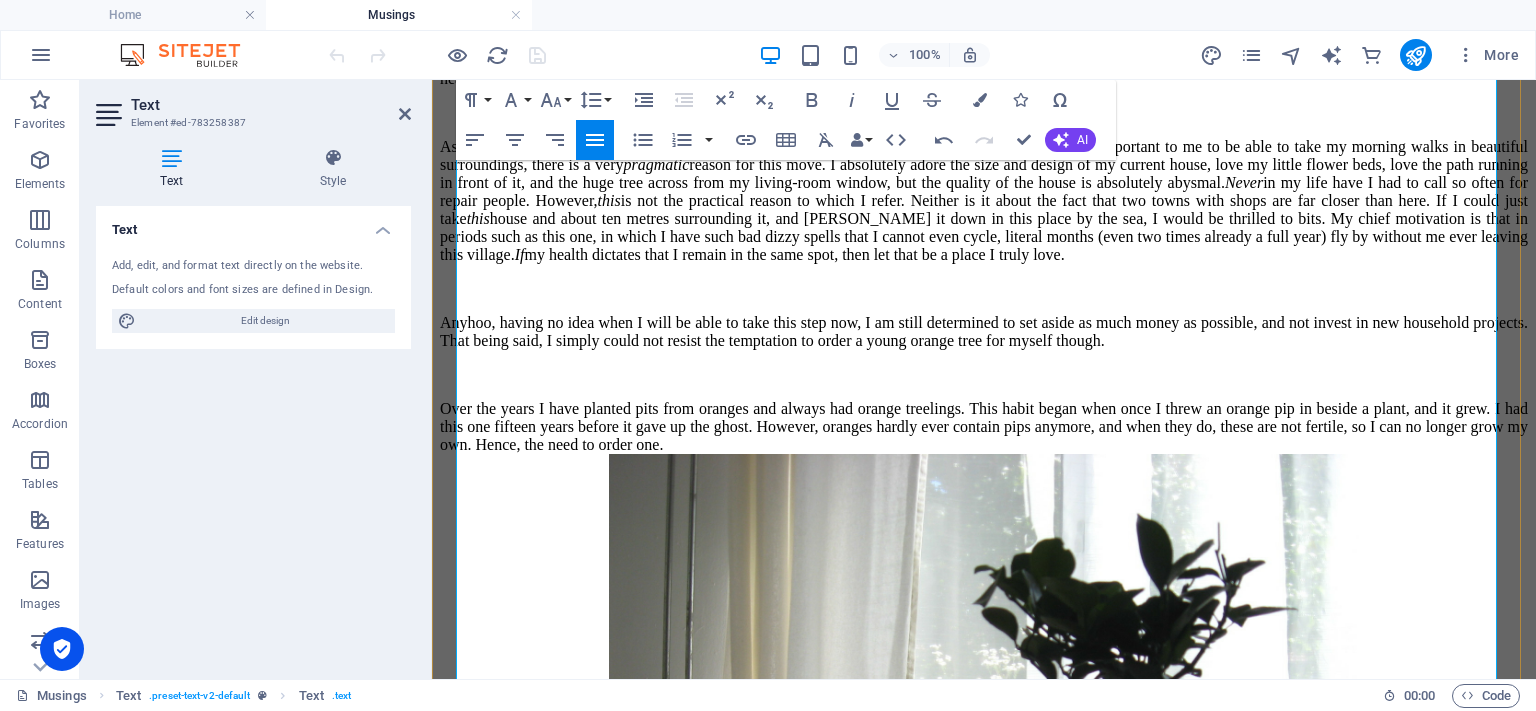 click on "Aside from the fact that I  fa-a-ar  prefer the village on the seaside I have in mind, and that it is  always  important to me to be able to take my morning walks in beautiful surroundings, there is a very  pragmatic  reason for this move. I absolutely adore the size and design of my current house, love my little flower beds, love the path running in front of it, and the huge tree across from my living-room window, but the quality of the house is absolutely abysmal.  Never  in my life have I had to call so often for repair people. However,  this  is not the practical reason to which I refer. Neither is it about the fact that two towns with shops are far closer than here . If I could just take  this If  my health dictates that I remain in the same spot, then let that be a place I truly love." at bounding box center (984, 201) 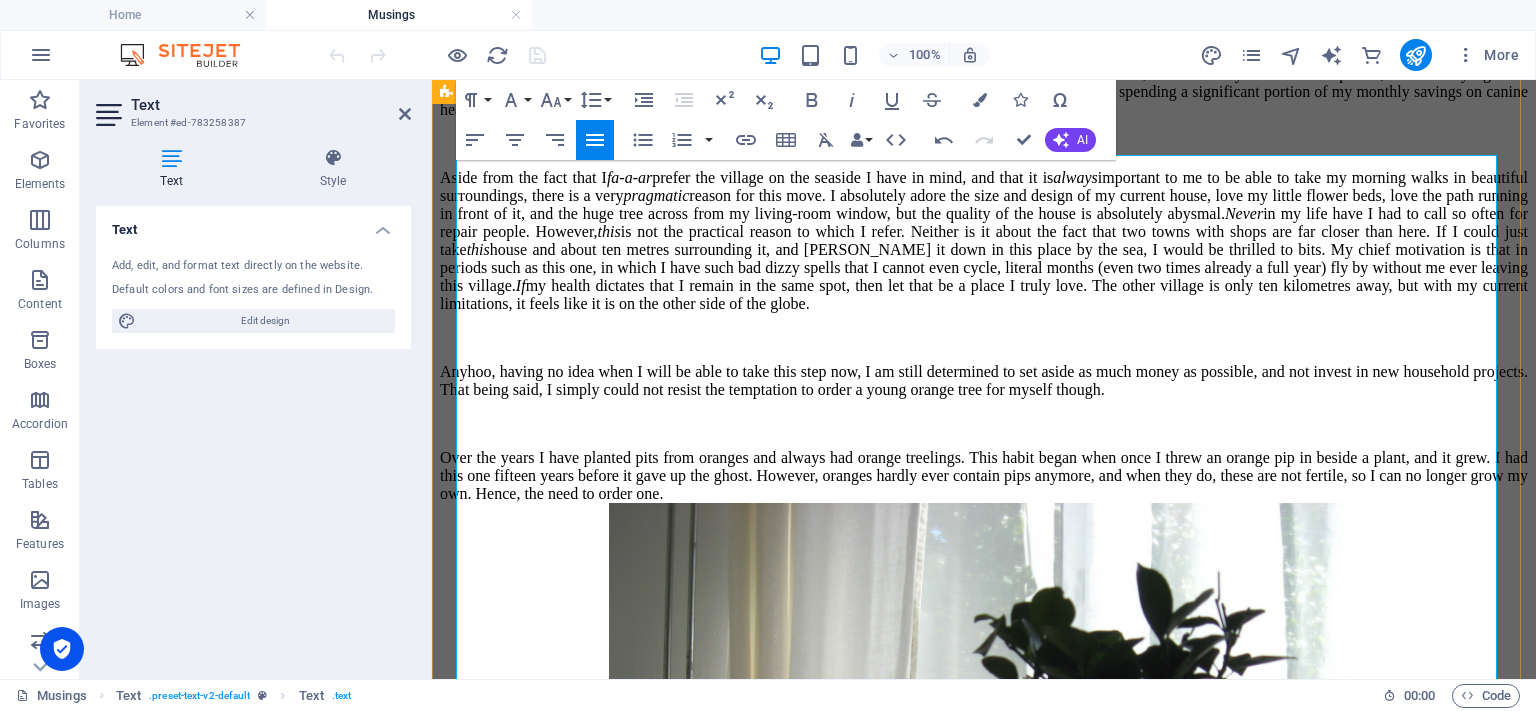 scroll, scrollTop: 2132, scrollLeft: 0, axis: vertical 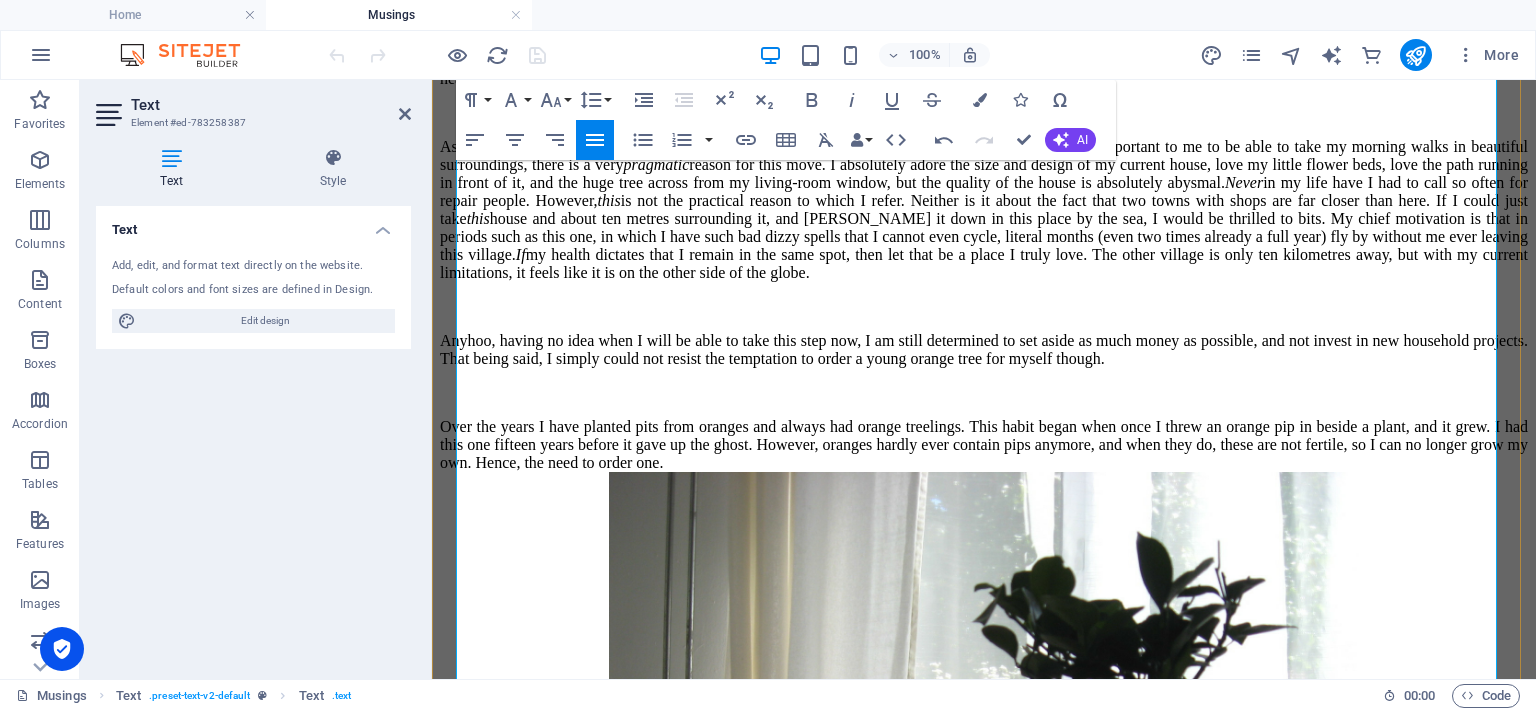 click on "Aside from the fact that I  fa-a-ar  prefer the village on the seaside I have in mind, and that it is  always  important to me to be able to take my morning walks in beautiful surroundings, there is a very  pragmatic  reason for this move. I absolutely adore the size and design of my current house, love my little flower beds, love the path running in front of it, and the huge tree across from my living-room window, but the quality of the house is absolutely abysmal.  Never  in my life have I had to call so often for repair people. However,  this  is not the practical reason to which I refer. Neither is it about the fact that two towns with shops are far closer than here. If I could just take  this If  my health dictates that I remain in the same spot, then let that be a place I truly love. The other village is only ten kilometres away, but with my current limitations, it feels like it is on the other side of the globe." at bounding box center [984, 210] 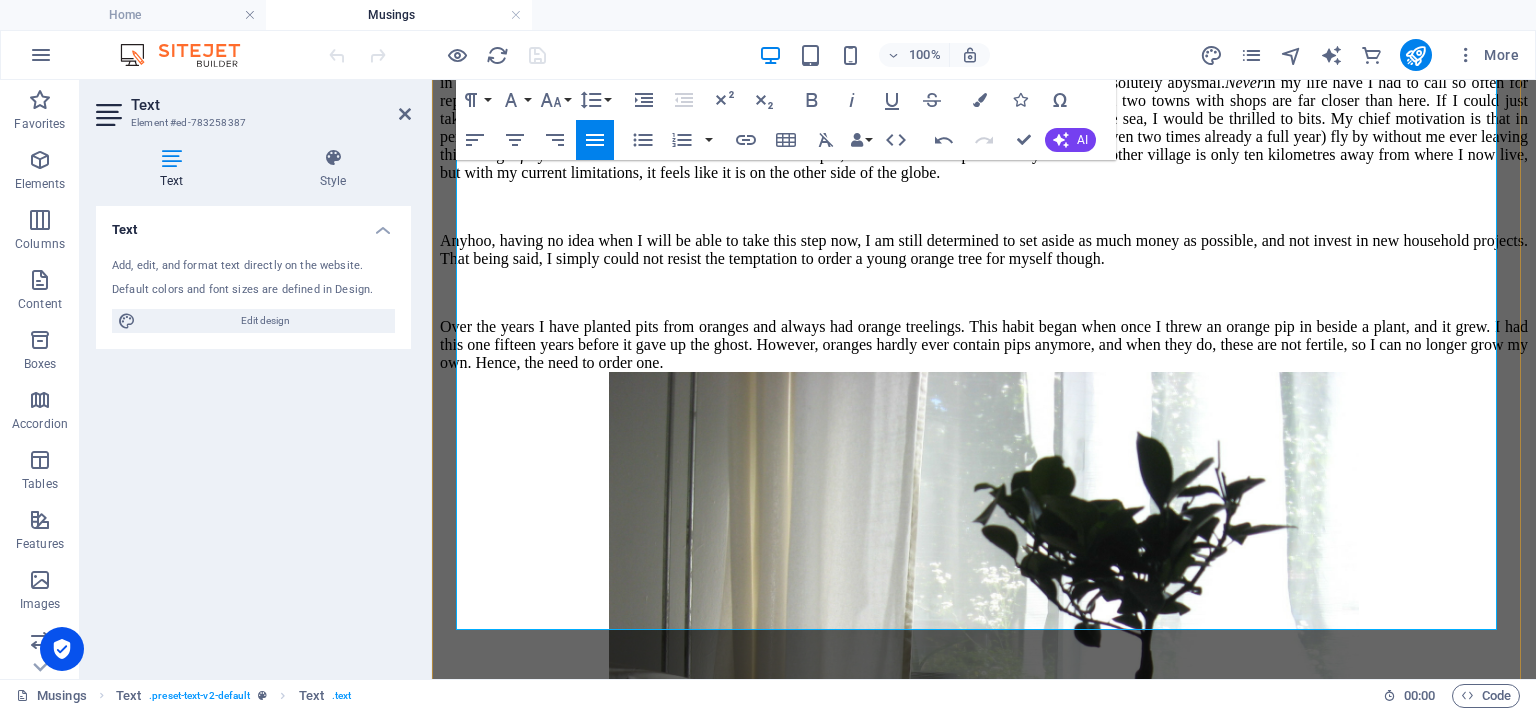 scroll, scrollTop: 2332, scrollLeft: 0, axis: vertical 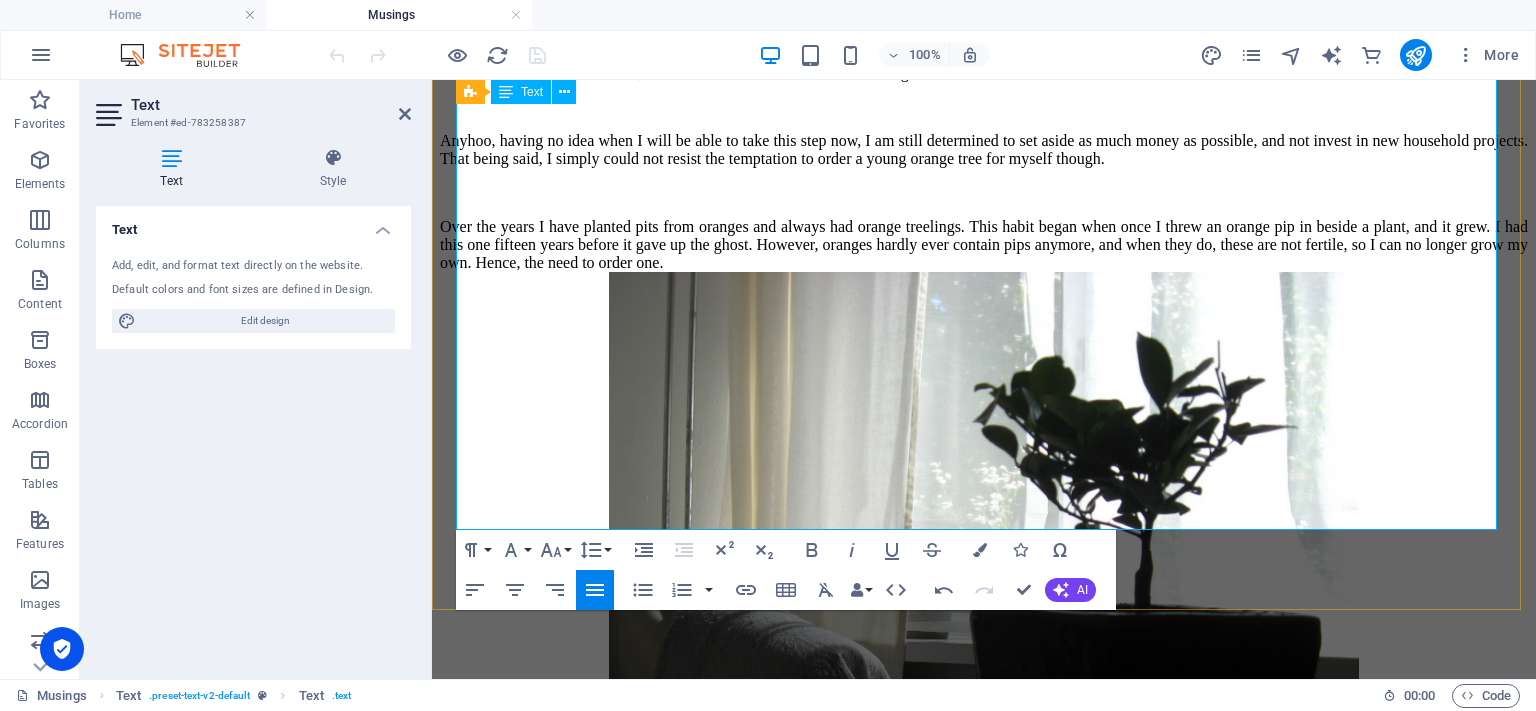 click on "Anyhoo, having no idea when I will be able to take this step now, I am still determined to set aside as much money as possible, and not invest in new household projects. That being said, I simply could not resist the temptation to order a young orange tree for myself though." at bounding box center [984, 150] 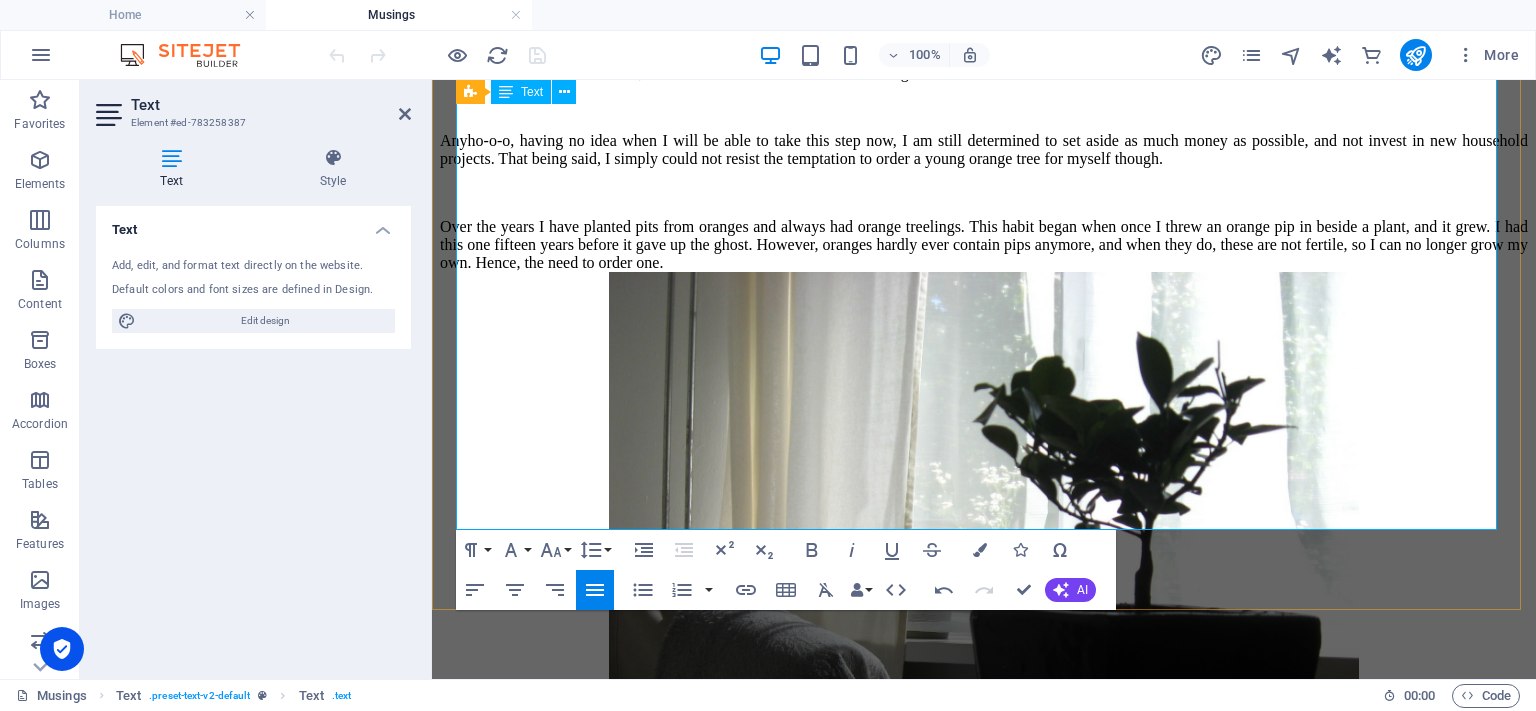 click on "Anyho-o-o, having no idea when I will be able to take this step now, I am still determined to set aside as much money as possible, and not invest in new household projects. That being said, I simply could not resist the temptation to order a young orange tree for myself though." at bounding box center (984, 150) 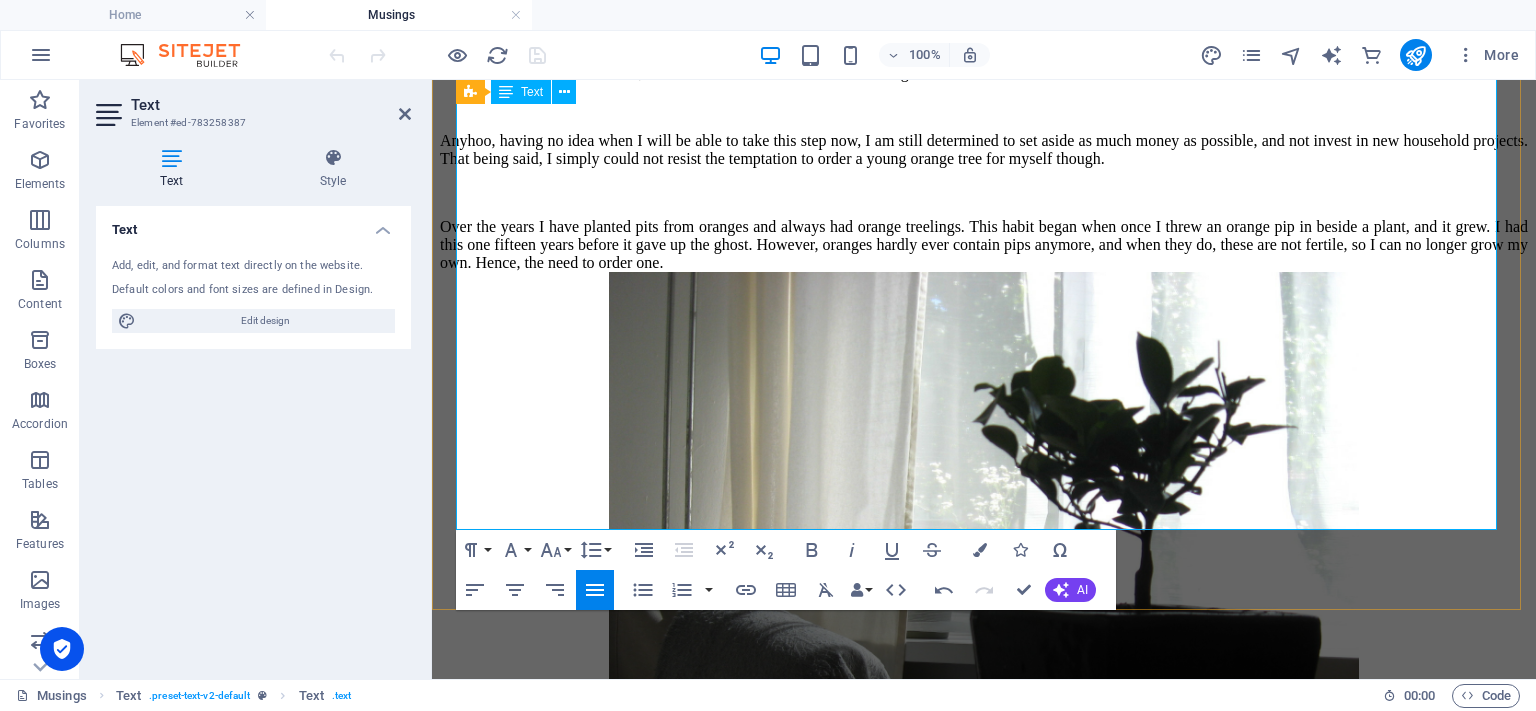 click on "Anyhoo, having no idea when I will be able to take this step now, I am still determined to set aside as much money as possible, and not invest in new household projects. That being said, I simply could not resist the temptation to order a young orange tree for myself though." at bounding box center [984, 150] 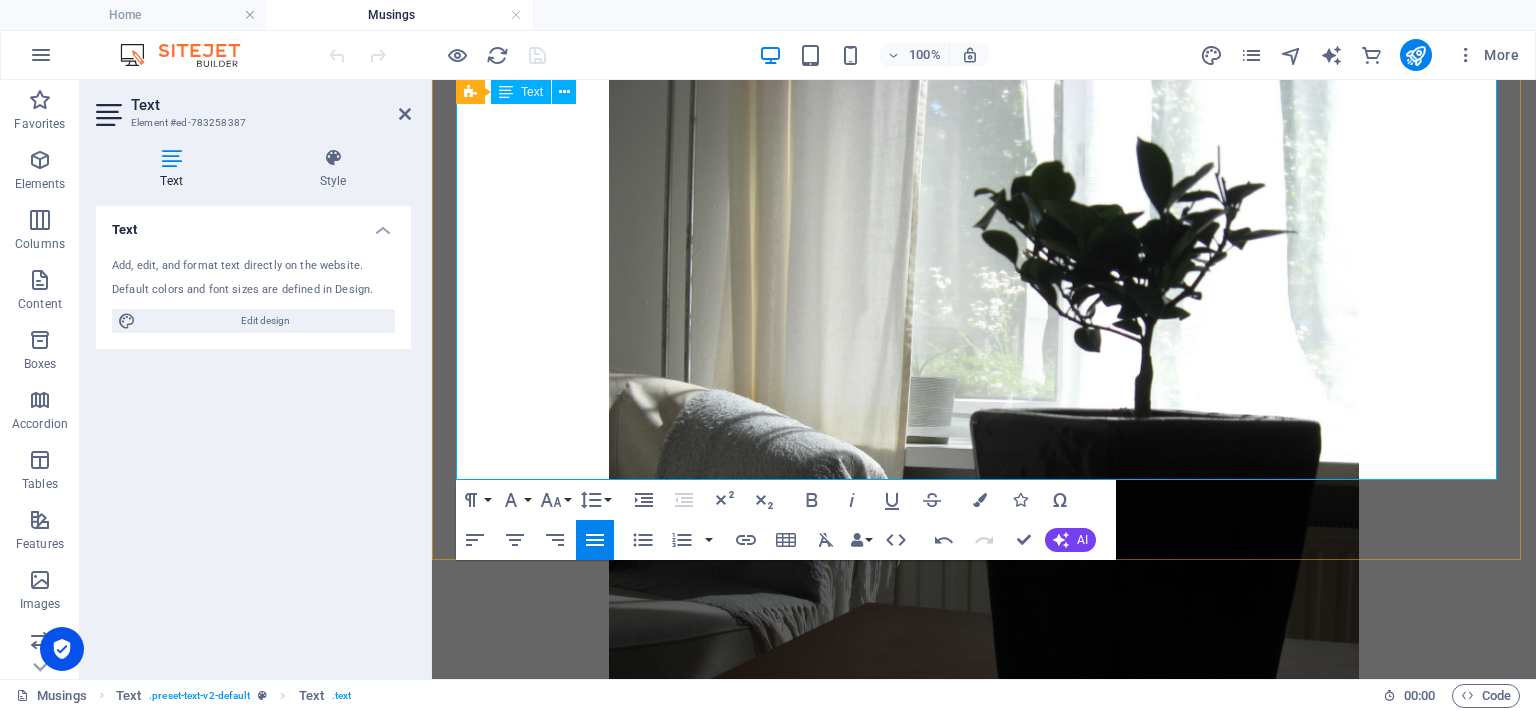scroll, scrollTop: 2532, scrollLeft: 0, axis: vertical 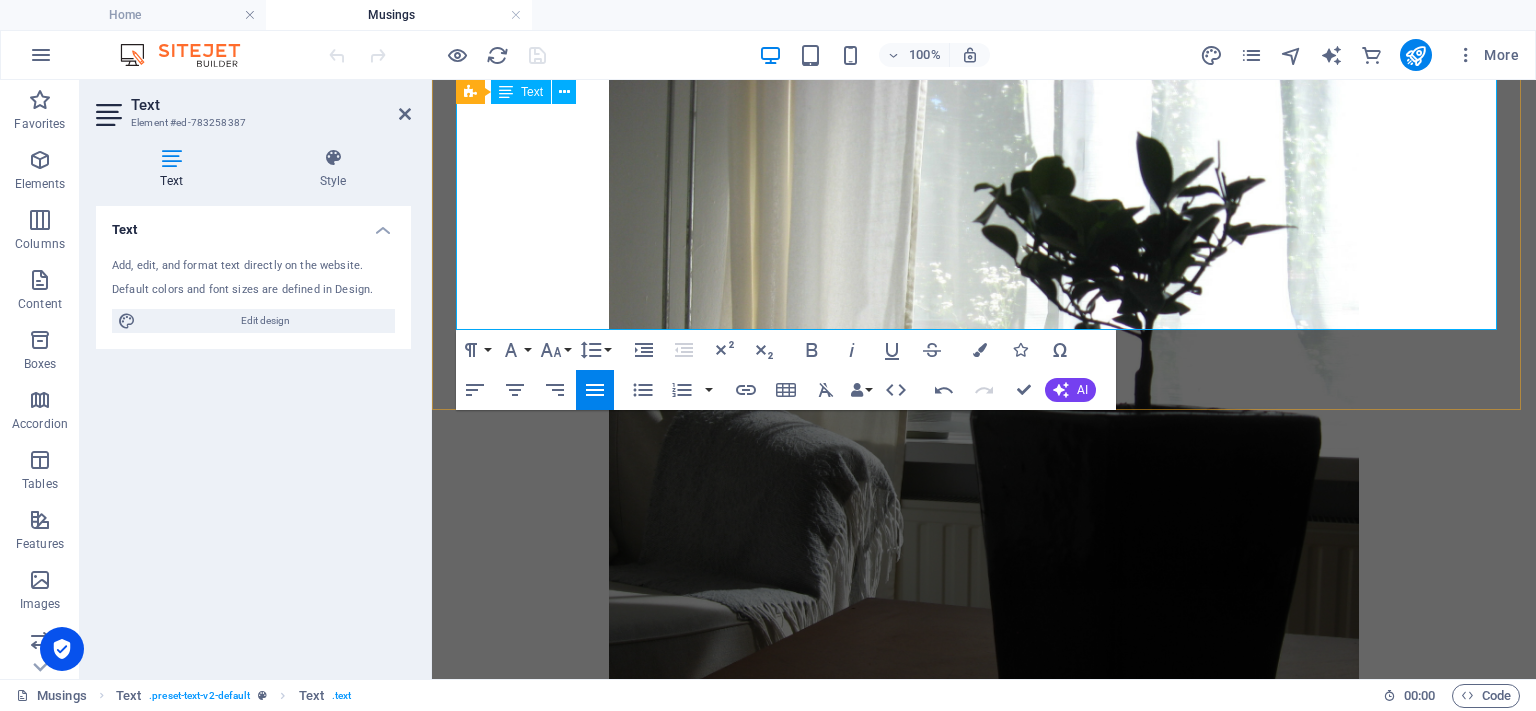 click on "Over the years I have planted pits from oranges and always had orange treelings. This habit began when once I threw an orange pip in beside a plant, and it grew. I had this one fifteen years before it gave up the ghost. However, oranges hardly ever contain pips anymore, and when they do, these are not fertile, so I can no longer grow my own. Hence, the need to order one." at bounding box center [984, 45] 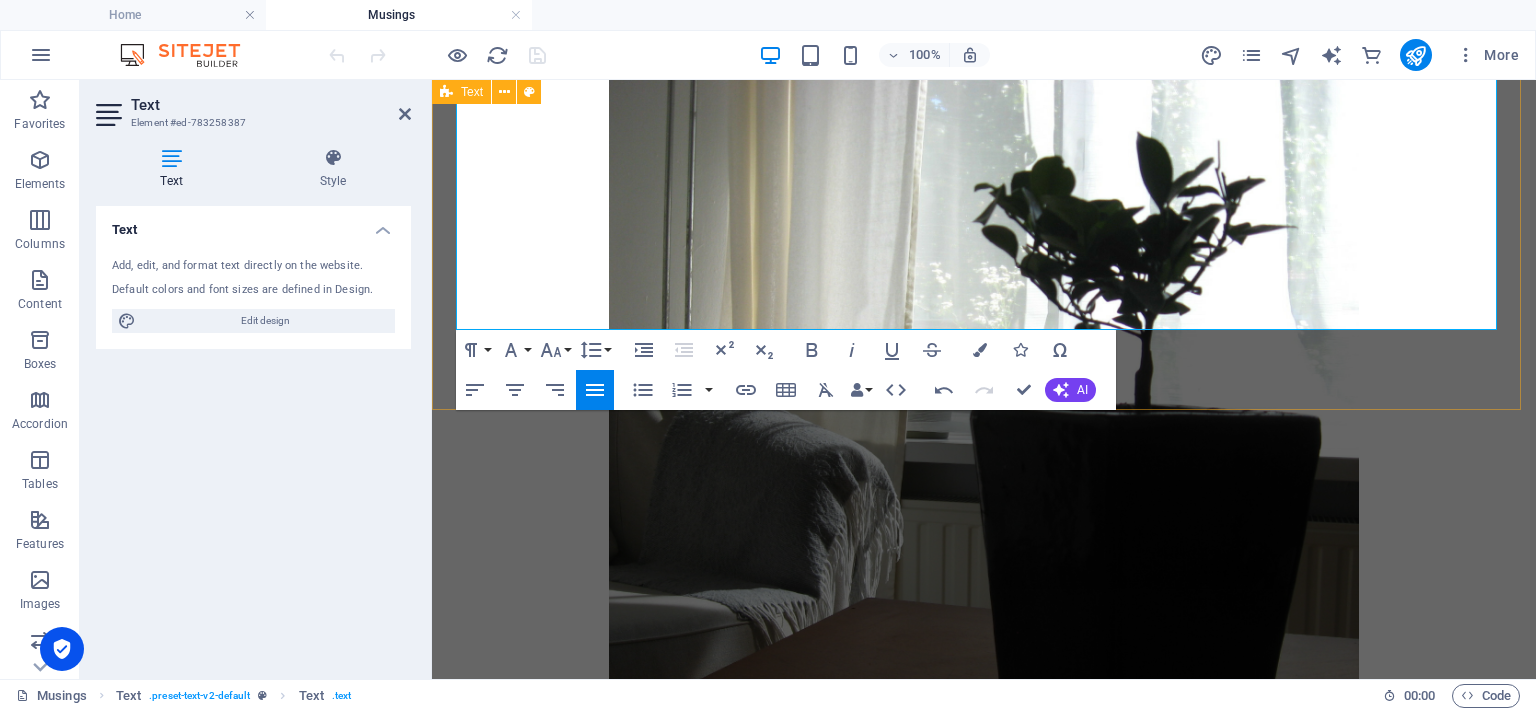 click on "Relocation Update The 10 th  of July, 2025 I am saving as much as possible for a move to the seaside (as opposed to where I live along an arm of the sea, surrounded by industrial complexes, which rarely figure in any photo I take), it is just that with Dio’s health everything is up in the air at the moment,  plus , naturally, spending a significant portion of my monthly savings on canine heart medication and arthritis supplements makes it rather difficult to save. Aside from the fact that I  fa-a-ar  prefer the village on the seaside I have in mind, and that it is  always  important to me to be able to take my morning walks in beautiful surroundings, there is a very  pragmatic  reason for this move. I absolutely adore the size and design of my current house, love my little flower beds, love the path running in front of it, and the huge tree across from my living-room window, but the quality of the house is absolutely abysmal.  Never  in my life have I had to call so often for repair people. However,  If" at bounding box center [984, -223] 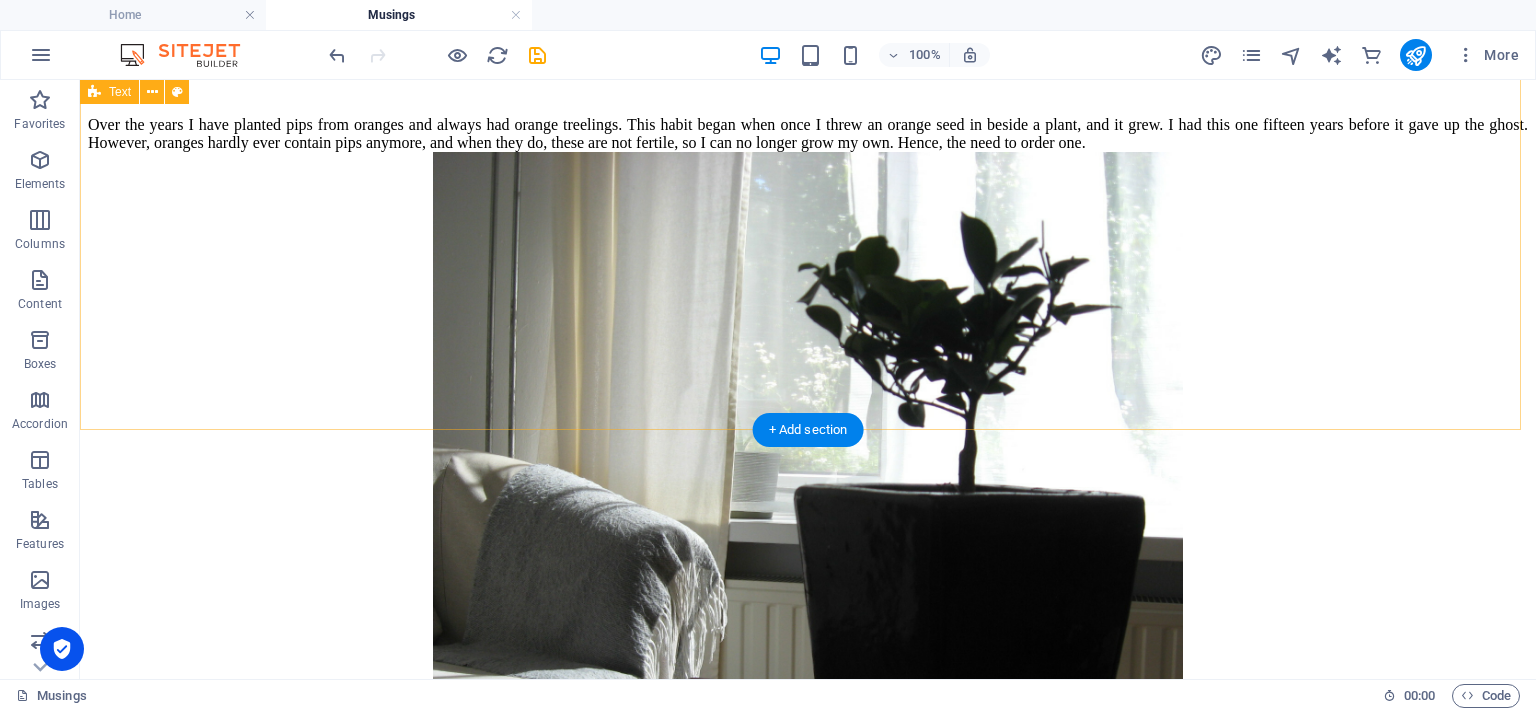 scroll, scrollTop: 2162, scrollLeft: 0, axis: vertical 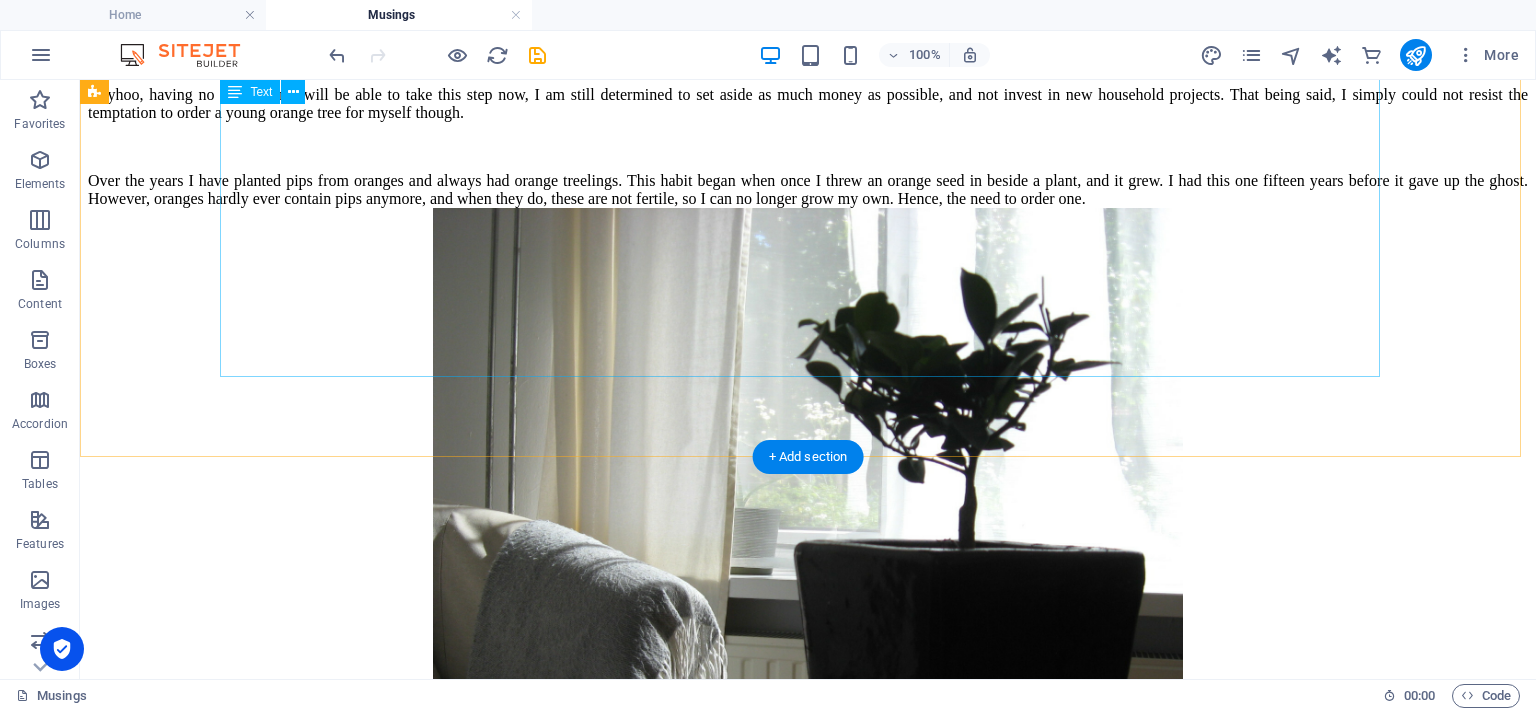 click on "The 10 th  of July, 2025 I am saving as much as possible for a move to the seaside (as opposed to where I live along an arm of the sea, surrounded by industrial complexes, which rarely figure in any photo I take), it is just that with Dio’s health everything is up in the air at the moment,  plus , naturally, spending a significant portion of my monthly savings on canine heart medication and arthritis supplements makes it rather difficult to save. Aside from the fact that I  fa-a-ar  prefer the village on the seaside I have in mind, and that it is  always  important to me to be able to take my morning walks in beautiful surroundings, there is a very  pragmatic  reason for this move. I absolutely adore the size and design of my current house, love my little flower beds, love the path running in front of it, and the huge tree across from my living-room window, but the quality of the house is absolutely abysmal.  Never  in my life have I had to call so often for repair people. However,  this   this If" at bounding box center [808, -11] 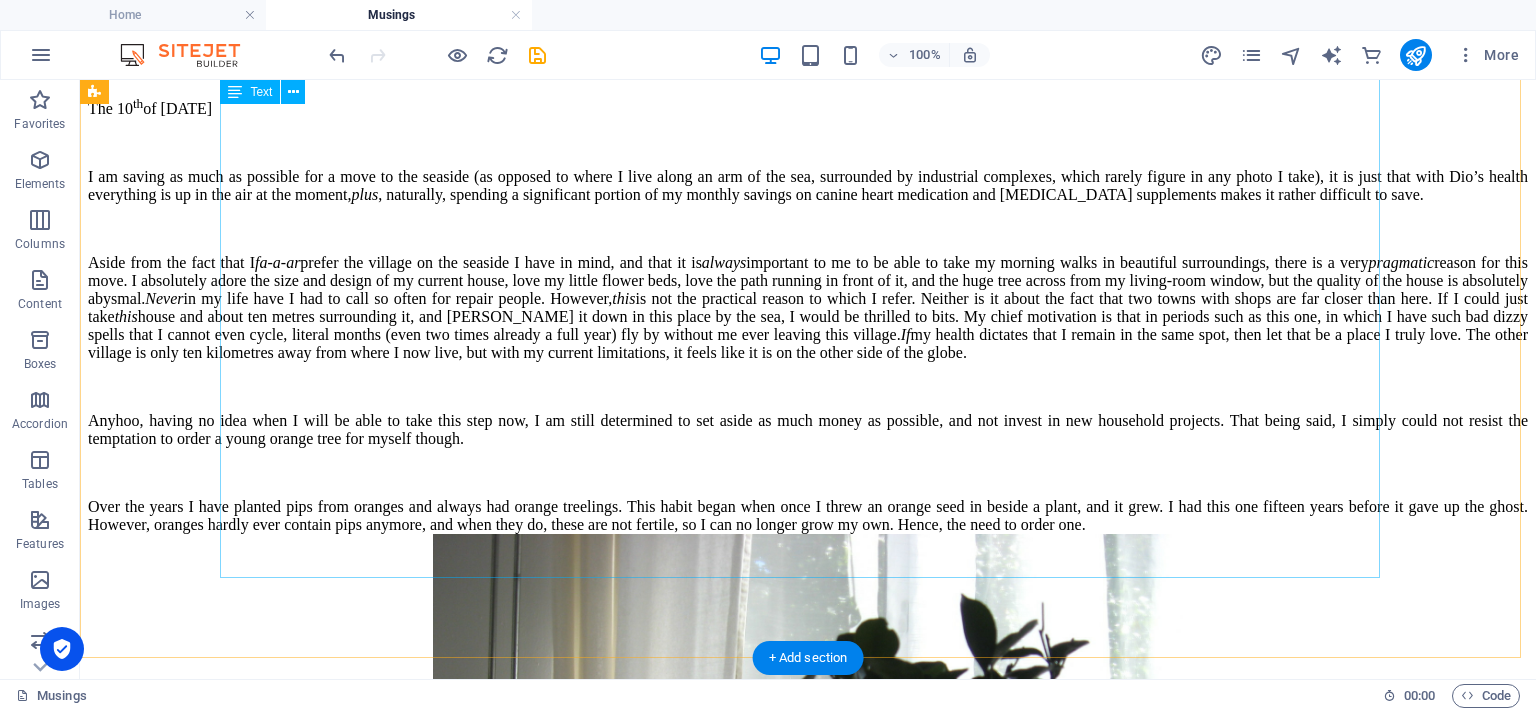 scroll, scrollTop: 1662, scrollLeft: 0, axis: vertical 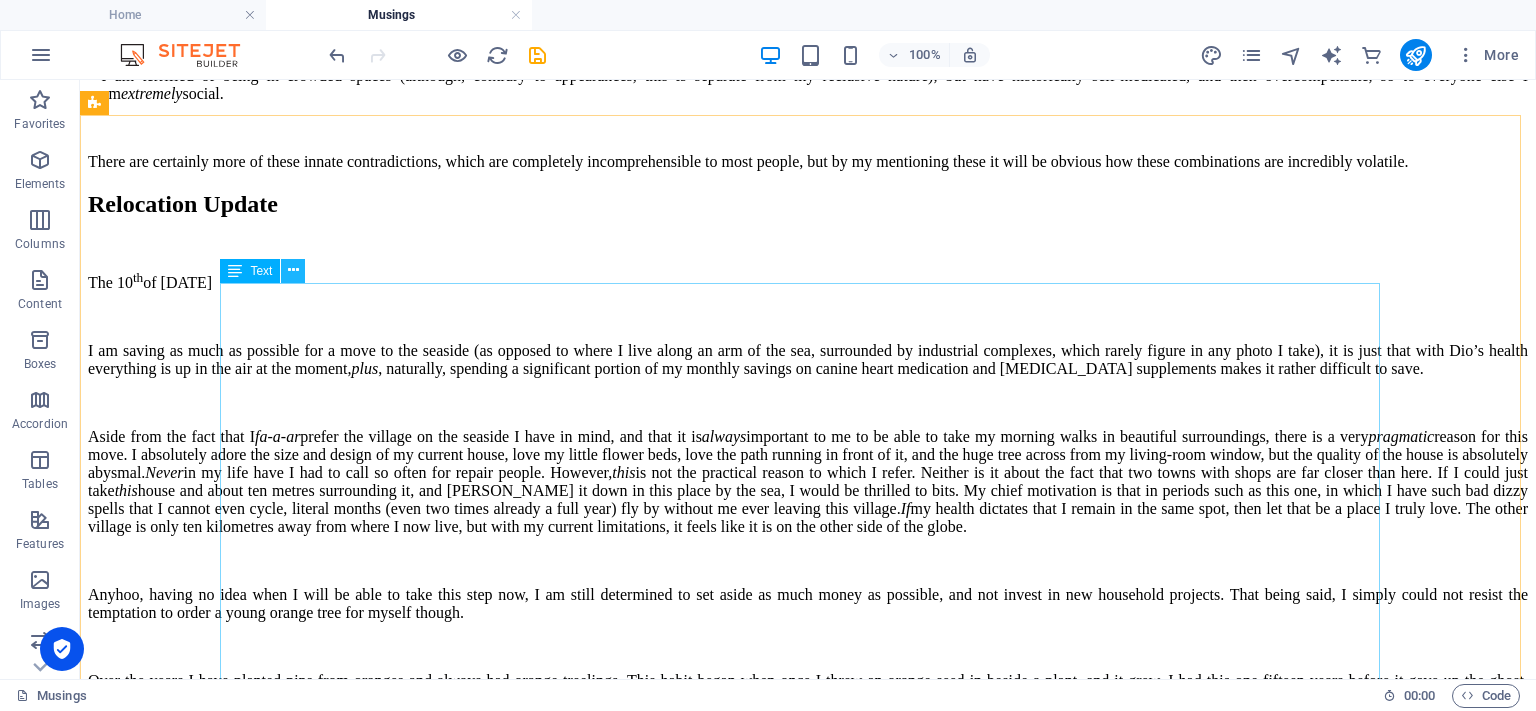 click at bounding box center (293, 270) 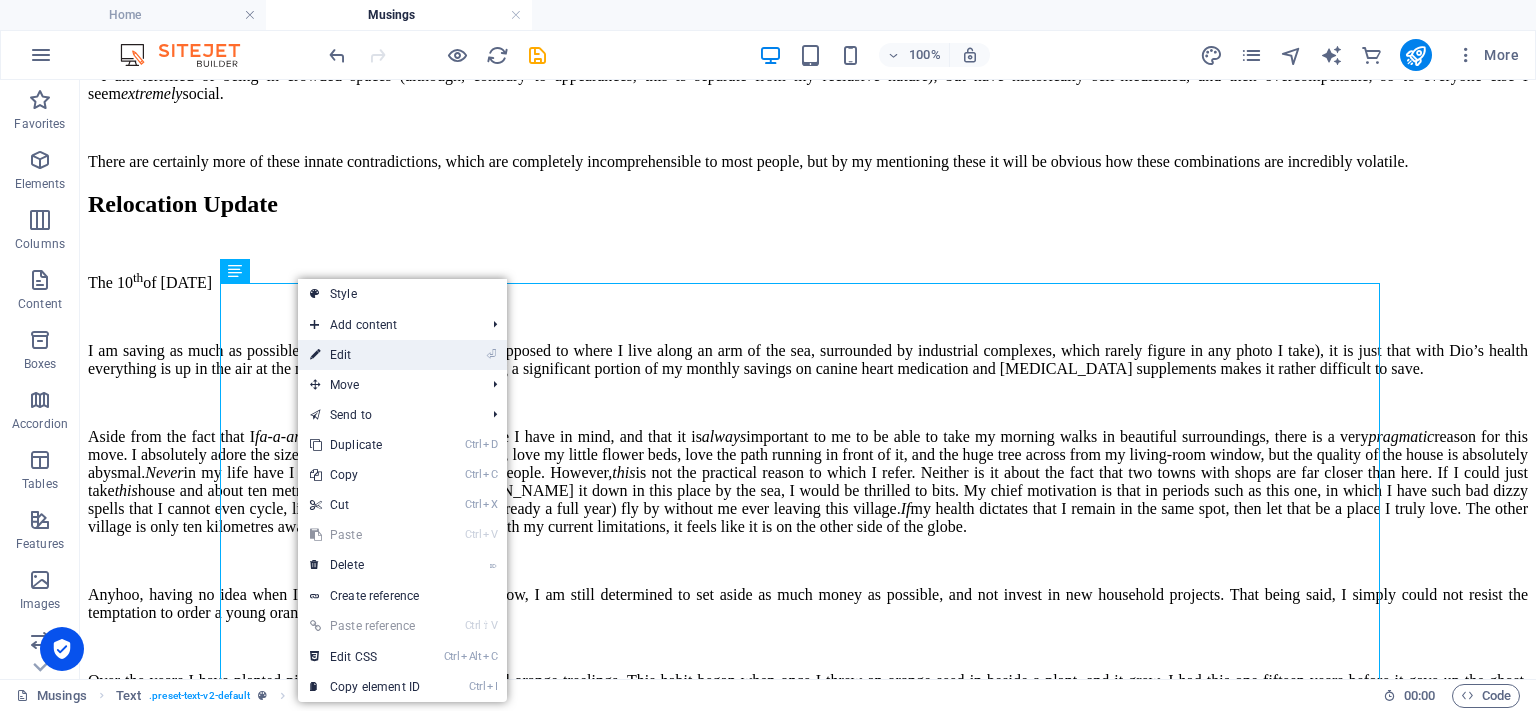 click on "⏎  Edit" at bounding box center (365, 355) 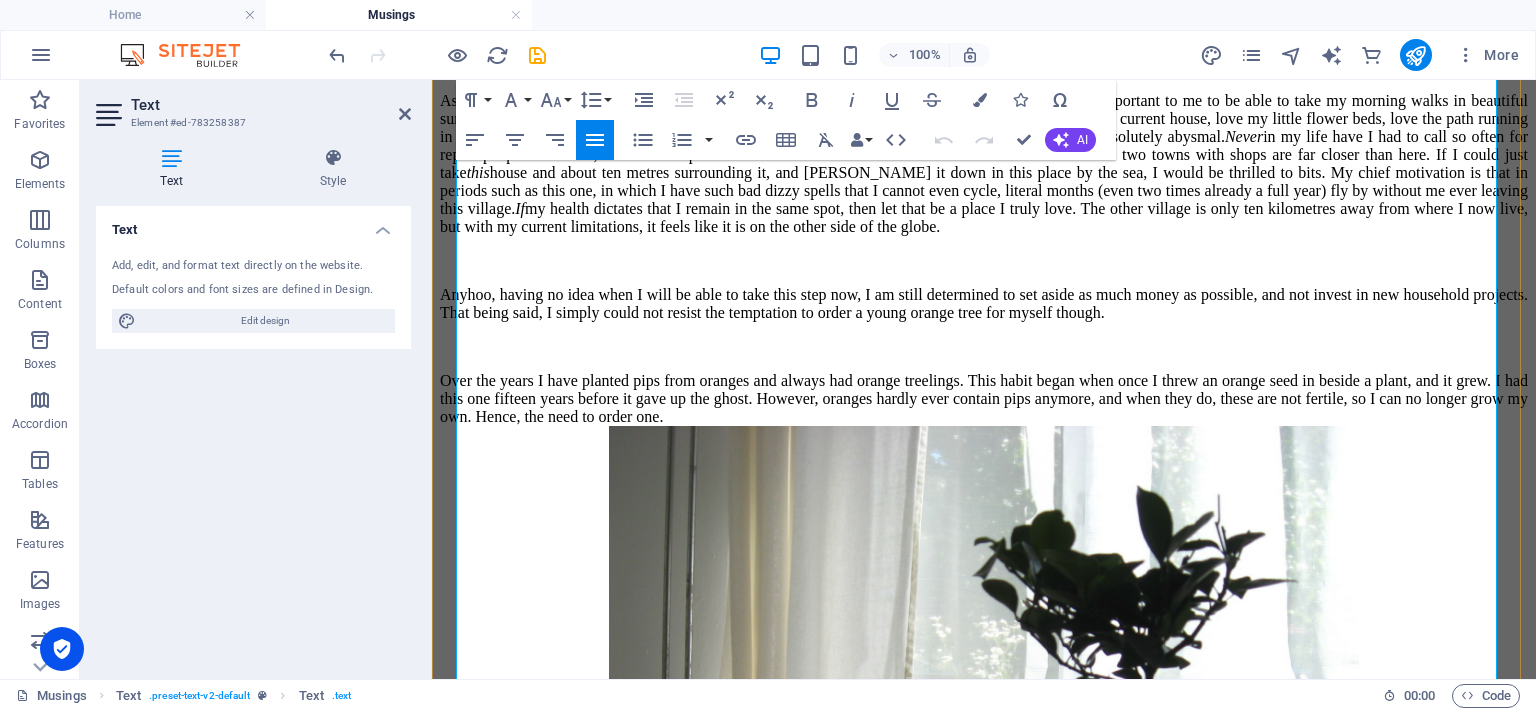 scroll, scrollTop: 2478, scrollLeft: 0, axis: vertical 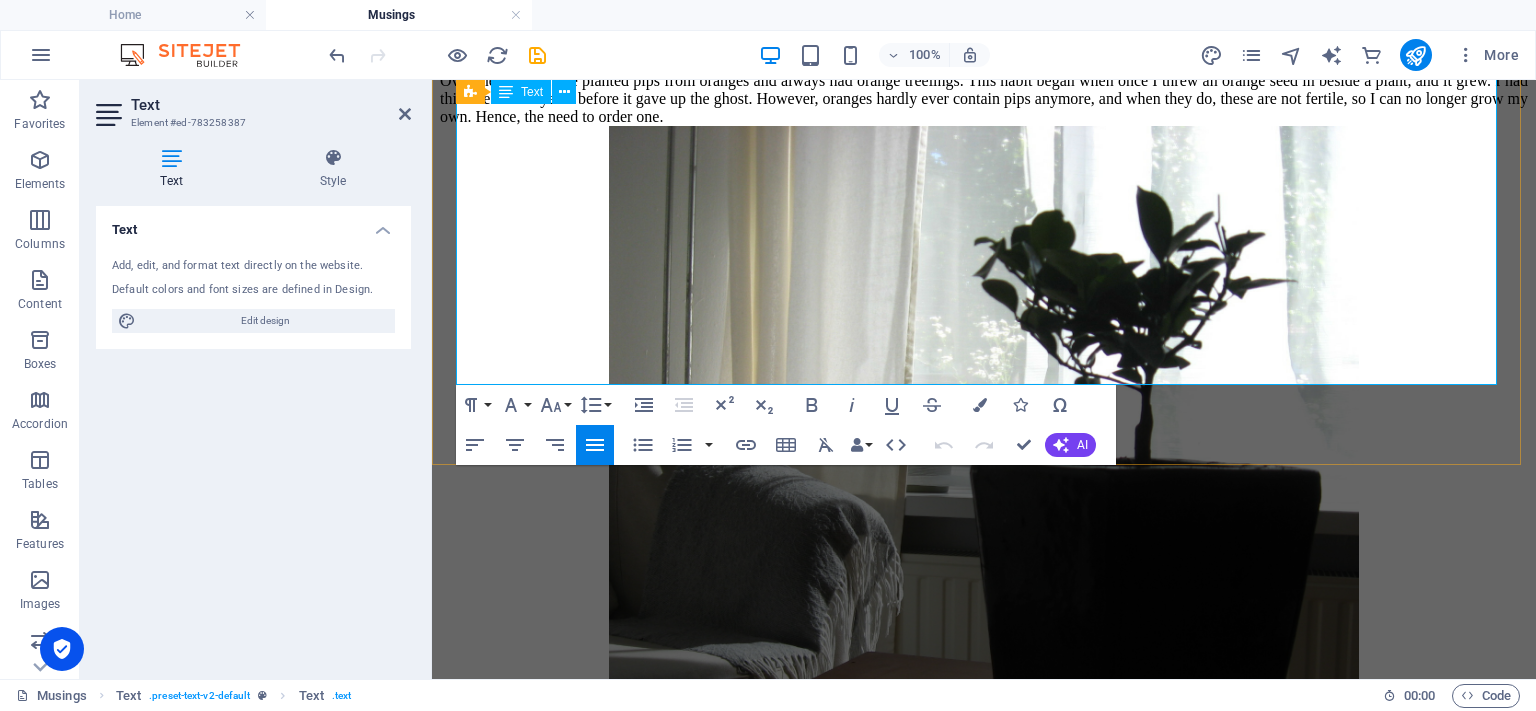 click on "Over the years I have planted pips from oranges and always had orange treelings. This habit began when once I threw an orange seed in beside a plant, and it grew. I had this one fifteen years before it gave up the ghost. However, oranges hardly ever contain pips anymore, and when they do, these are not fertile, so I can no longer grow my own. Hence, the need to order one." at bounding box center (984, 99) 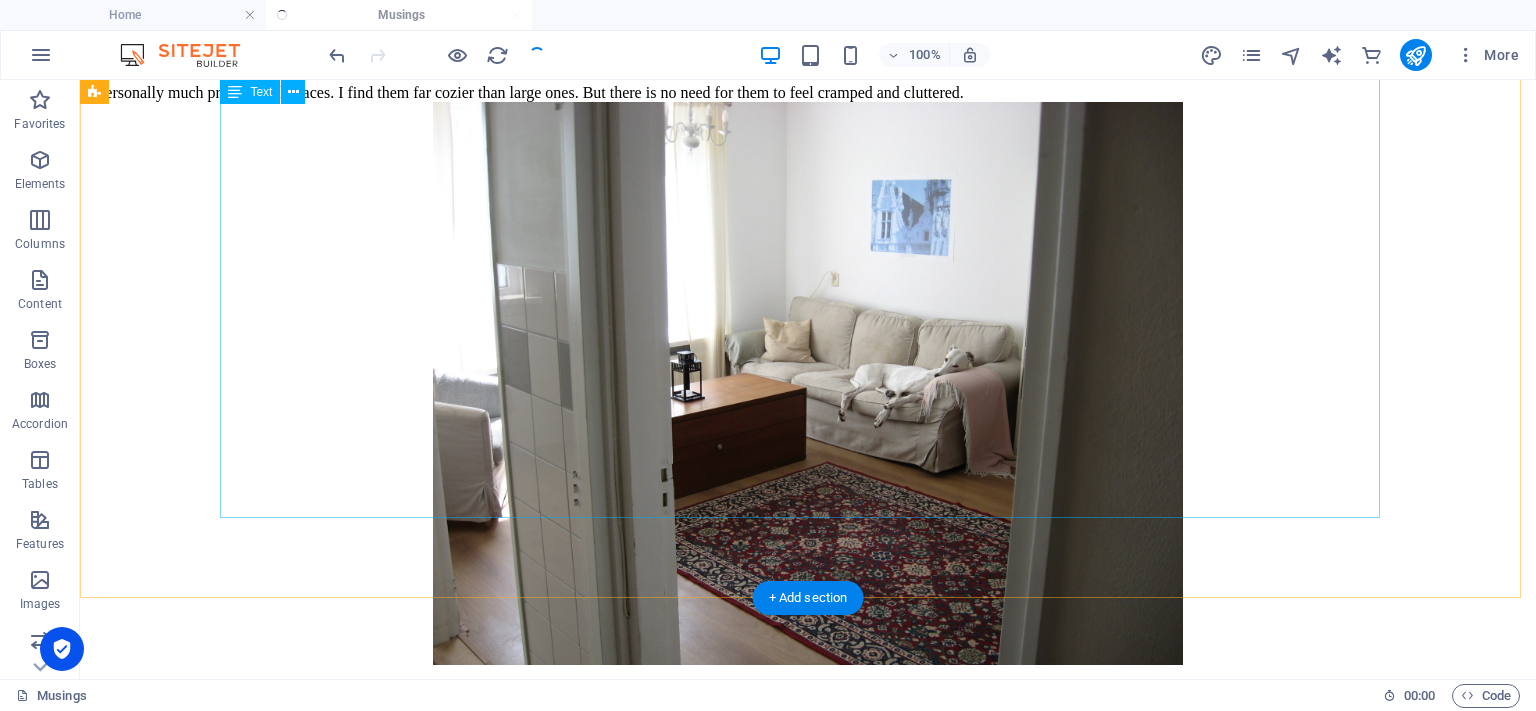scroll, scrollTop: 3483, scrollLeft: 0, axis: vertical 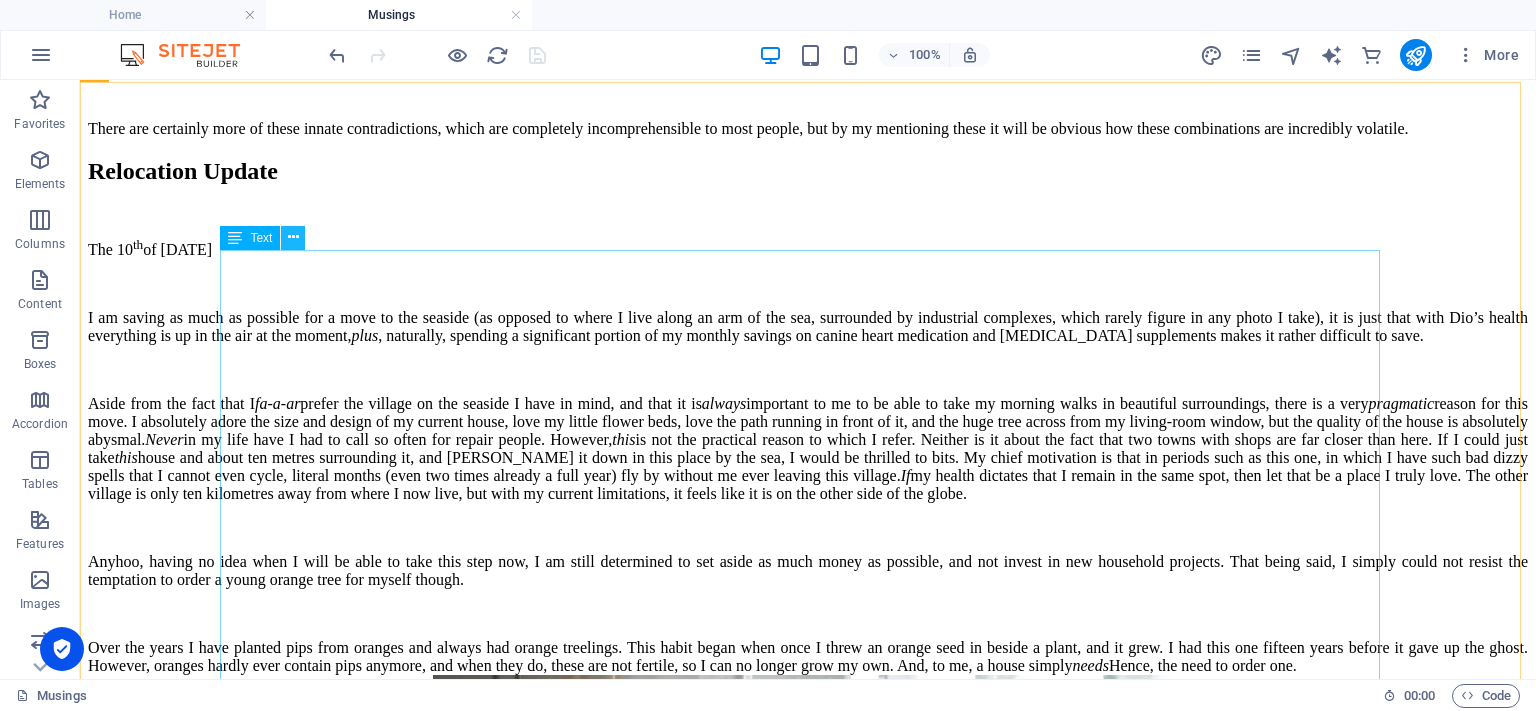 click at bounding box center [293, 237] 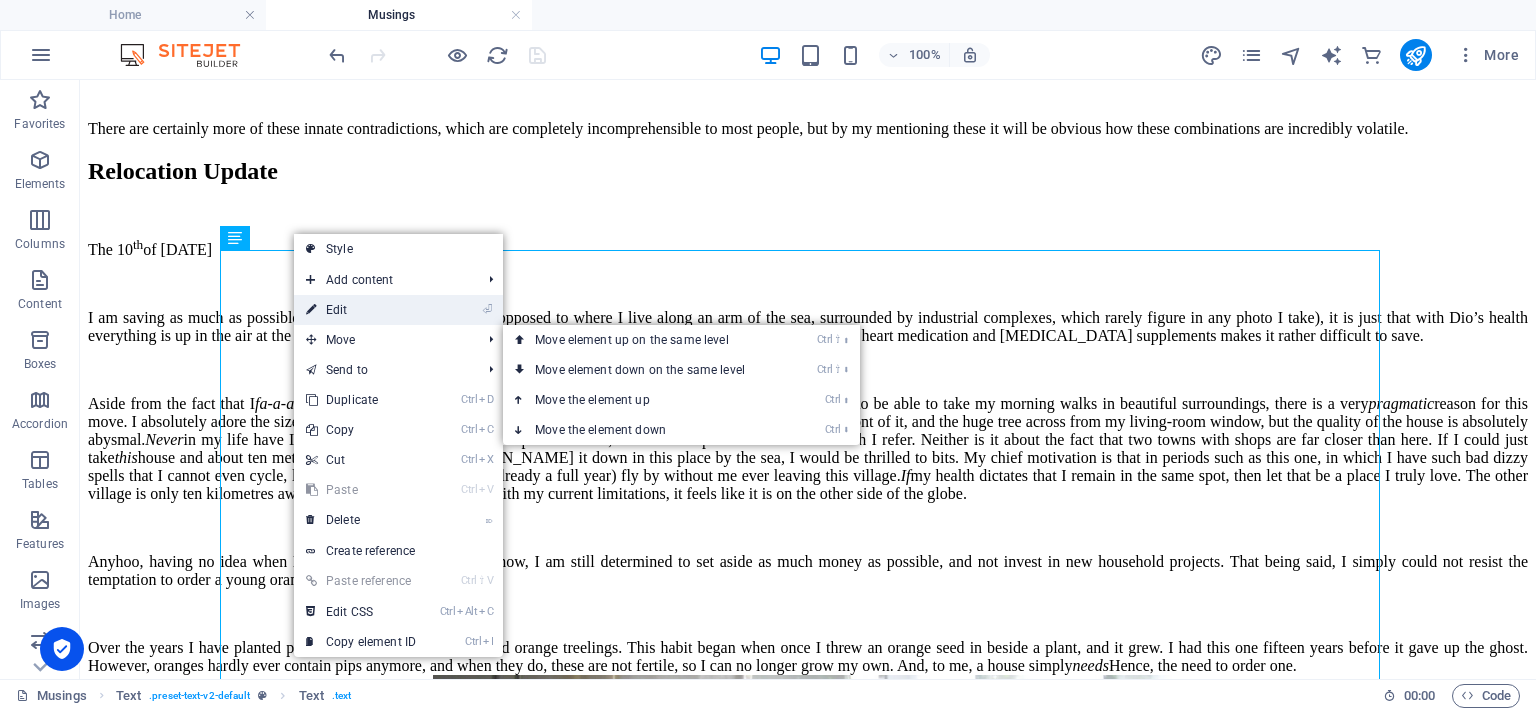click on "⏎  Edit" at bounding box center [361, 310] 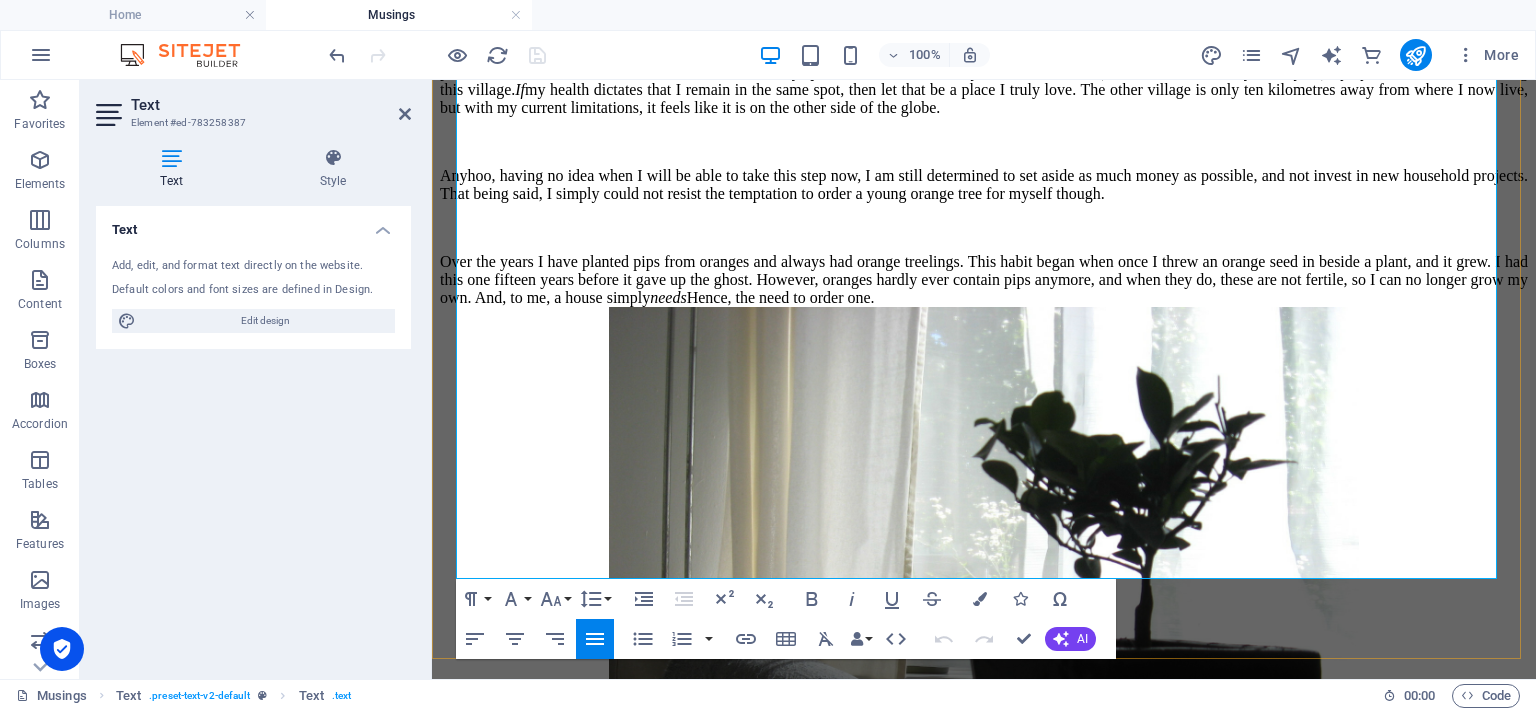 scroll, scrollTop: 2311, scrollLeft: 0, axis: vertical 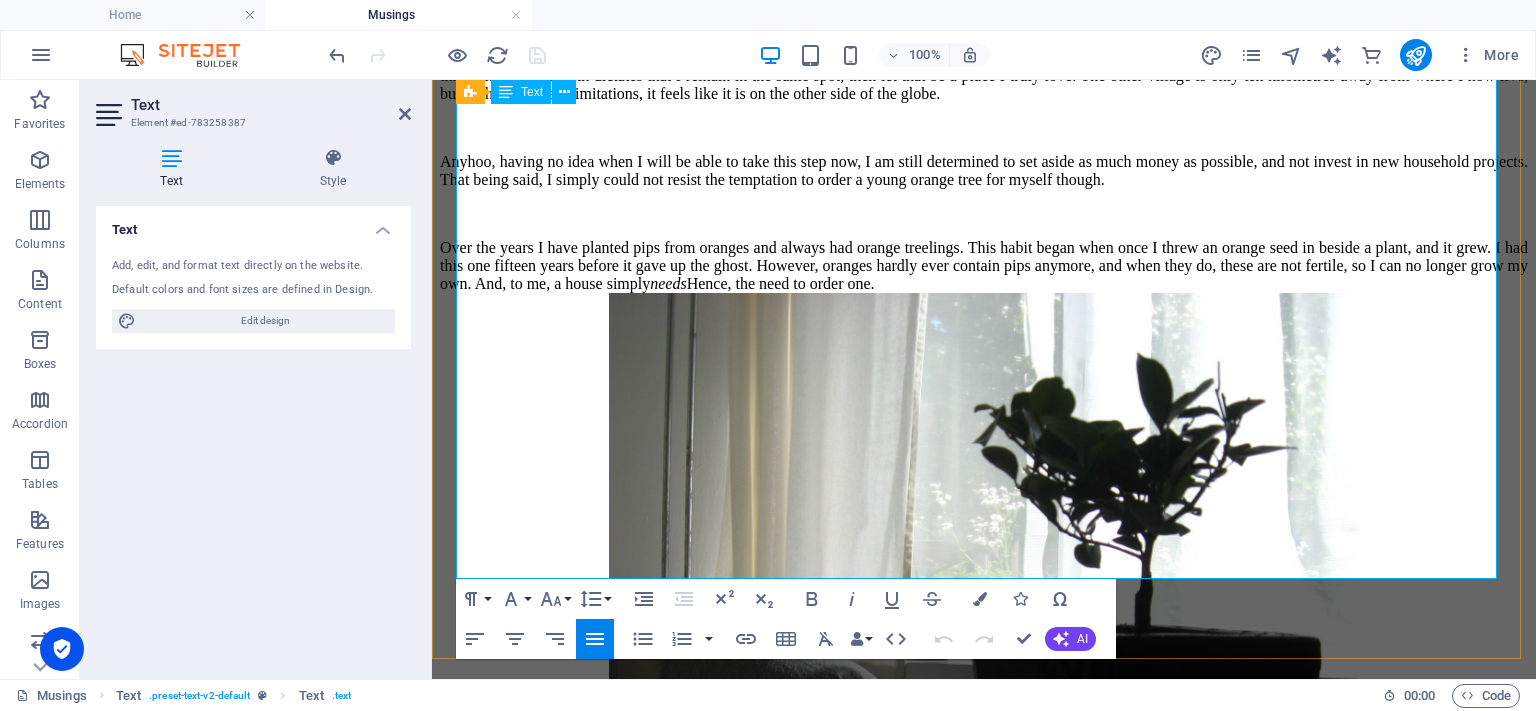 click on "Over the years I have planted pips from oranges and always had orange treelings. This habit began when once I threw an orange seed in beside a plant, and it grew. I had this one fifteen years before it gave up the ghost. However, oranges hardly ever contain pips anymore, and when they do, these are not fertile, so I can no longer grow my own. And, to me, a house simply  needs Hence, the need to order one." at bounding box center (984, 266) 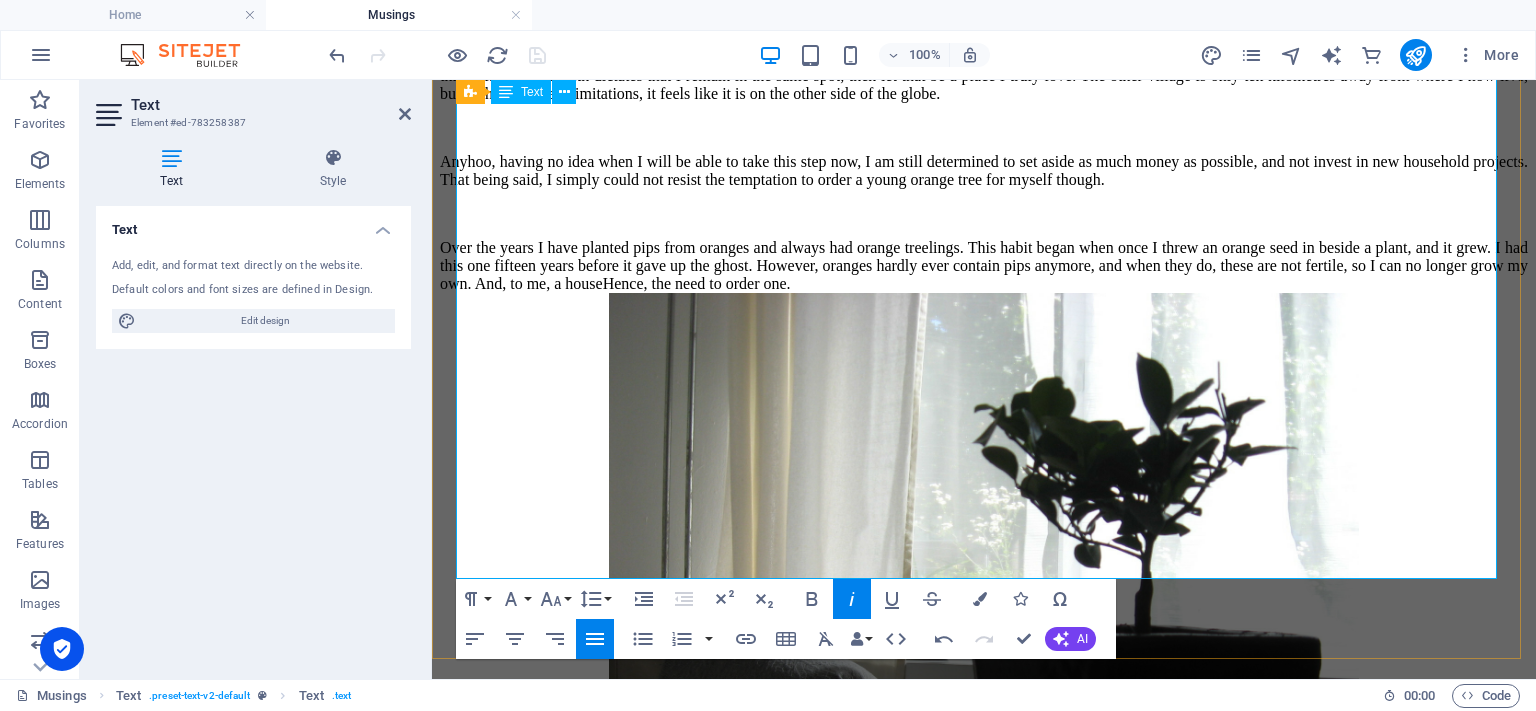 type 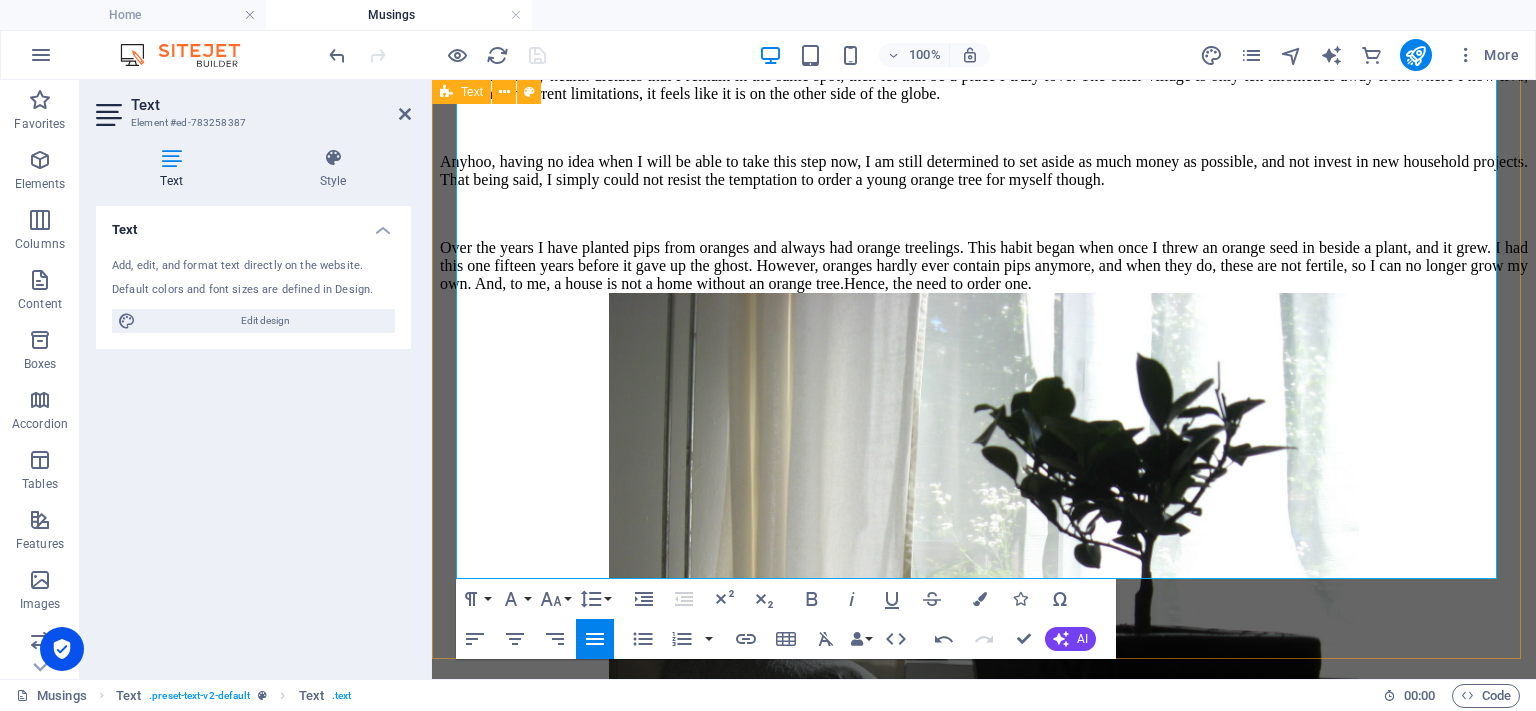 click on "Relocation Update The 10 th  of July, 2025 I am saving as much as possible for a move to the seaside (as opposed to where I live along an arm of the sea, surrounded by industrial complexes, which rarely figure in any photo I take), it is just that with Dio’s health everything is up in the air at the moment,  plus , naturally, spending a significant portion of my monthly savings on canine heart medication and arthritis supplements makes it rather difficult to save. Aside from the fact that I  fa-a-ar  prefer the village on the seaside I have in mind, and that it is  always  important to me to be able to take my morning walks in beautiful surroundings, there is a very  pragmatic  reason for this move. I absolutely adore the size and design of my current house, love my little flower beds, love the path running in front of it, and the huge tree across from my living-room window, but the quality of the house is absolutely abysmal.  Never  in my life have I had to call so often for repair people. However,  If" at bounding box center (984, -2) 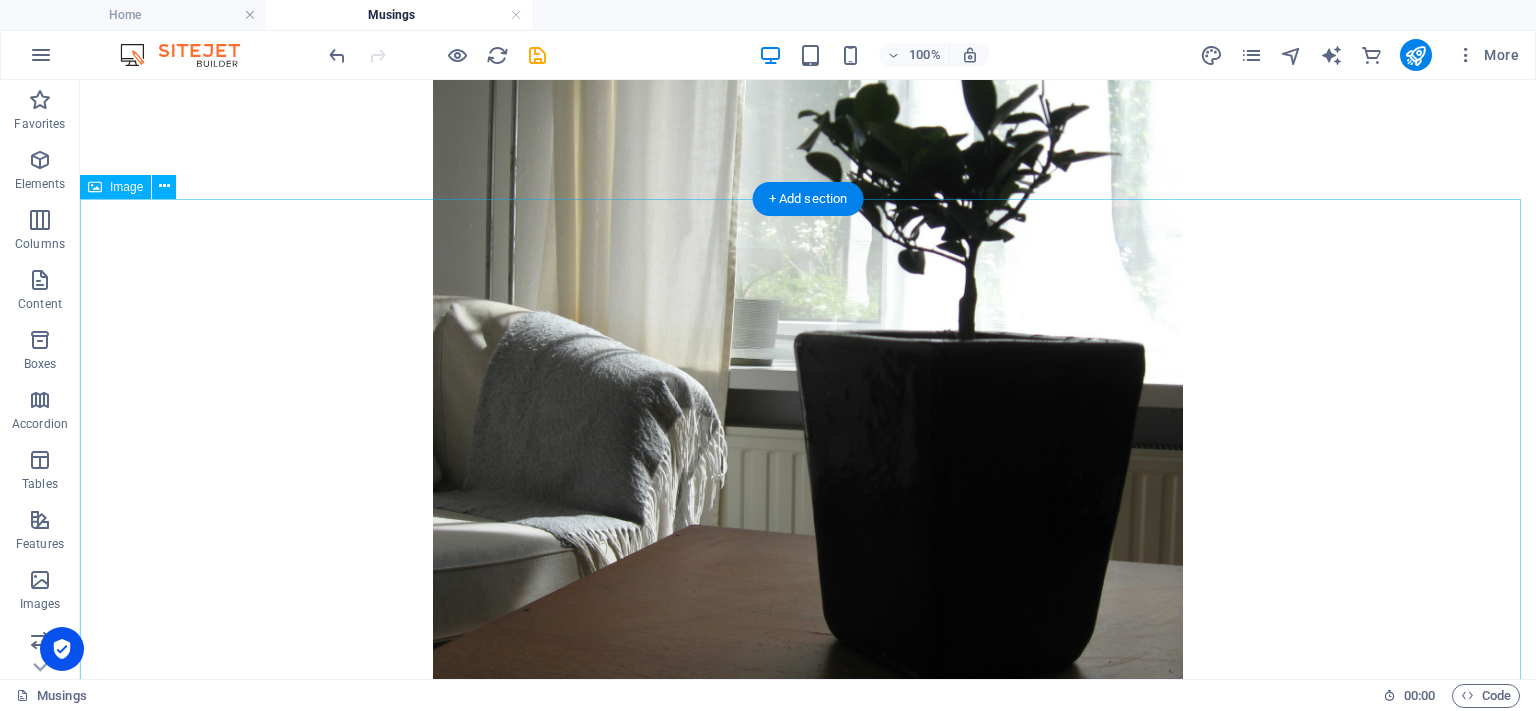 scroll, scrollTop: 2341, scrollLeft: 0, axis: vertical 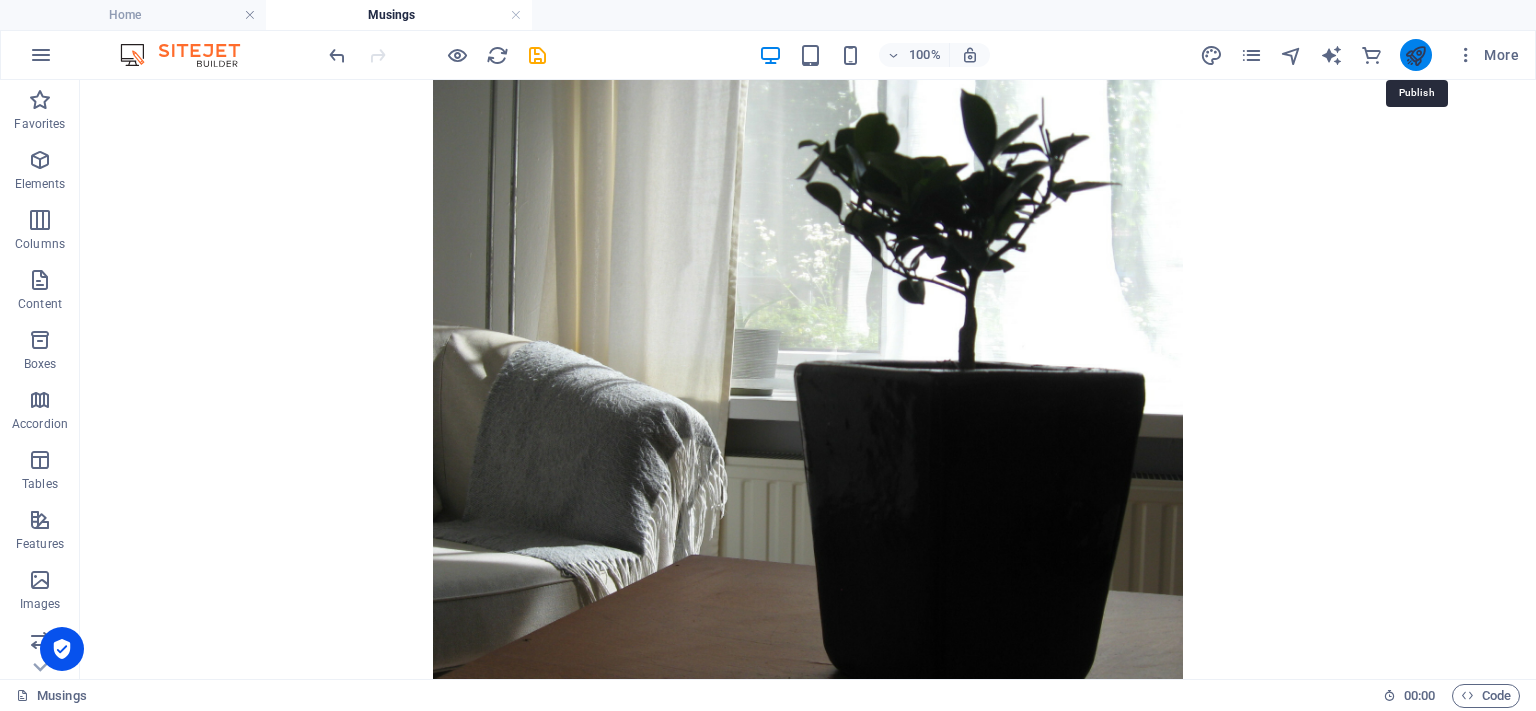 click at bounding box center [1415, 55] 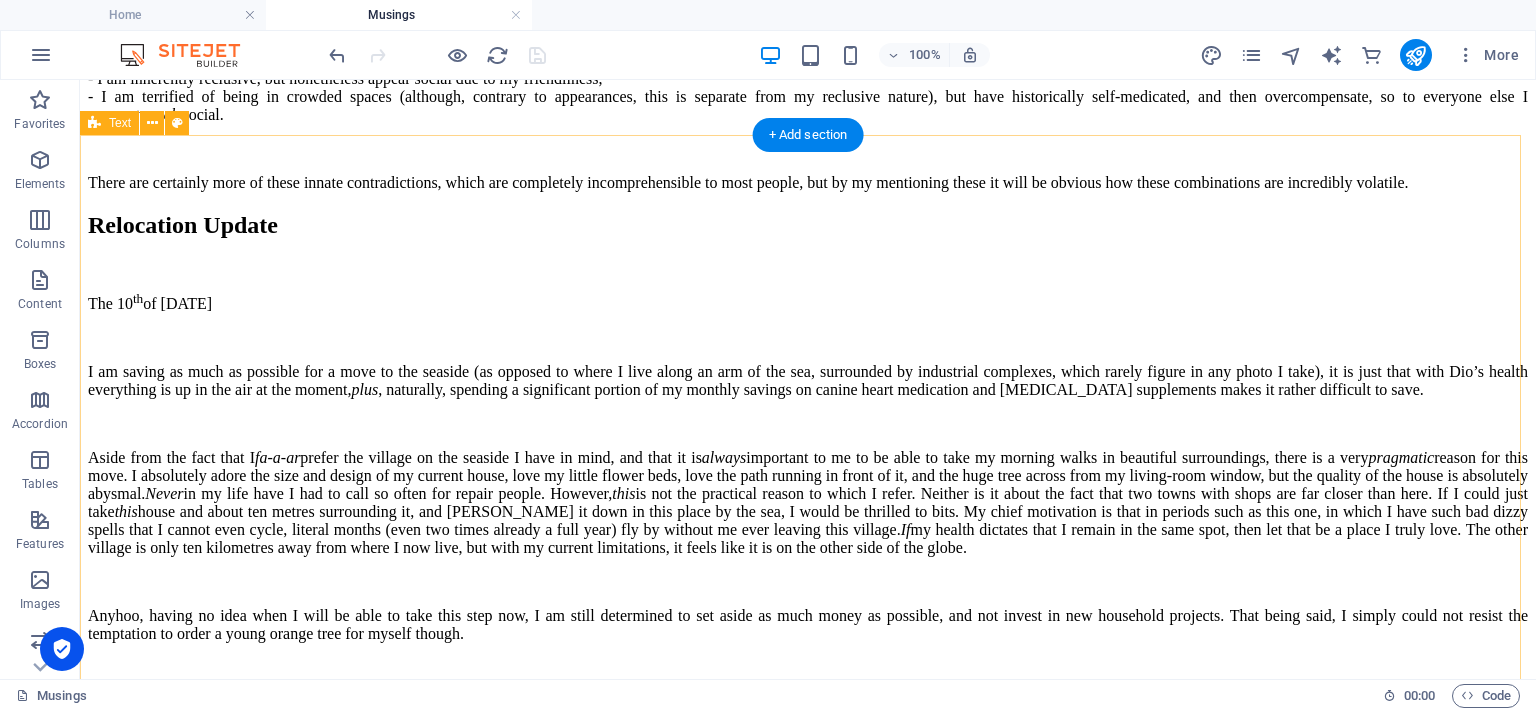 scroll, scrollTop: 1841, scrollLeft: 0, axis: vertical 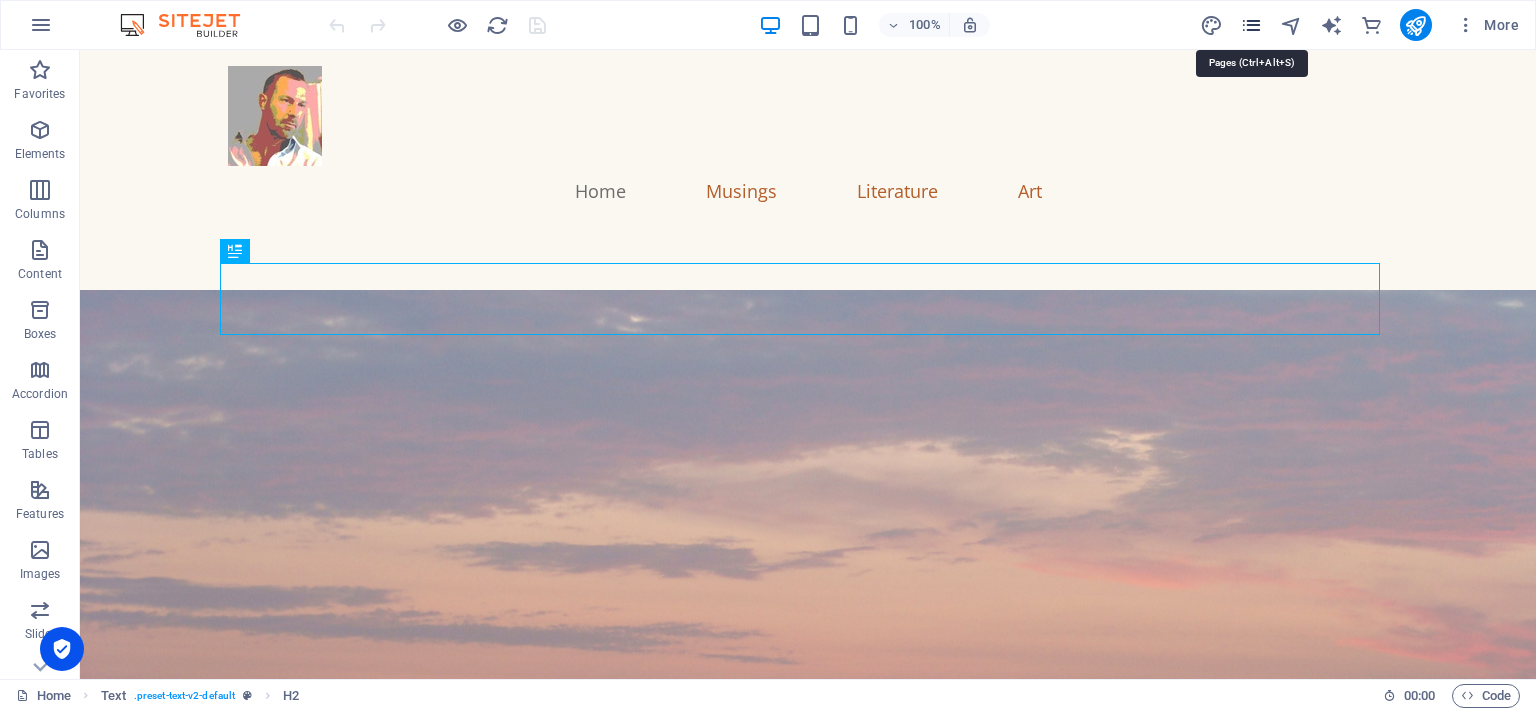 click at bounding box center [1251, 25] 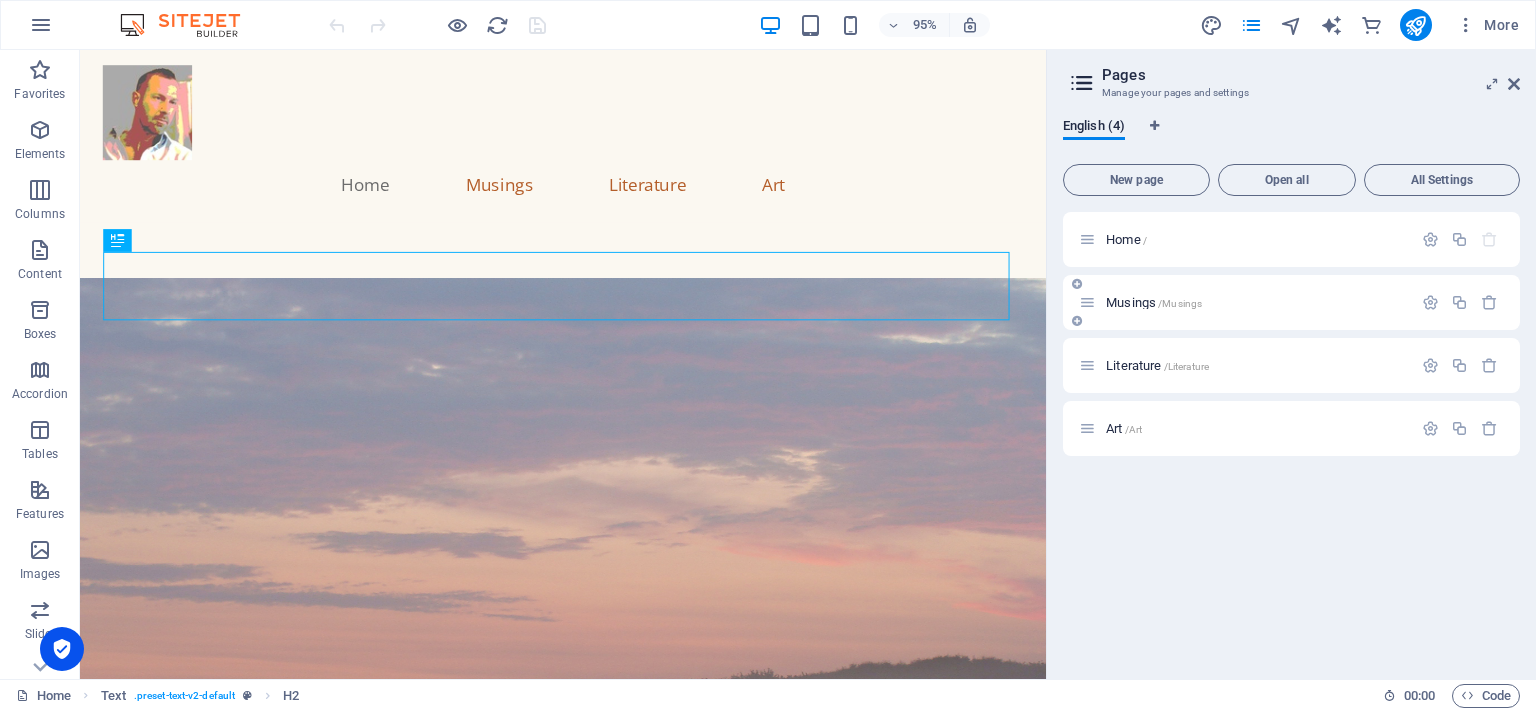 click on "/Musings" at bounding box center (1180, 303) 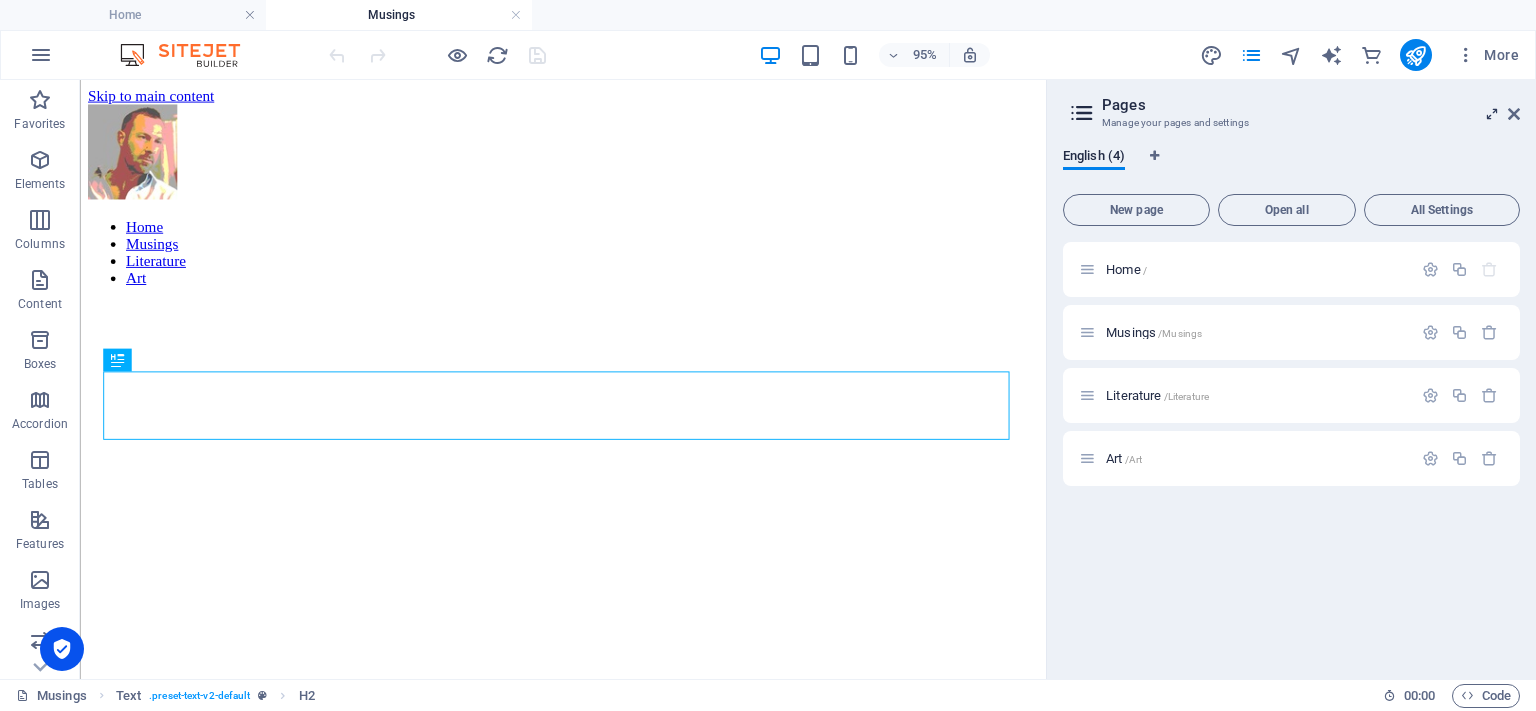 scroll, scrollTop: 790, scrollLeft: 0, axis: vertical 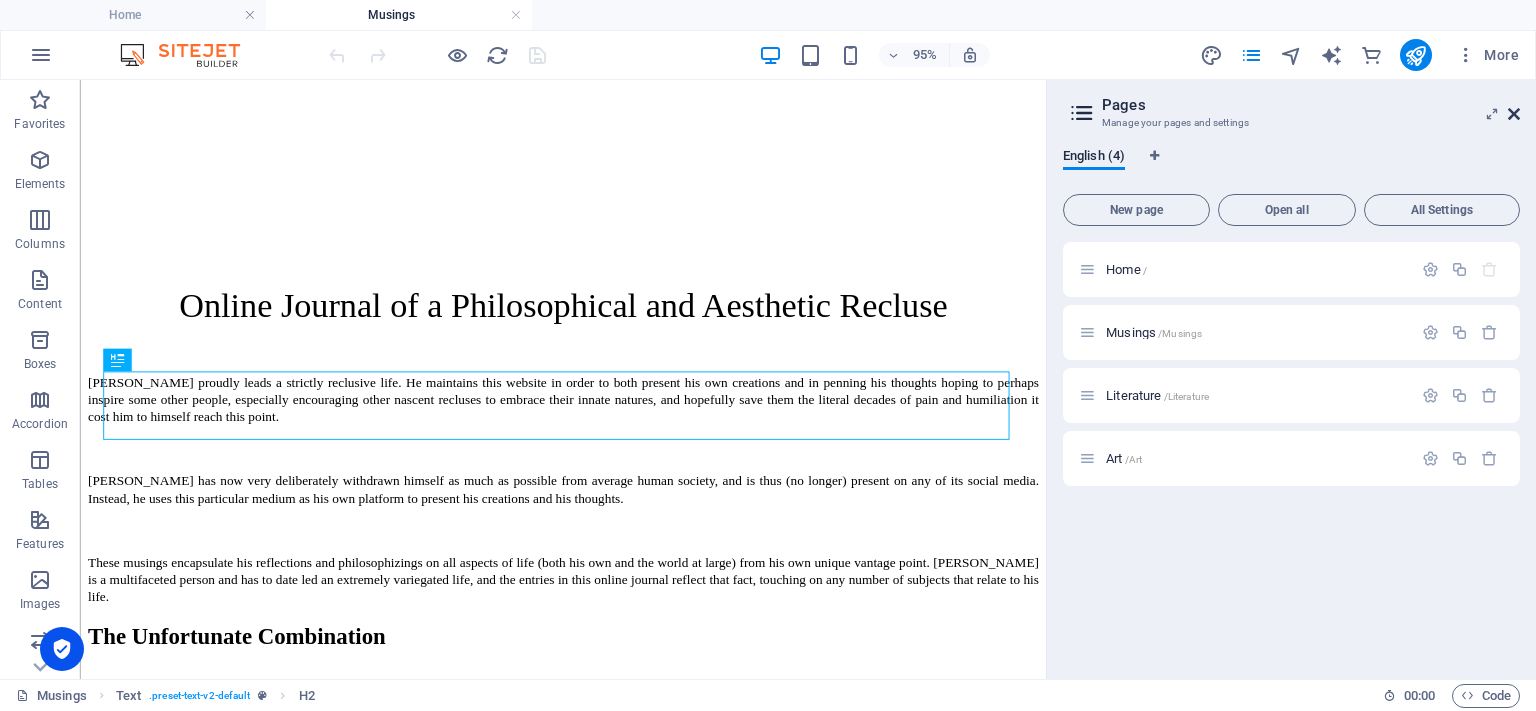 drag, startPoint x: 1512, startPoint y: 109, endPoint x: 1425, endPoint y: 31, distance: 116.846054 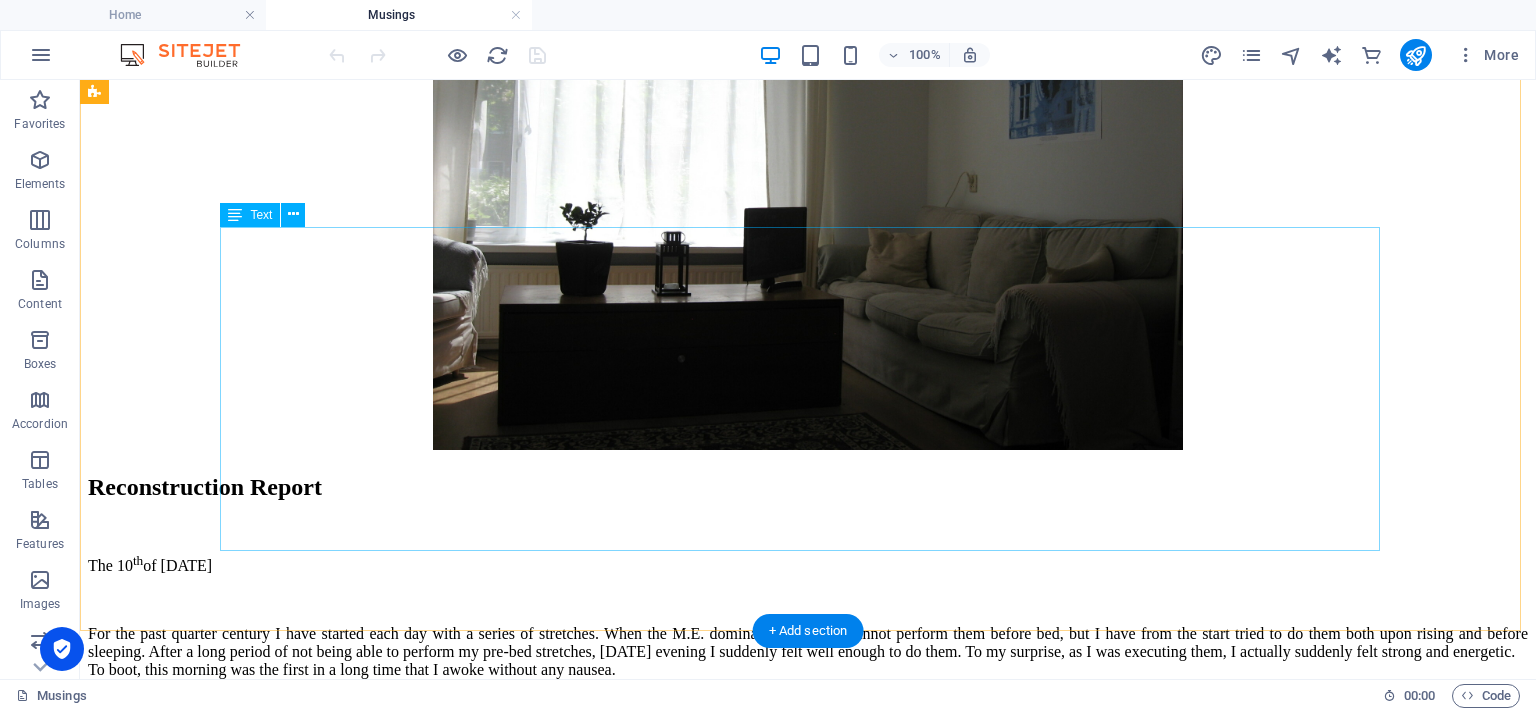scroll, scrollTop: 4390, scrollLeft: 0, axis: vertical 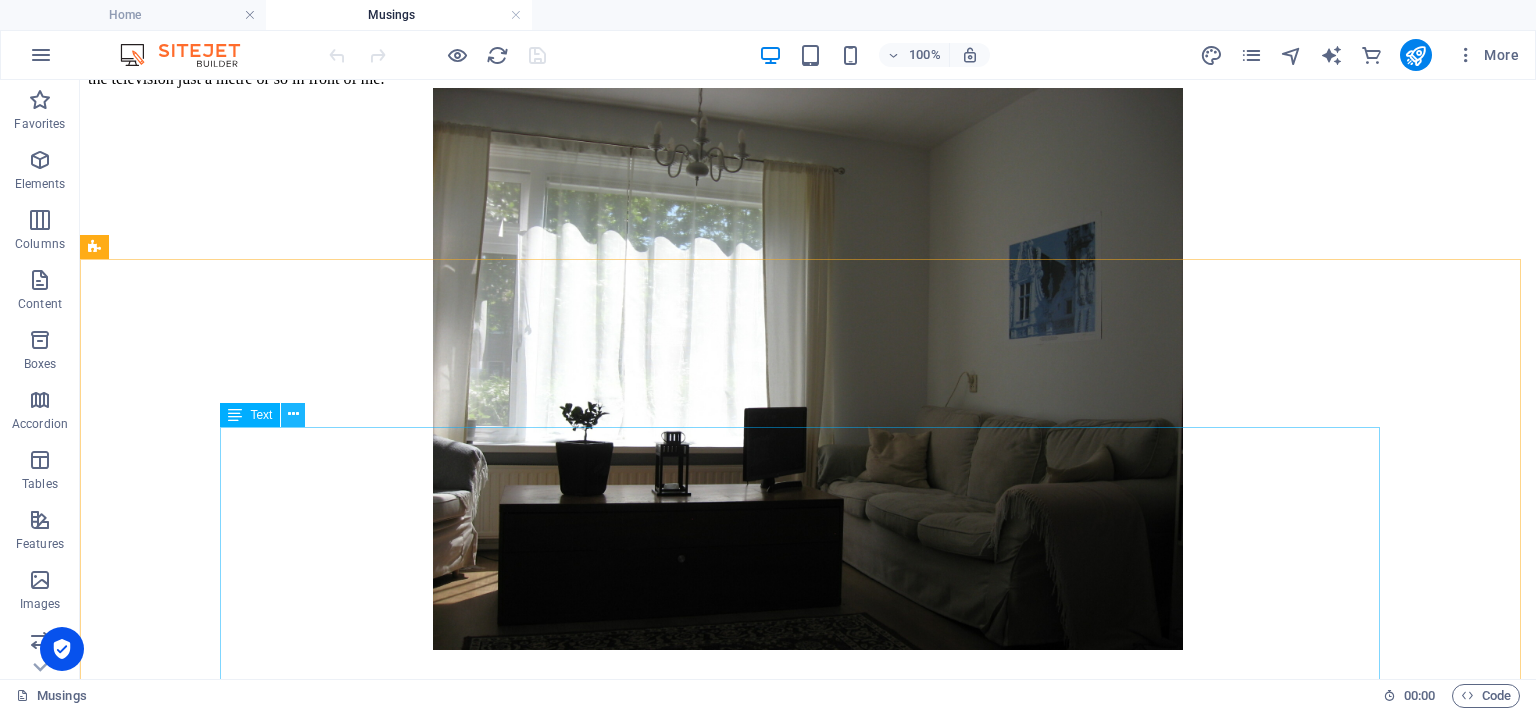 click at bounding box center [293, 415] 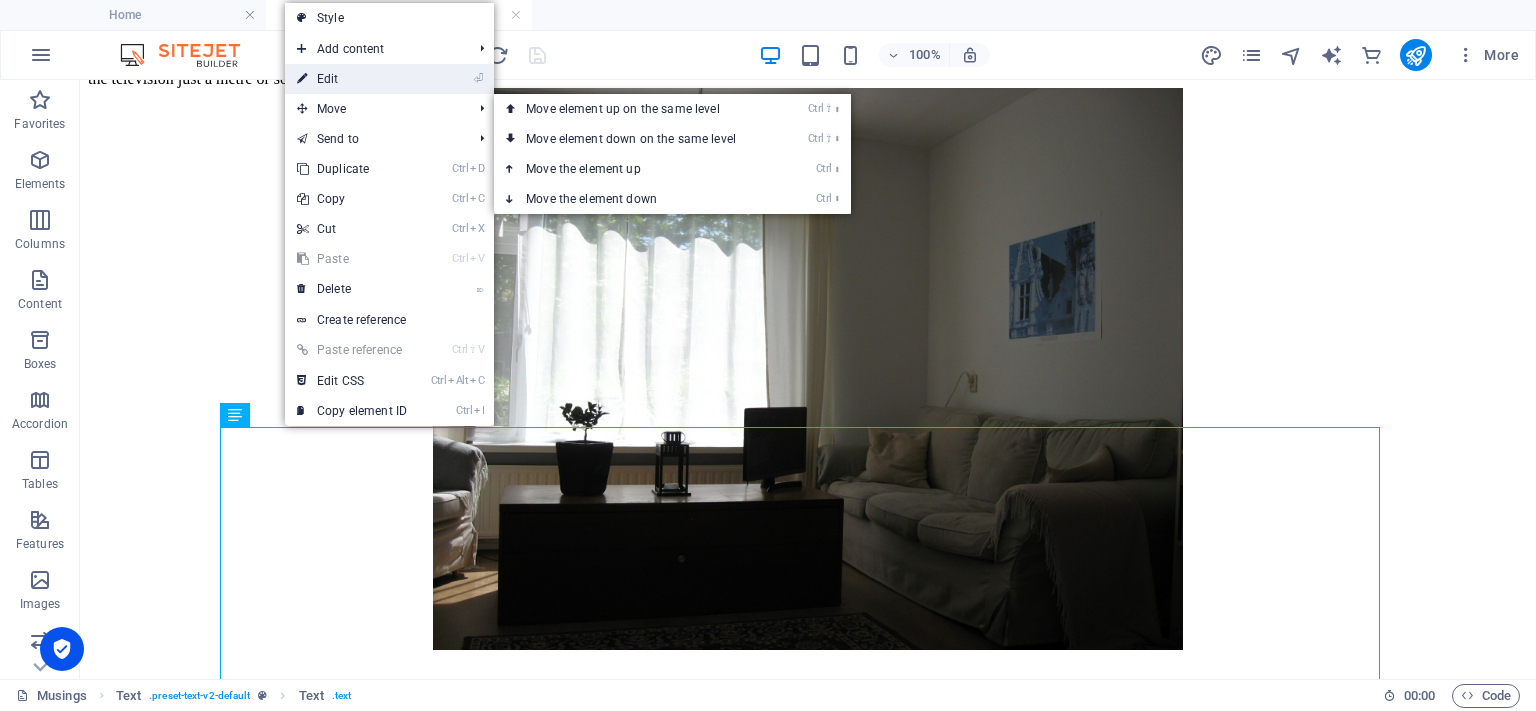 click on "⏎  Edit" at bounding box center [352, 79] 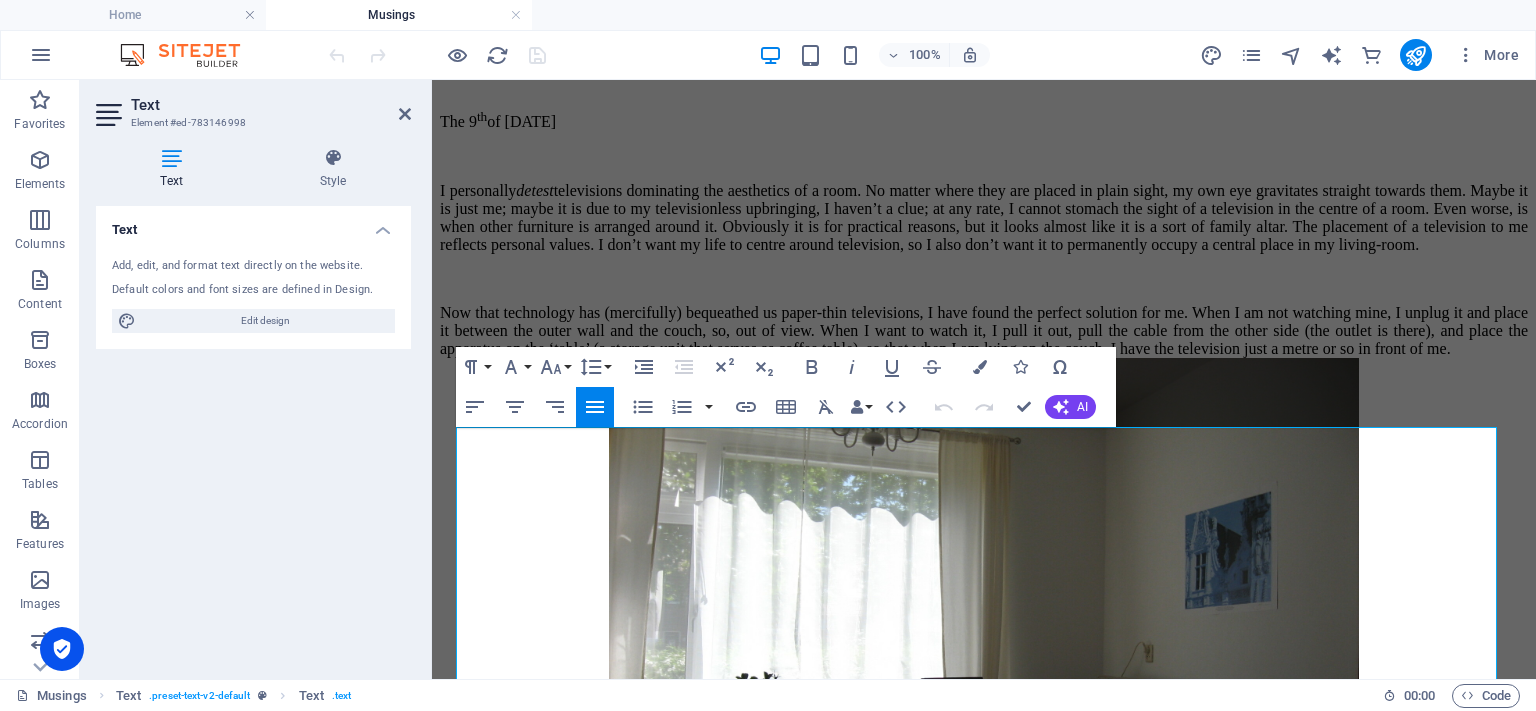 scroll, scrollTop: 4741, scrollLeft: 0, axis: vertical 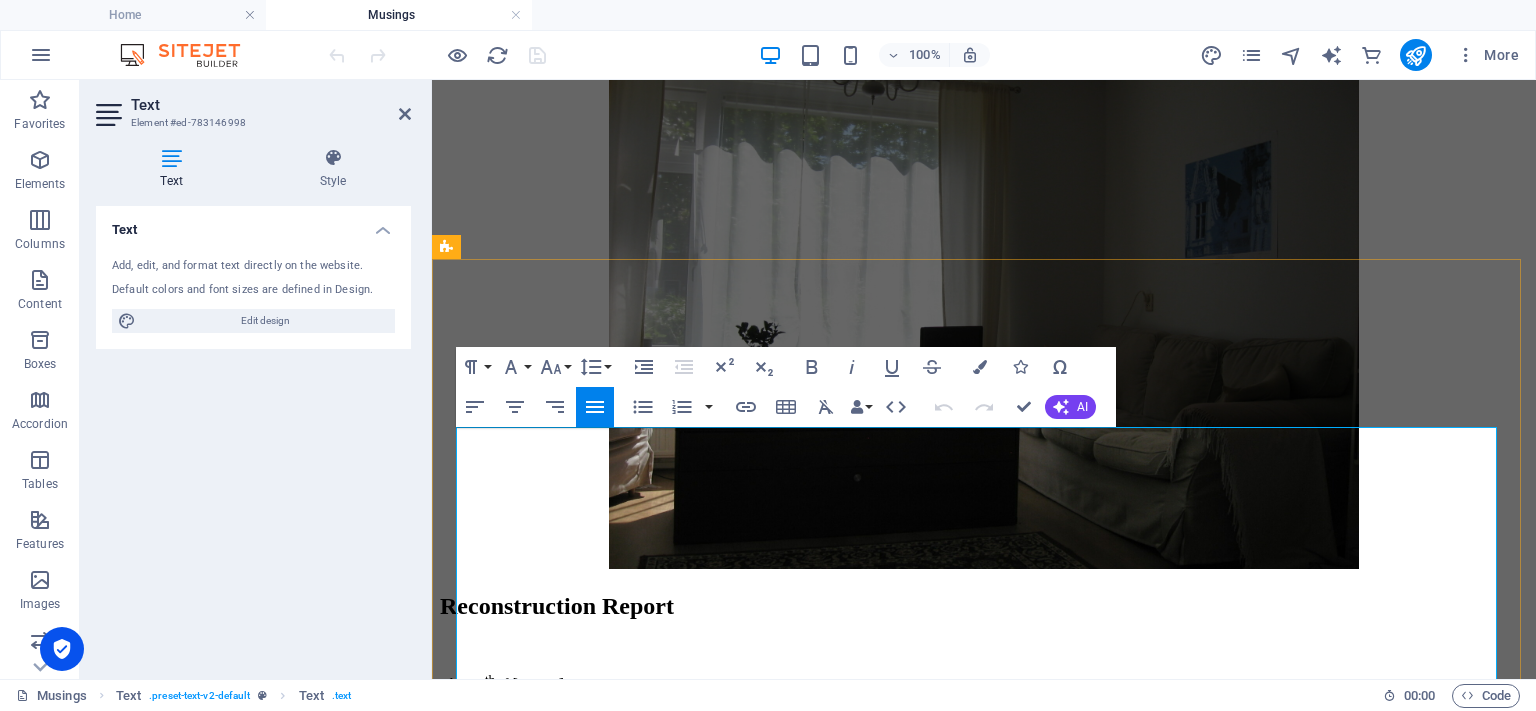 click on "The [DATE]" at bounding box center [984, -231] 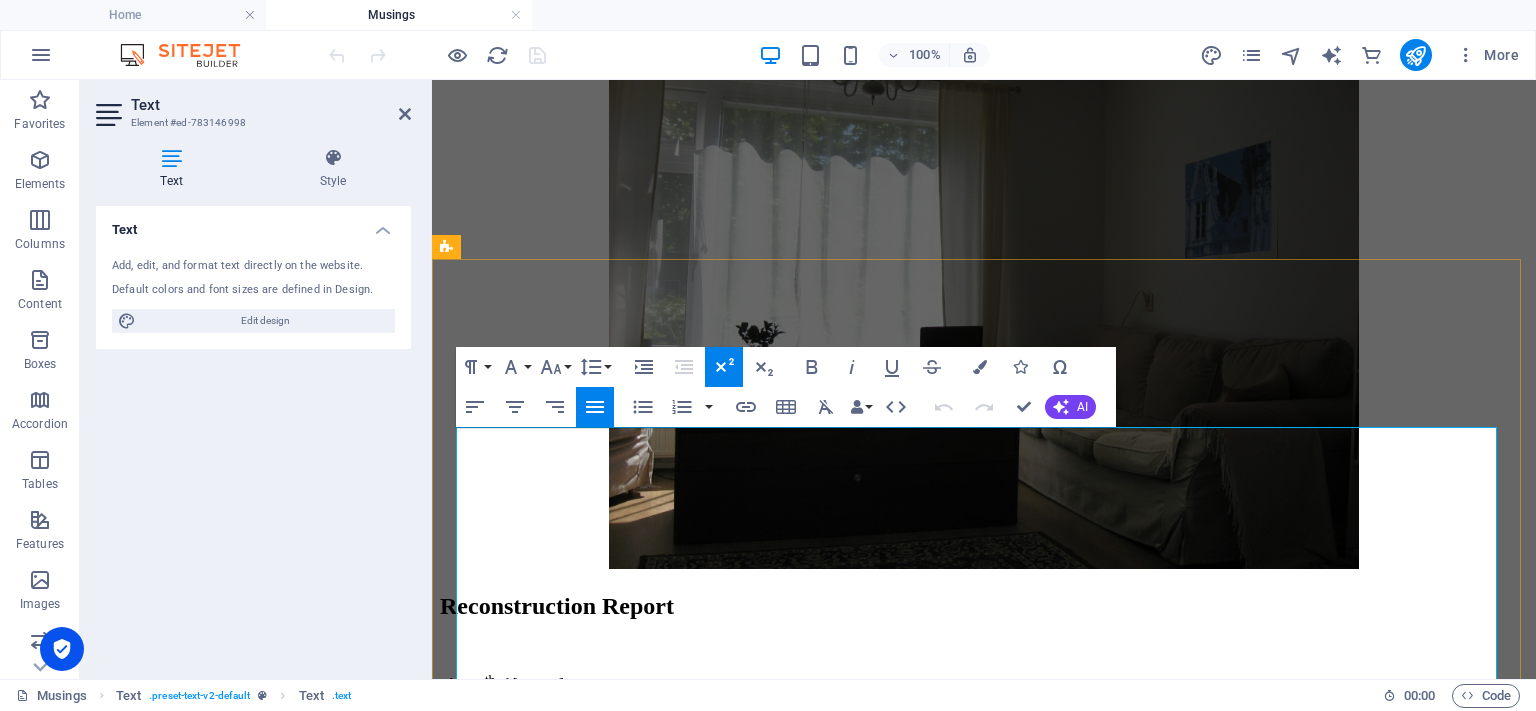 type 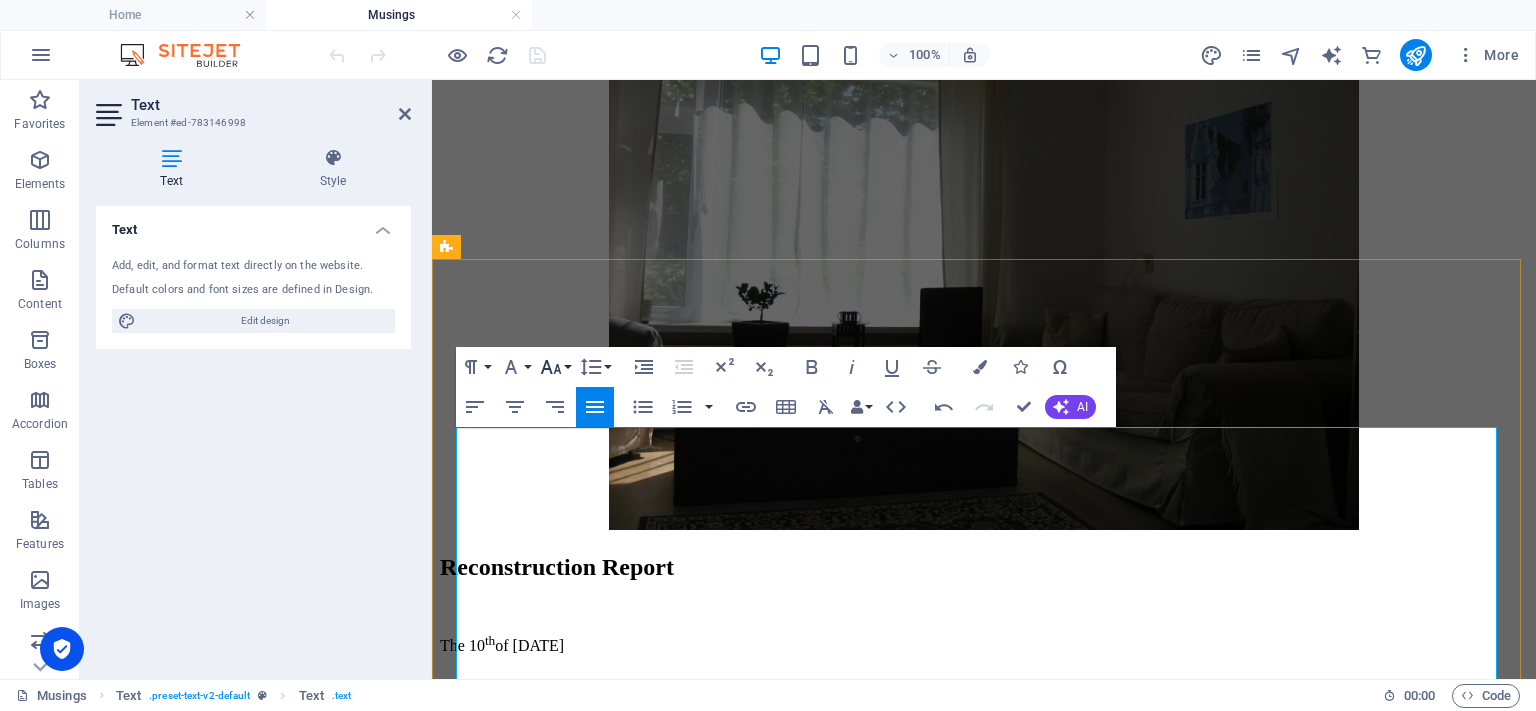 scroll, scrollTop: 5041, scrollLeft: 0, axis: vertical 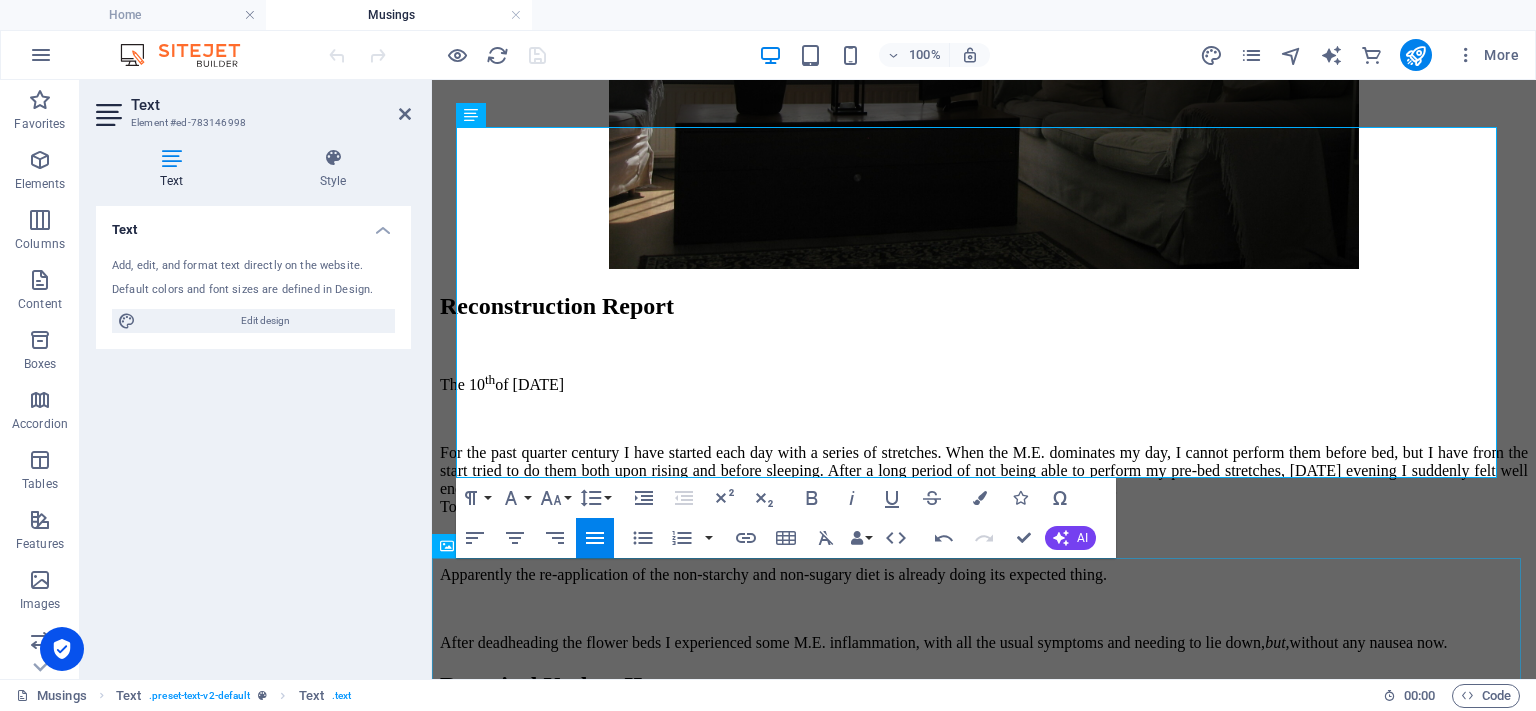 click at bounding box center (984, -10) 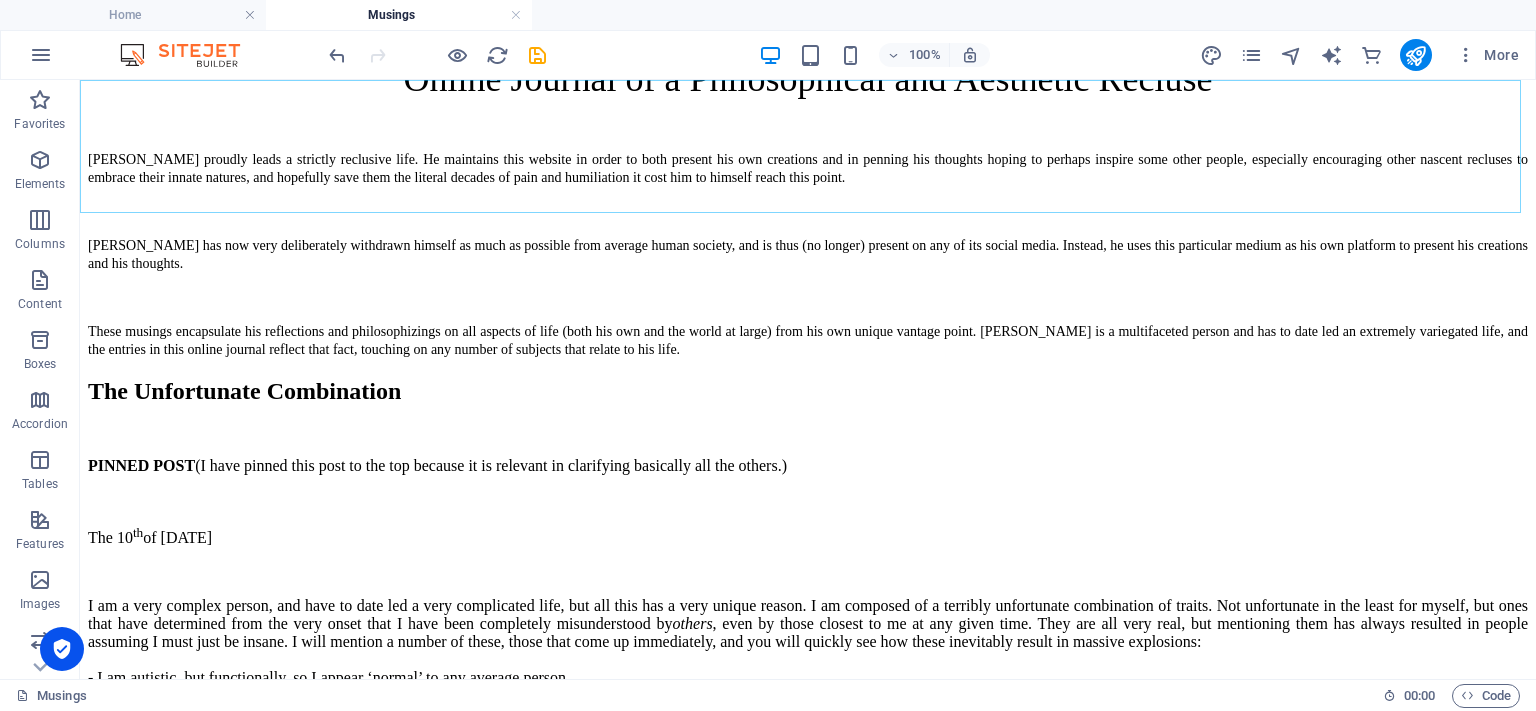 scroll, scrollTop: 891, scrollLeft: 0, axis: vertical 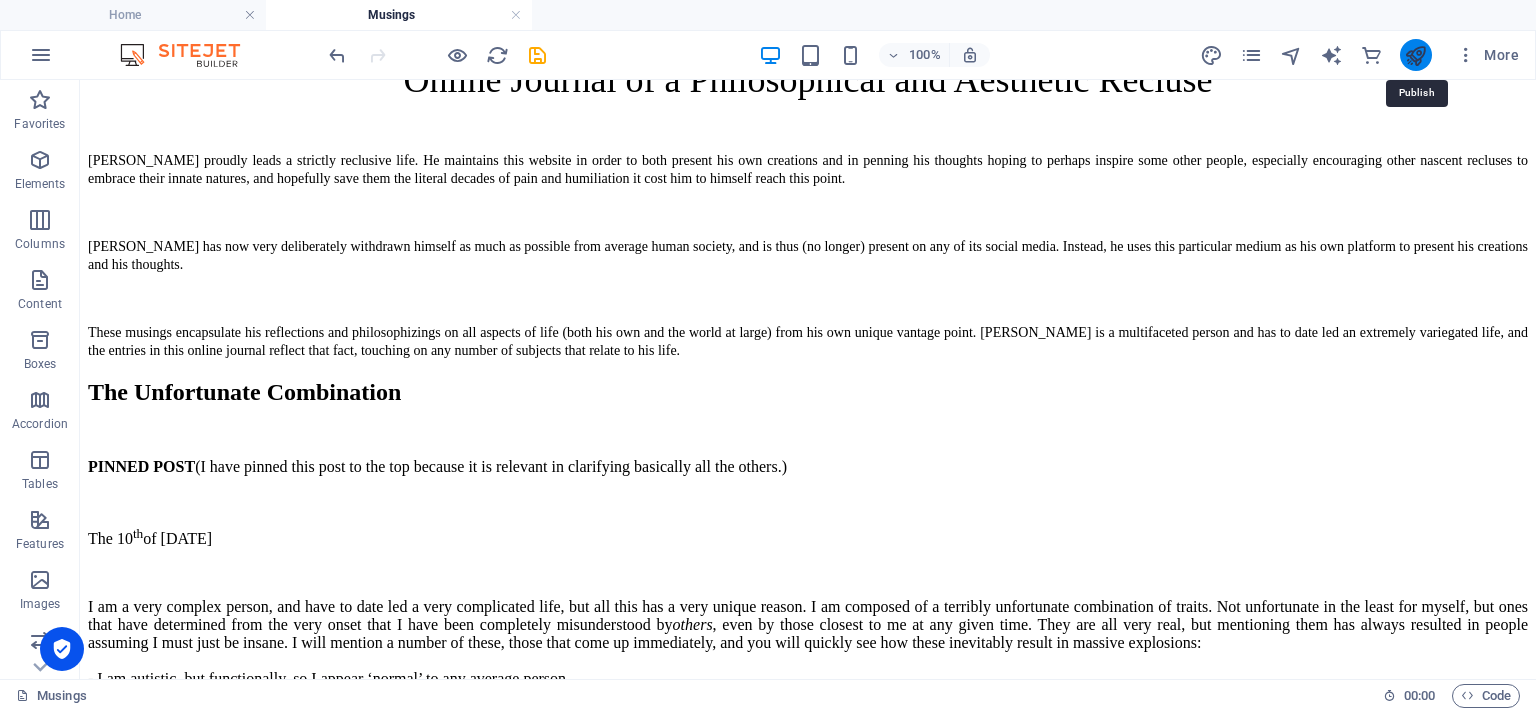 click at bounding box center [1415, 55] 